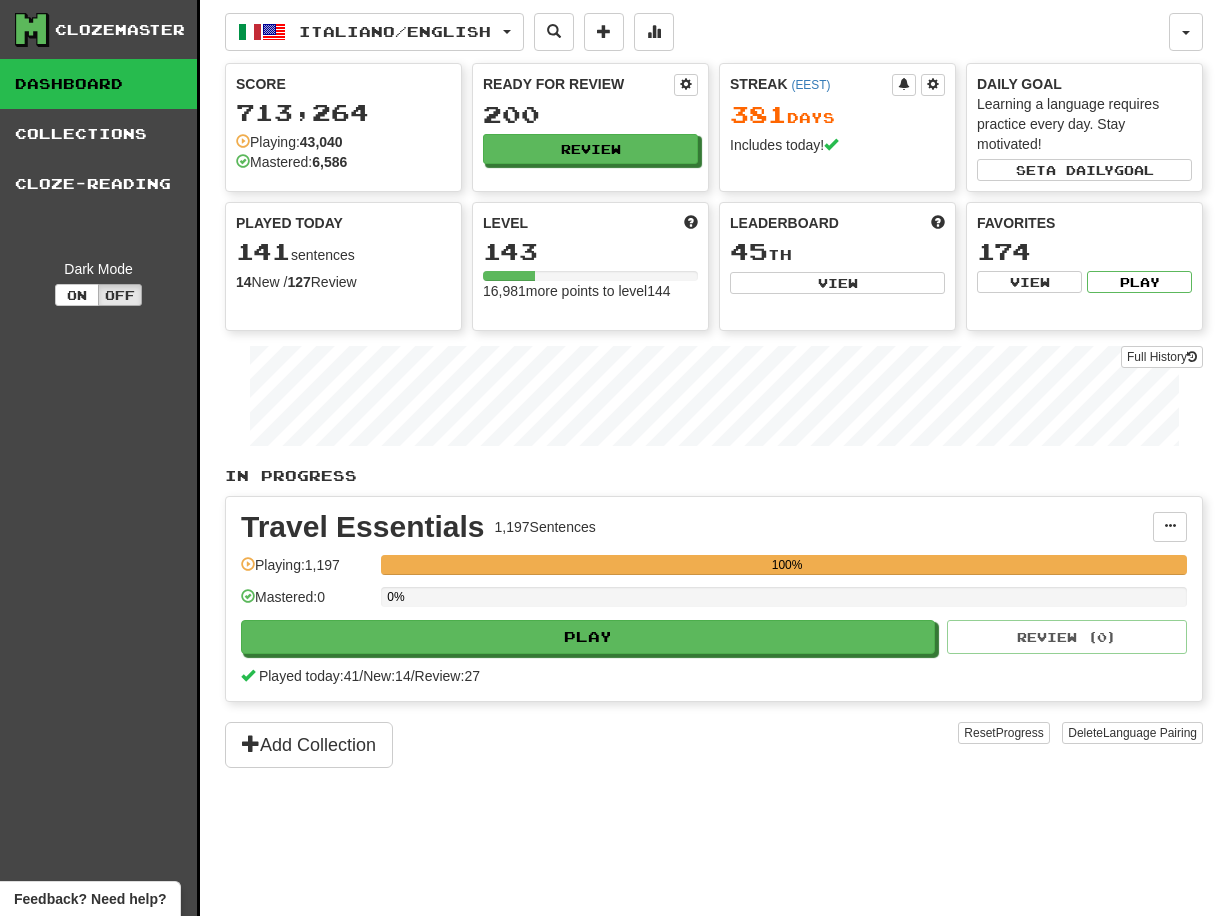 scroll, scrollTop: 0, scrollLeft: 0, axis: both 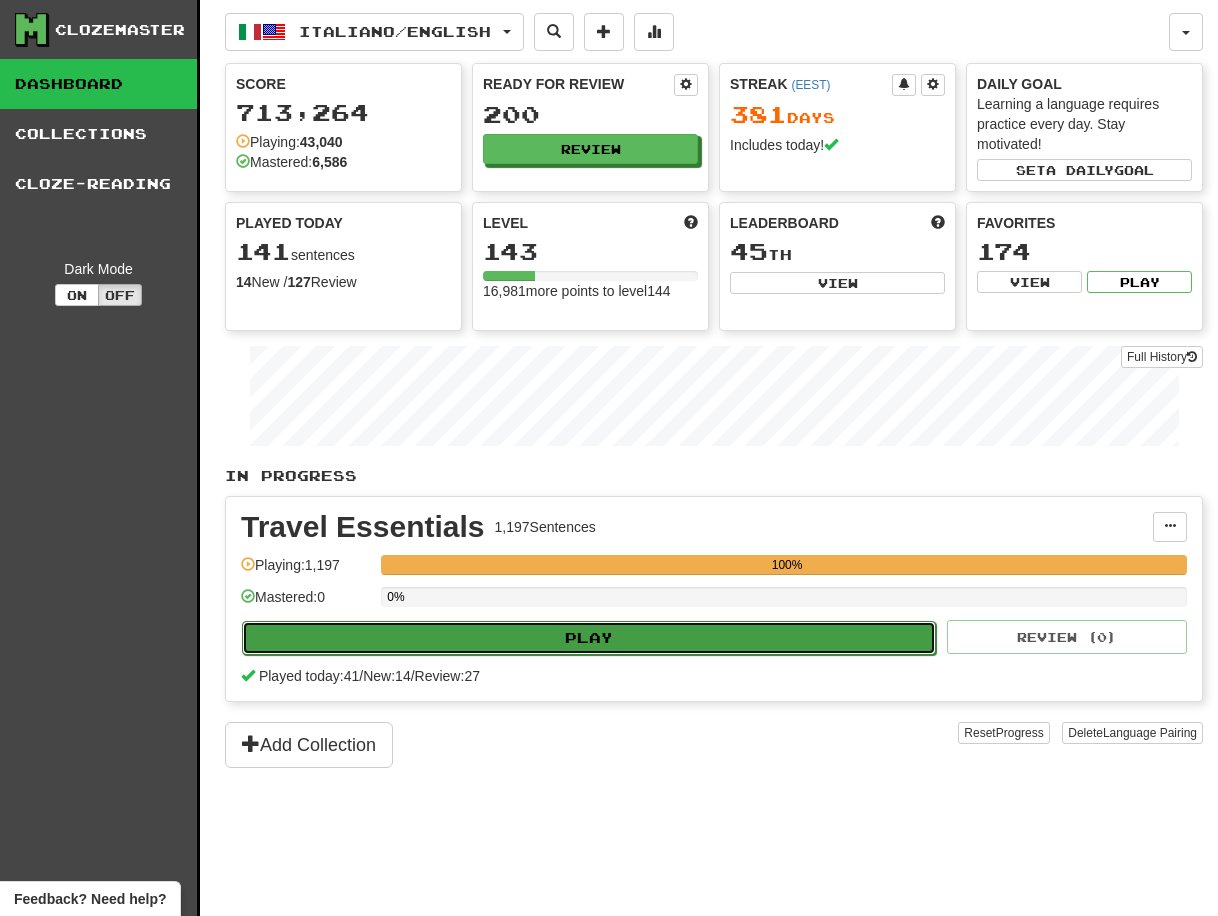 click on "Play" at bounding box center (589, 638) 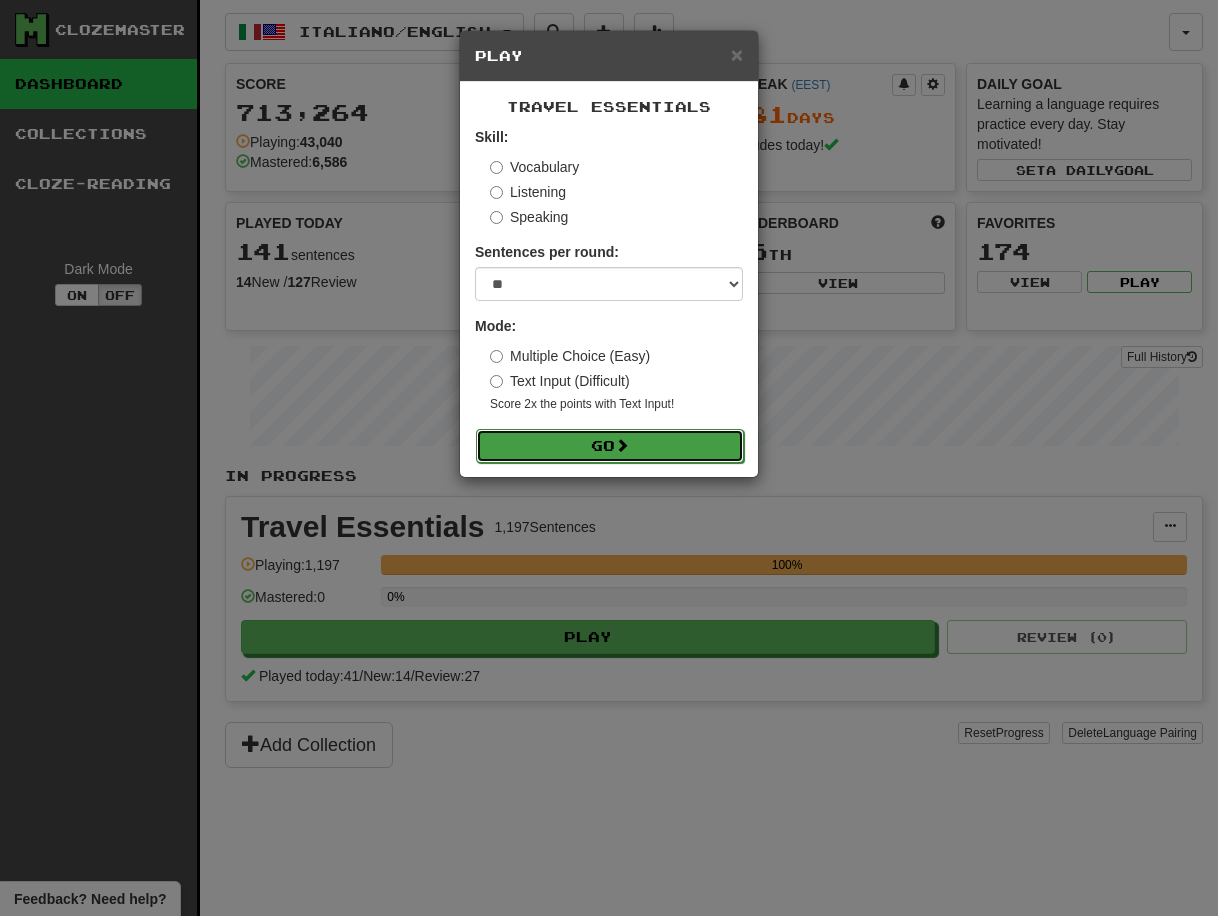 click on "Go" at bounding box center (610, 446) 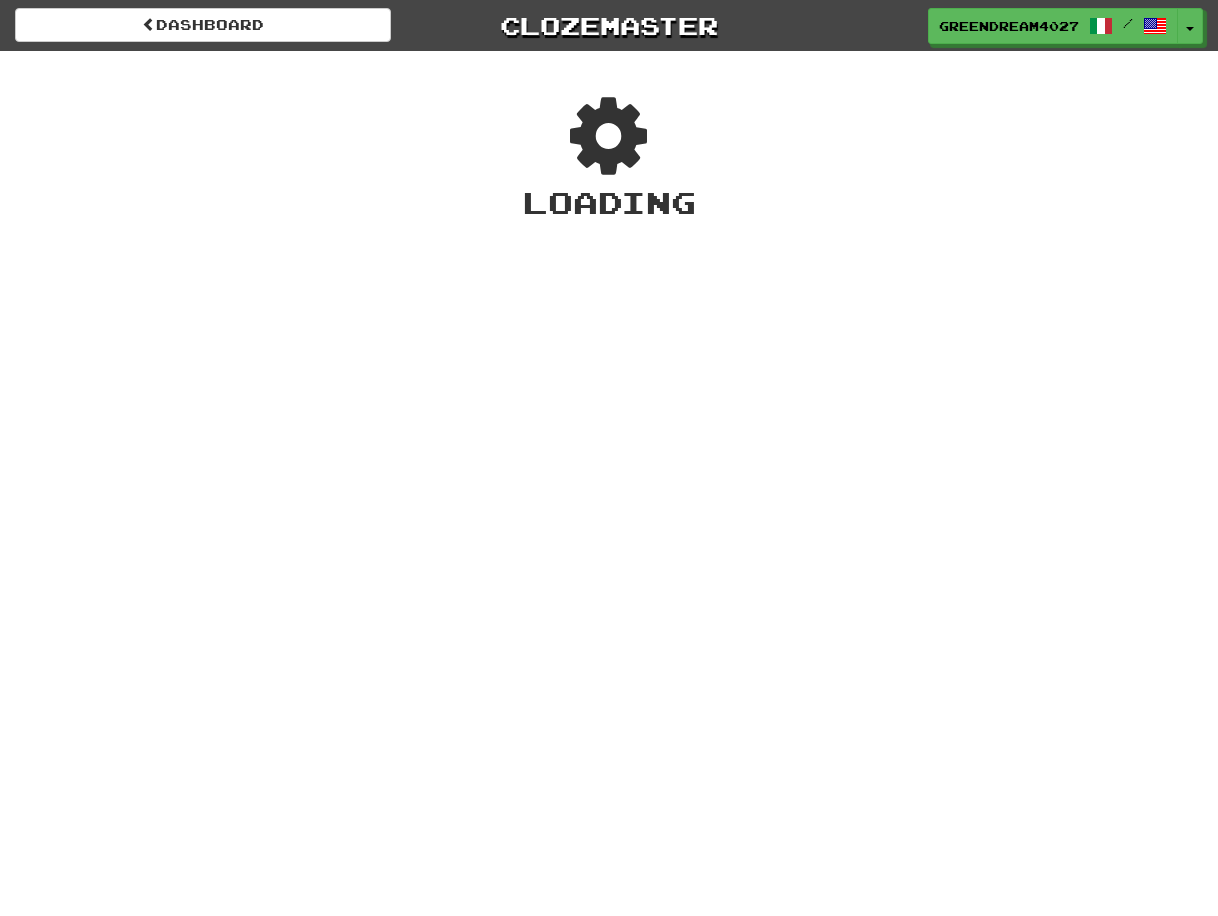 scroll, scrollTop: 0, scrollLeft: 0, axis: both 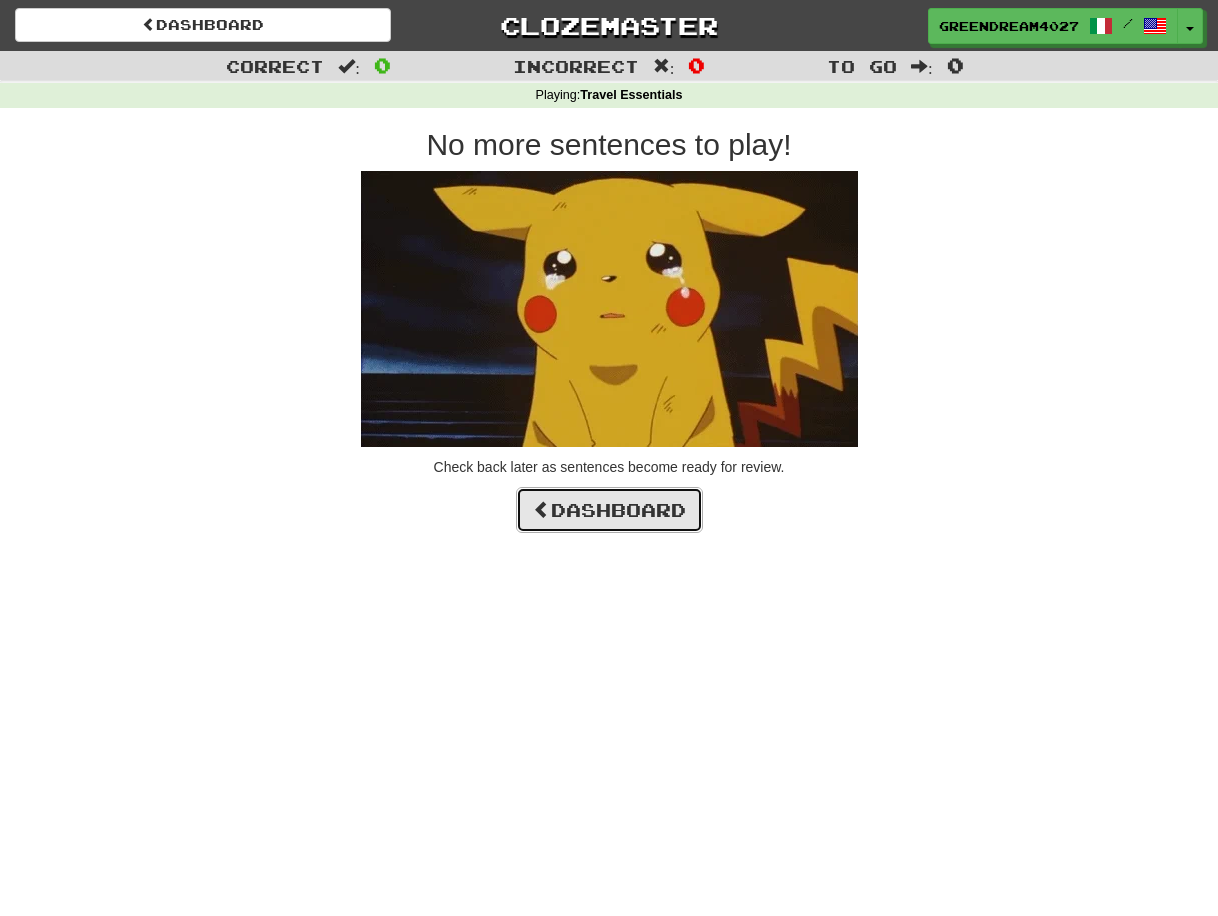 click on "Dashboard" at bounding box center [609, 510] 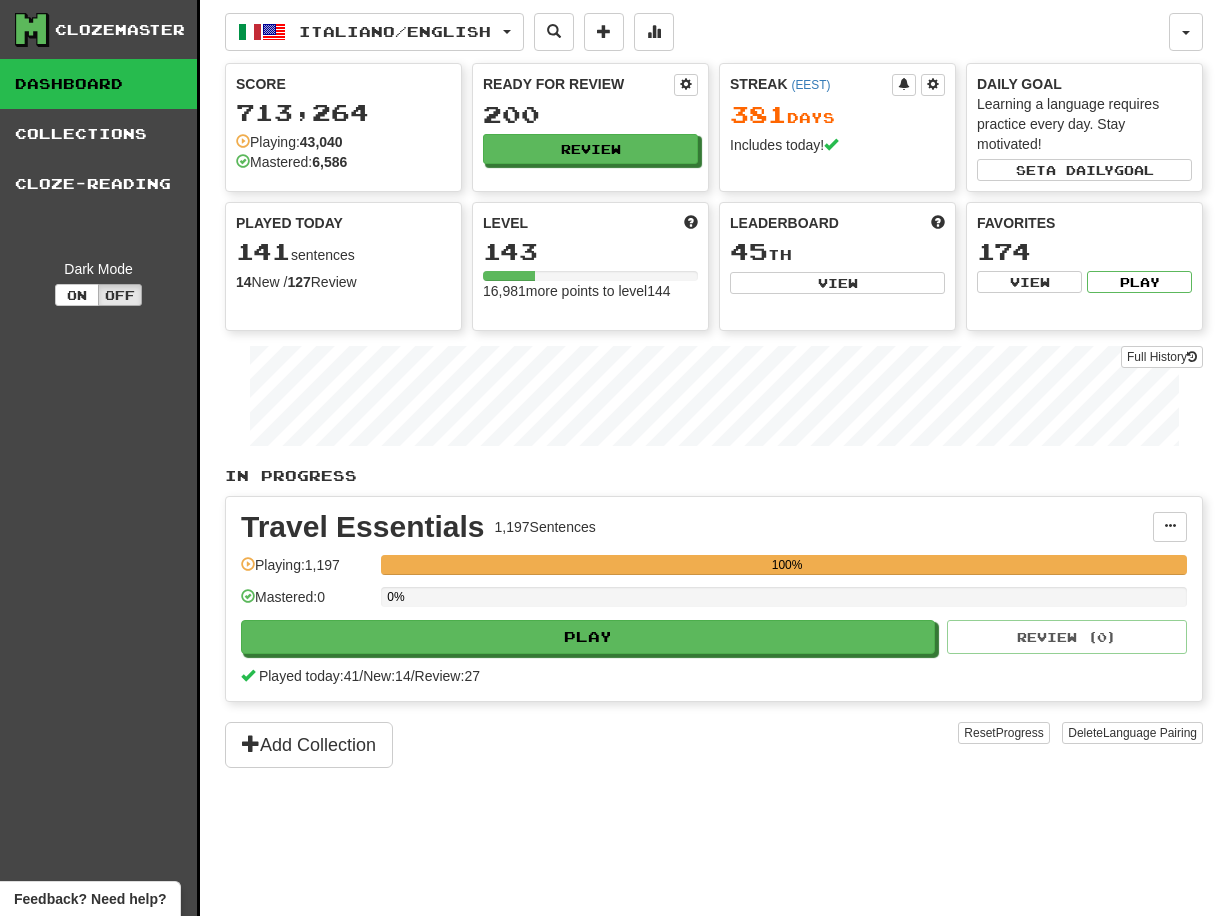 scroll, scrollTop: 0, scrollLeft: 0, axis: both 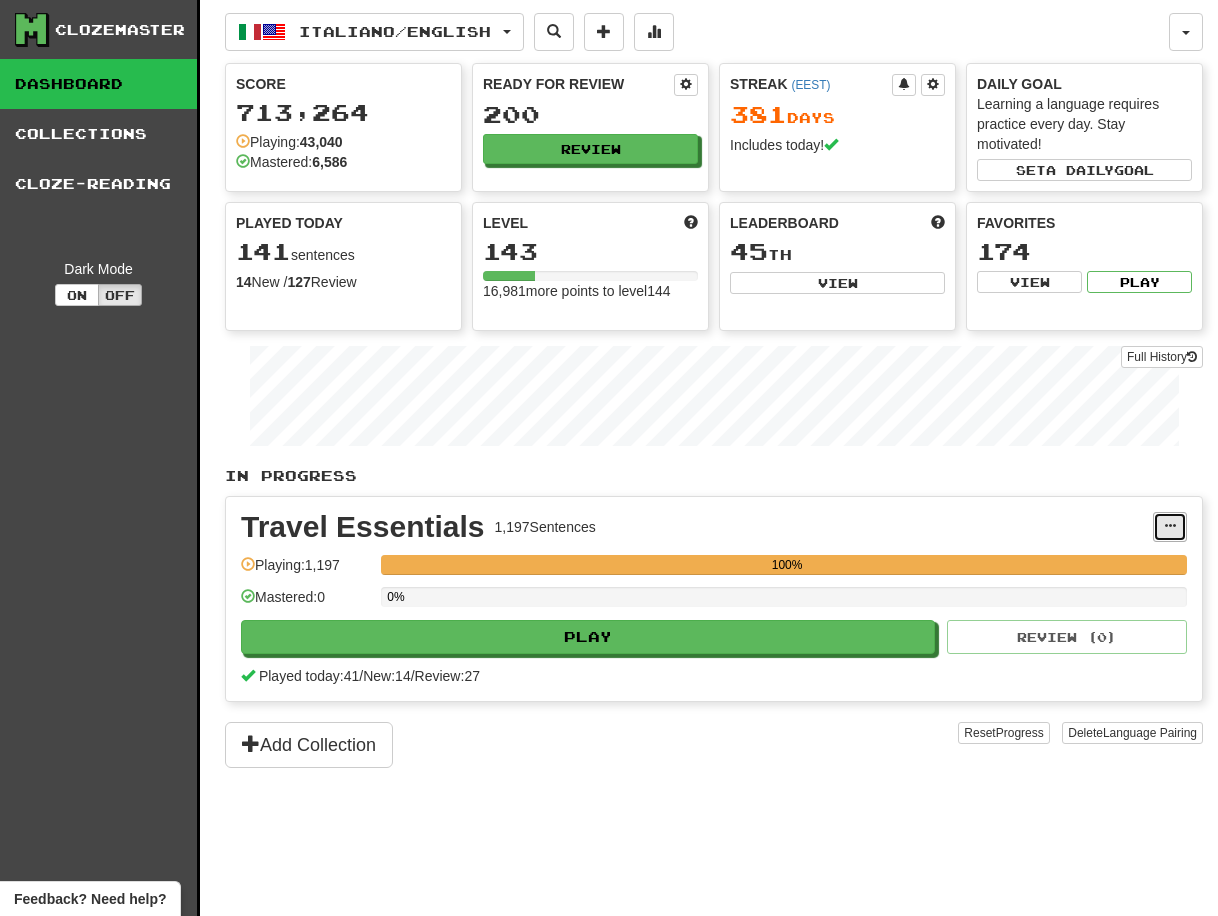 click at bounding box center [1170, 526] 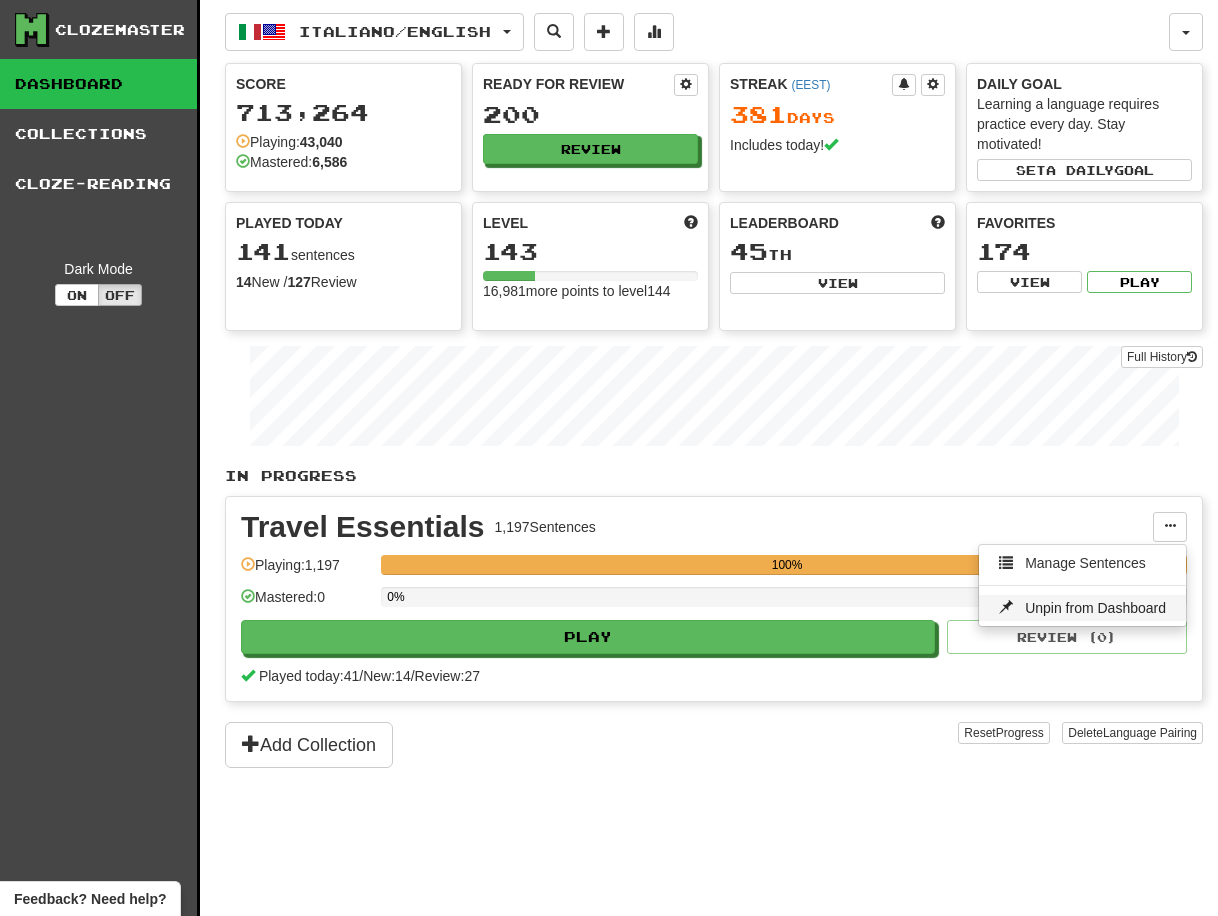 click on "Unpin from Dashboard" at bounding box center [1095, 608] 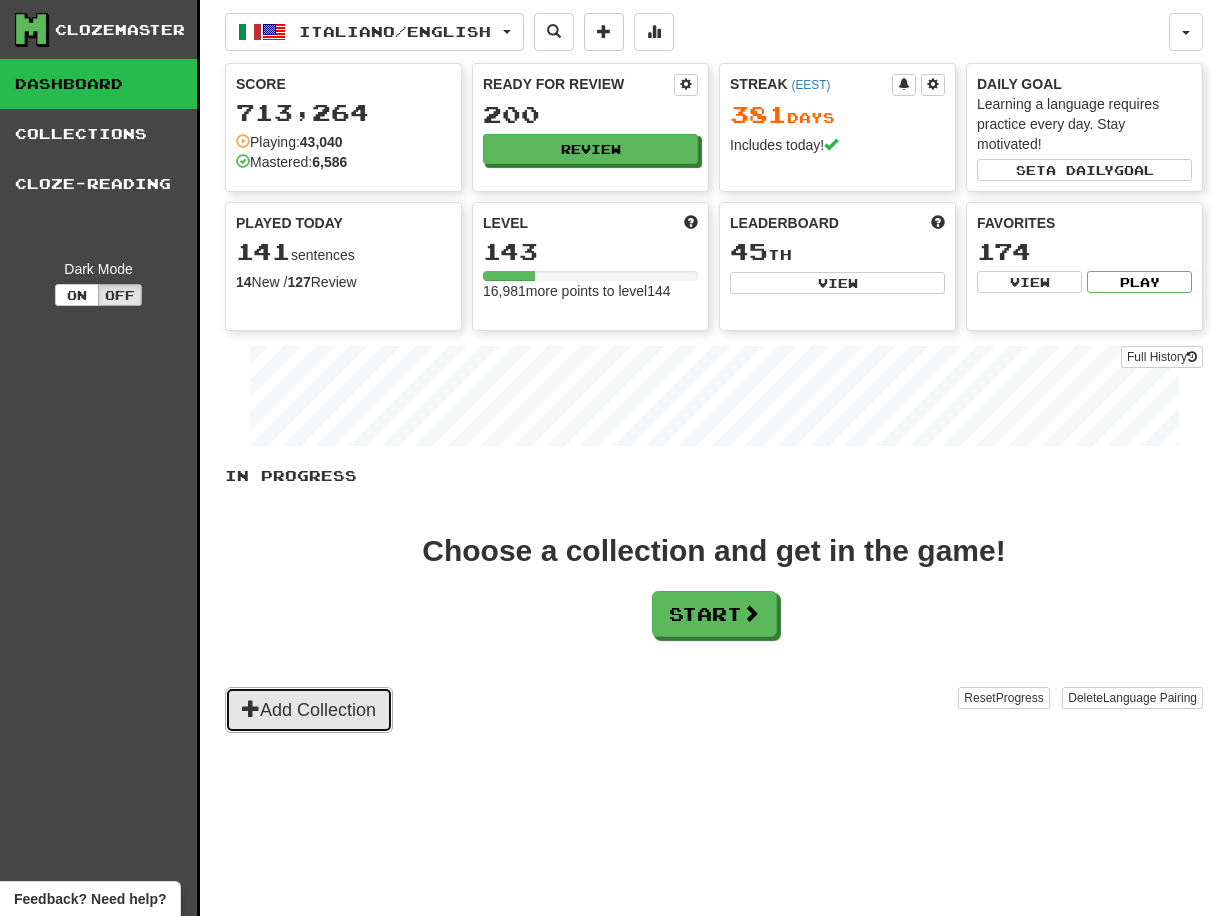 click on "Add Collection" at bounding box center [309, 710] 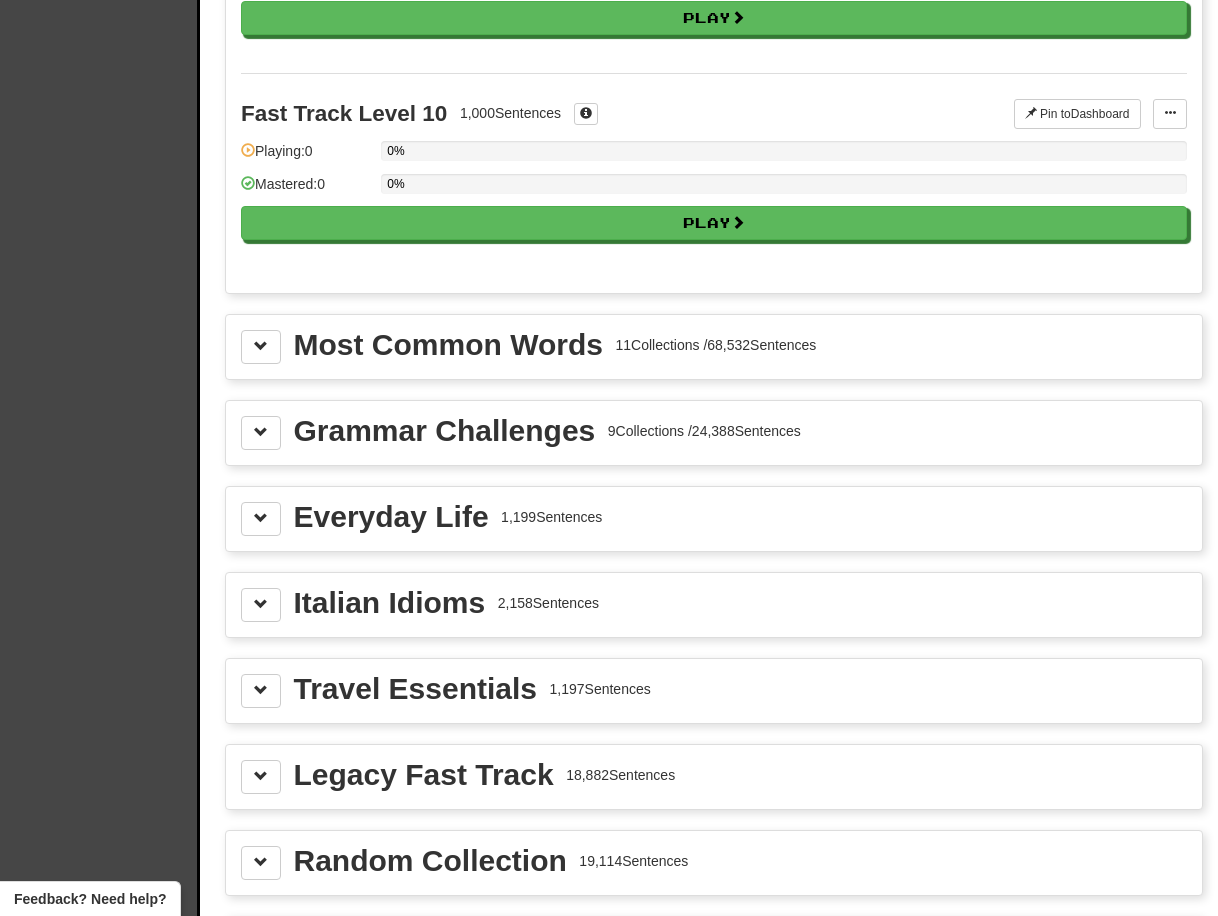 scroll, scrollTop: 2027, scrollLeft: 0, axis: vertical 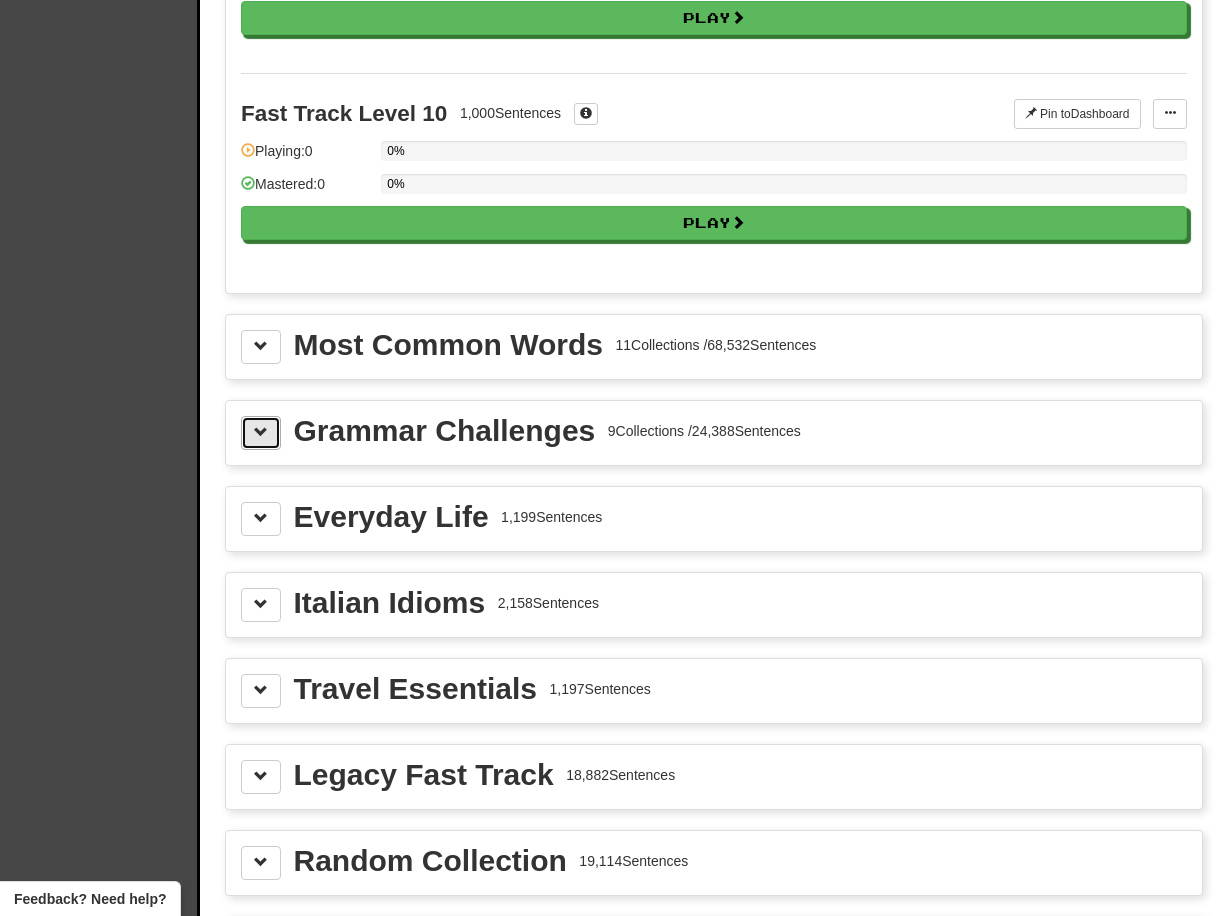 click at bounding box center [261, 432] 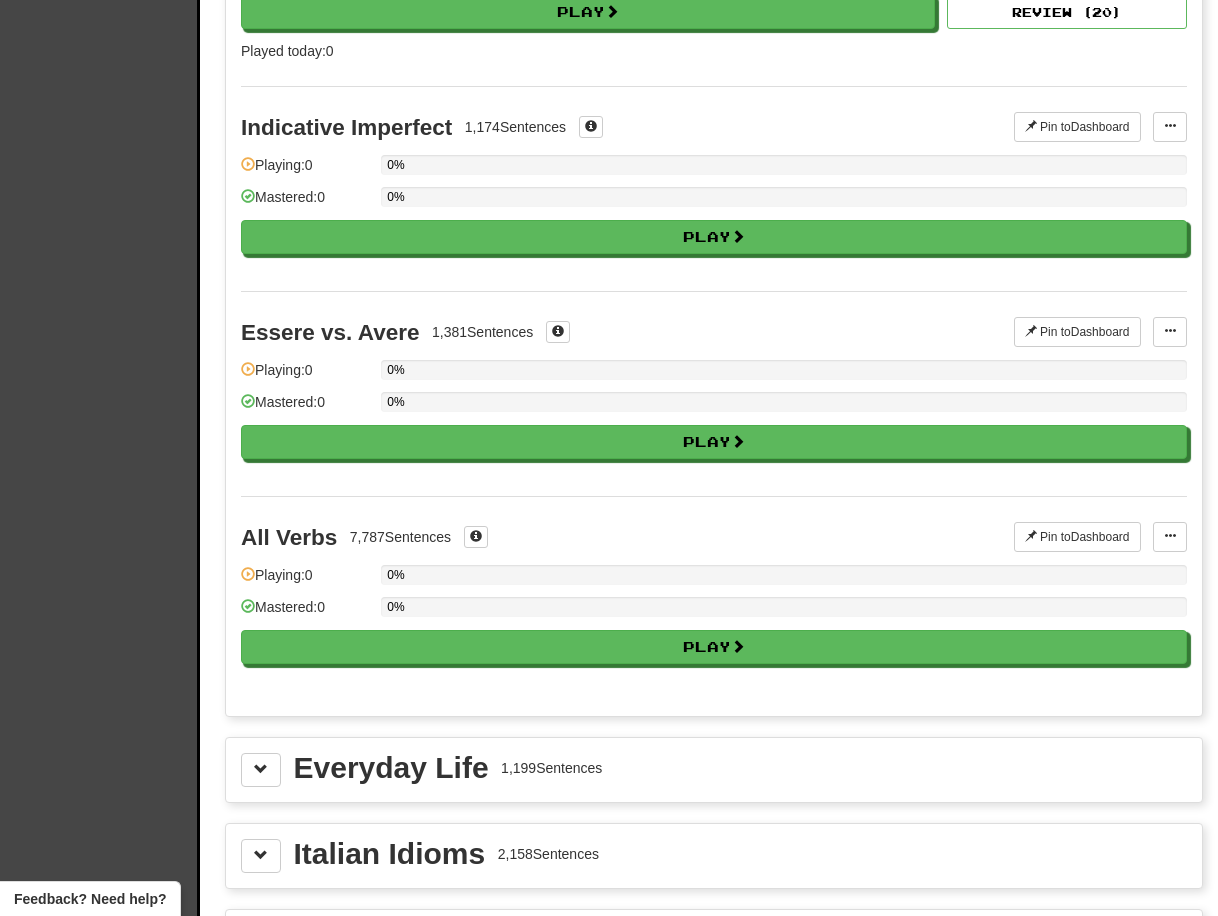 scroll, scrollTop: 3715, scrollLeft: 0, axis: vertical 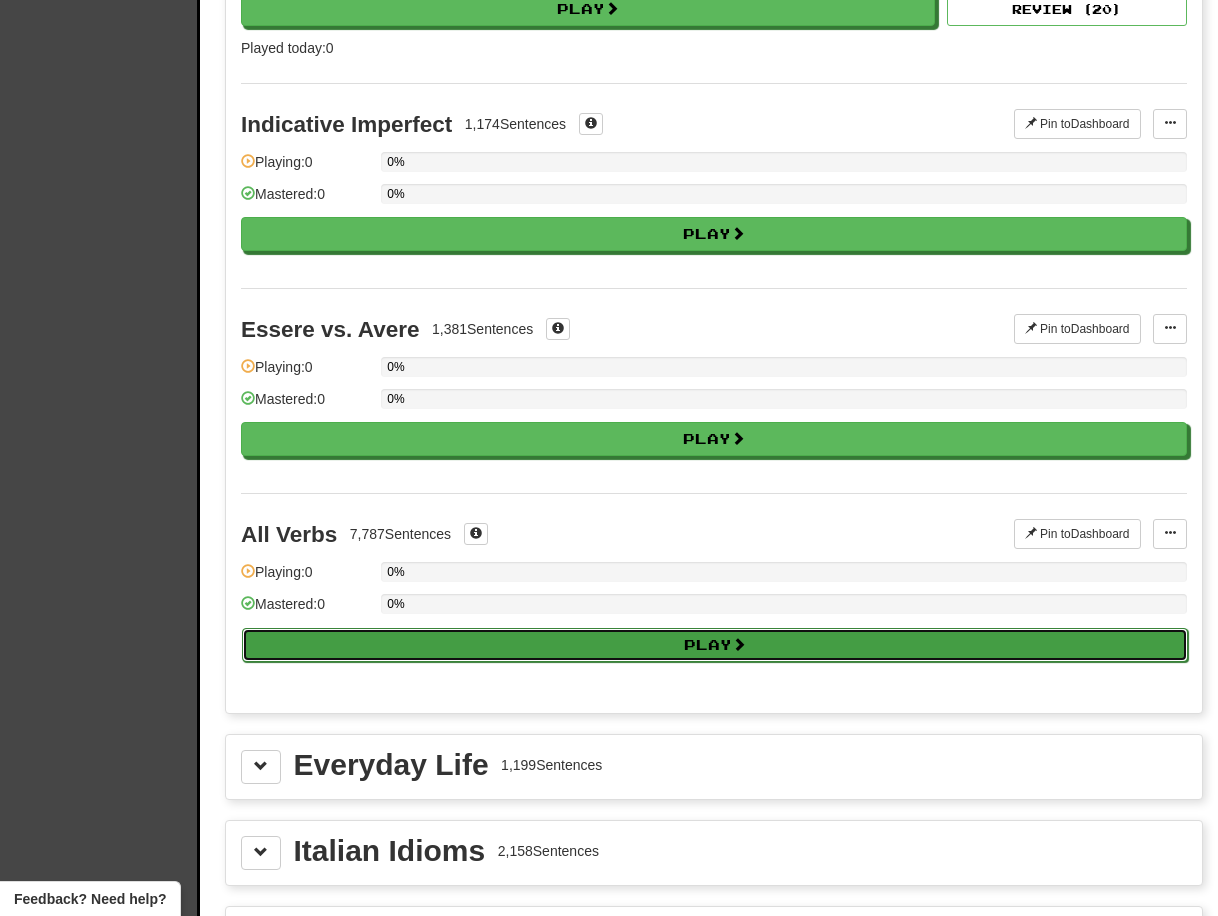 click on "Play" at bounding box center (715, 645) 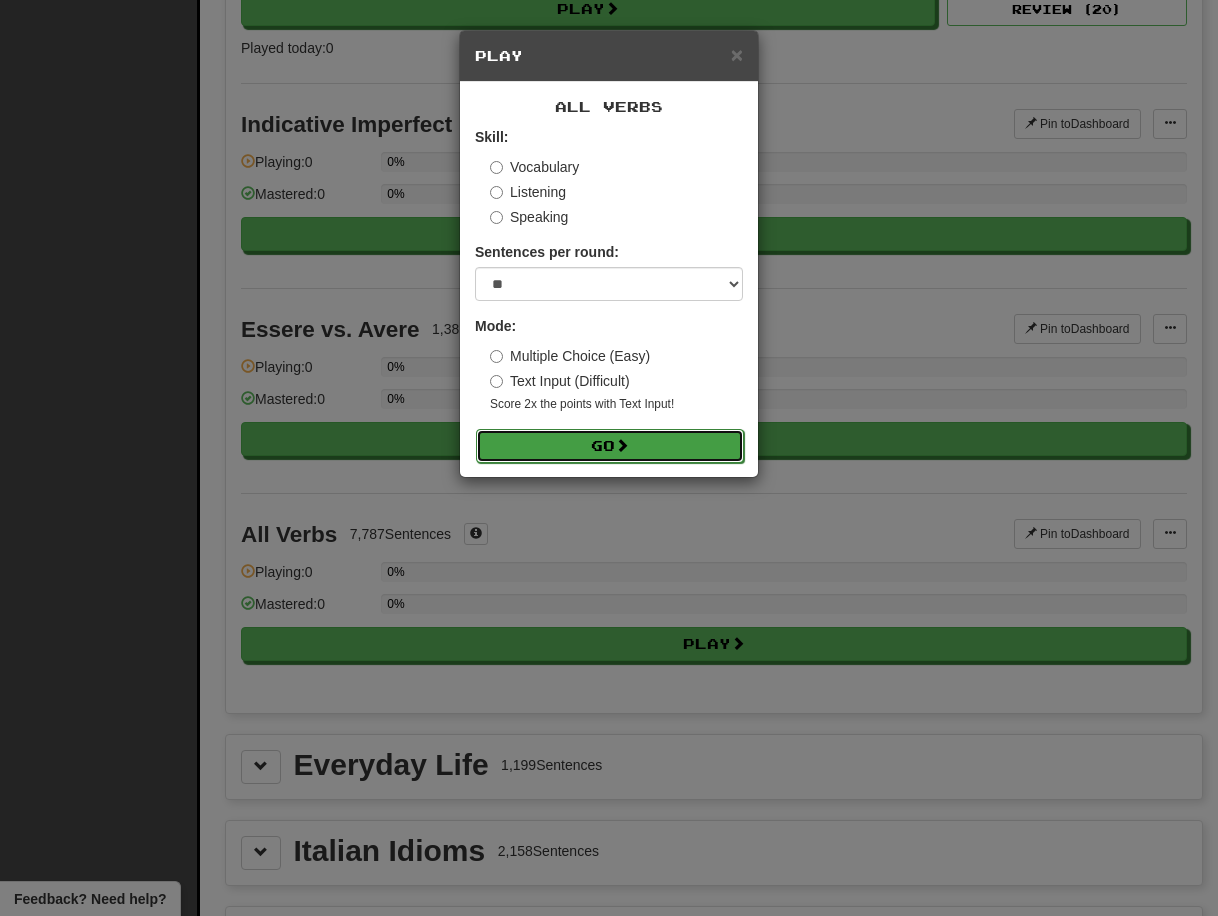 click on "Go" at bounding box center (610, 446) 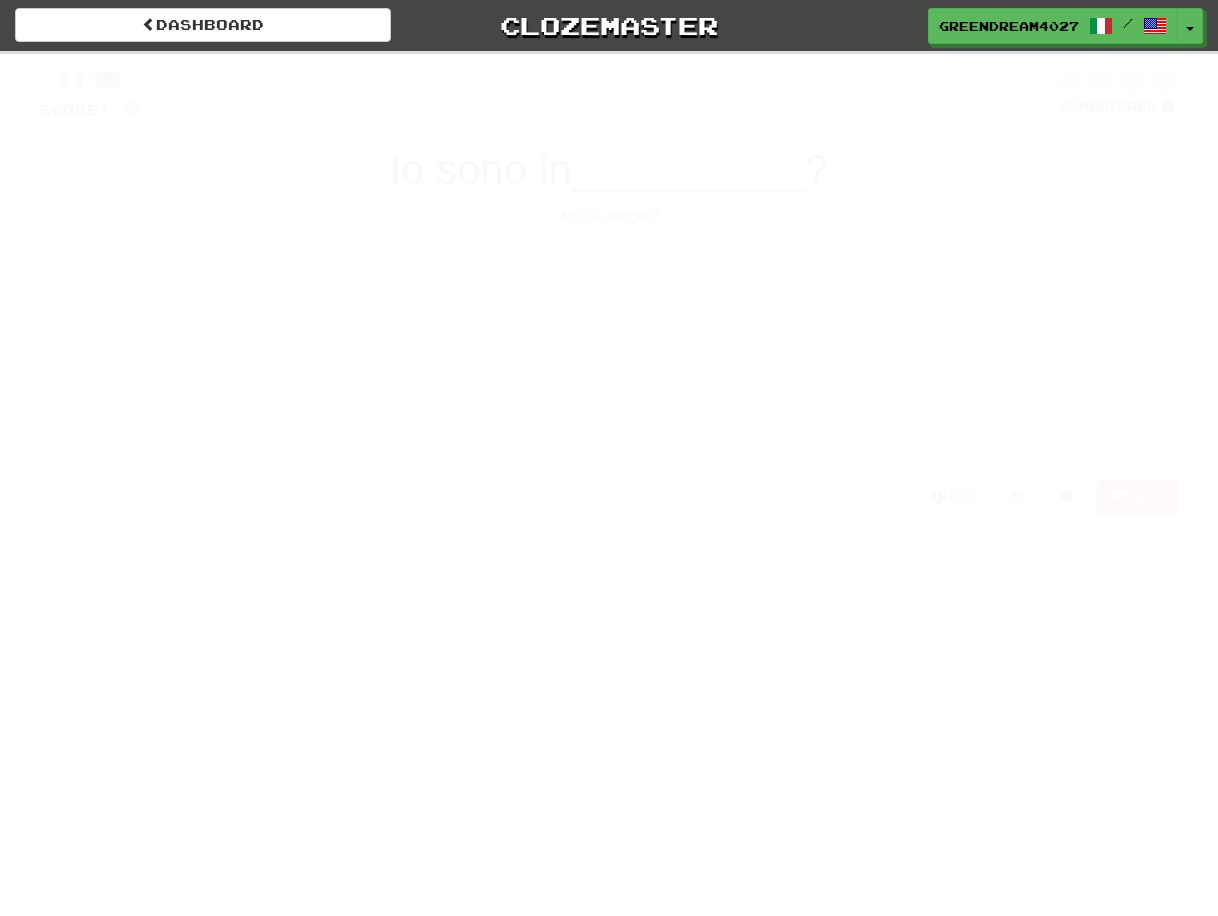scroll, scrollTop: 0, scrollLeft: 0, axis: both 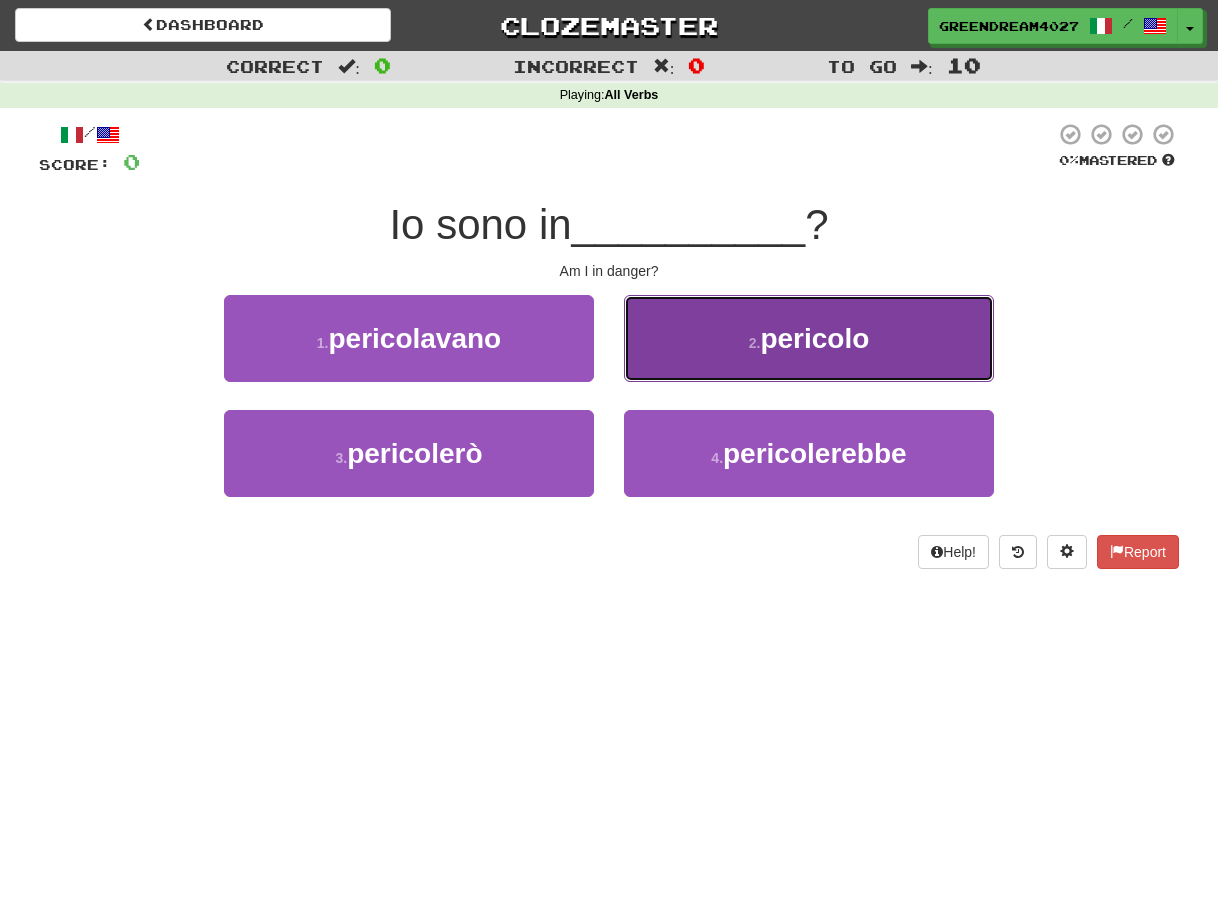 click on "2 .  pericolo" at bounding box center (809, 338) 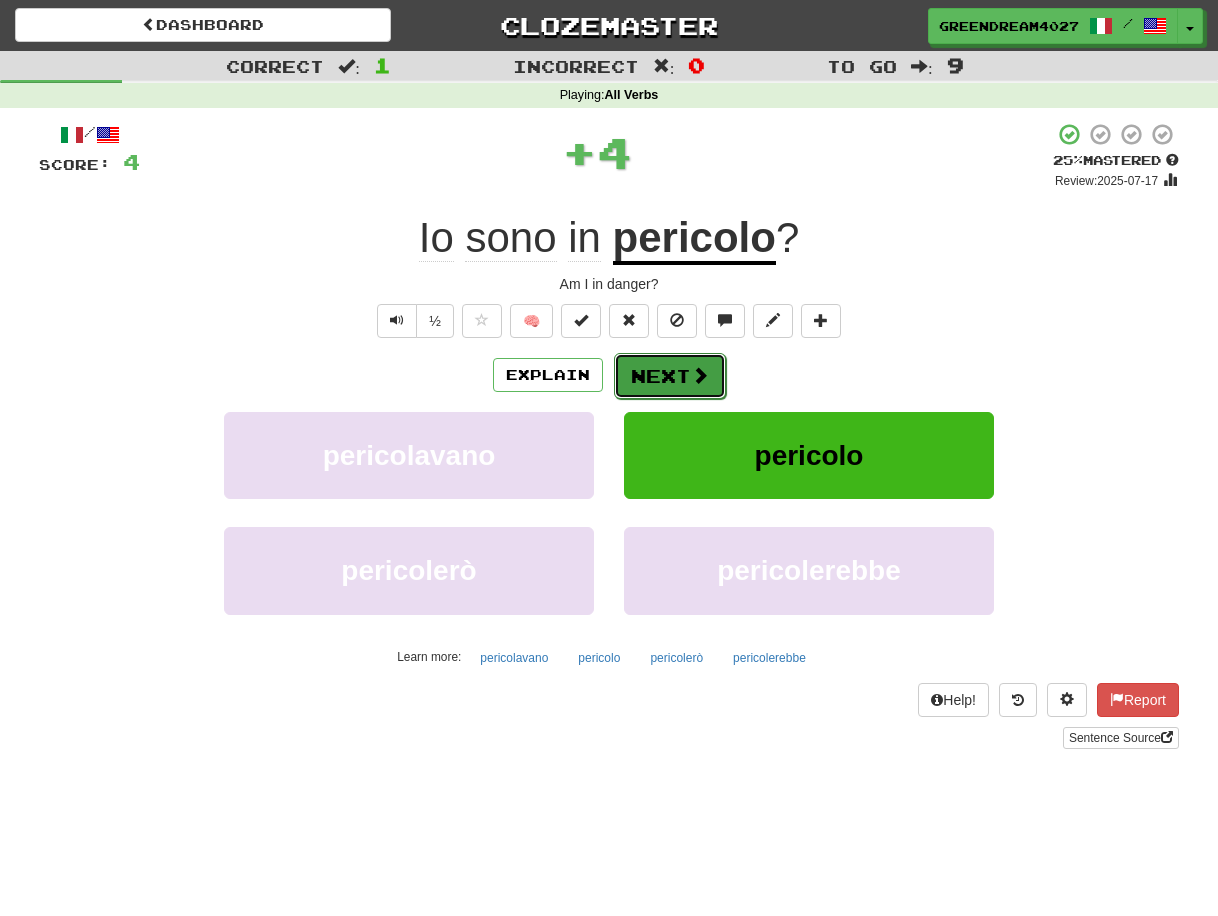 click on "Next" at bounding box center [670, 376] 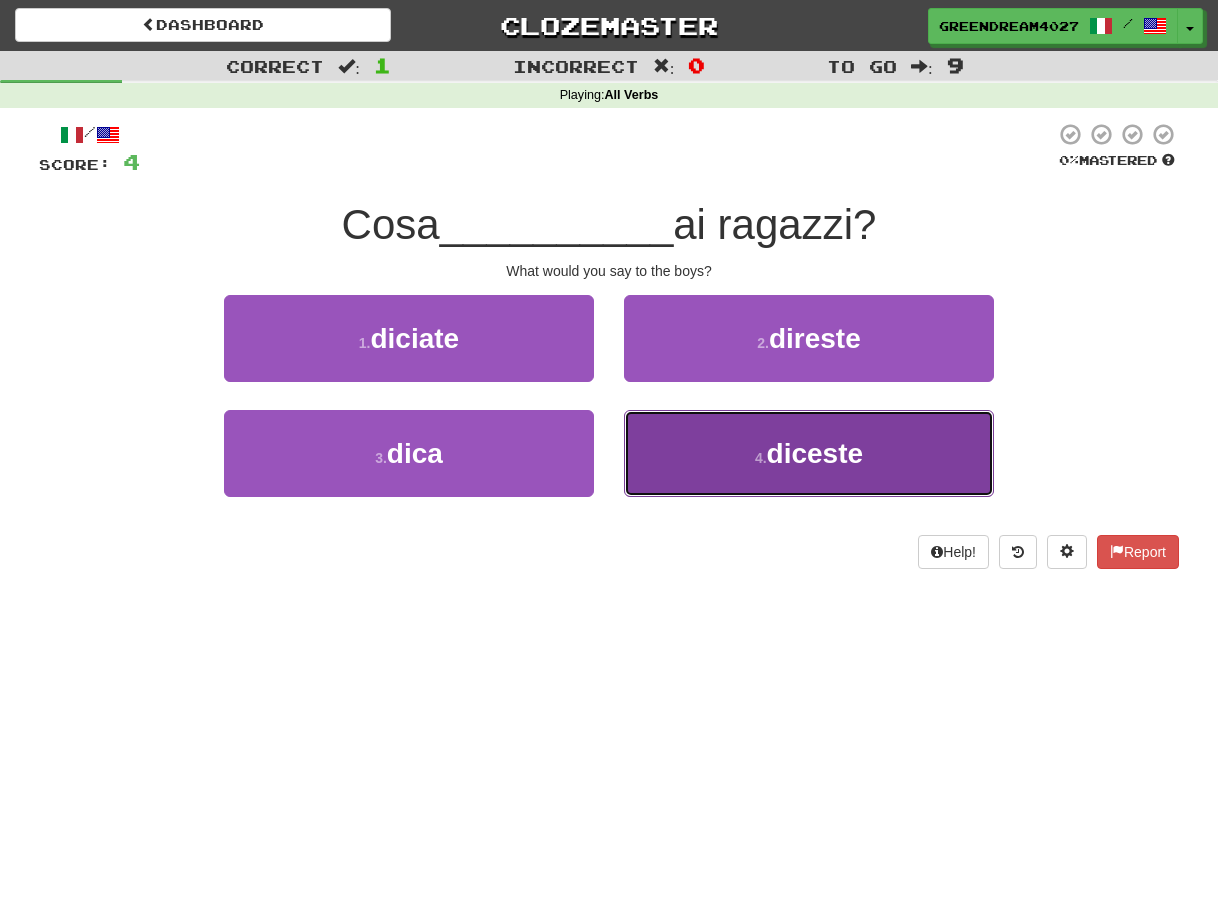 click on "4 .  diceste" at bounding box center (809, 453) 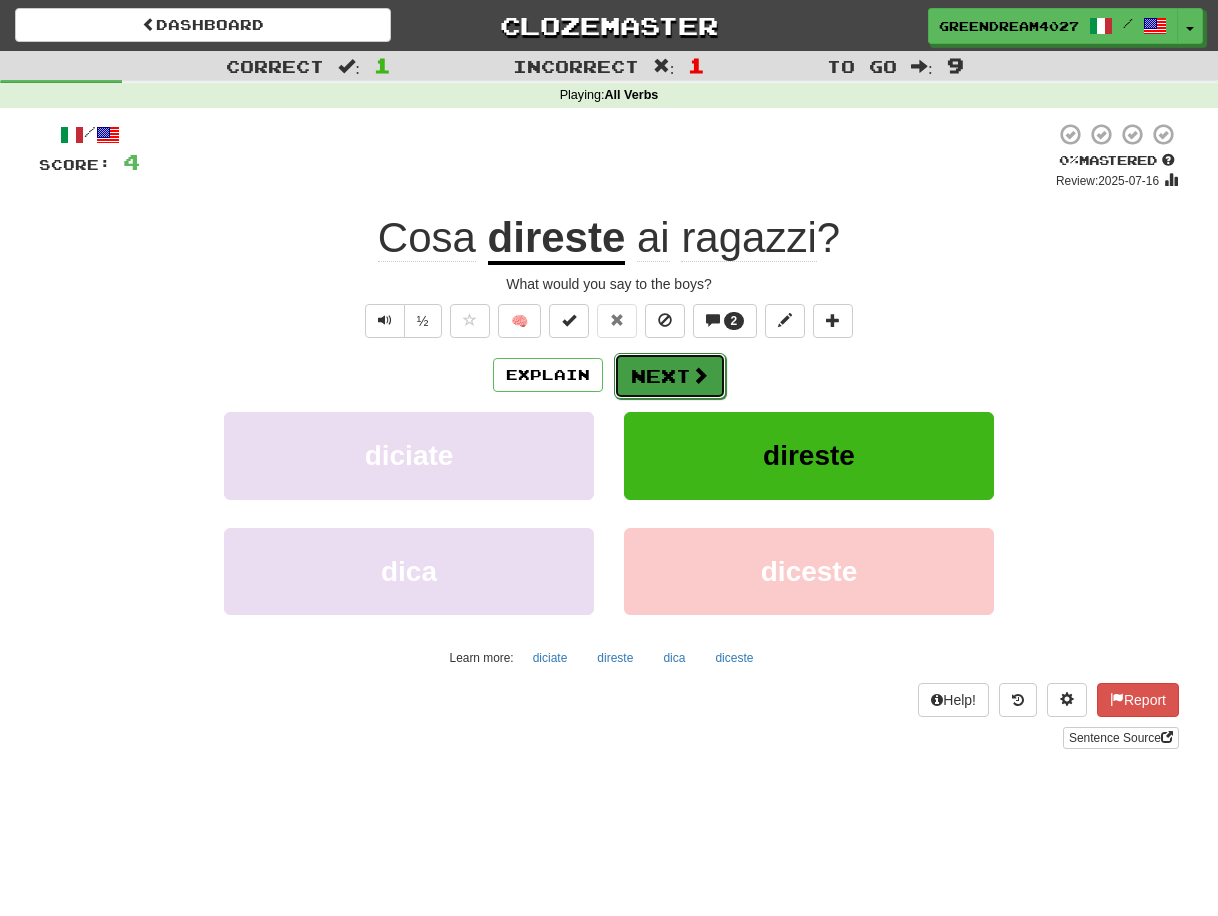 click on "Next" at bounding box center (670, 376) 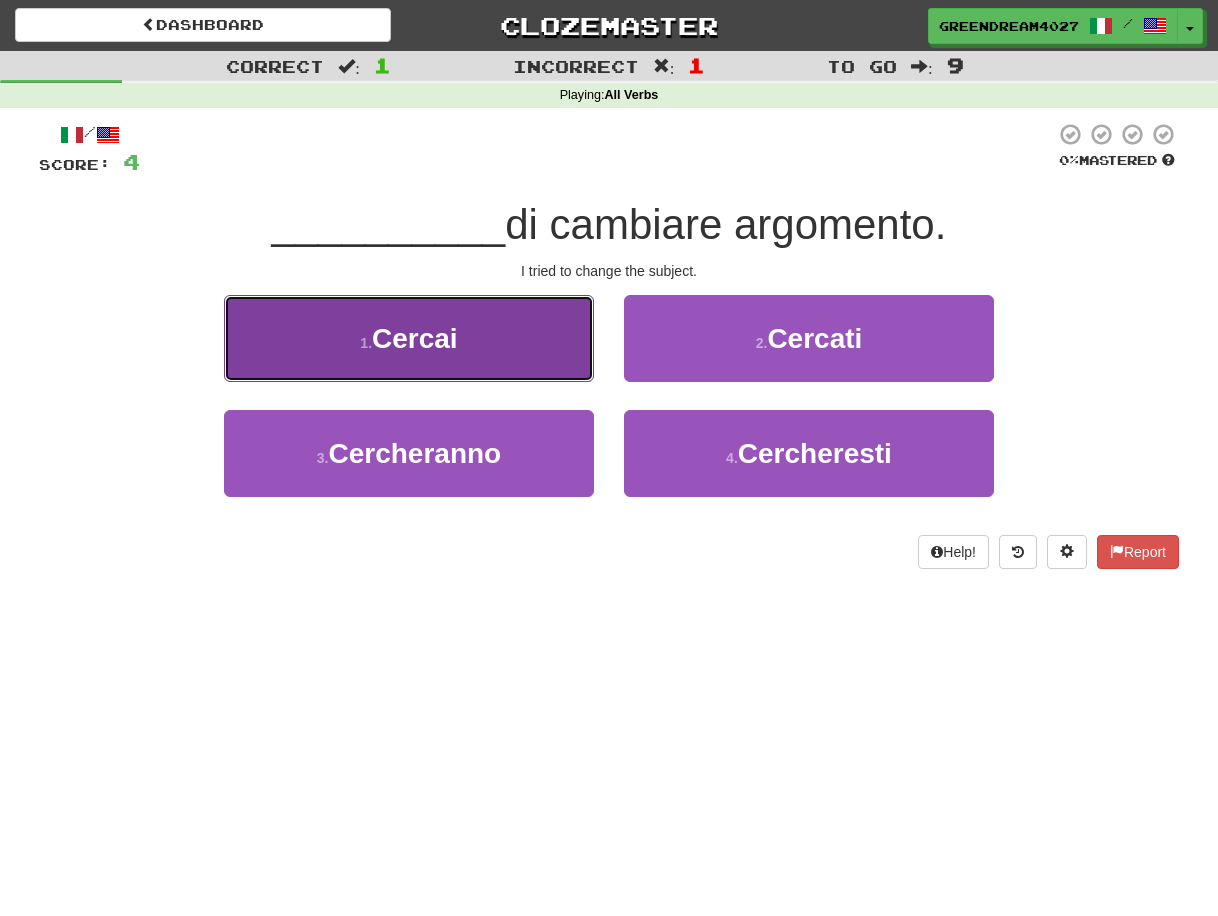 click on "Cercai" at bounding box center [415, 338] 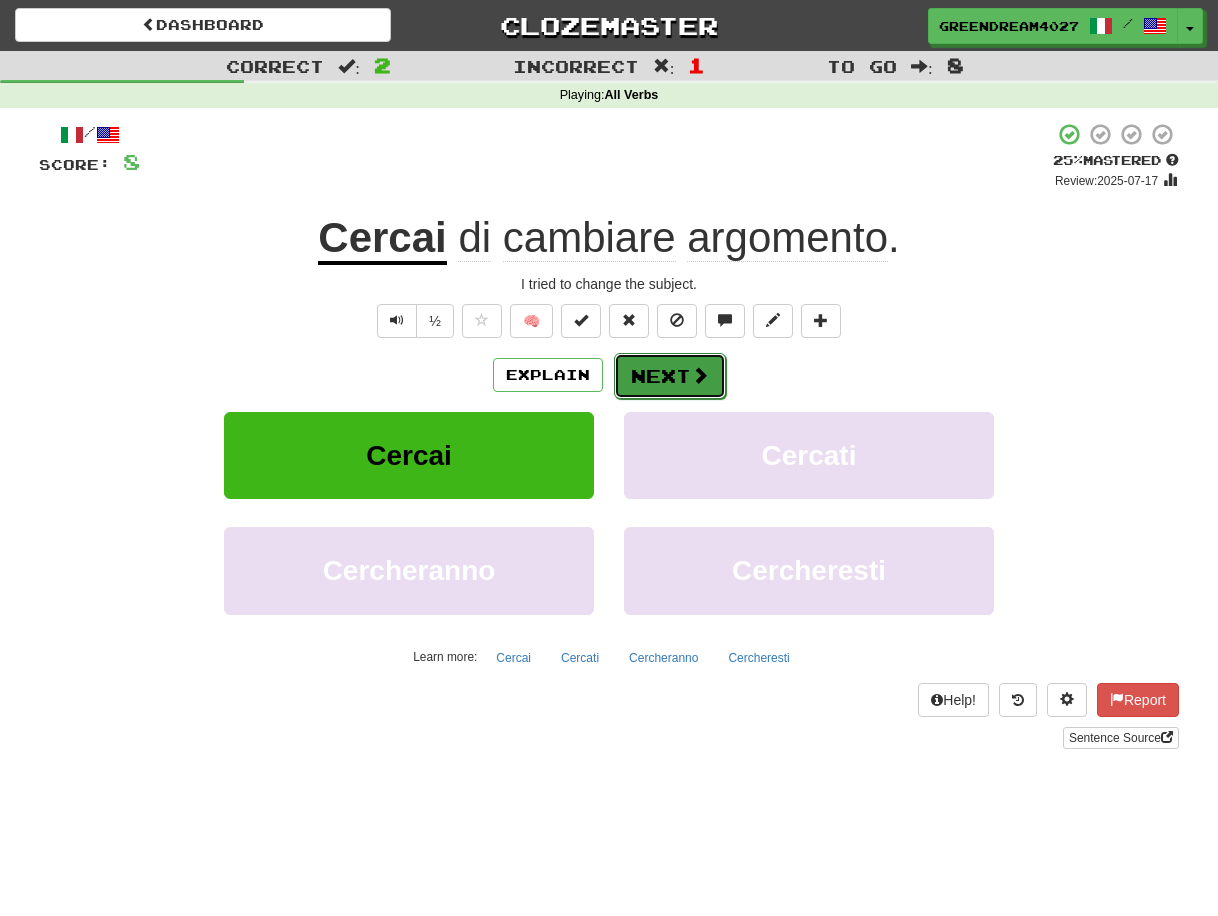 click on "Next" at bounding box center [670, 376] 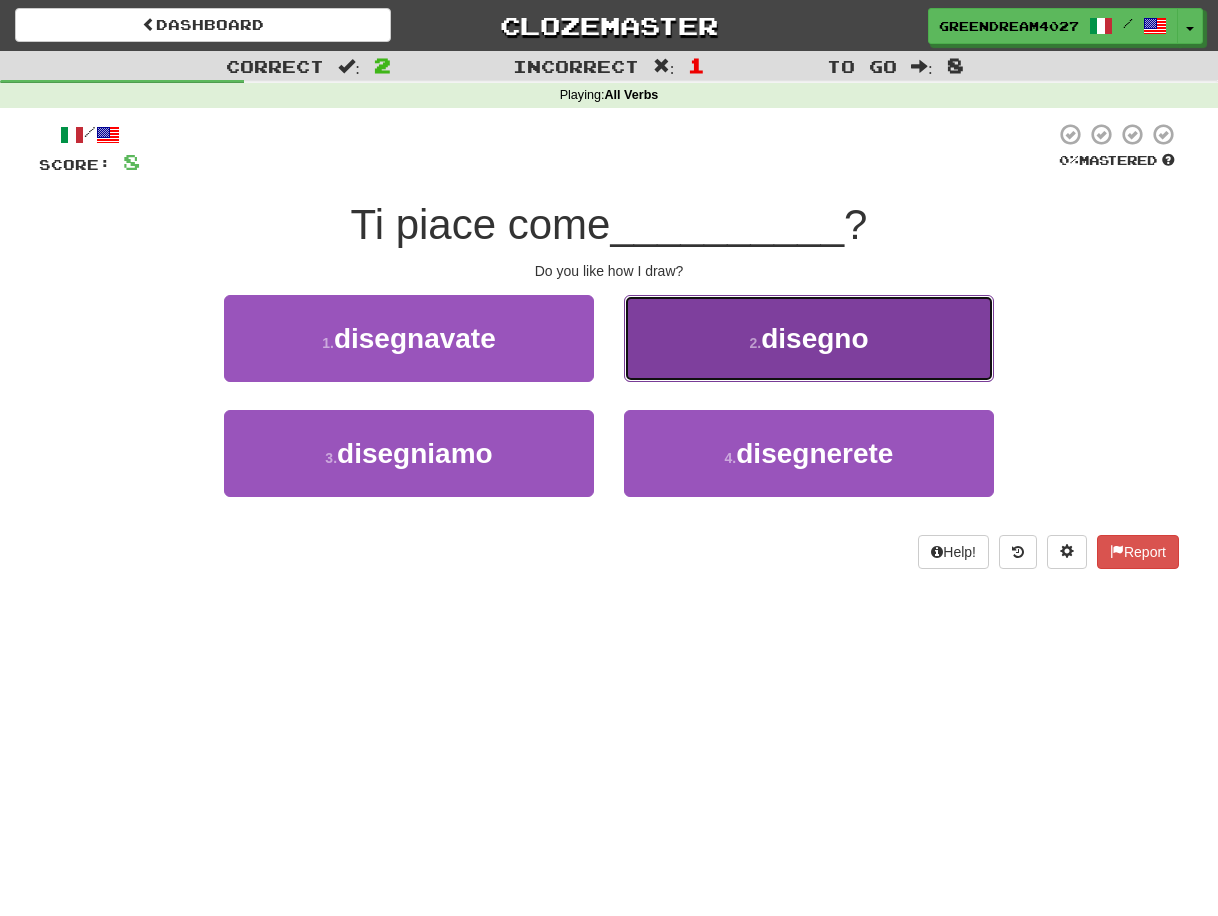 click on "2 .  disegno" at bounding box center (809, 338) 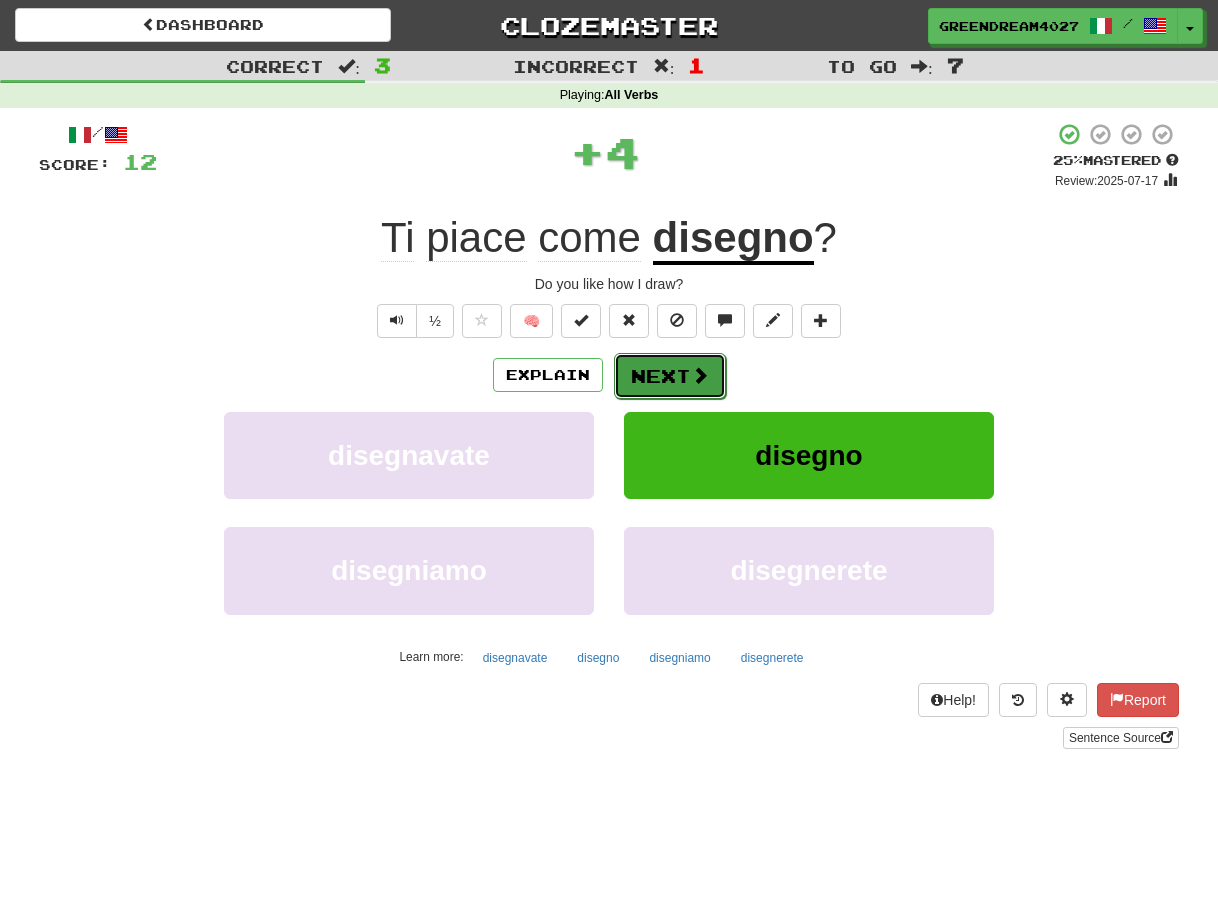 click on "Next" at bounding box center [670, 376] 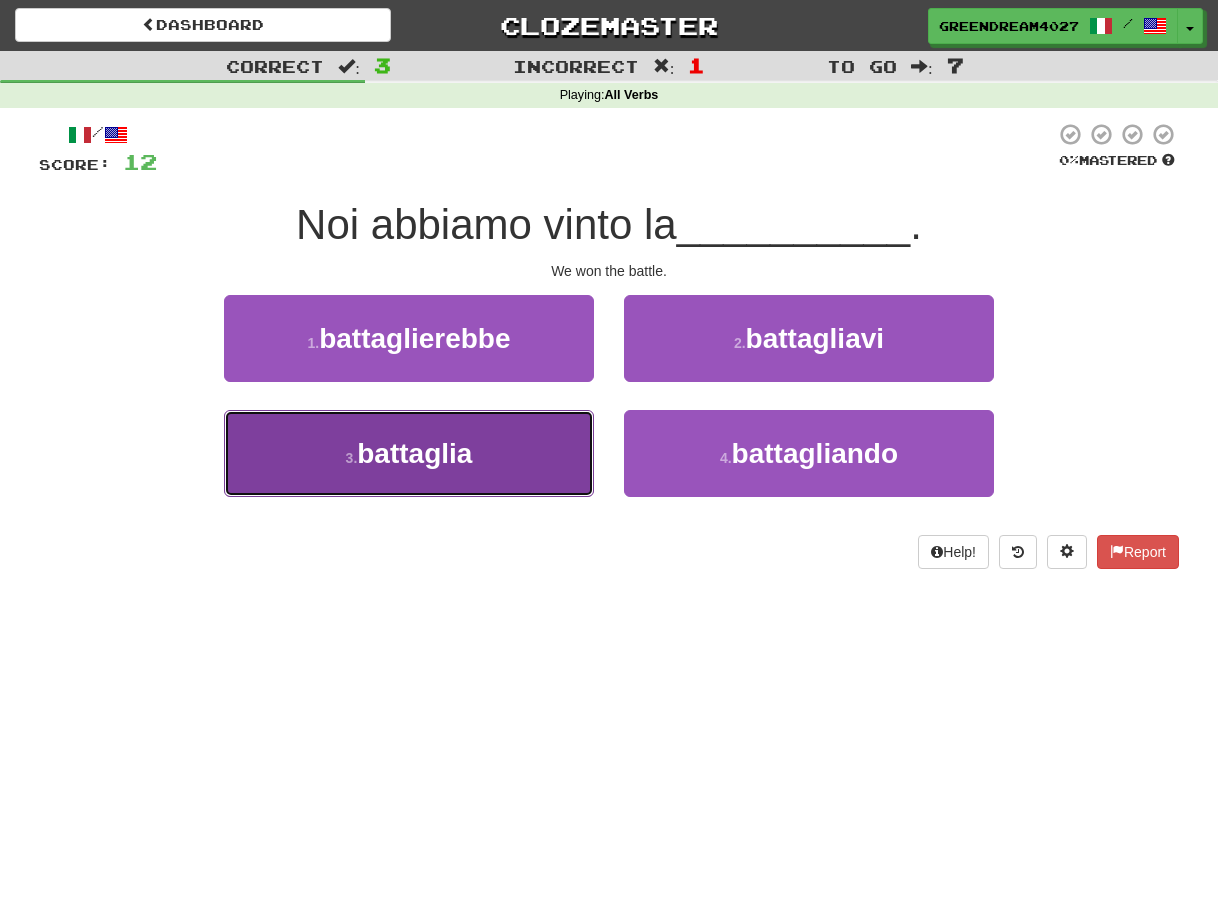 click on "3 .  battaglia" at bounding box center (409, 453) 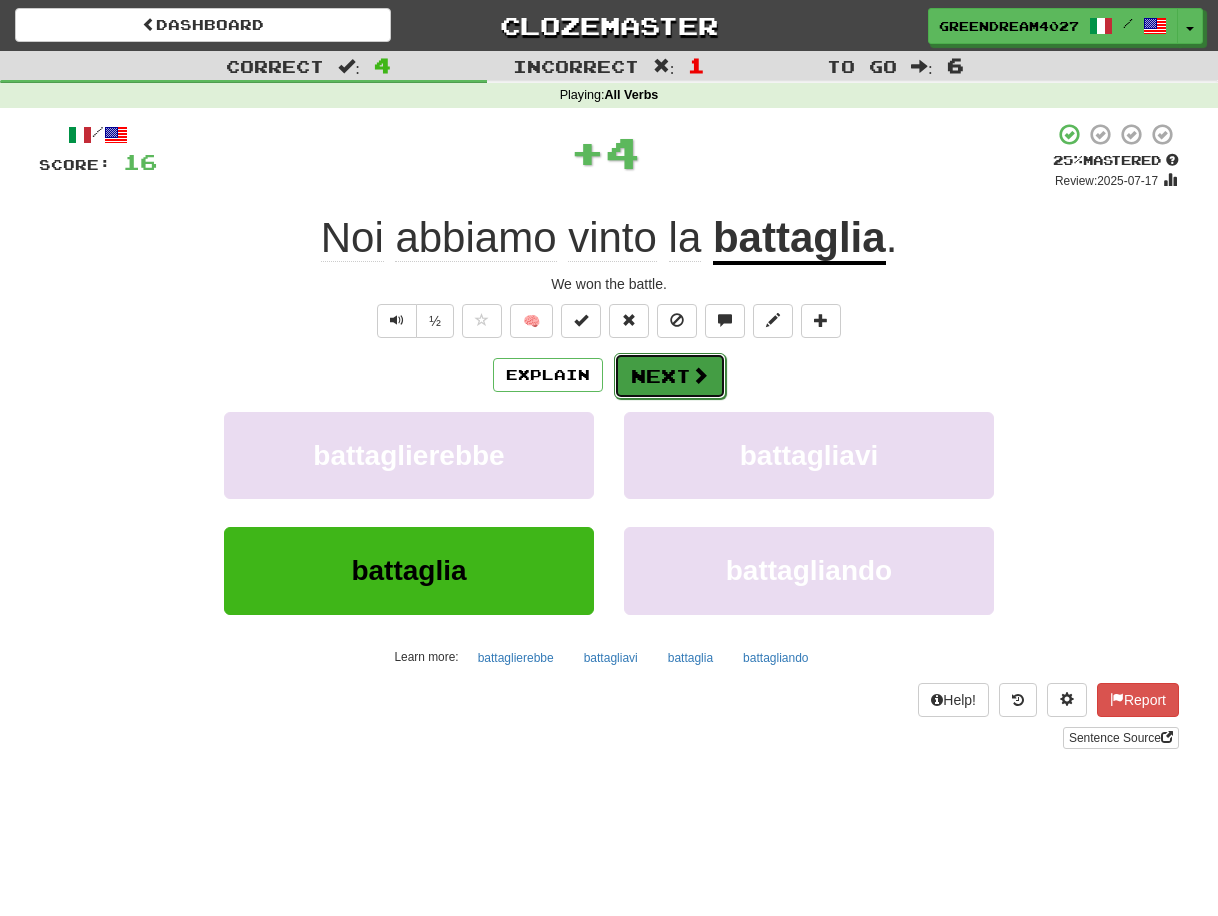 click on "Next" at bounding box center [670, 376] 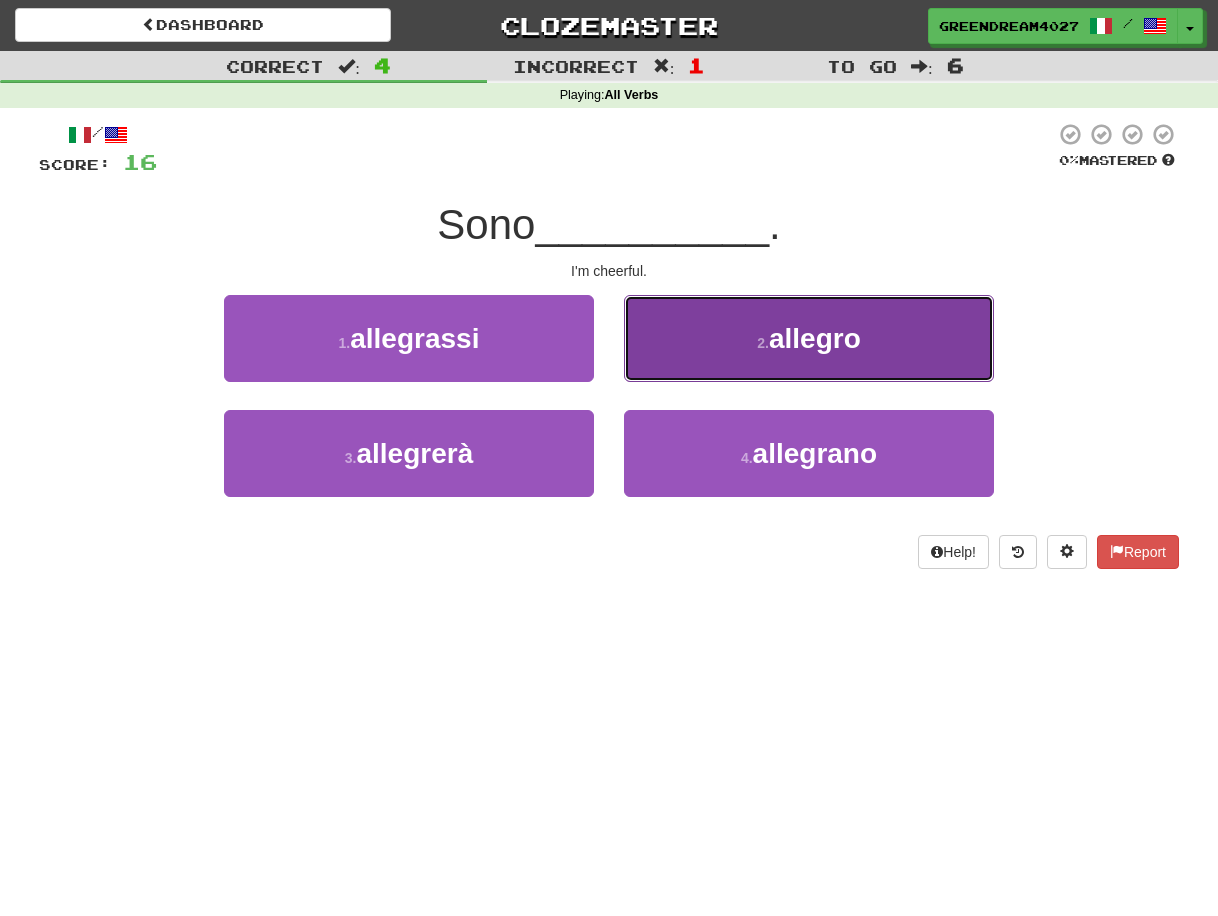 click on "2 .  allegro" at bounding box center (809, 338) 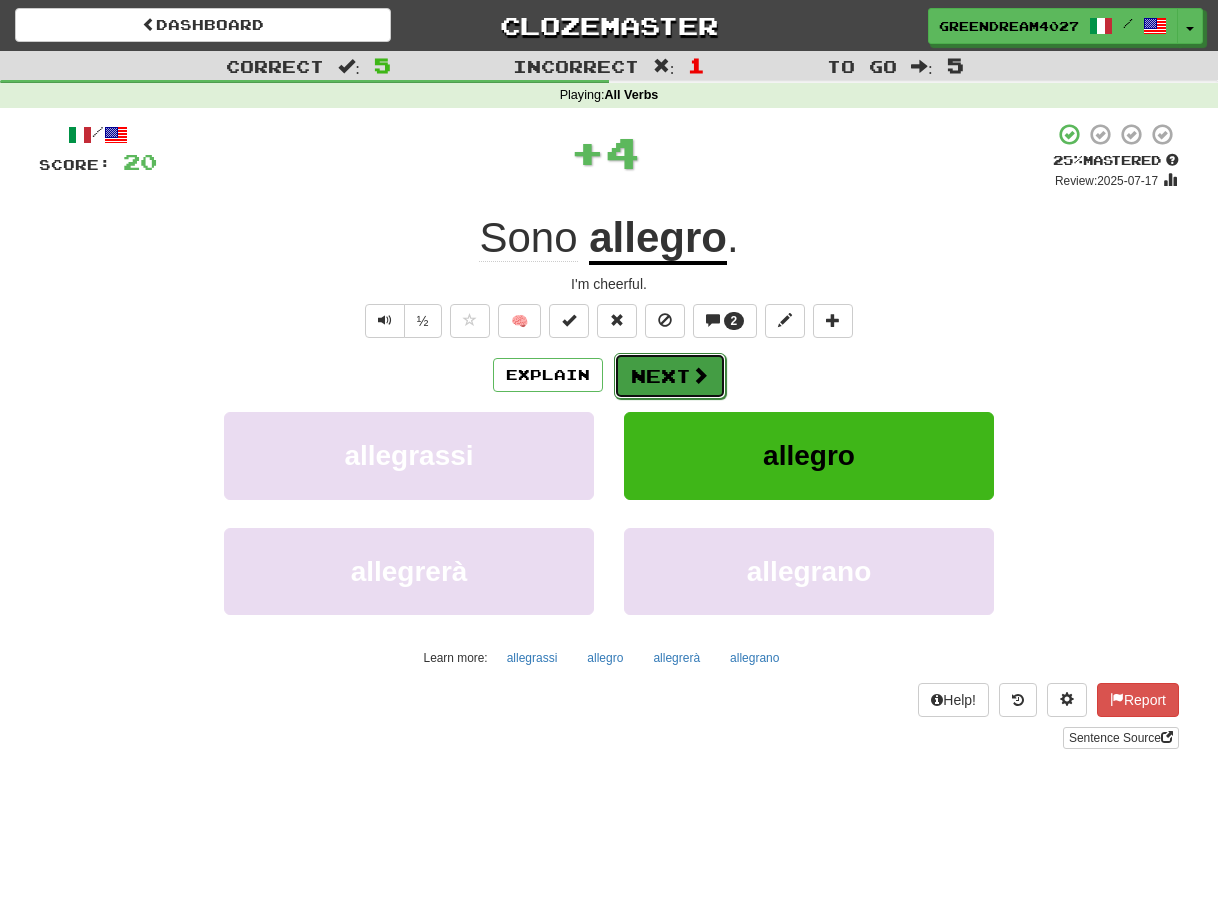click on "Next" at bounding box center (670, 376) 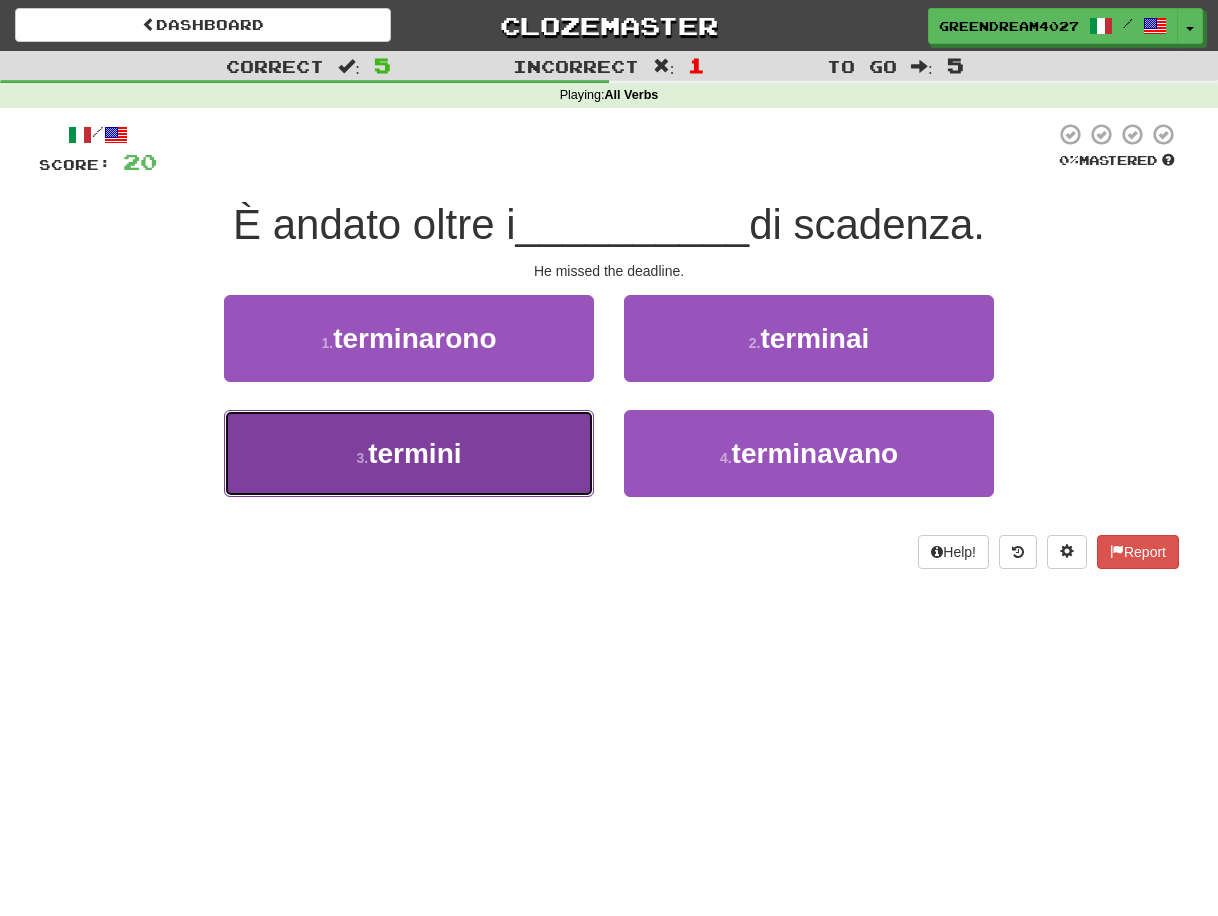click on "3 .  termini" at bounding box center (409, 453) 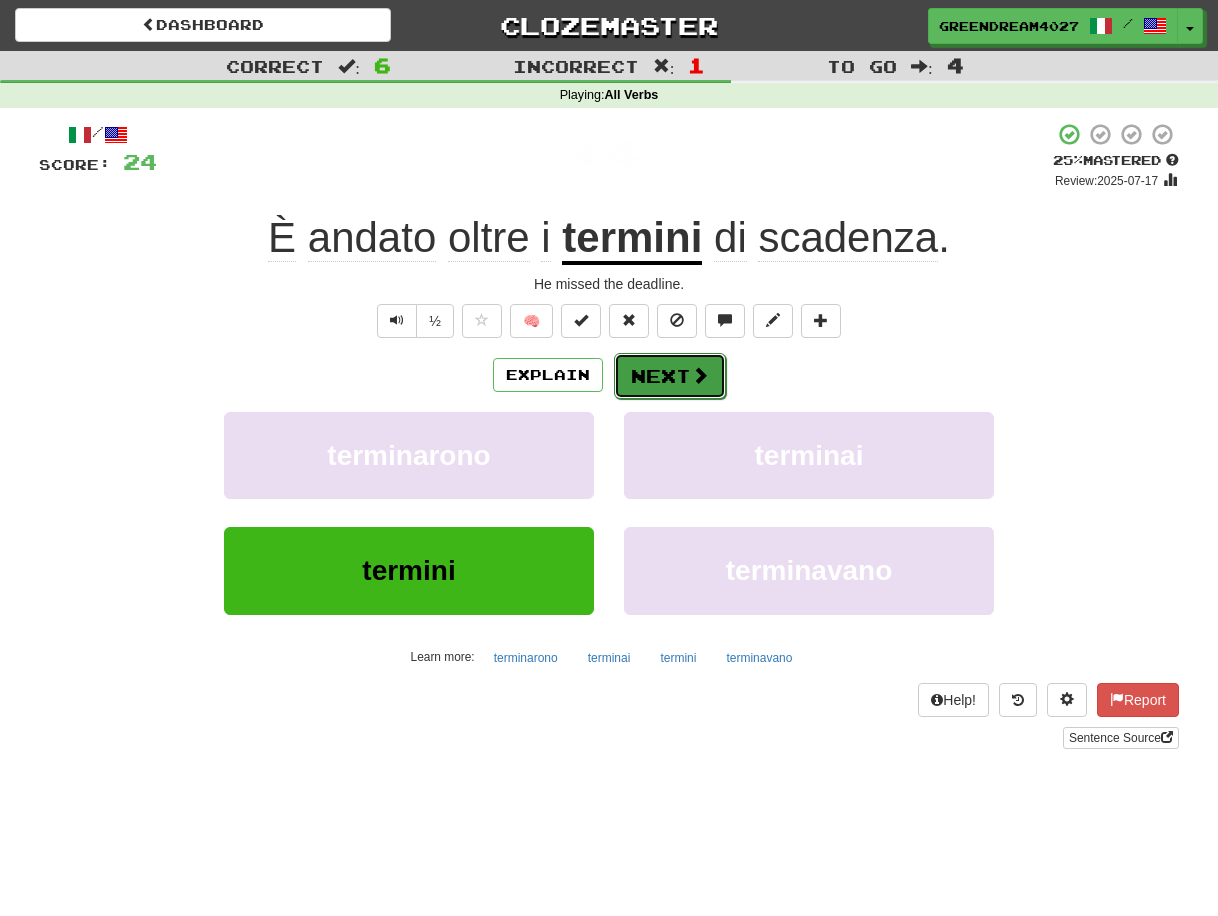 click on "Next" at bounding box center (670, 376) 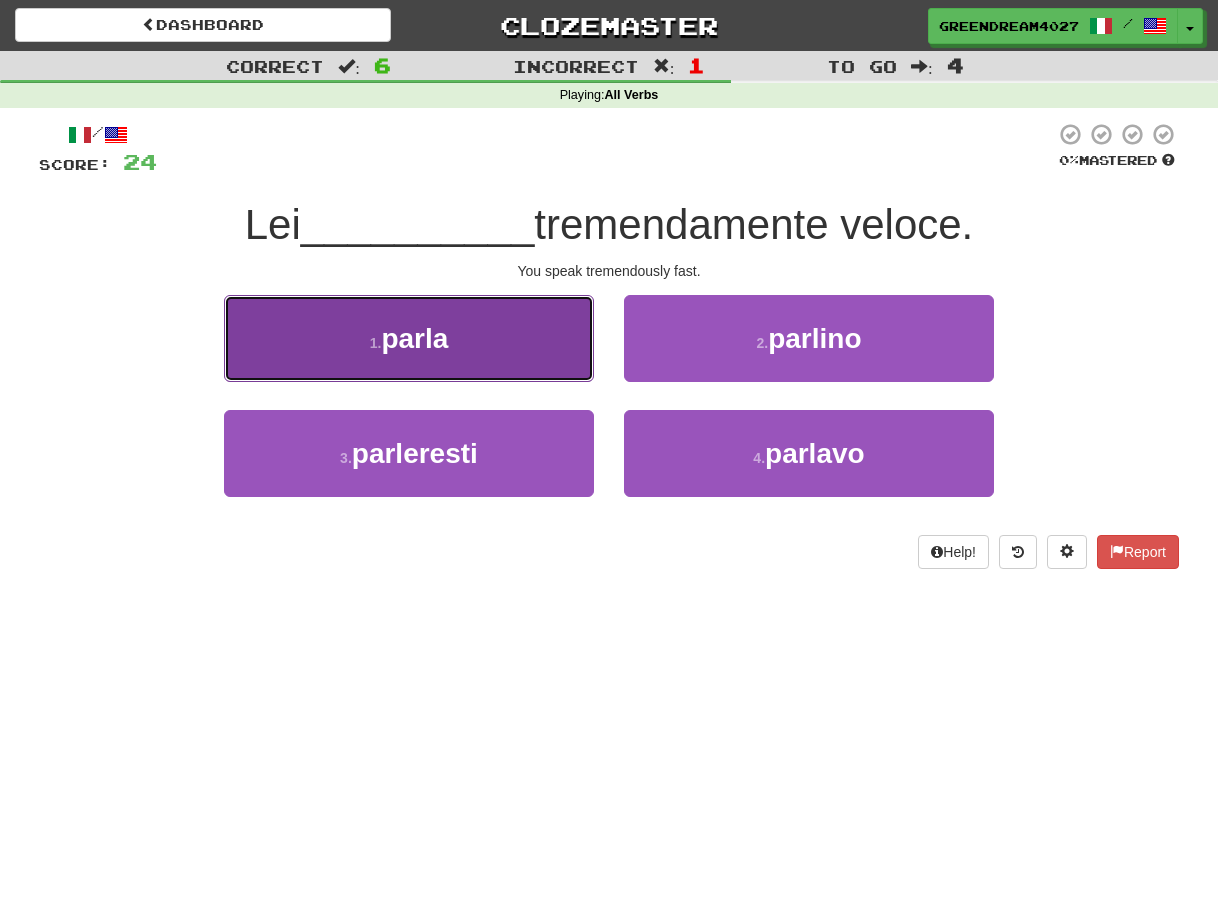 click on "parla" at bounding box center [414, 338] 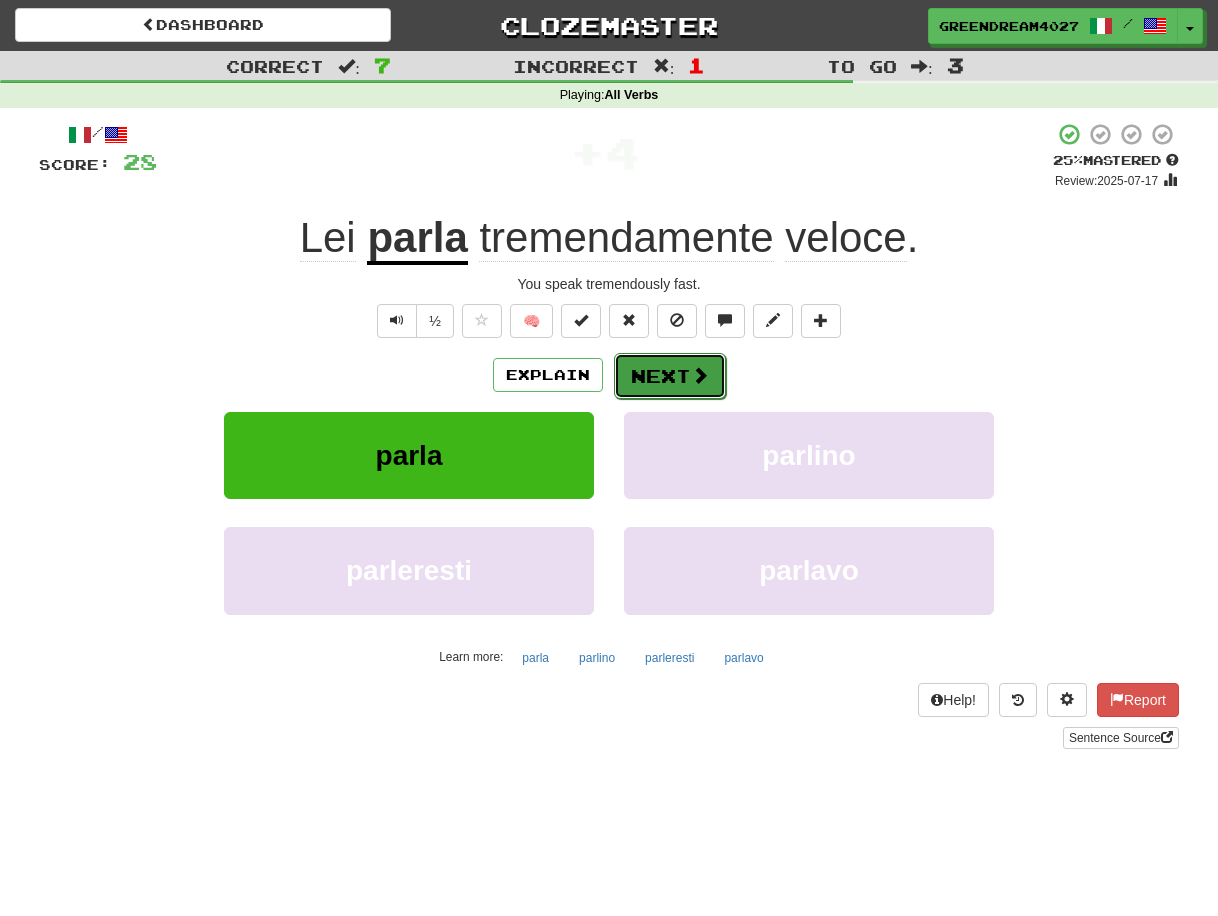 click on "Next" at bounding box center (670, 376) 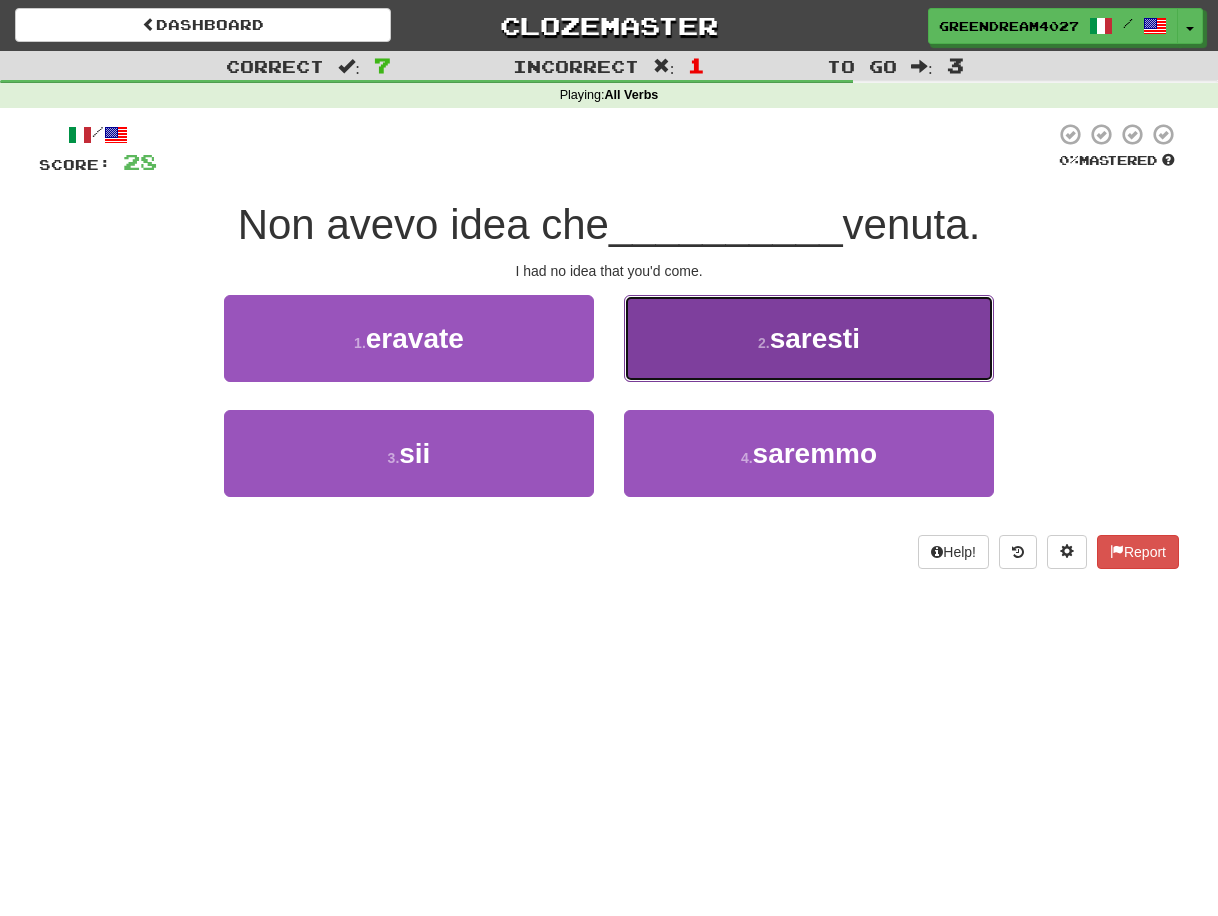 click on "2 .  saresti" at bounding box center (809, 338) 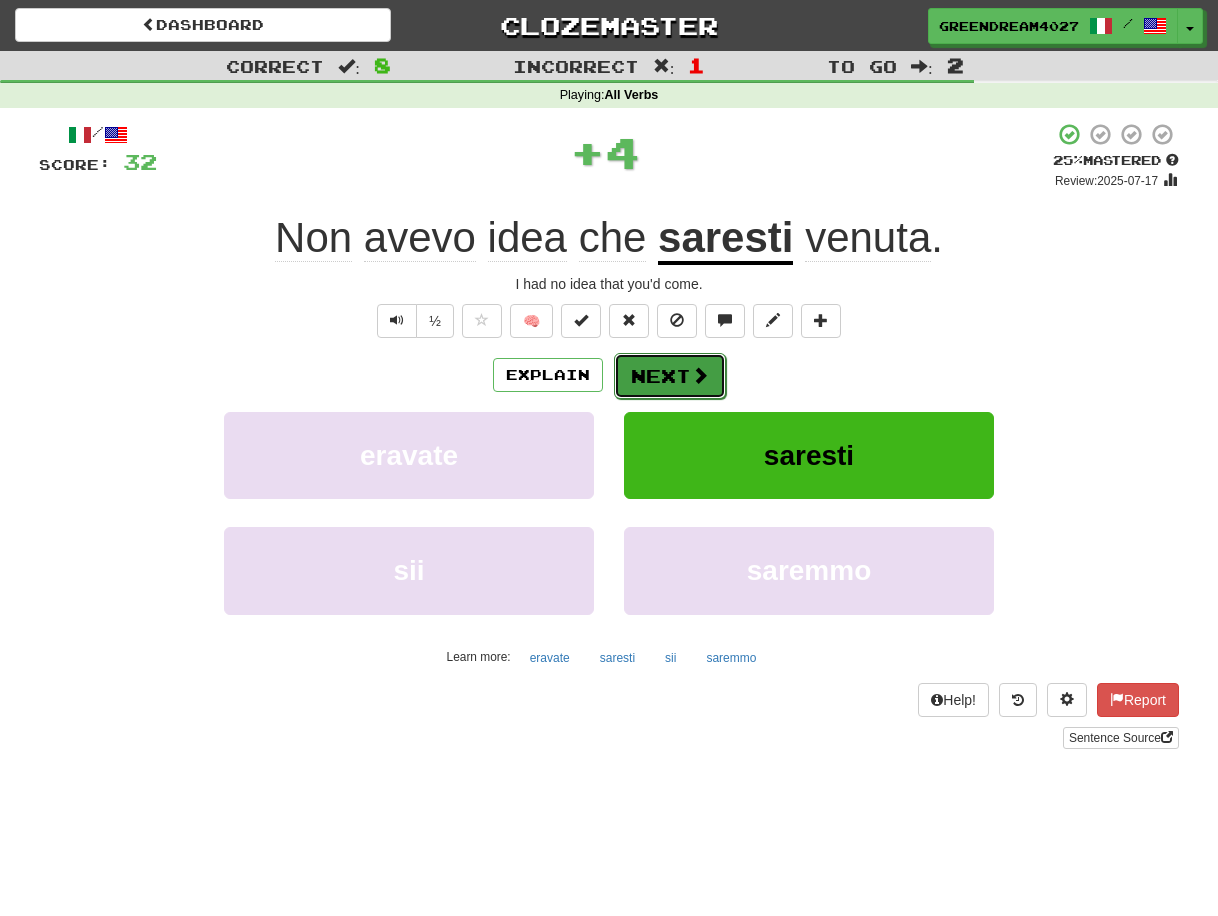 click on "Next" at bounding box center (670, 376) 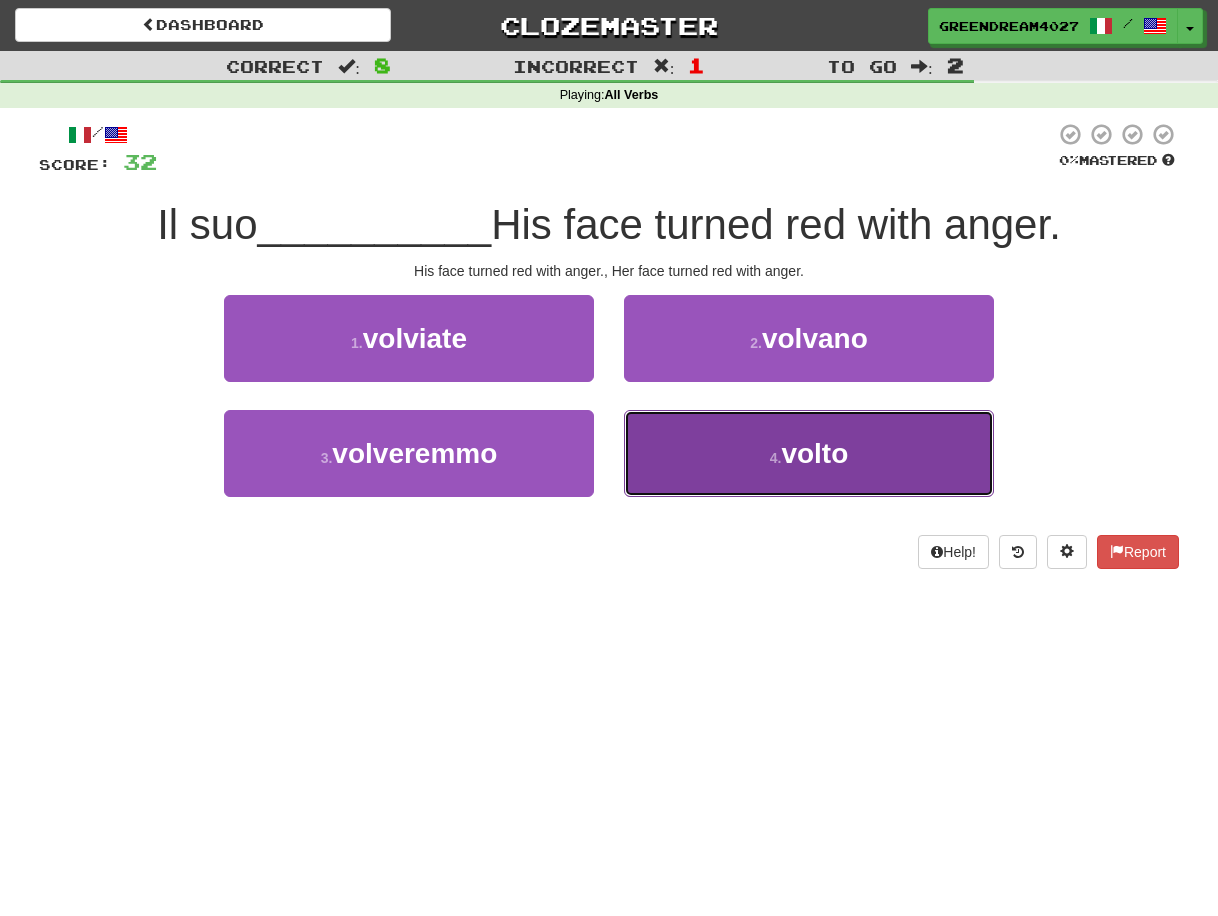 click on "4 .  volto" at bounding box center [809, 453] 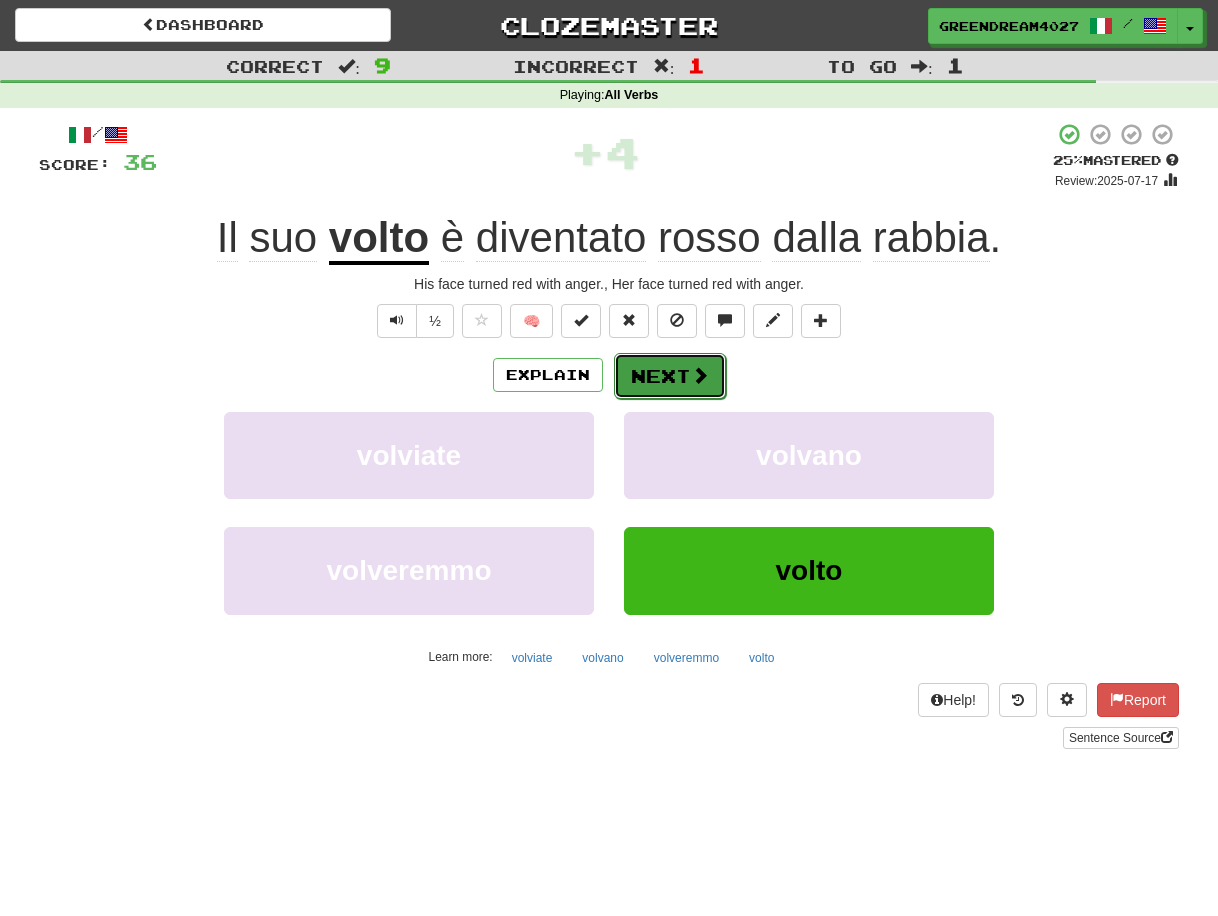 click on "Next" at bounding box center [670, 376] 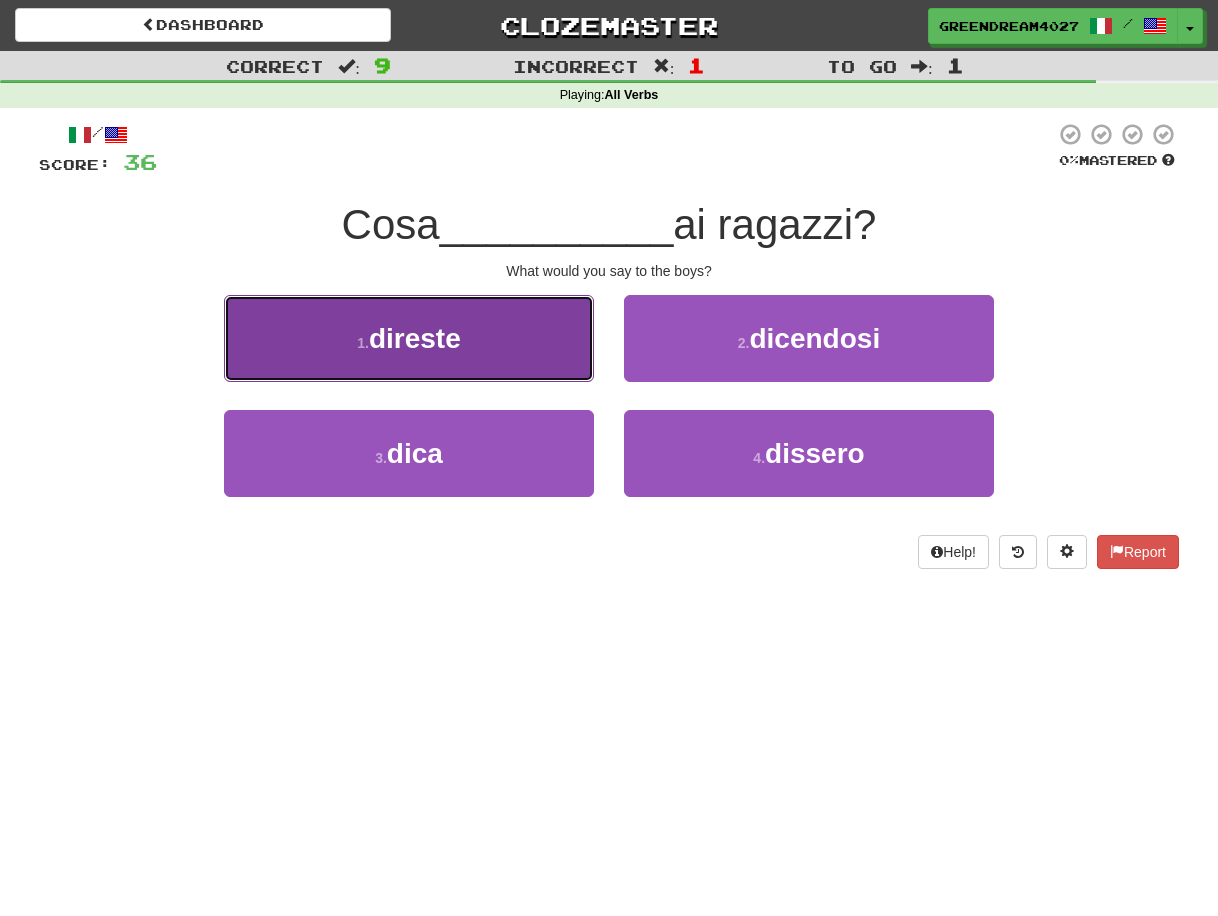 click on "direste" at bounding box center (415, 338) 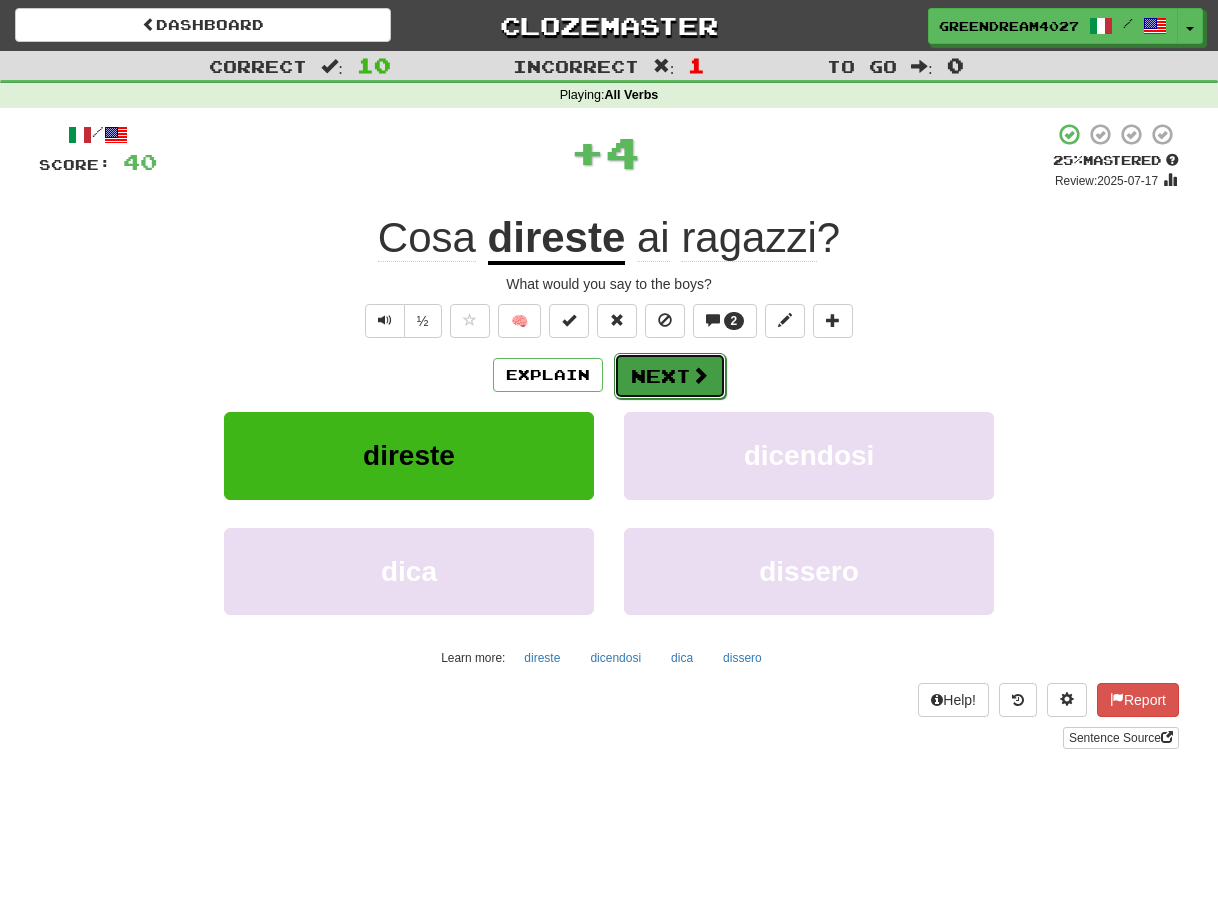 click on "Next" at bounding box center (670, 376) 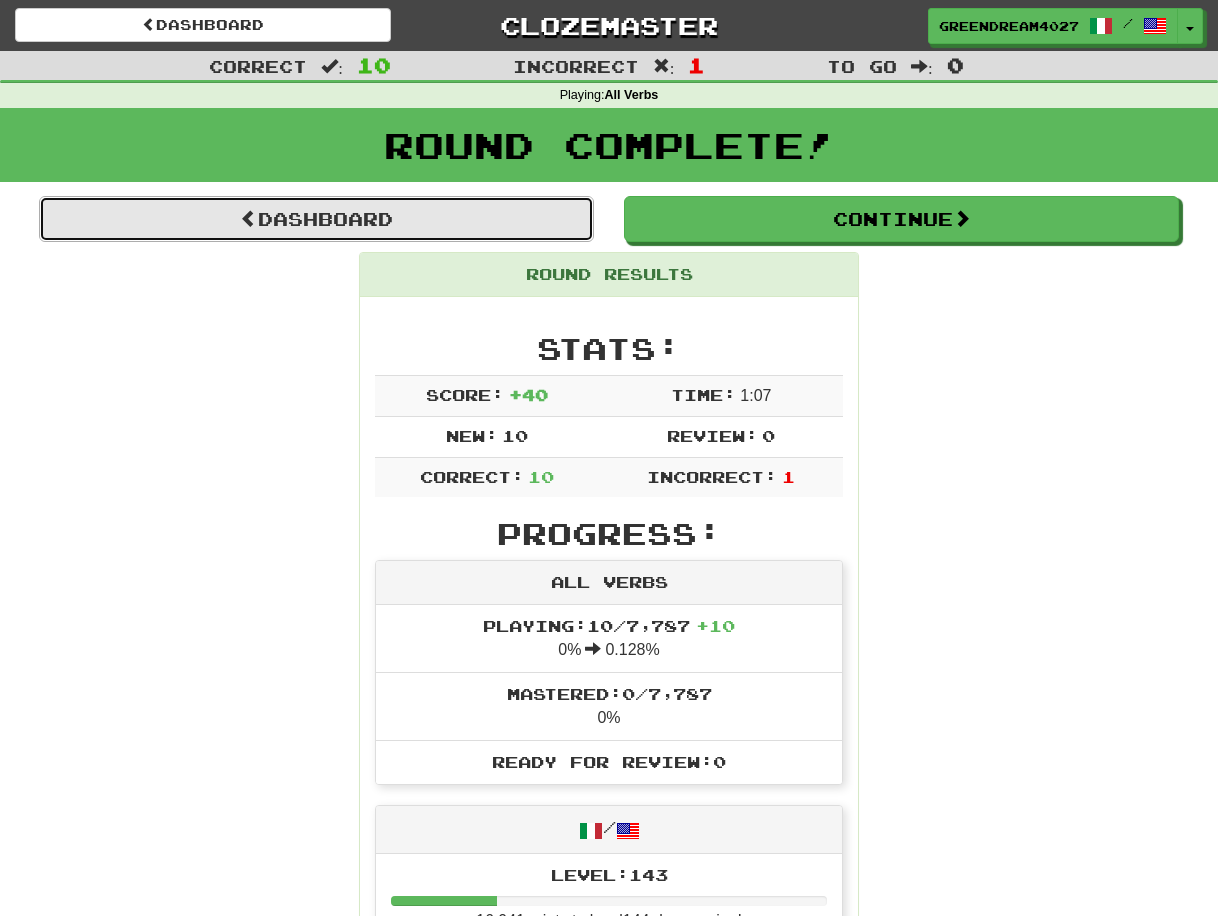 click on "Dashboard" at bounding box center [316, 219] 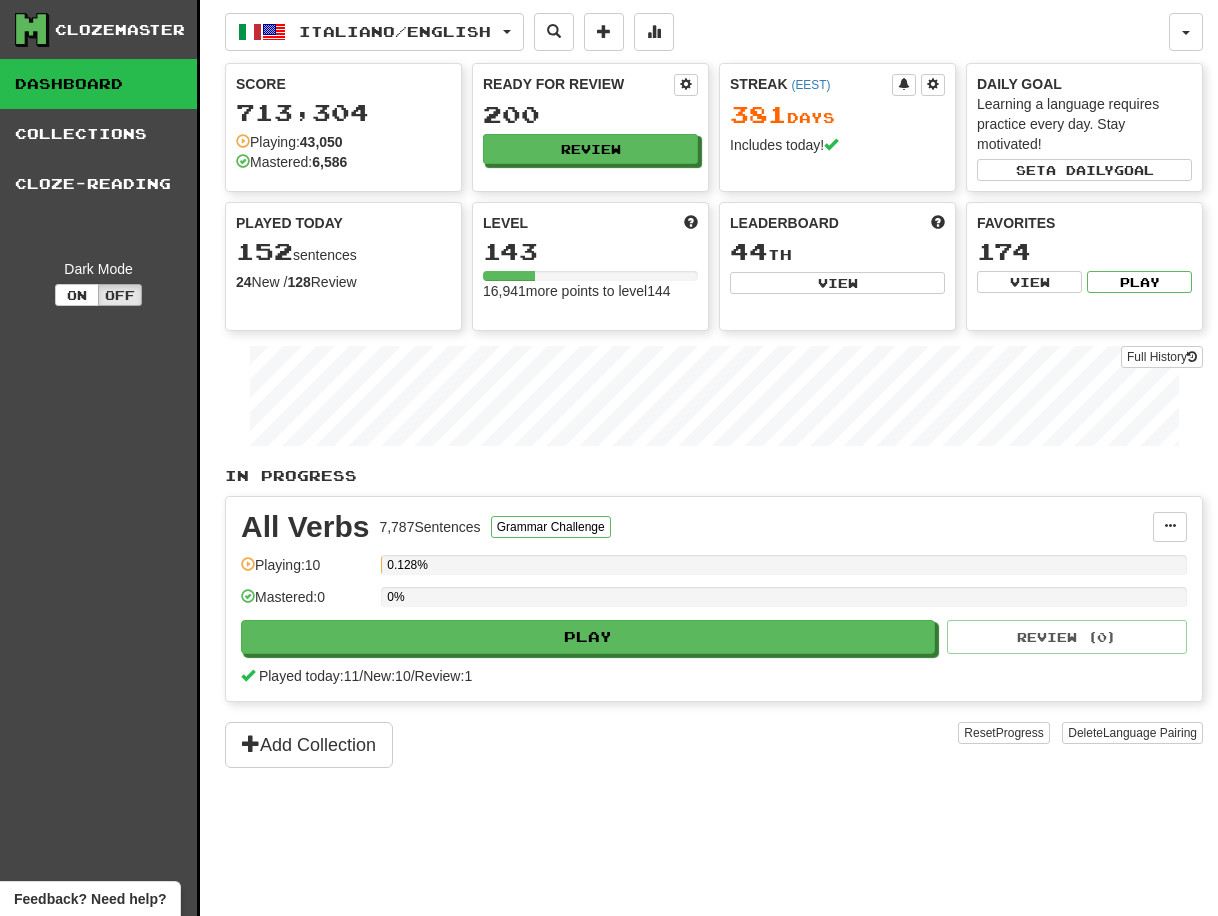 scroll, scrollTop: 0, scrollLeft: 0, axis: both 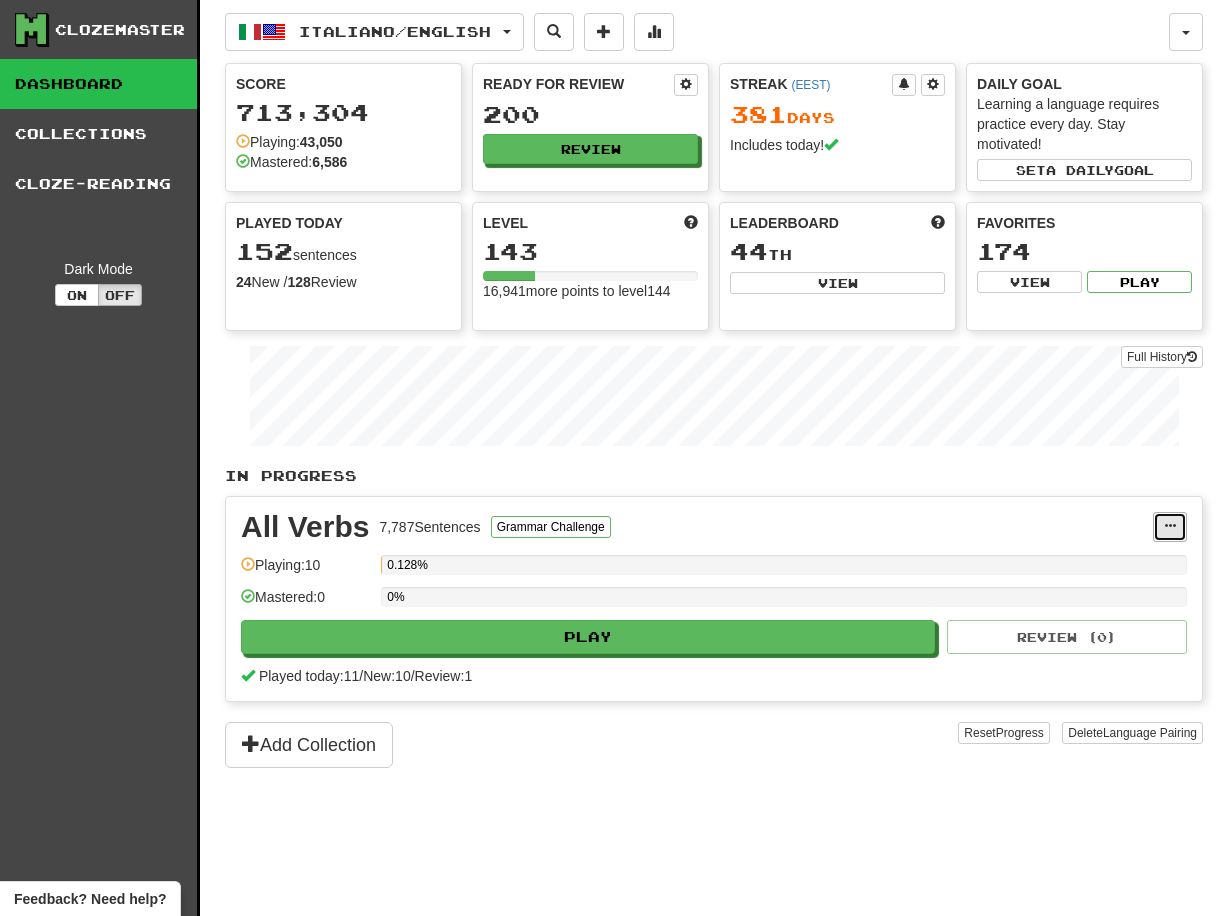 click at bounding box center [1170, 526] 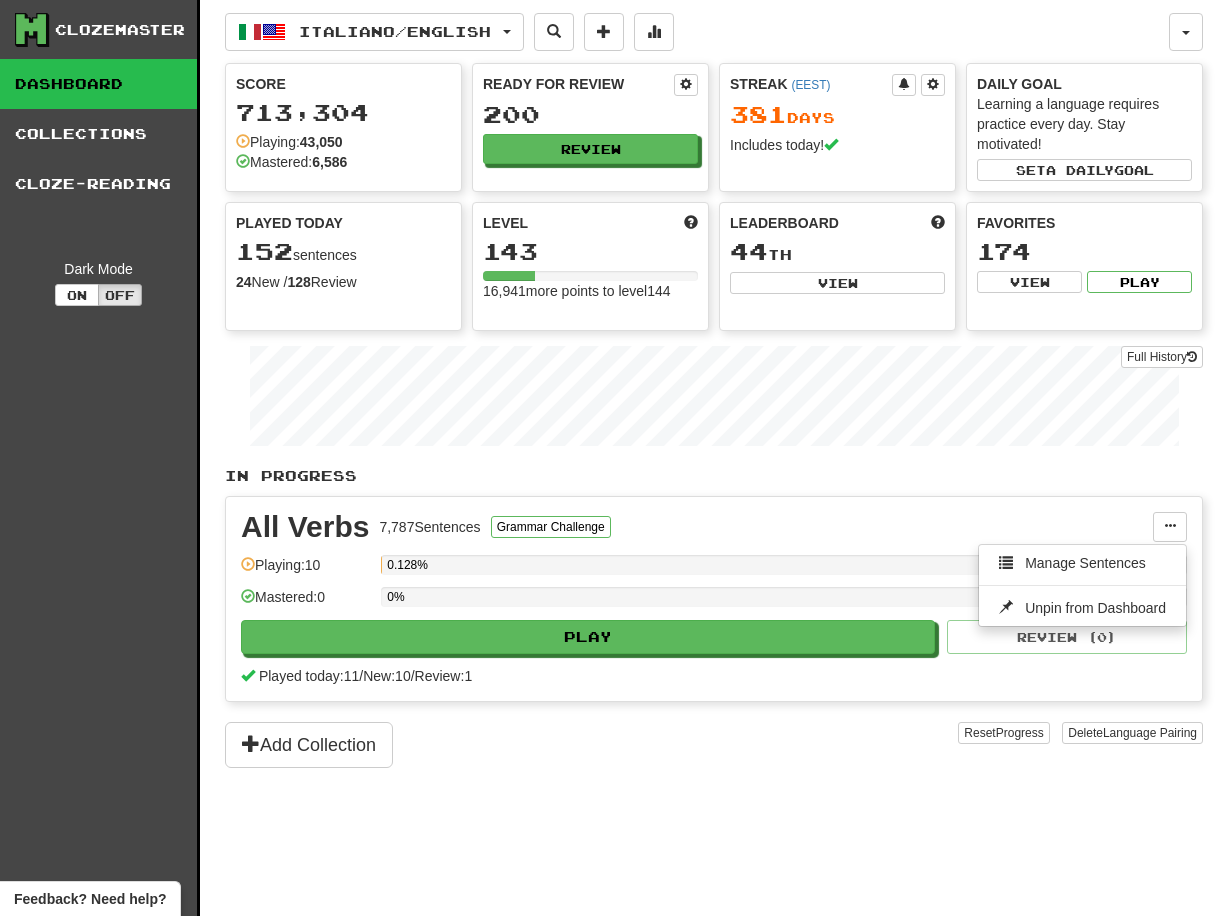 click on "All Verbs 7,787  Sentences Grammar Challenge Manage Sentences Unpin from Dashboard  Playing:  10 0.128%  Mastered:  0 0% Play Review ( 0 )   Played today:  11  /  New:  10  /  Review:  1" at bounding box center [714, 599] 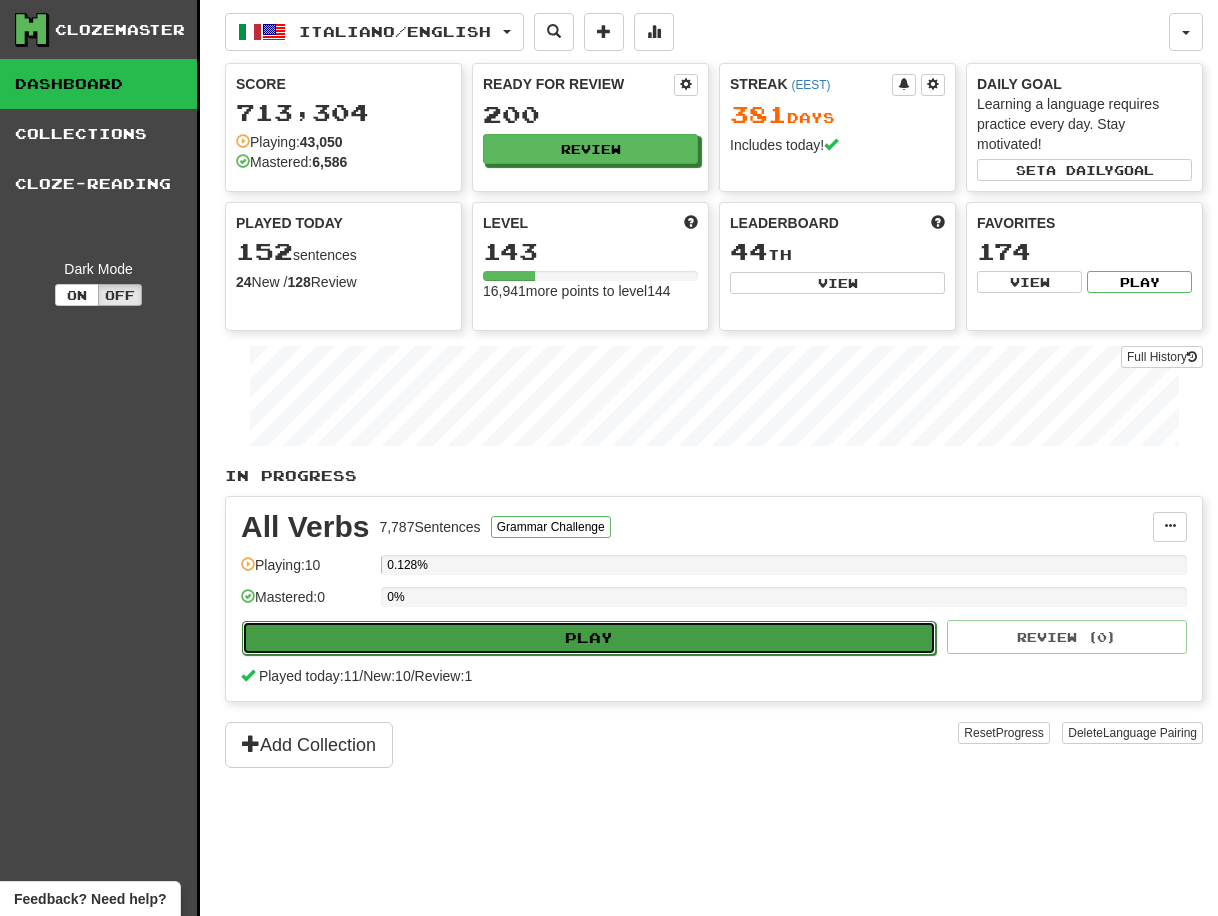 click on "Play" at bounding box center (589, 638) 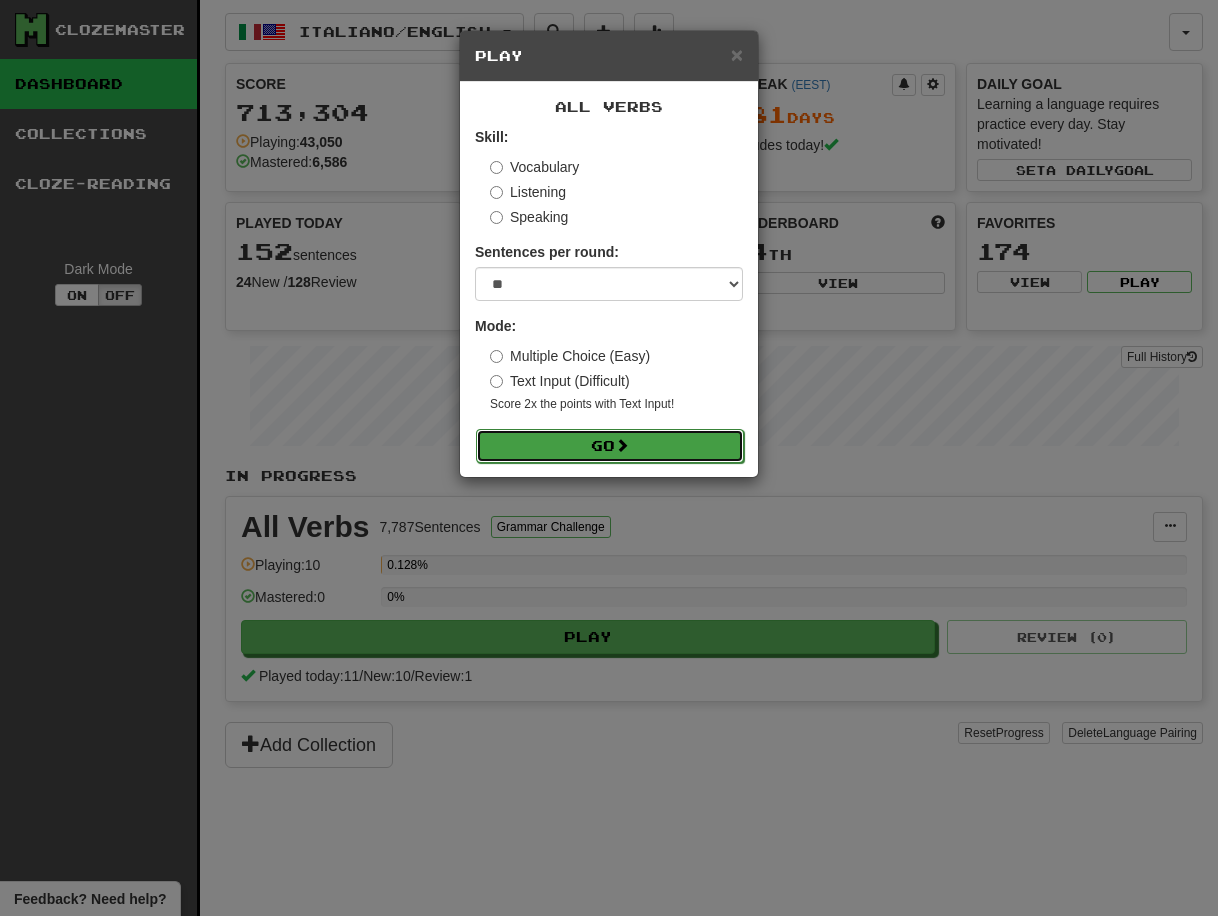 click on "Go" at bounding box center [610, 446] 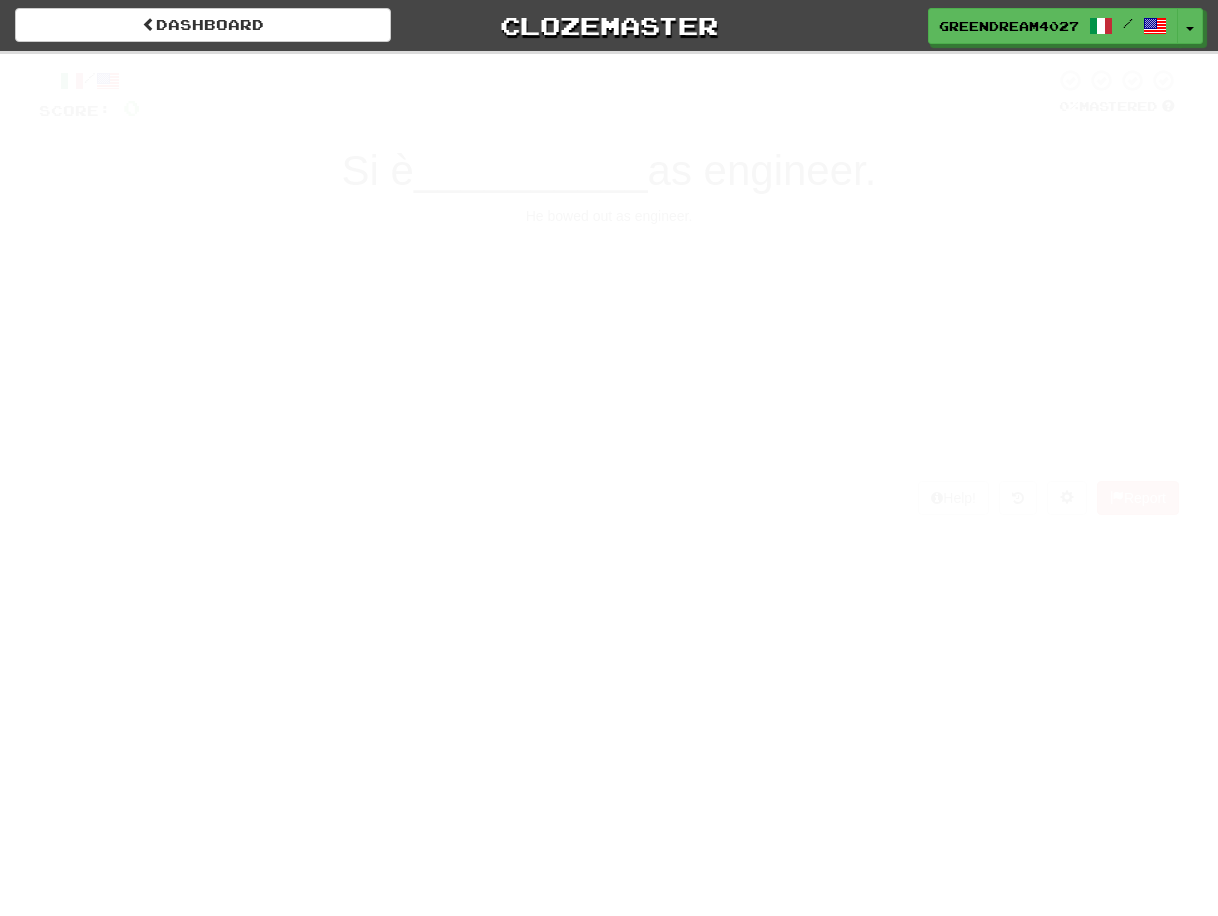 scroll, scrollTop: 0, scrollLeft: 0, axis: both 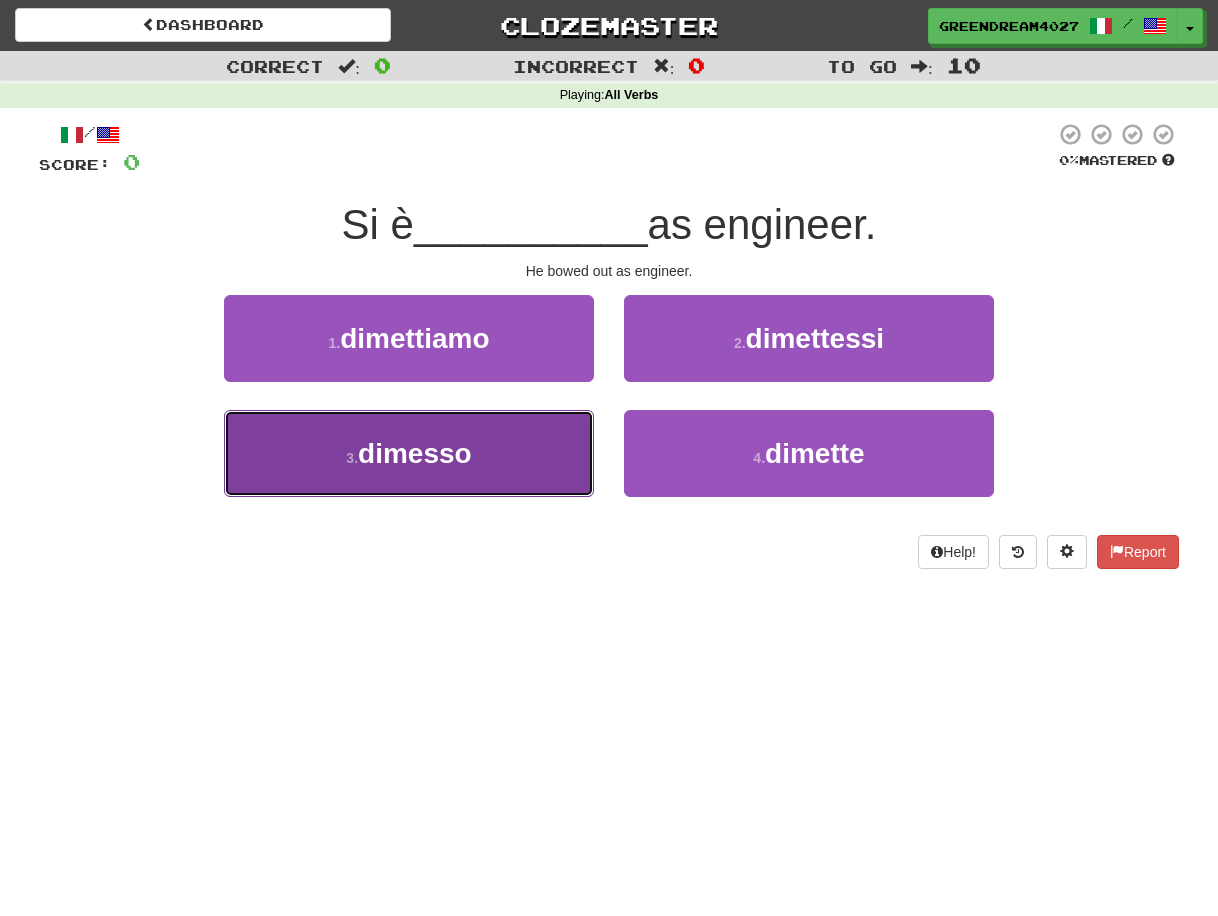 click on "dimesso" at bounding box center [415, 453] 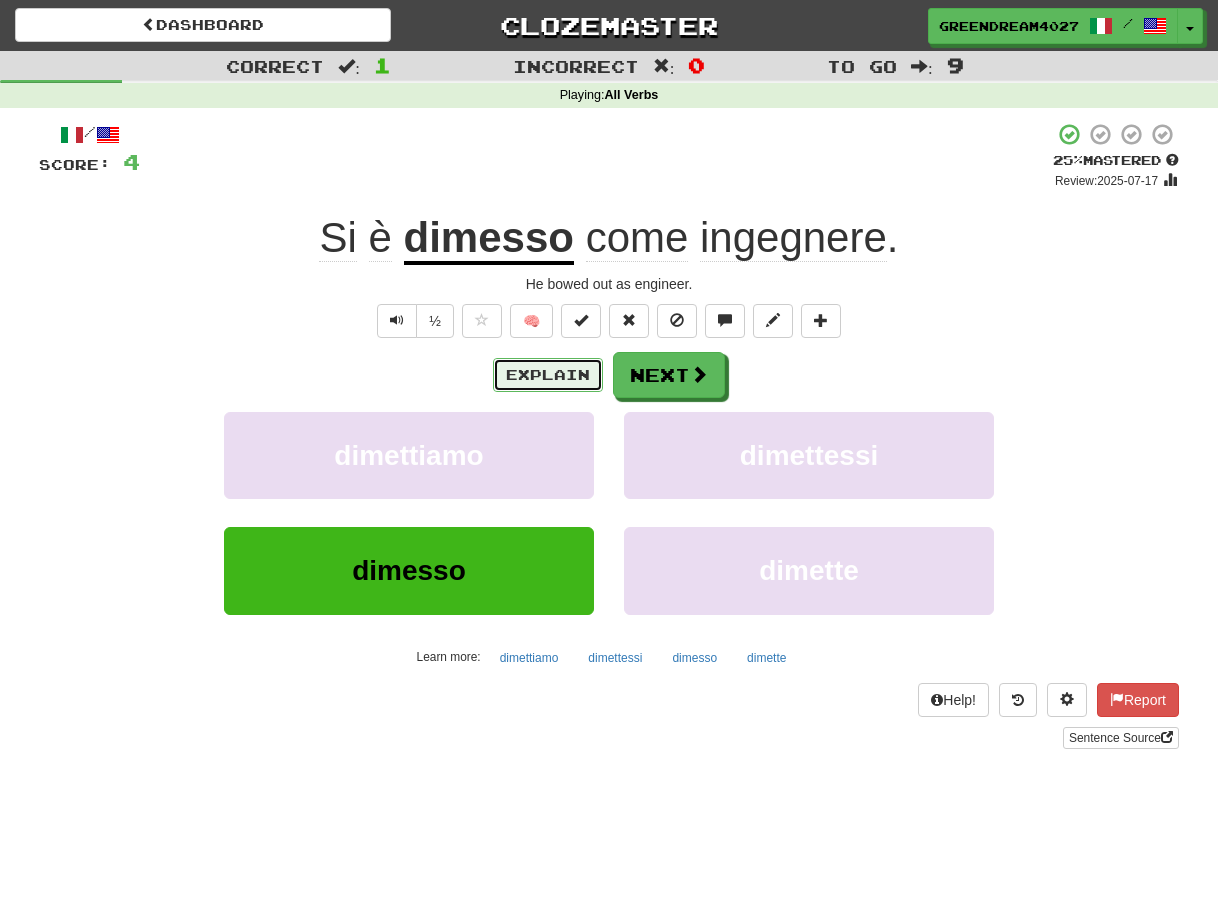 click on "Explain" at bounding box center [548, 375] 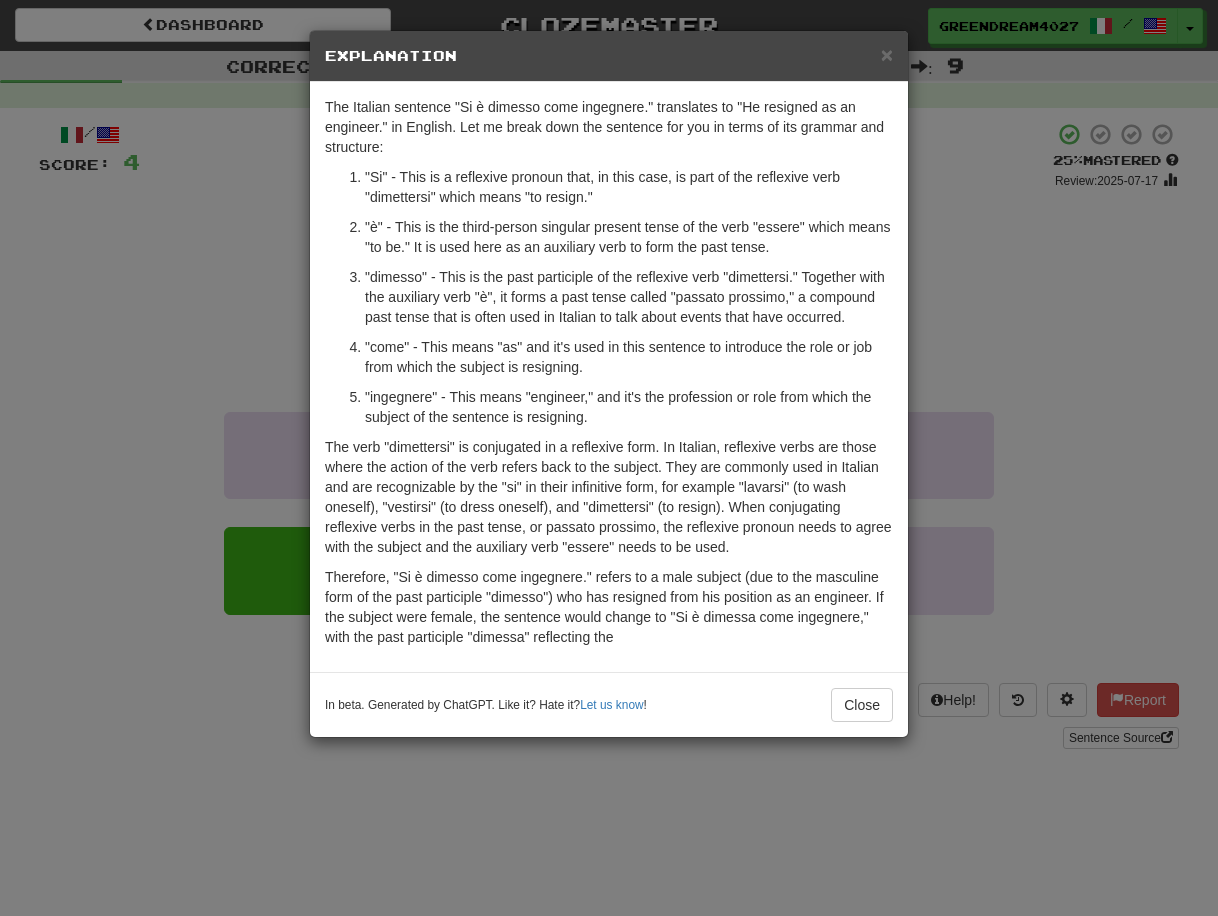 click on "× Explanation The Italian sentence "Si è dimesso come ingegnere." translates to "He resigned as an engineer." in English. Let me break down the sentence for you in terms of its grammar and structure:
"Si" - This is a reflexive pronoun that, in this case, is part of the reflexive verb "dimettersi" which means "to resign."
"è" - This is the third-person singular present tense of the verb "essere" which means "to be." It is used here as an auxiliary verb to form the past tense.
"dimesso" - This is the past participle of the reflexive verb "dimettersi." Together with the auxiliary verb "è", it forms a past tense called "passato prossimo," a compound past tense that is often used in Italian to talk about events that have occurred.
"come" - This means "as" and it's used in this sentence to introduce the role or job from which the subject is resigning.
"ingegnere" - This means "engineer," and it's the profession or role from which the subject of the sentence is resigning.
!" at bounding box center (609, 458) 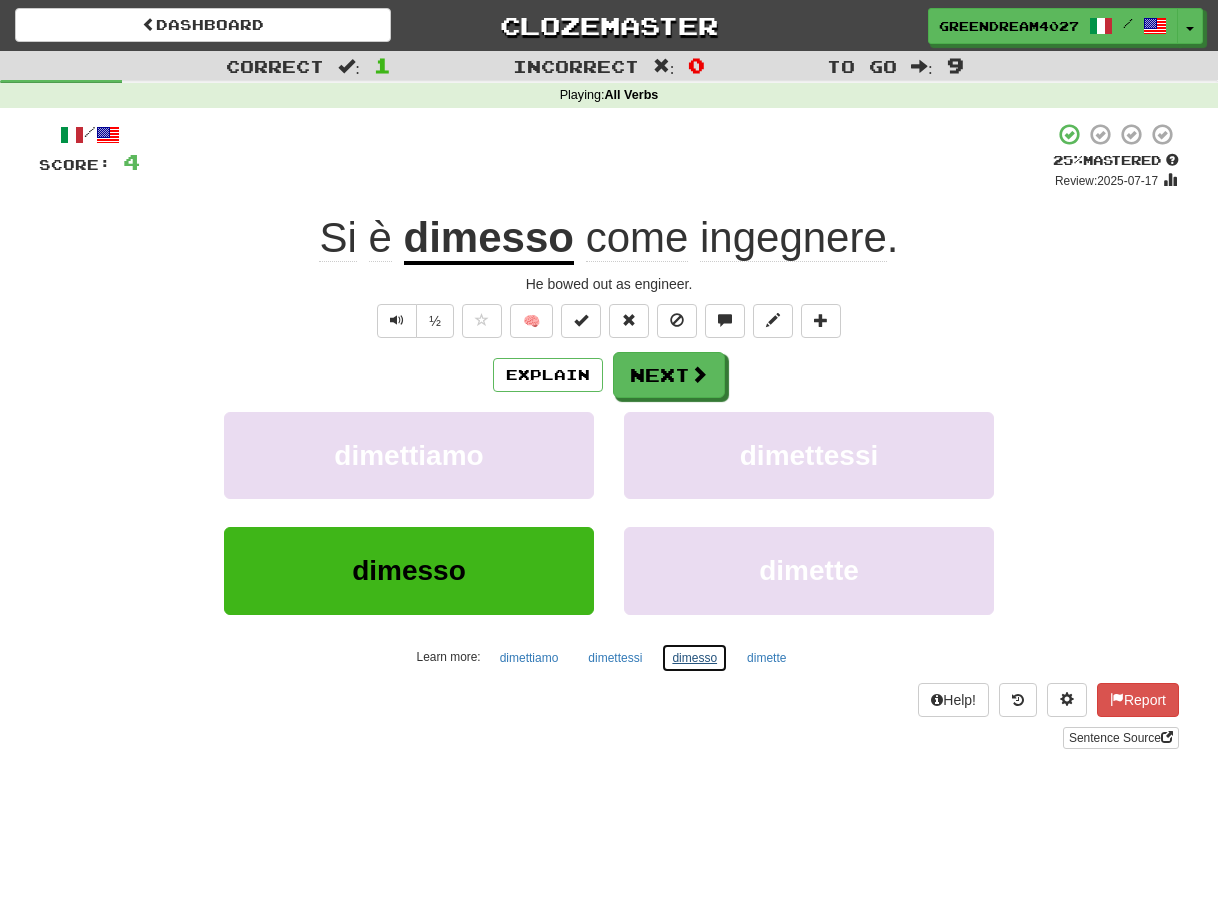 click on "dimesso" at bounding box center [694, 658] 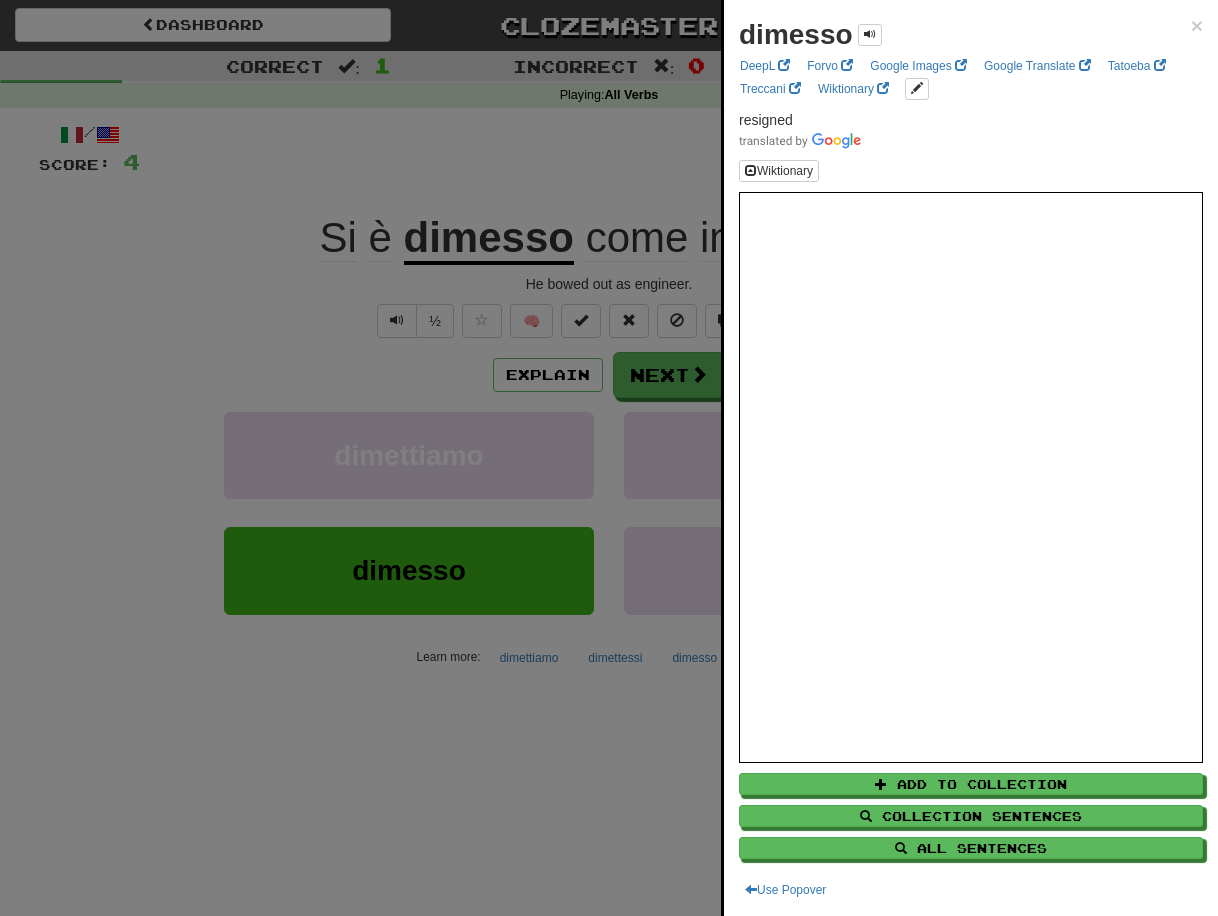 click at bounding box center [609, 458] 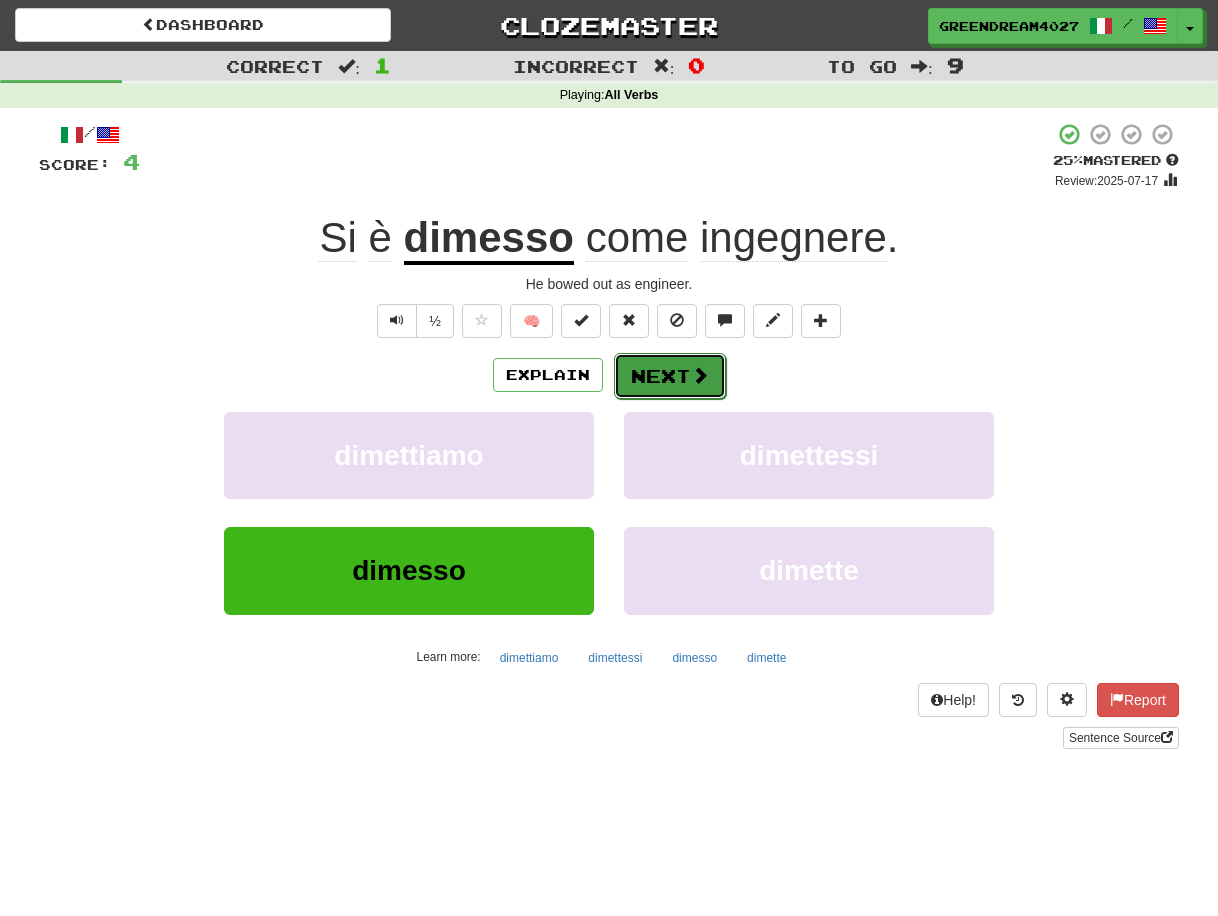 click on "Next" at bounding box center [670, 376] 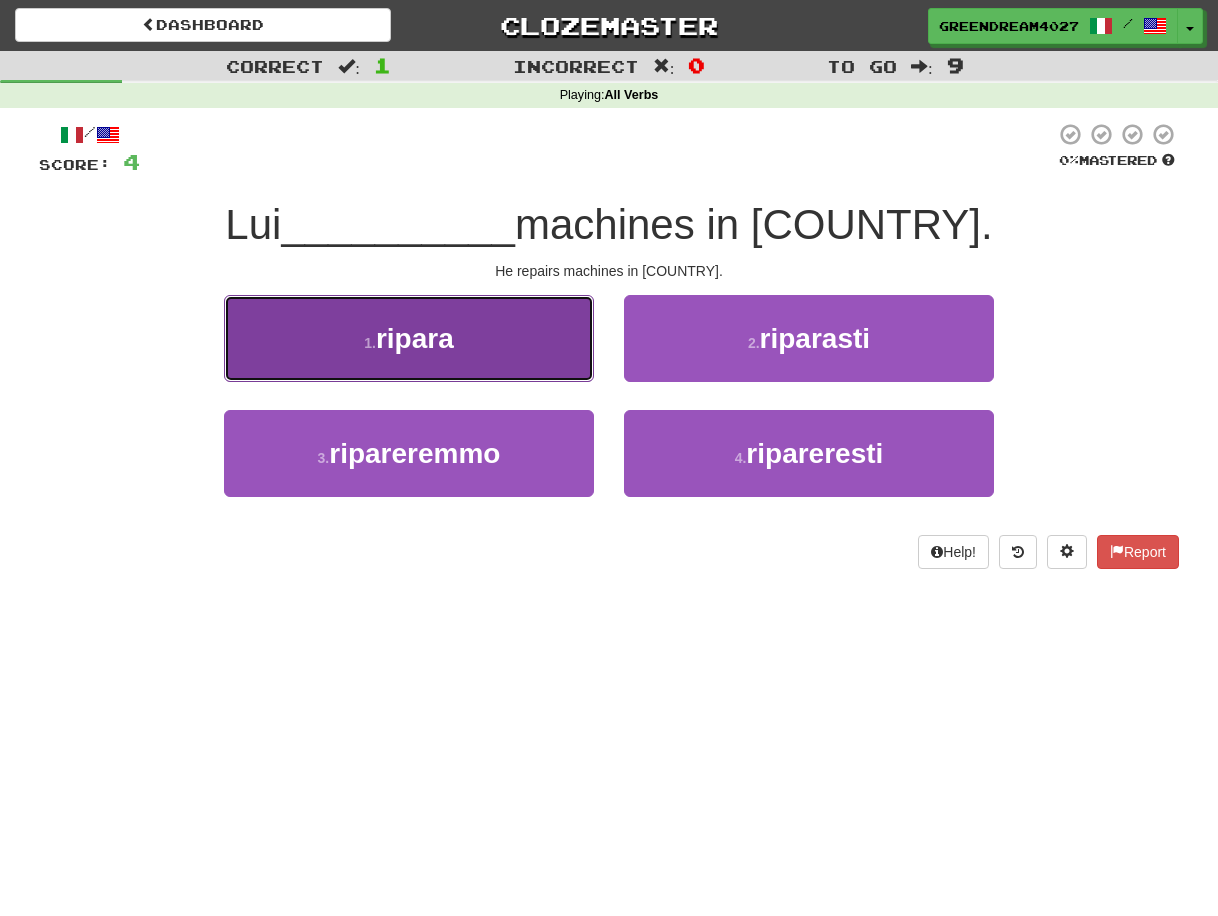 click on "ripara" at bounding box center [415, 338] 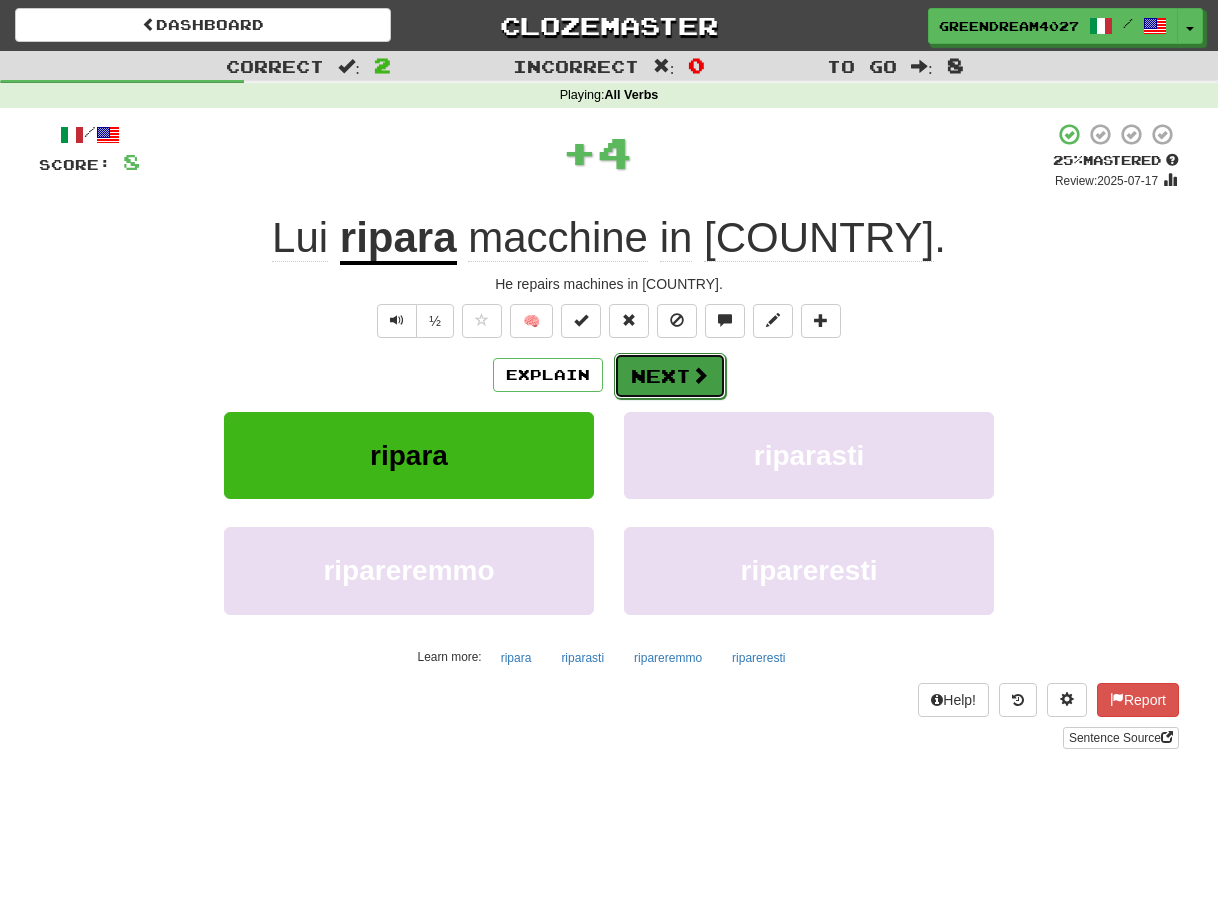 click on "Next" at bounding box center (670, 376) 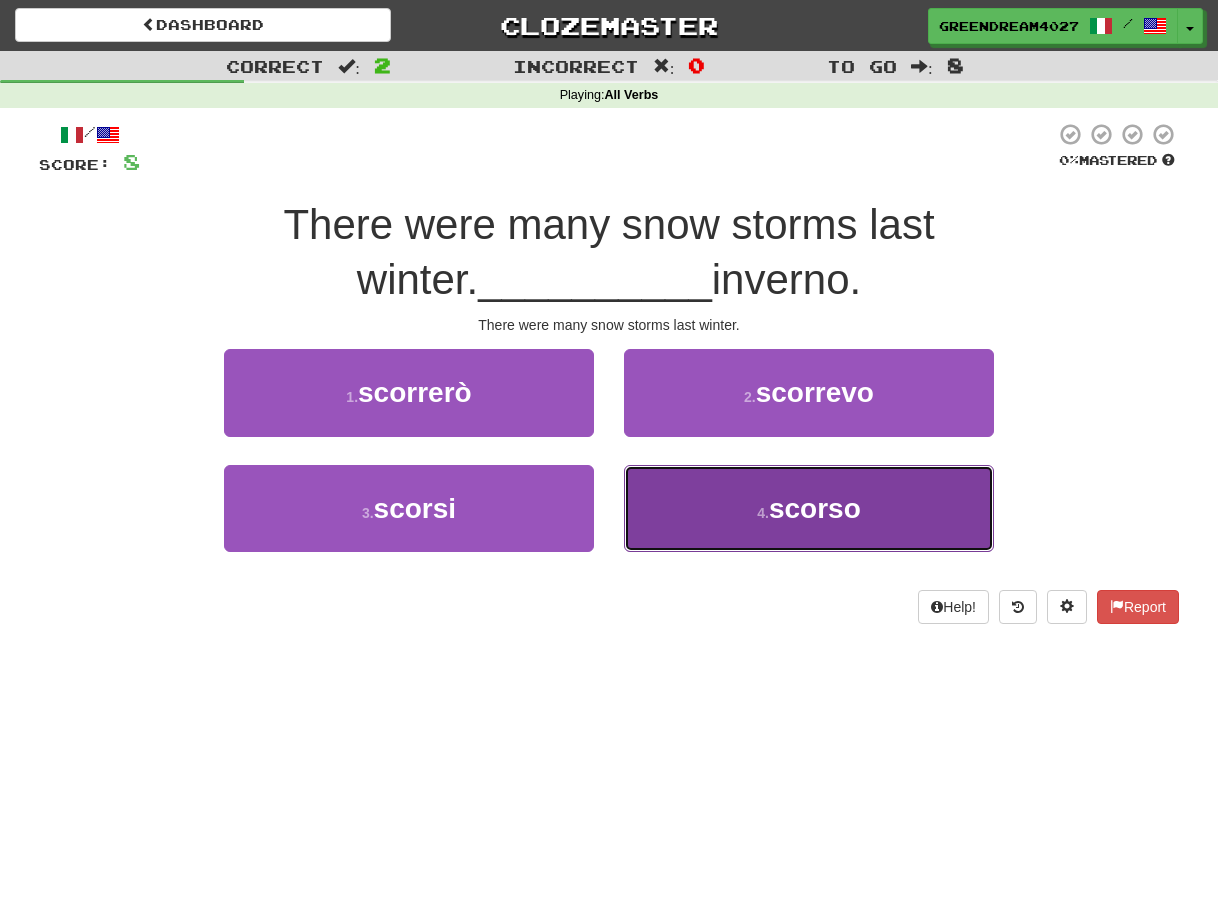 click on "4 .  scorso" at bounding box center [809, 508] 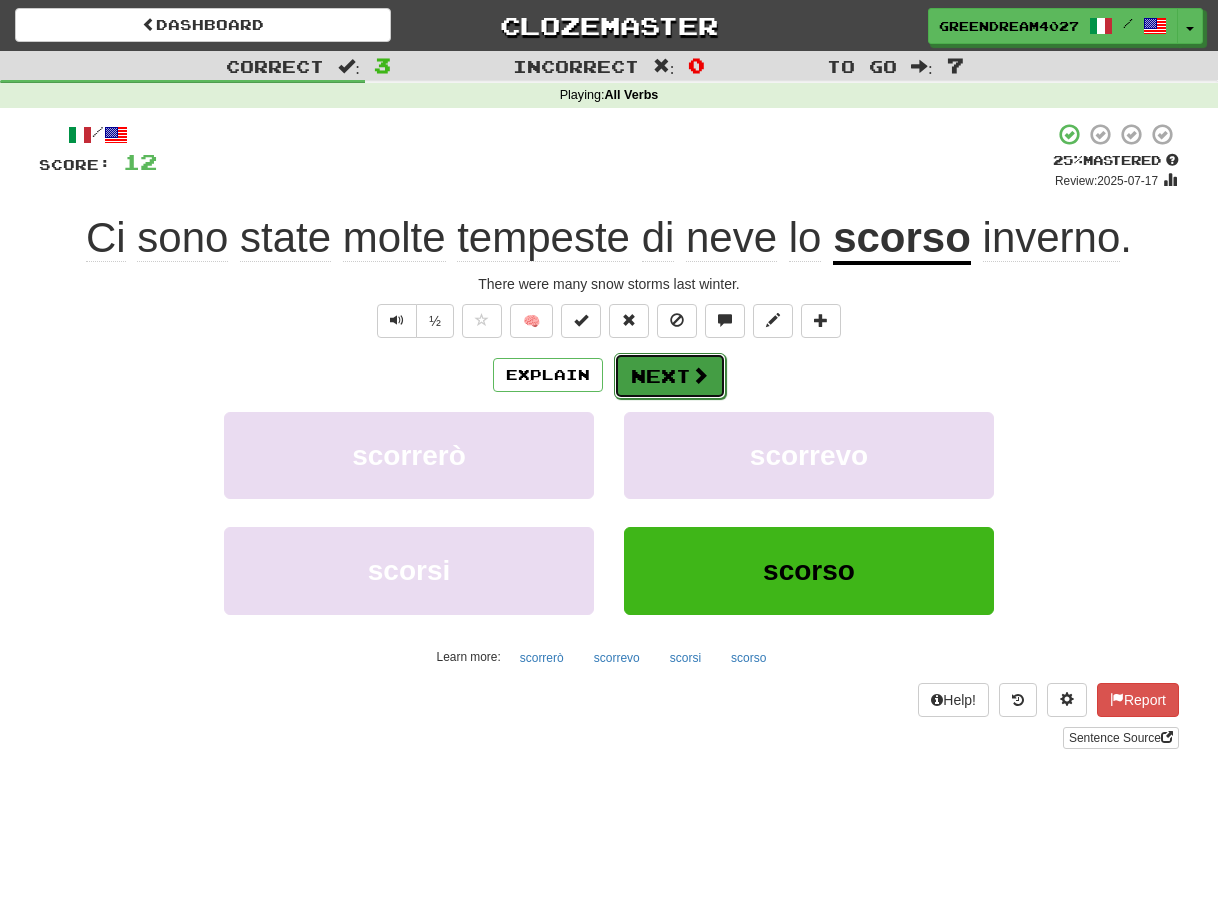 click on "Next" at bounding box center (670, 376) 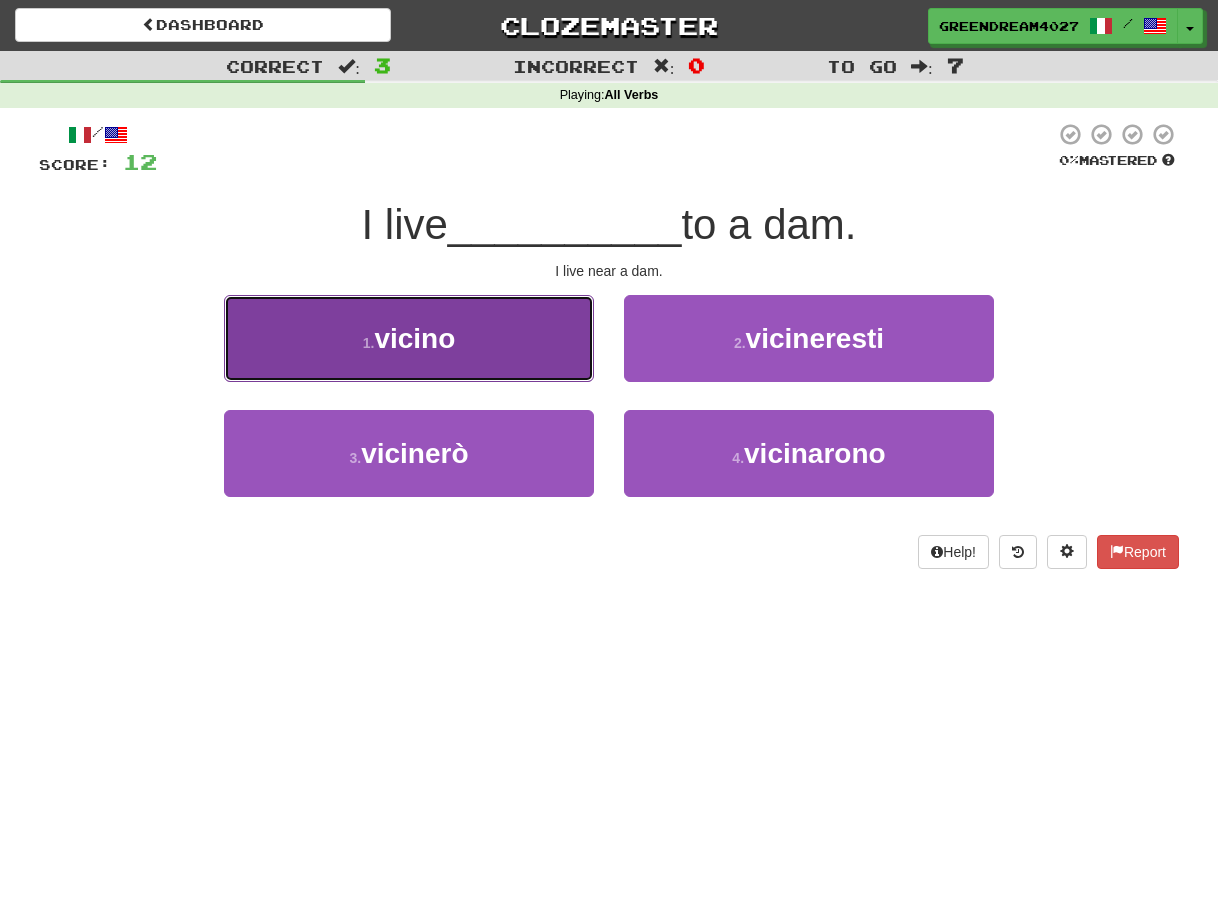 click on "vicino" at bounding box center (414, 338) 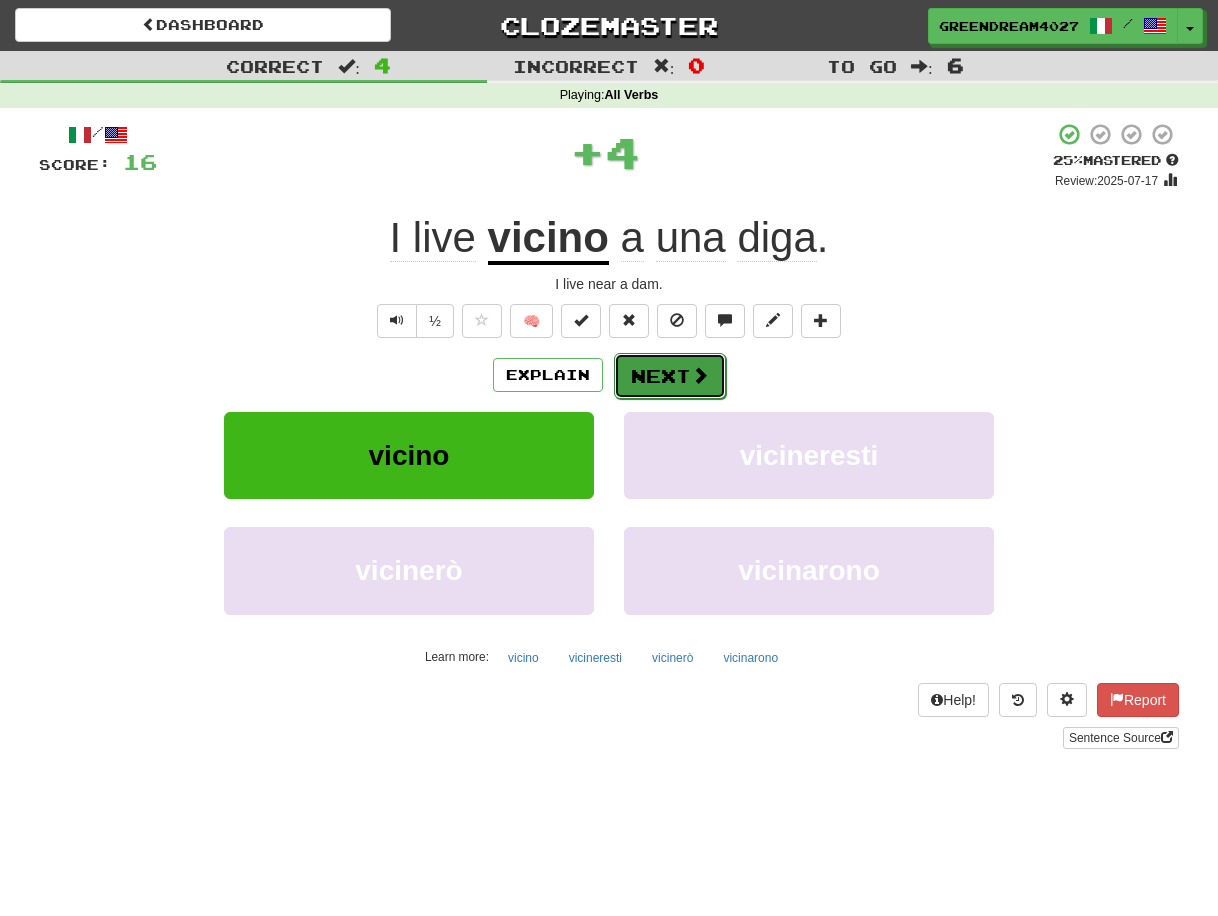click on "Next" at bounding box center (670, 376) 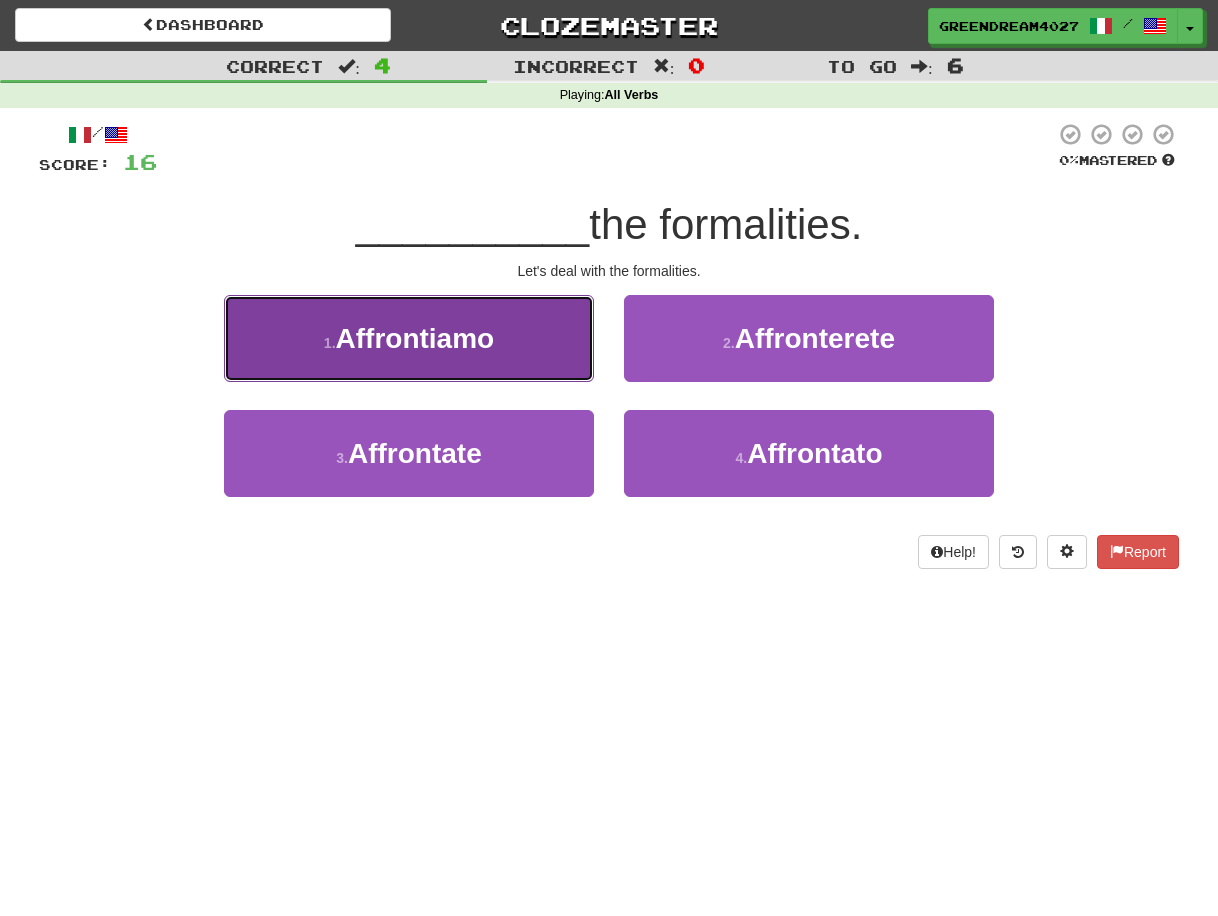 click on "Affrontiamo" at bounding box center (415, 338) 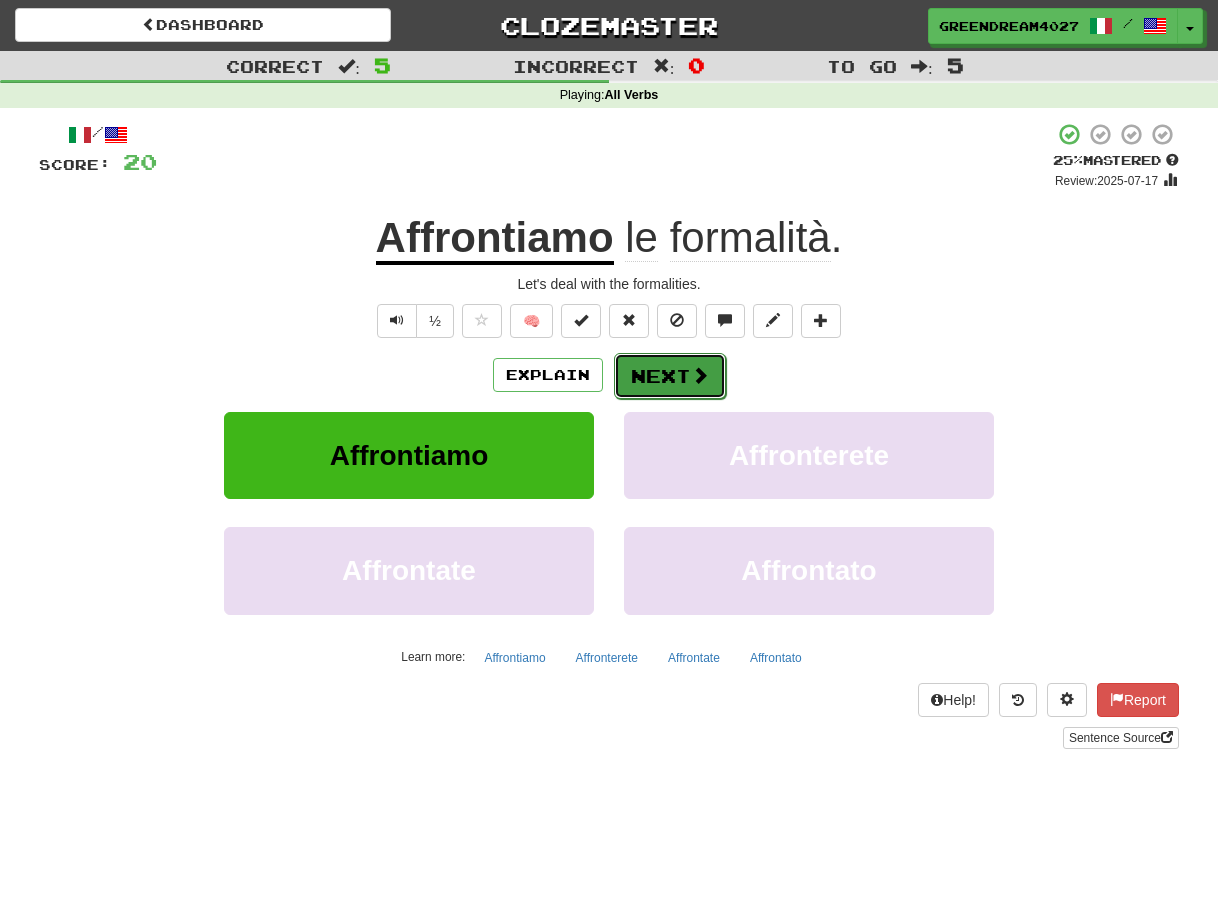 click on "Next" at bounding box center (670, 376) 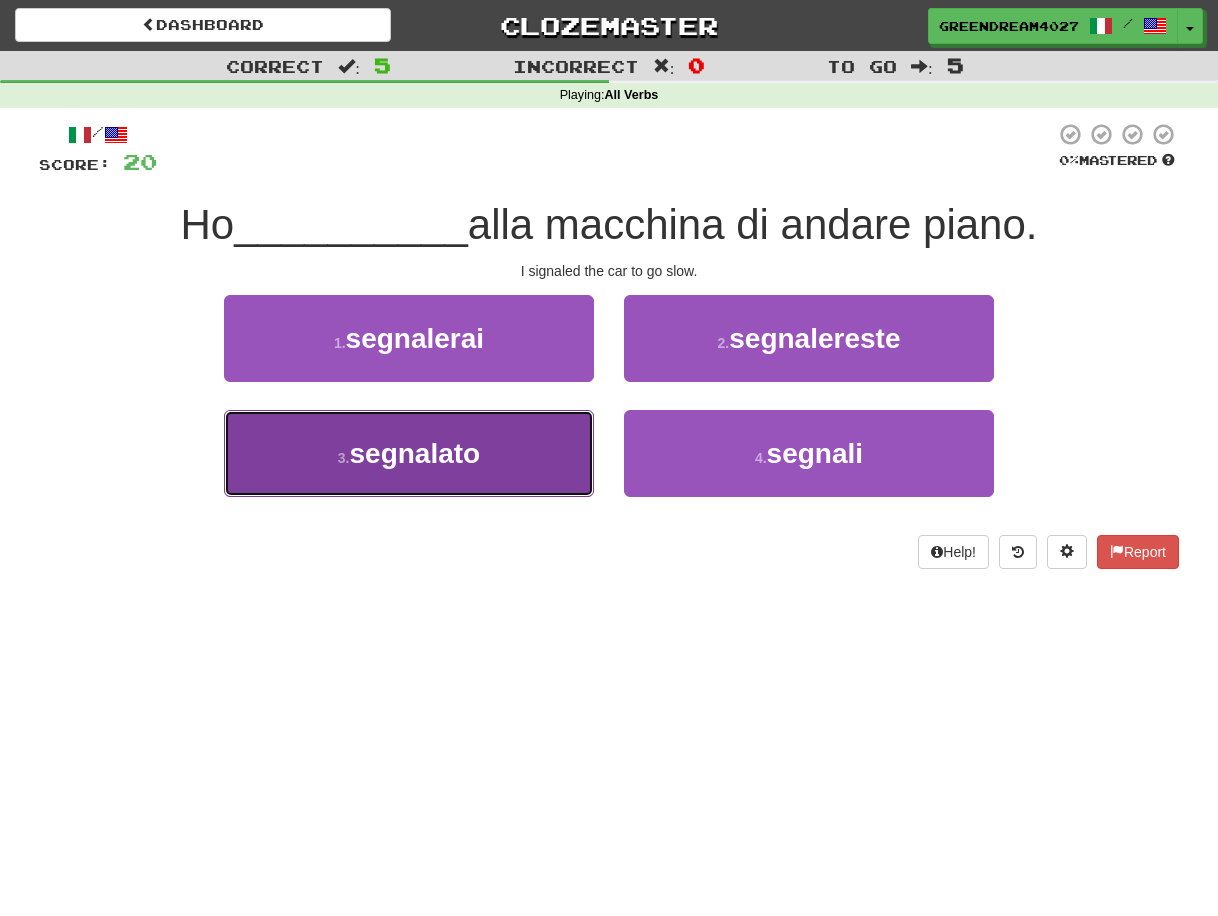 click on "3 .  segnalato" at bounding box center (409, 453) 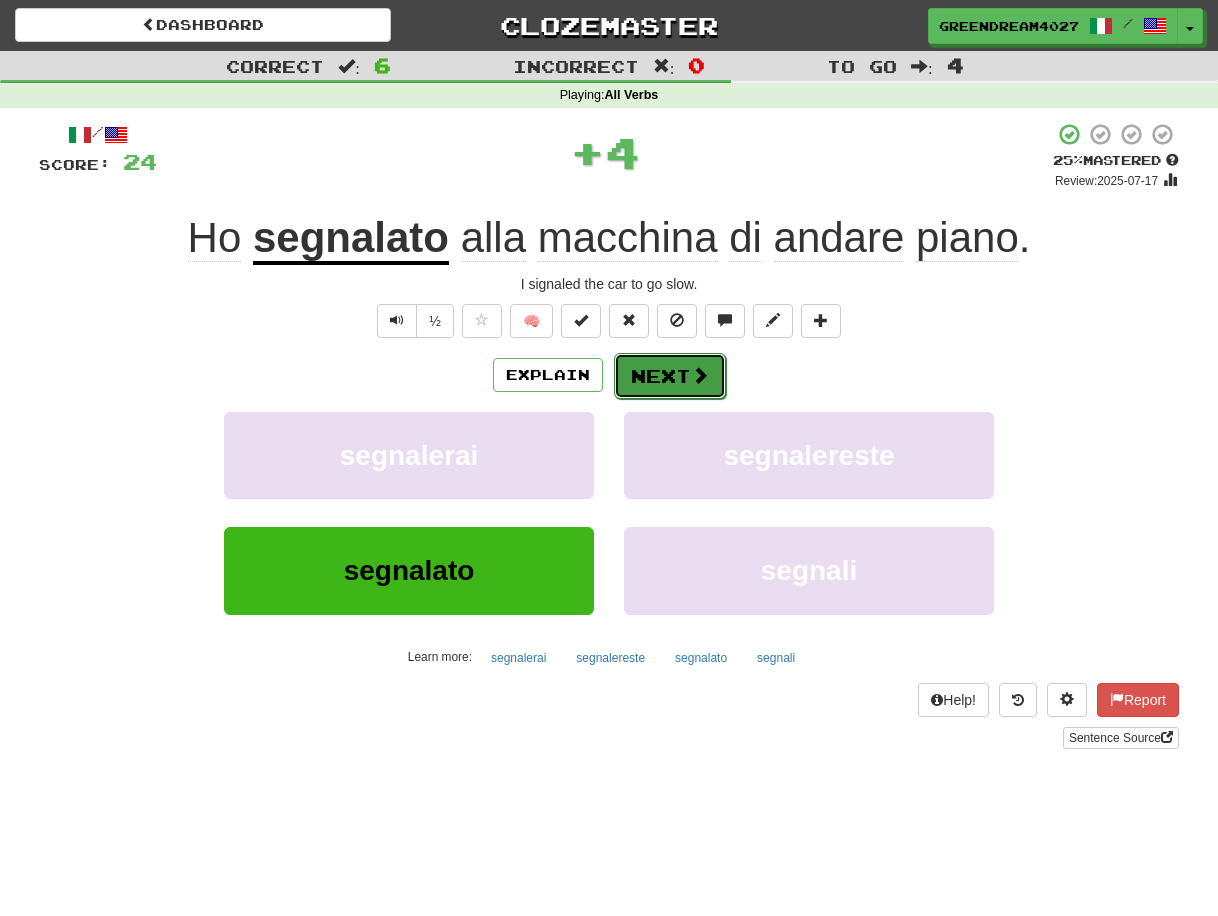 click on "Next" at bounding box center [670, 376] 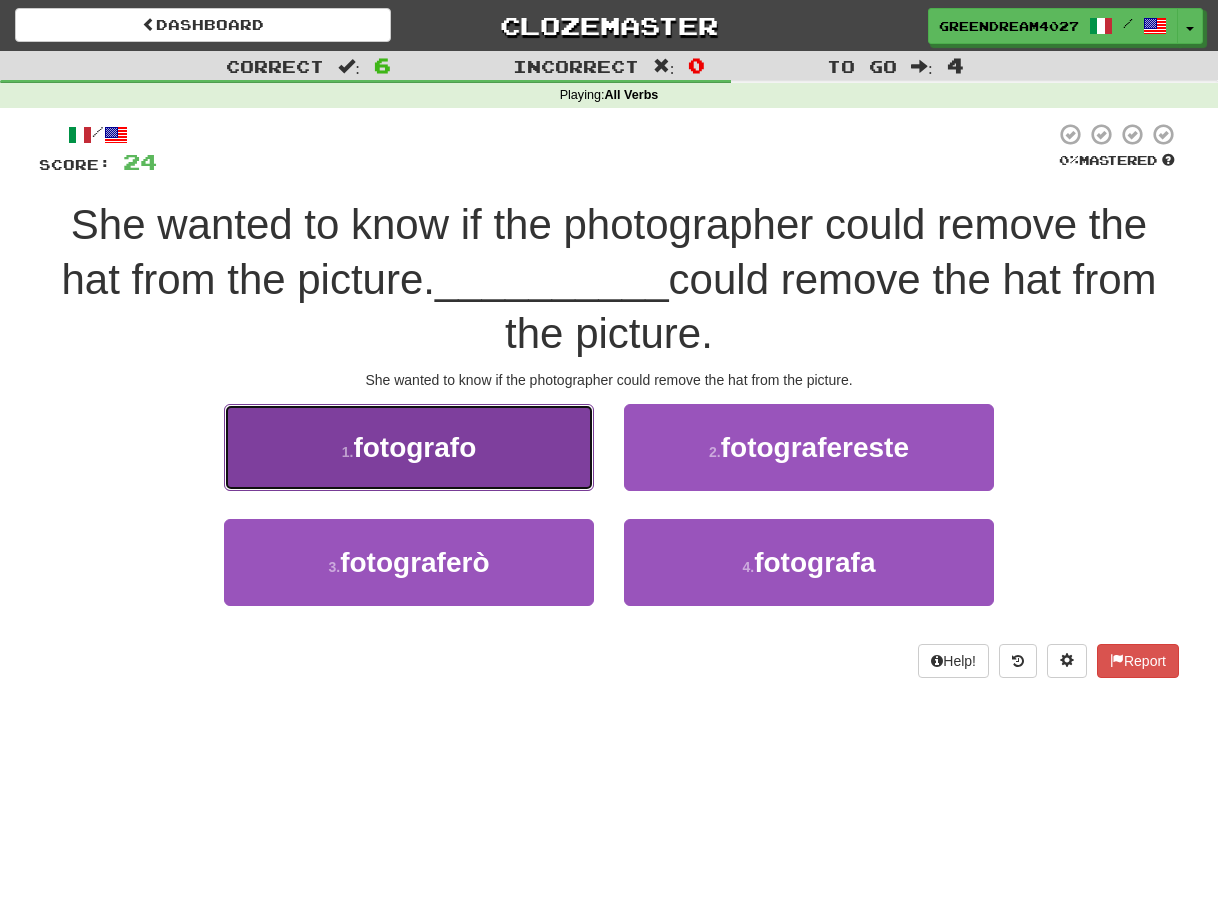 click on "fotografo" at bounding box center [414, 447] 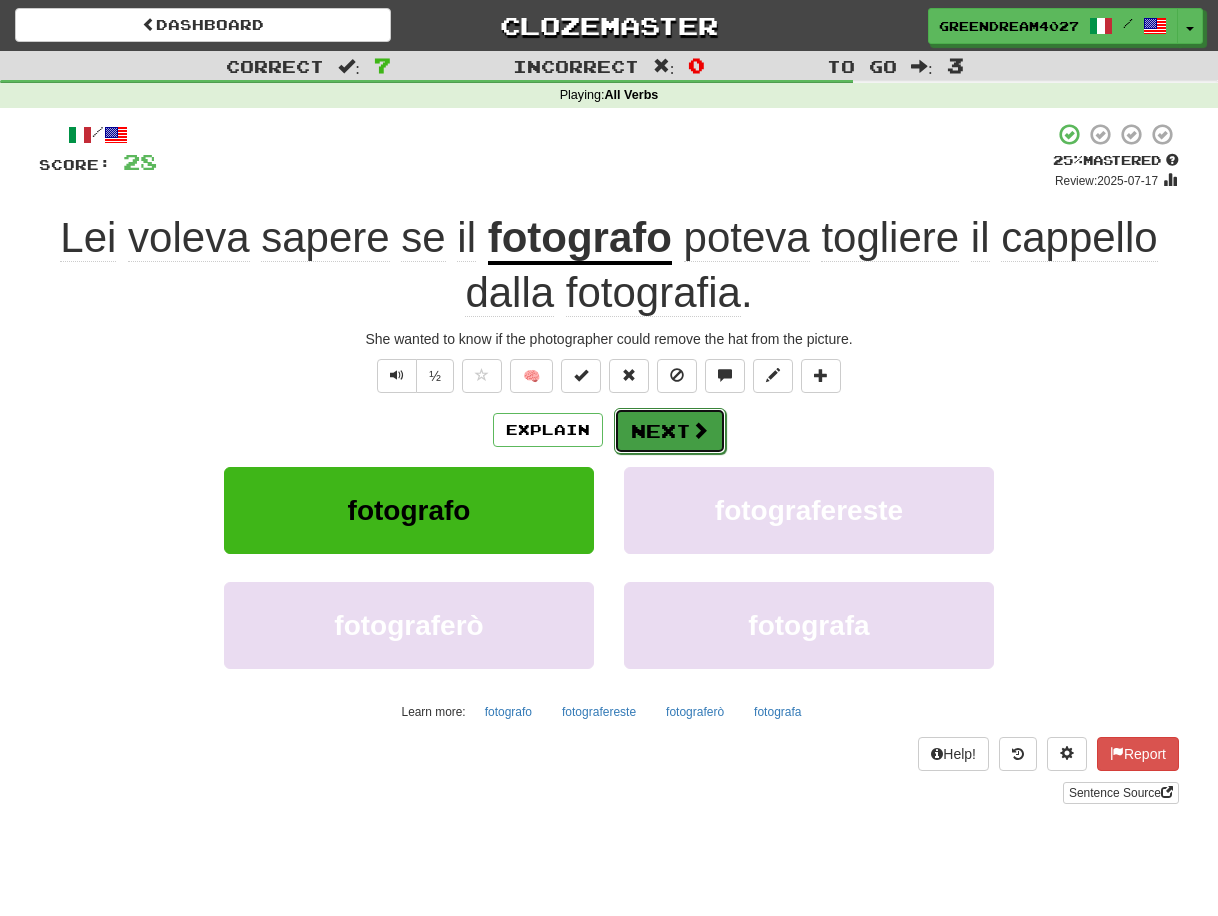 click on "Next" at bounding box center [670, 431] 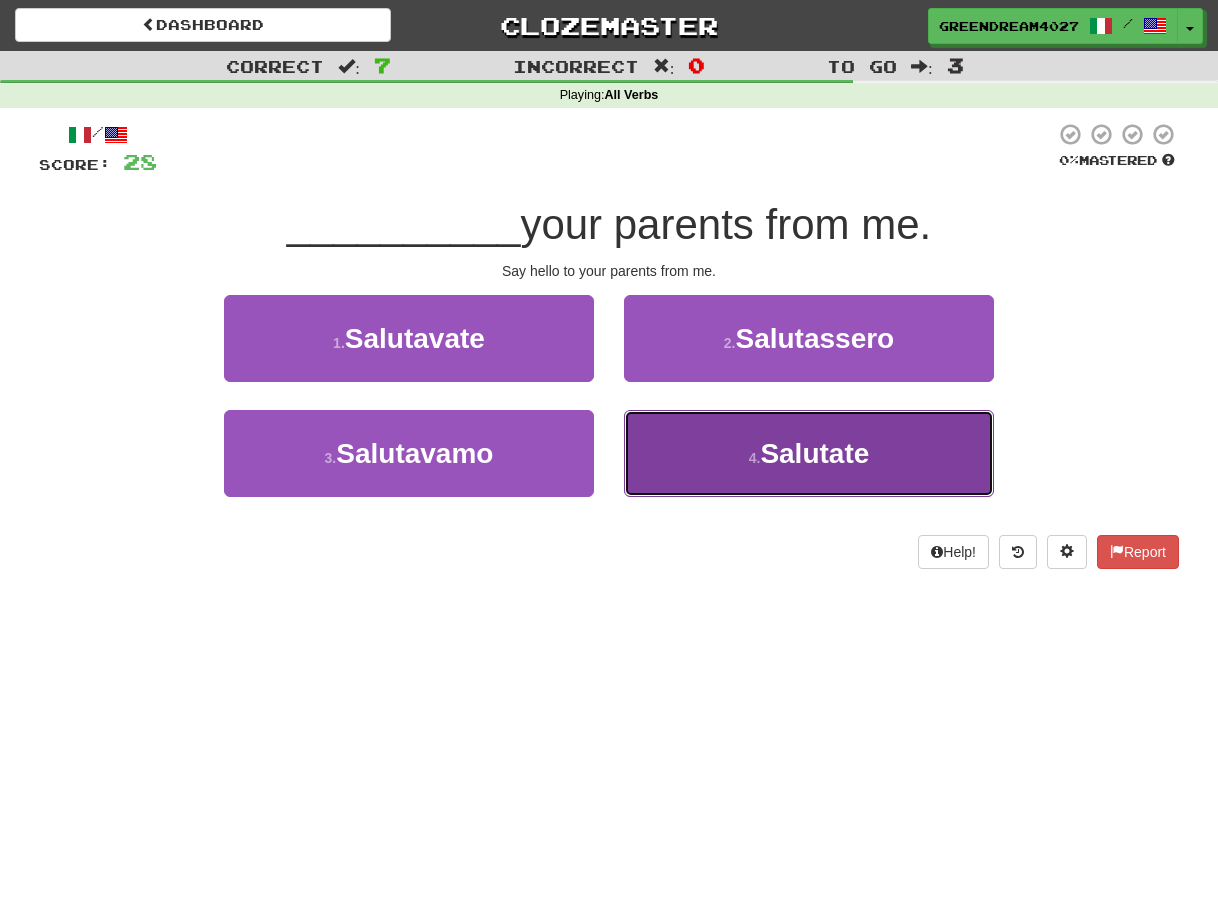 click on "Salutate" at bounding box center (814, 453) 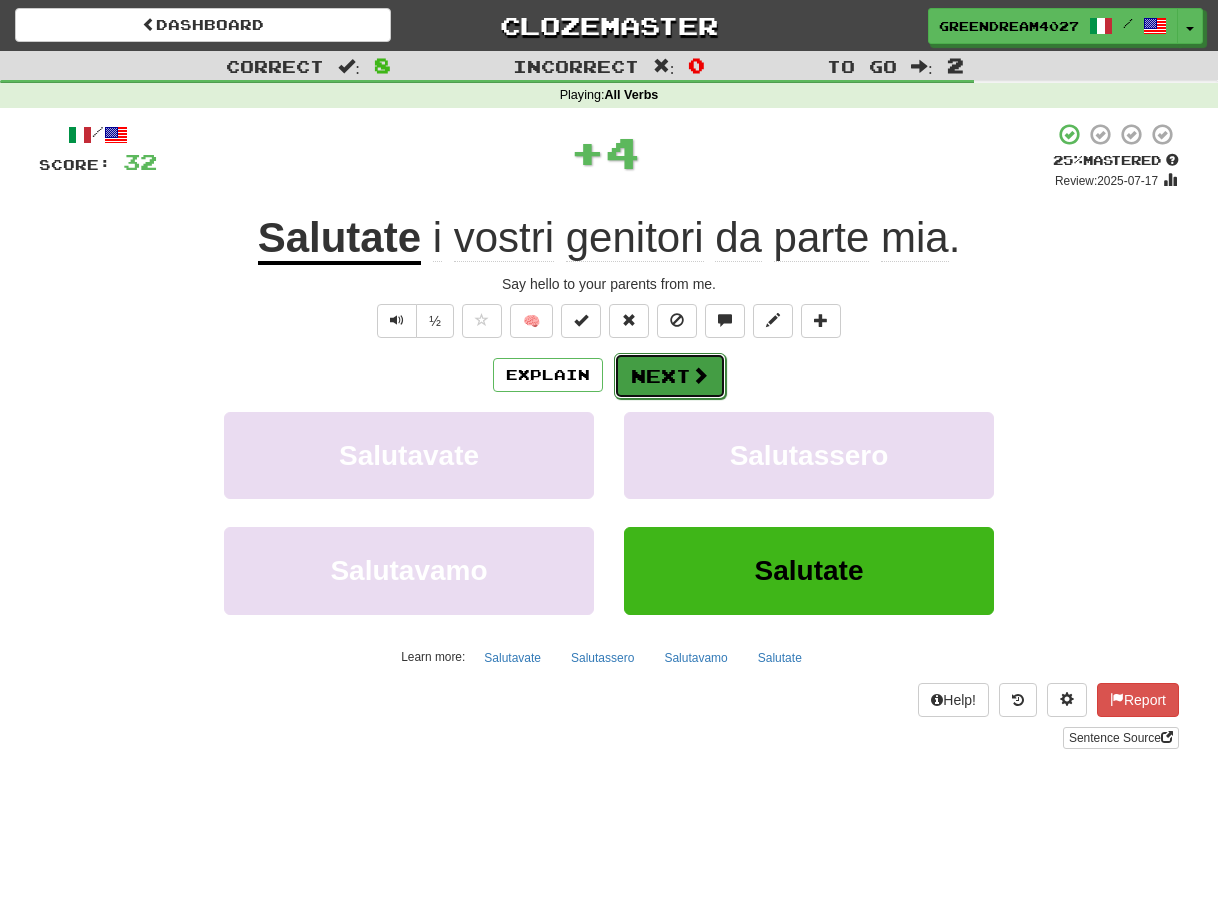click on "Next" at bounding box center (670, 376) 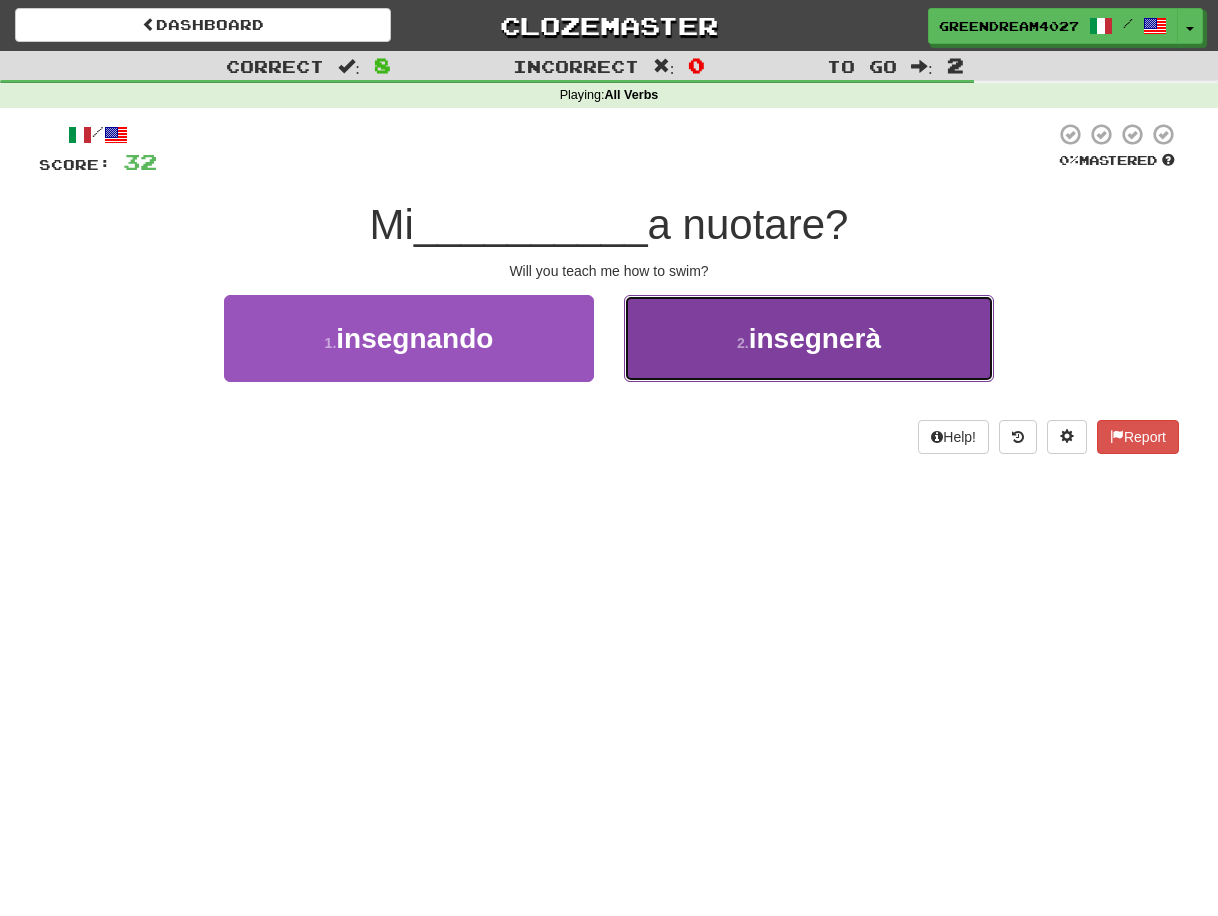 click on "2 .  insegnerà" at bounding box center [809, 338] 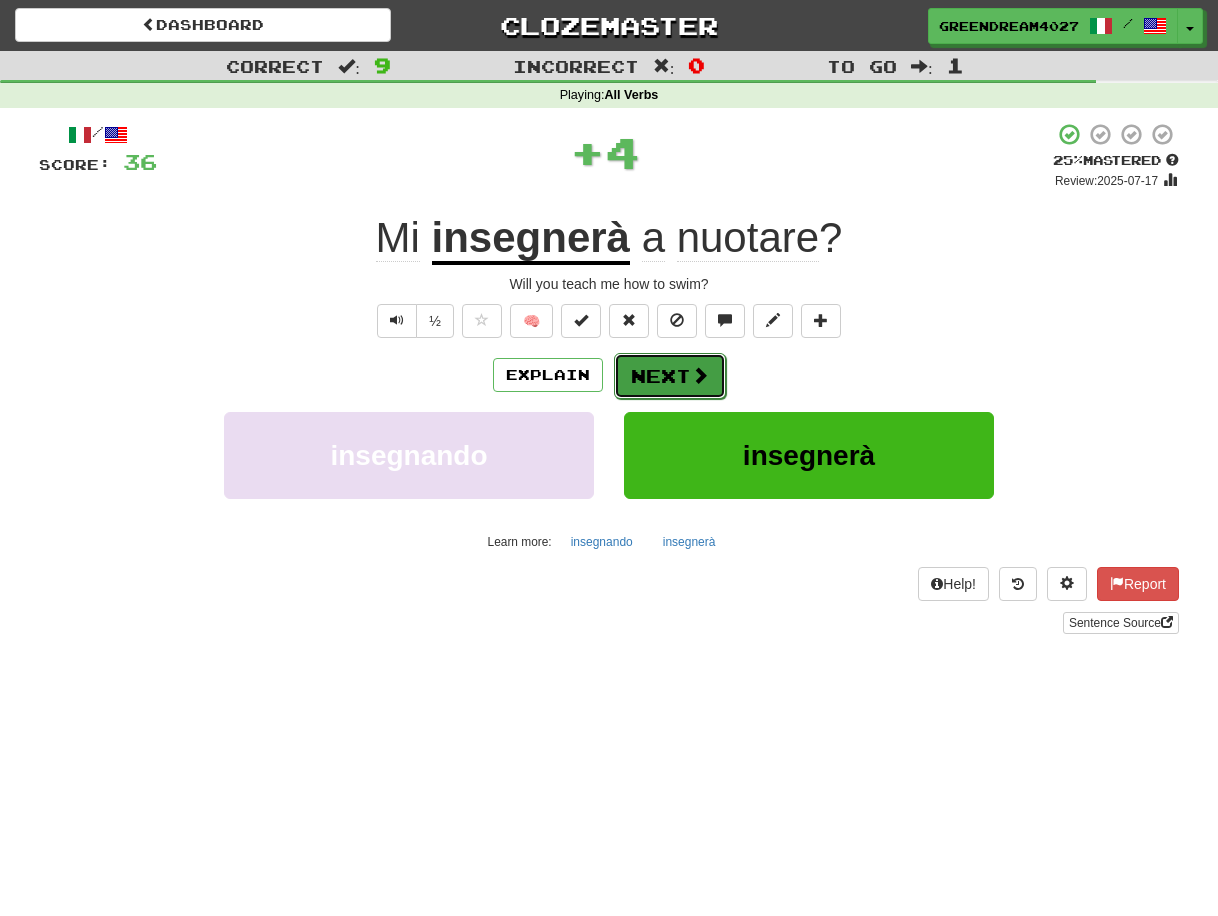 click on "Next" at bounding box center (670, 376) 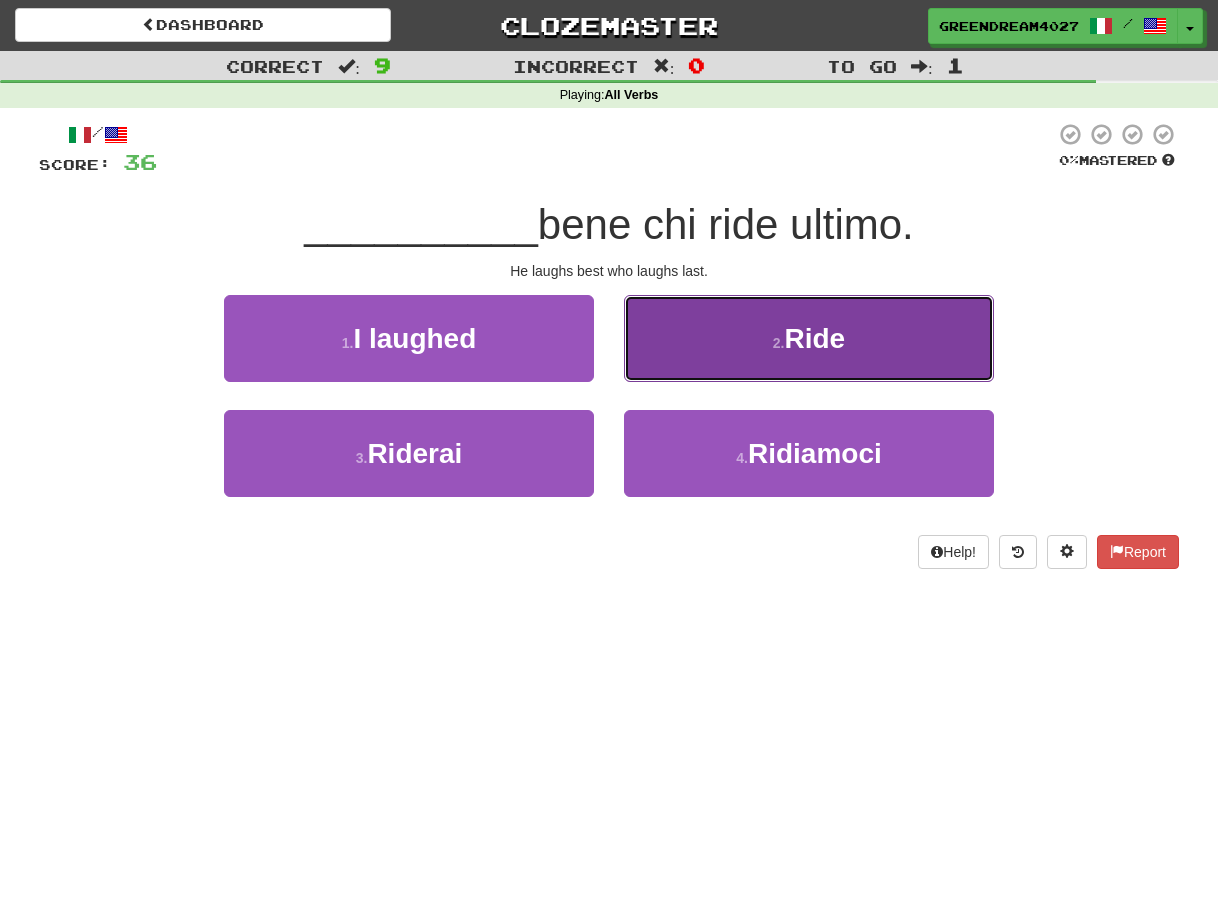 click on "2 .  Ride" at bounding box center (809, 338) 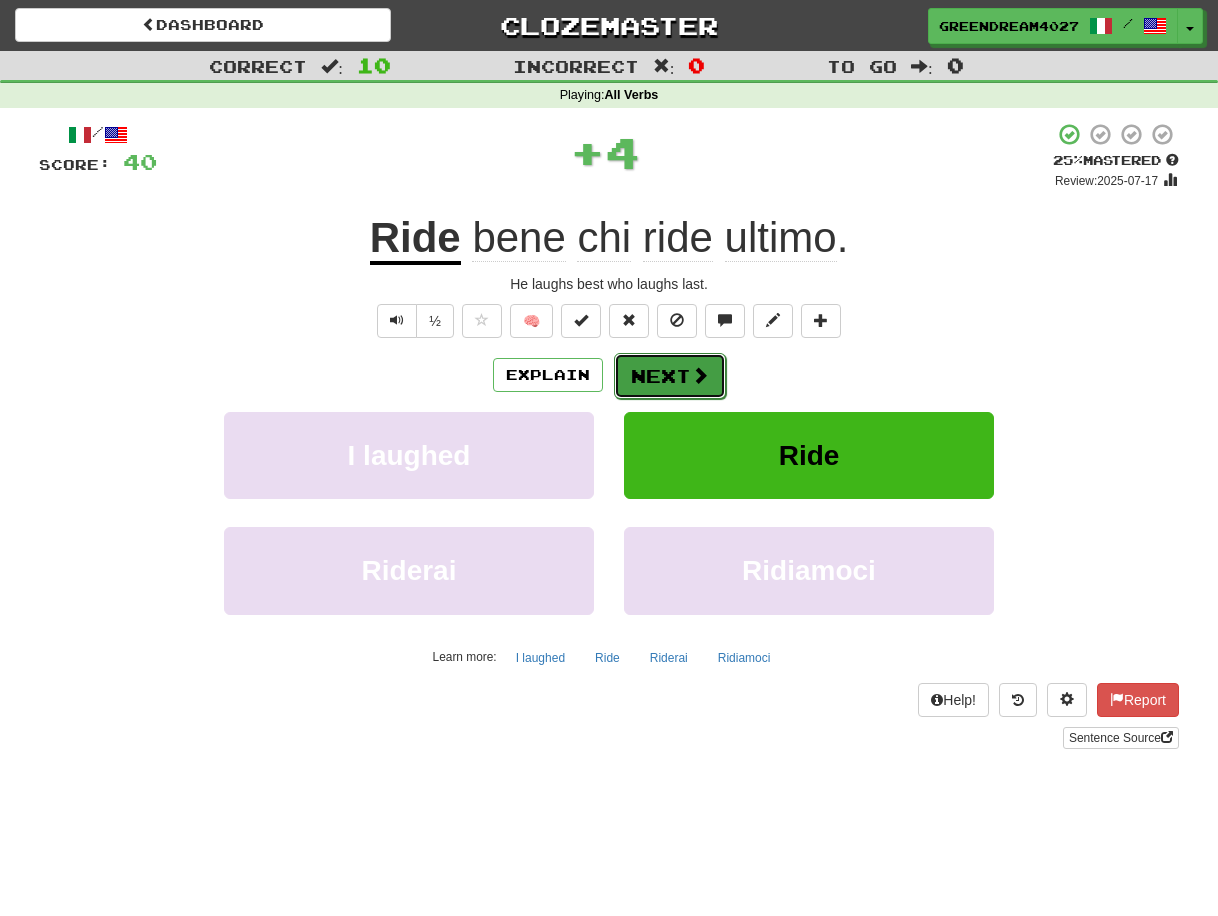 click on "Next" at bounding box center (670, 376) 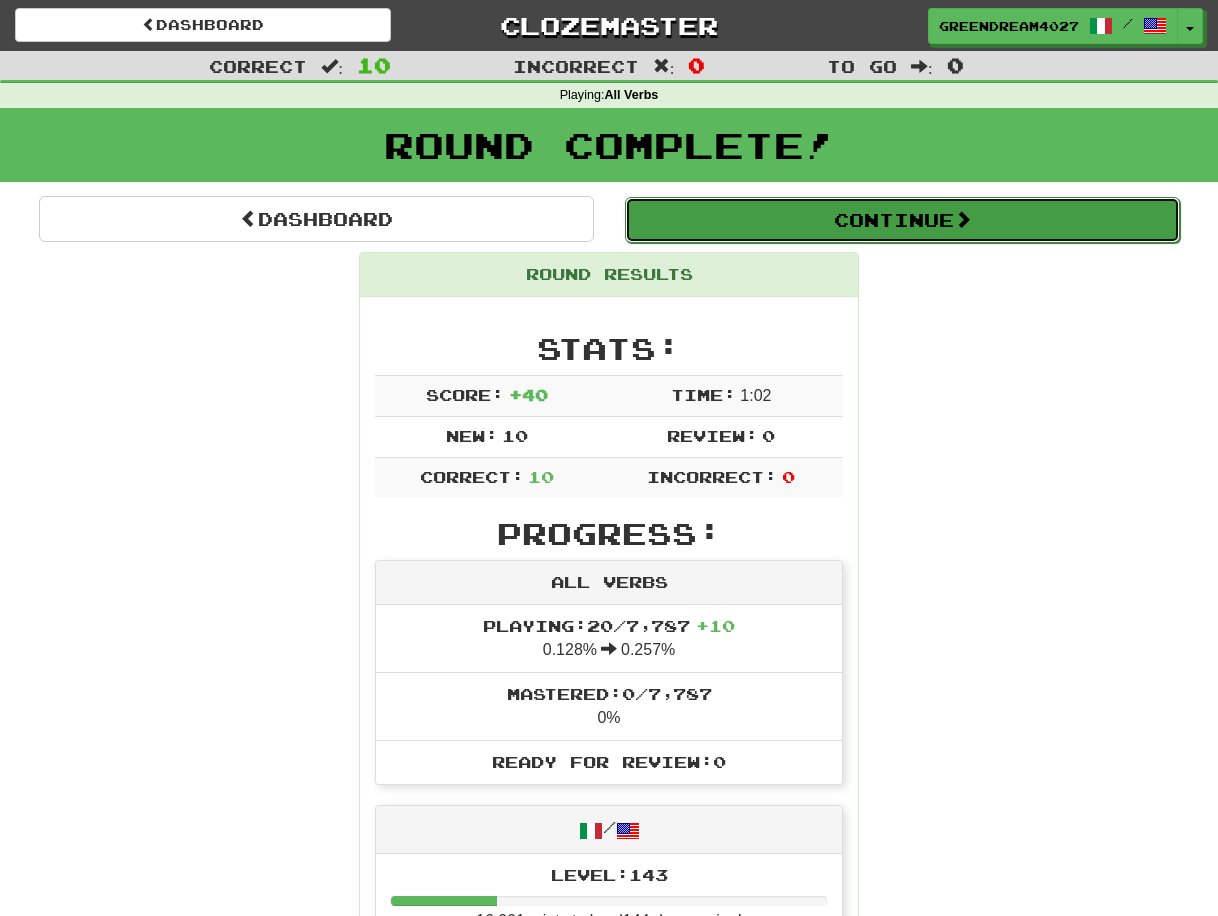 click on "Continue" at bounding box center (902, 220) 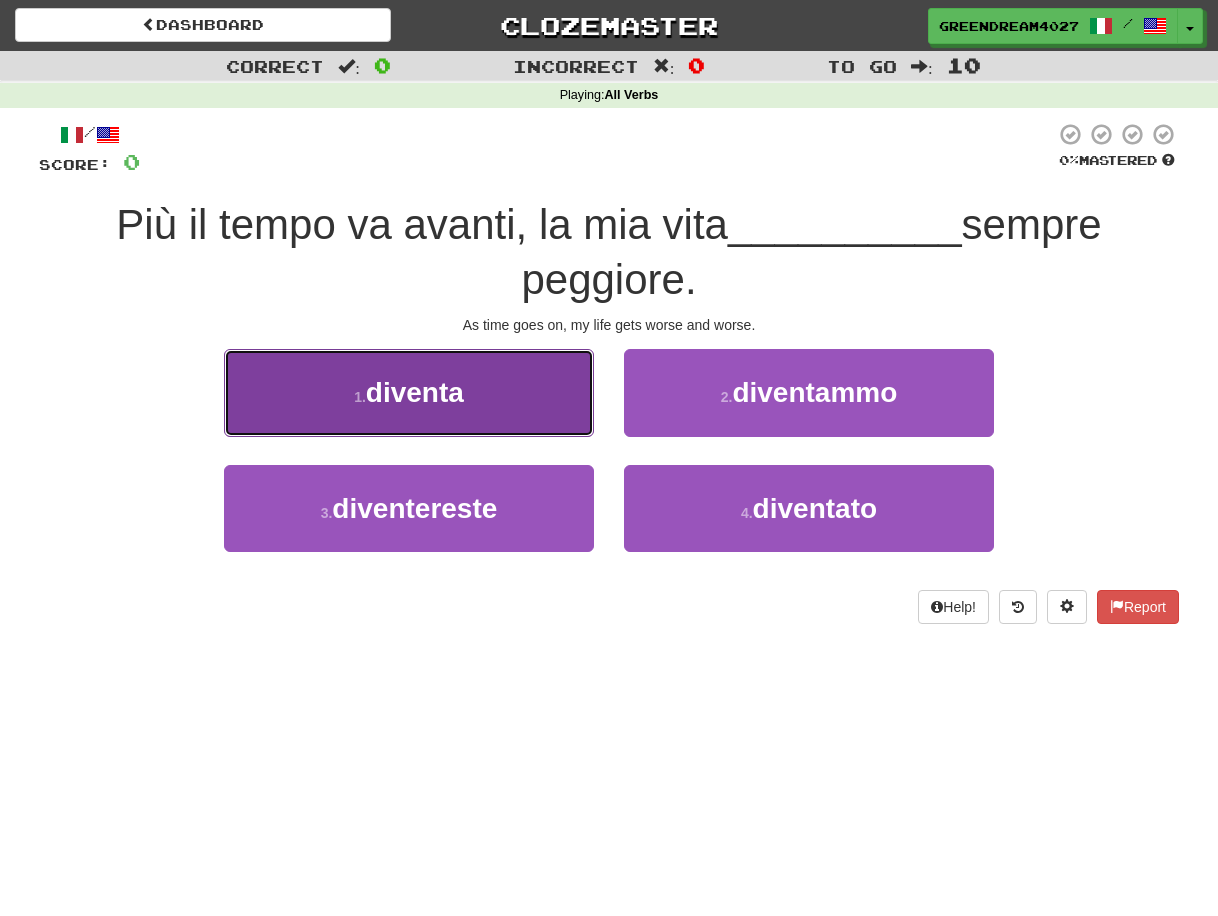 click on "1 .  diventa" at bounding box center [409, 392] 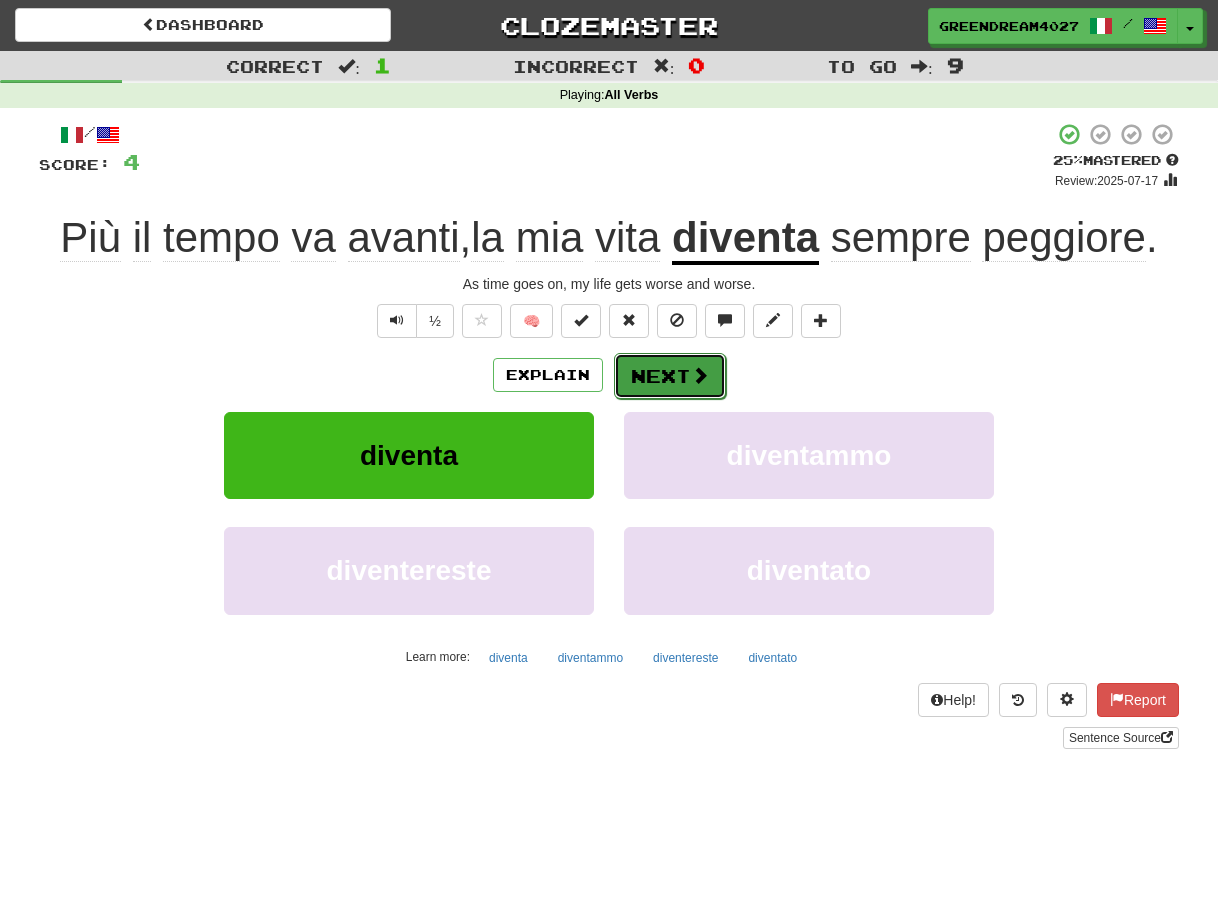 click on "Next" at bounding box center (670, 376) 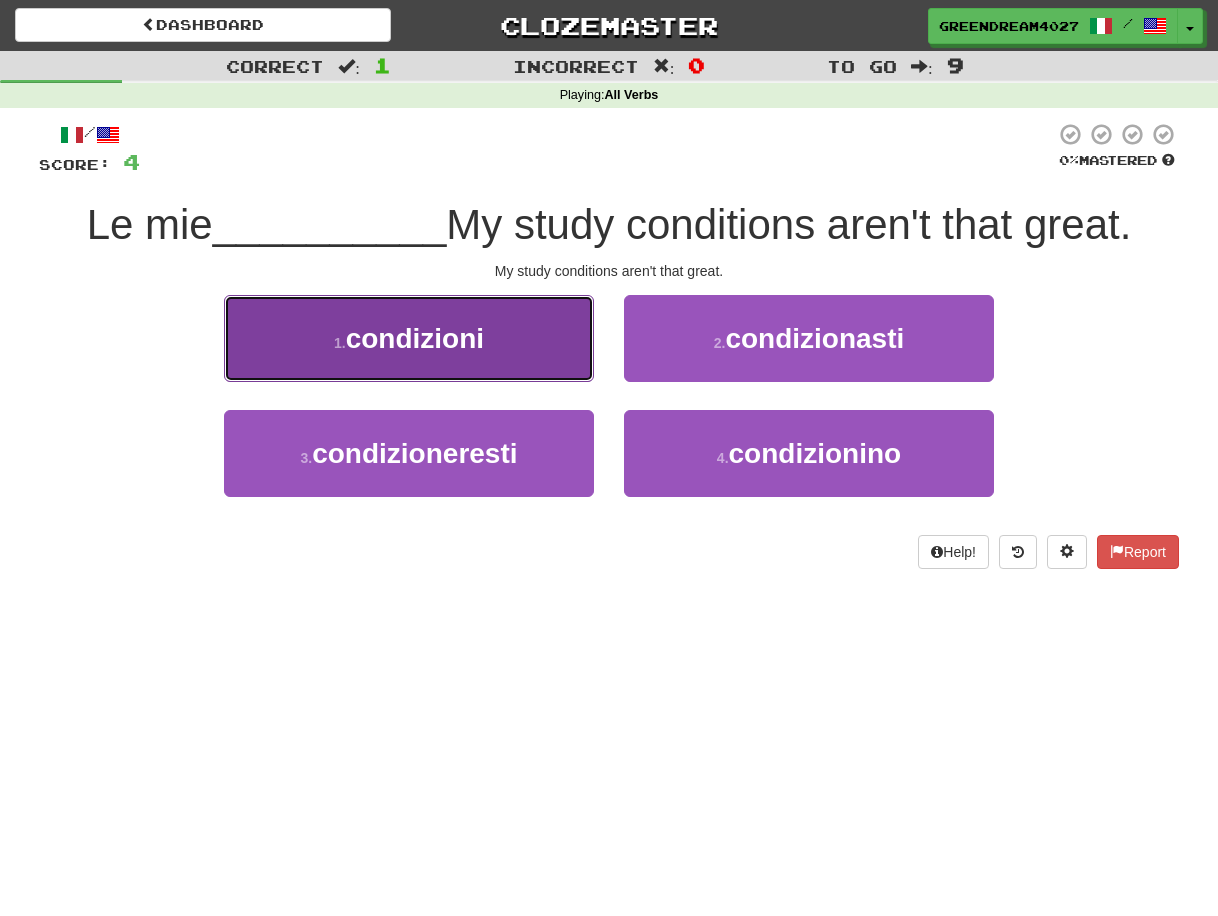 click on "condizioni" at bounding box center [415, 338] 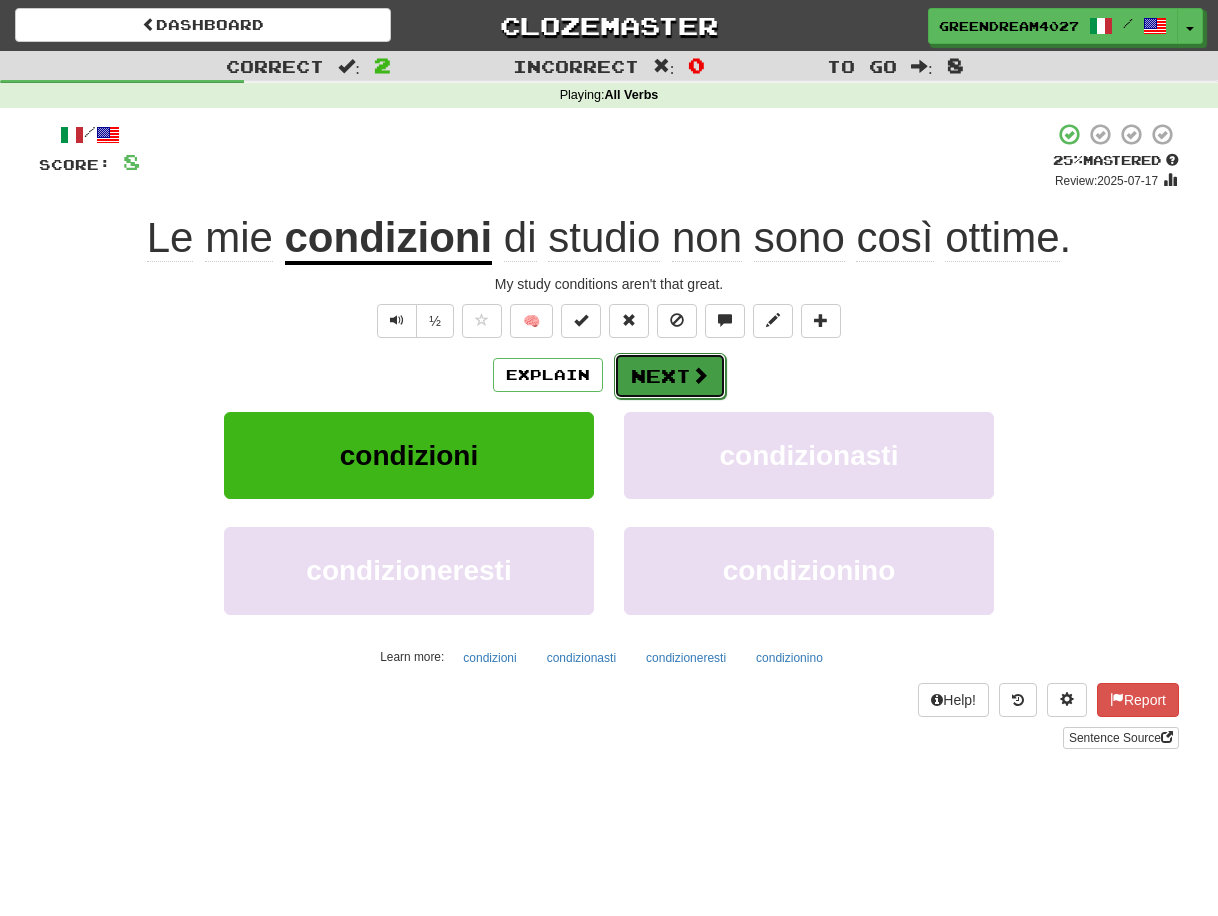 click on "Next" at bounding box center (670, 376) 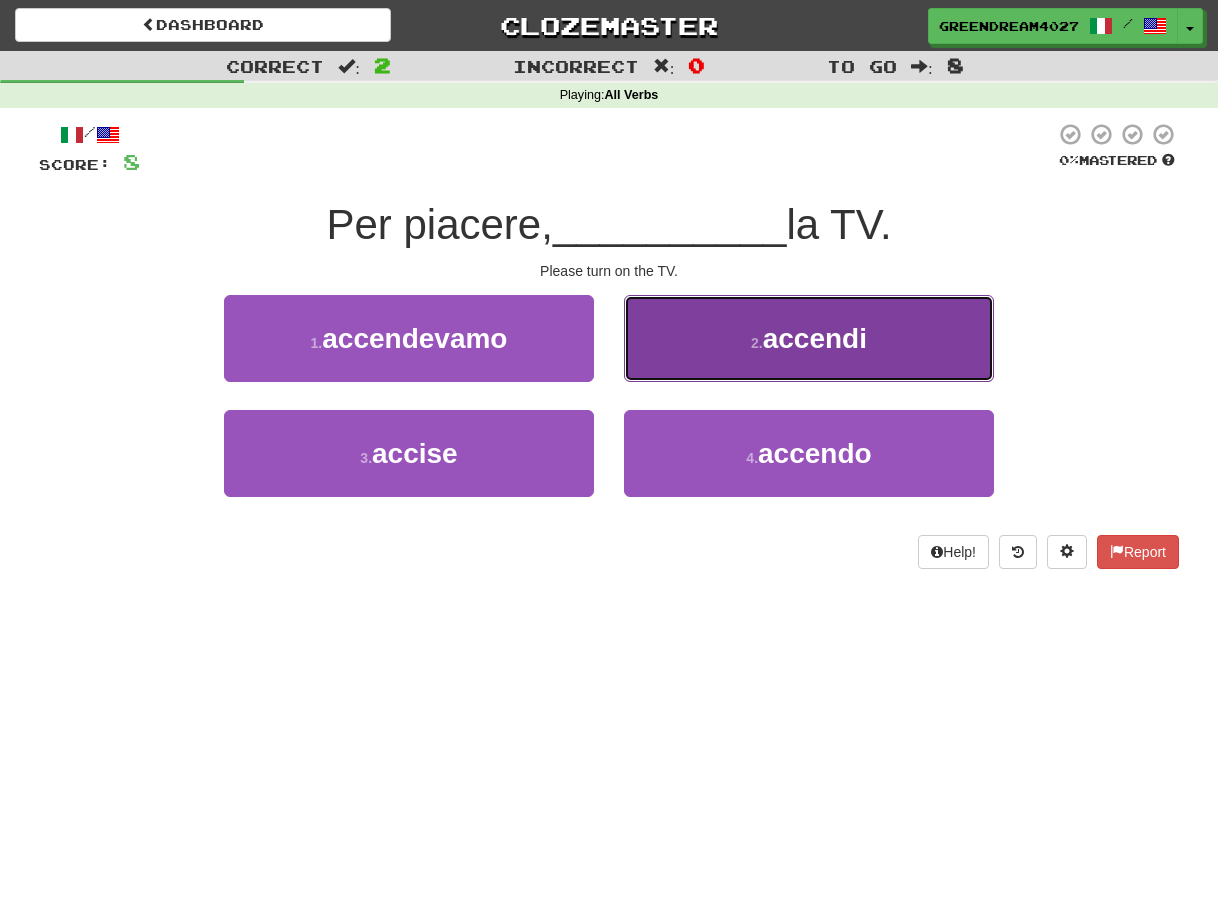 click on "accendi" at bounding box center (815, 338) 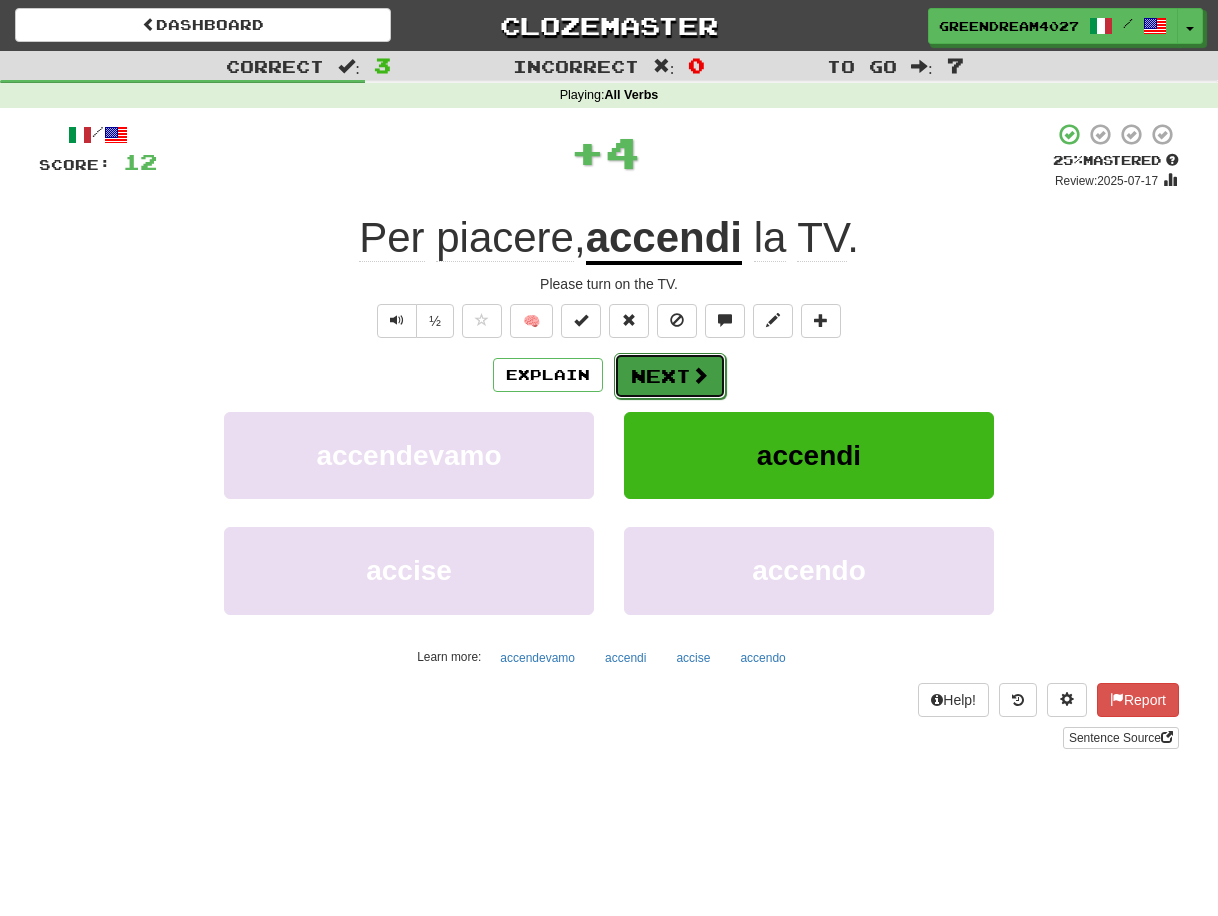 click on "Next" at bounding box center [670, 376] 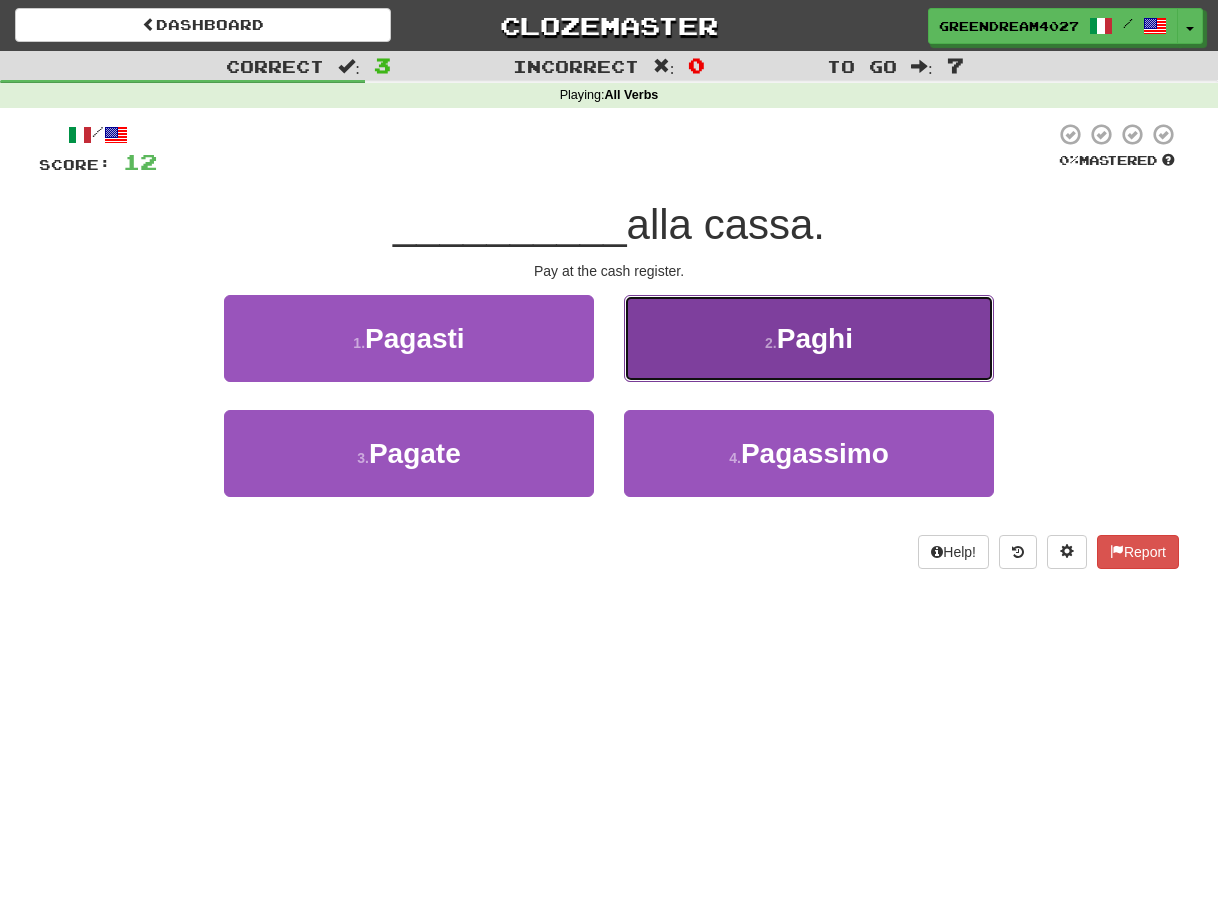 click on "2 .  Paghi" at bounding box center [809, 338] 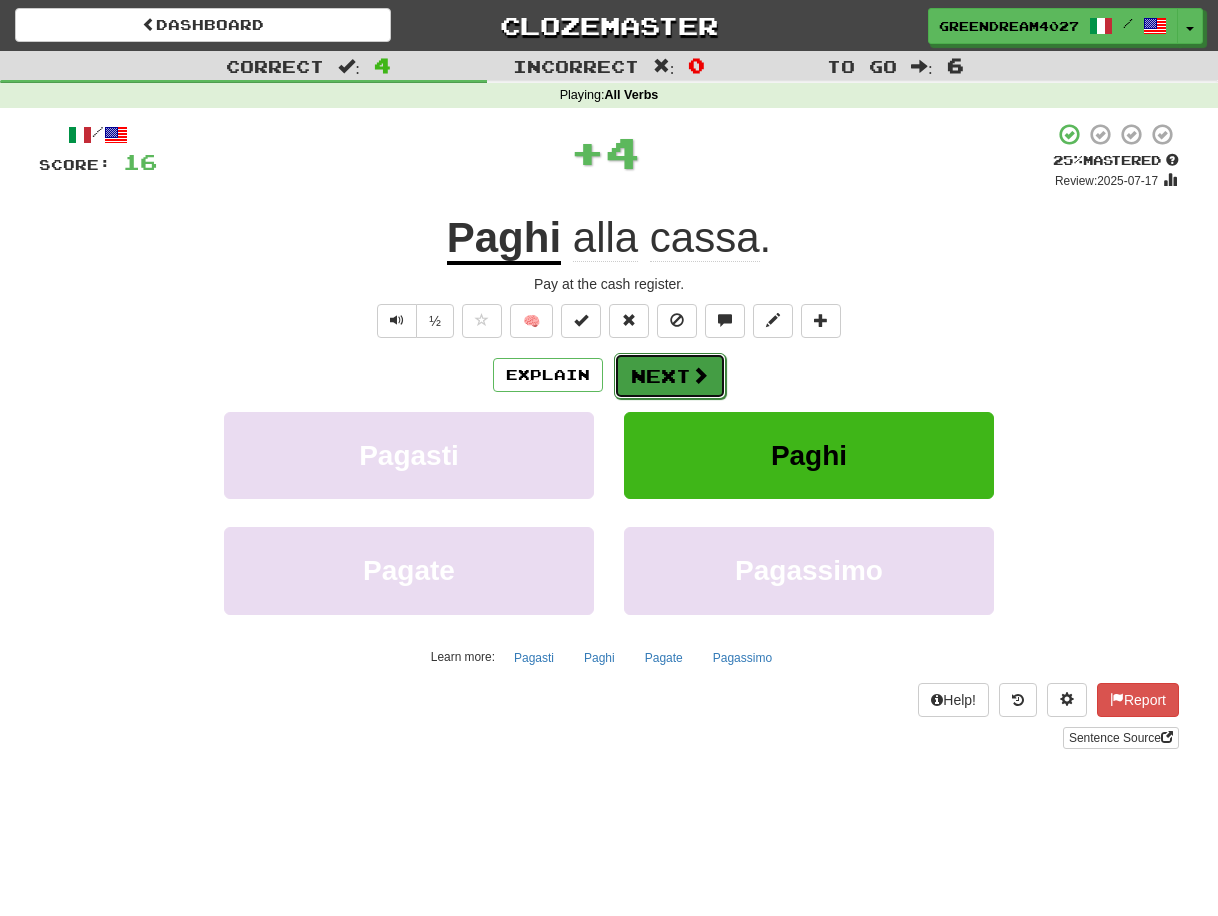 click on "Next" at bounding box center [670, 376] 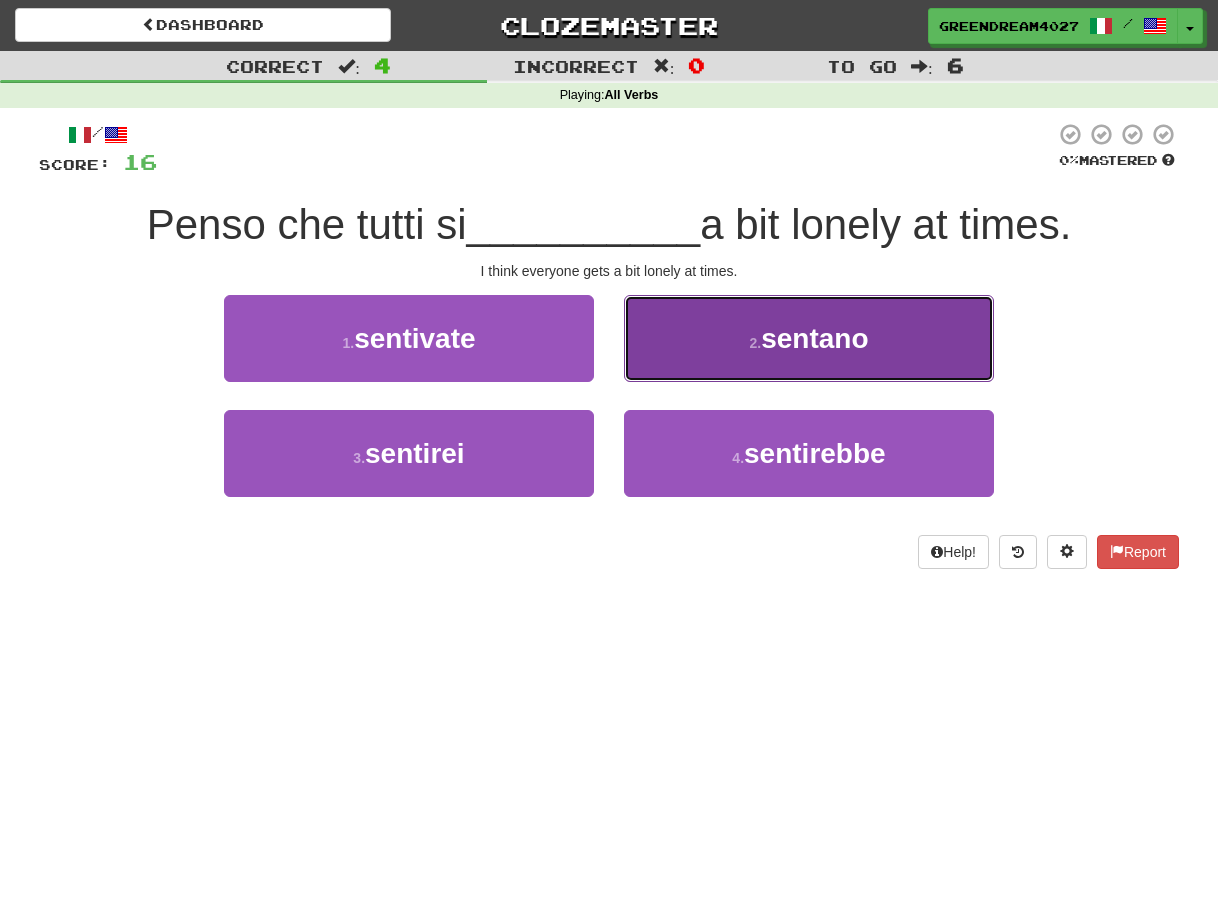 click on "sentano" at bounding box center (814, 338) 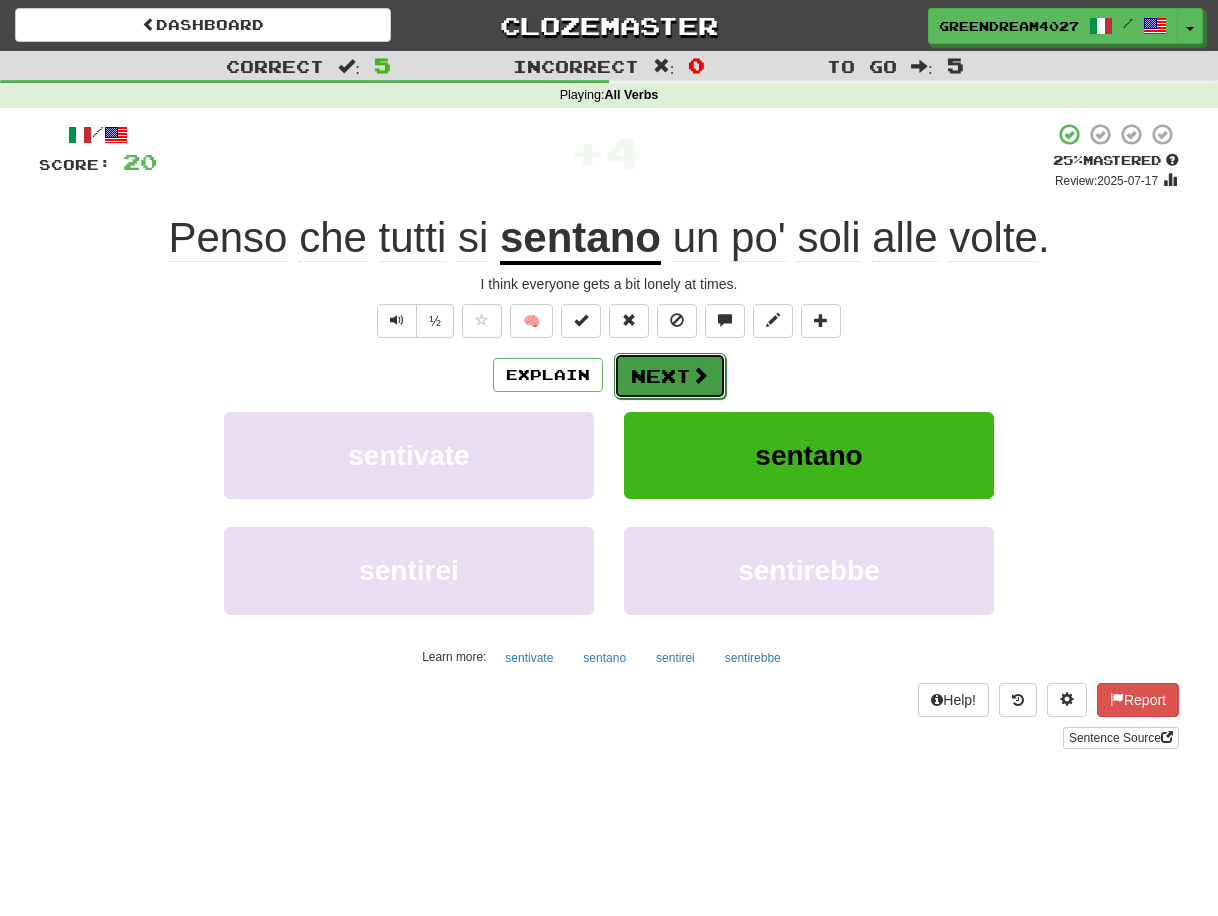click on "Next" at bounding box center [670, 376] 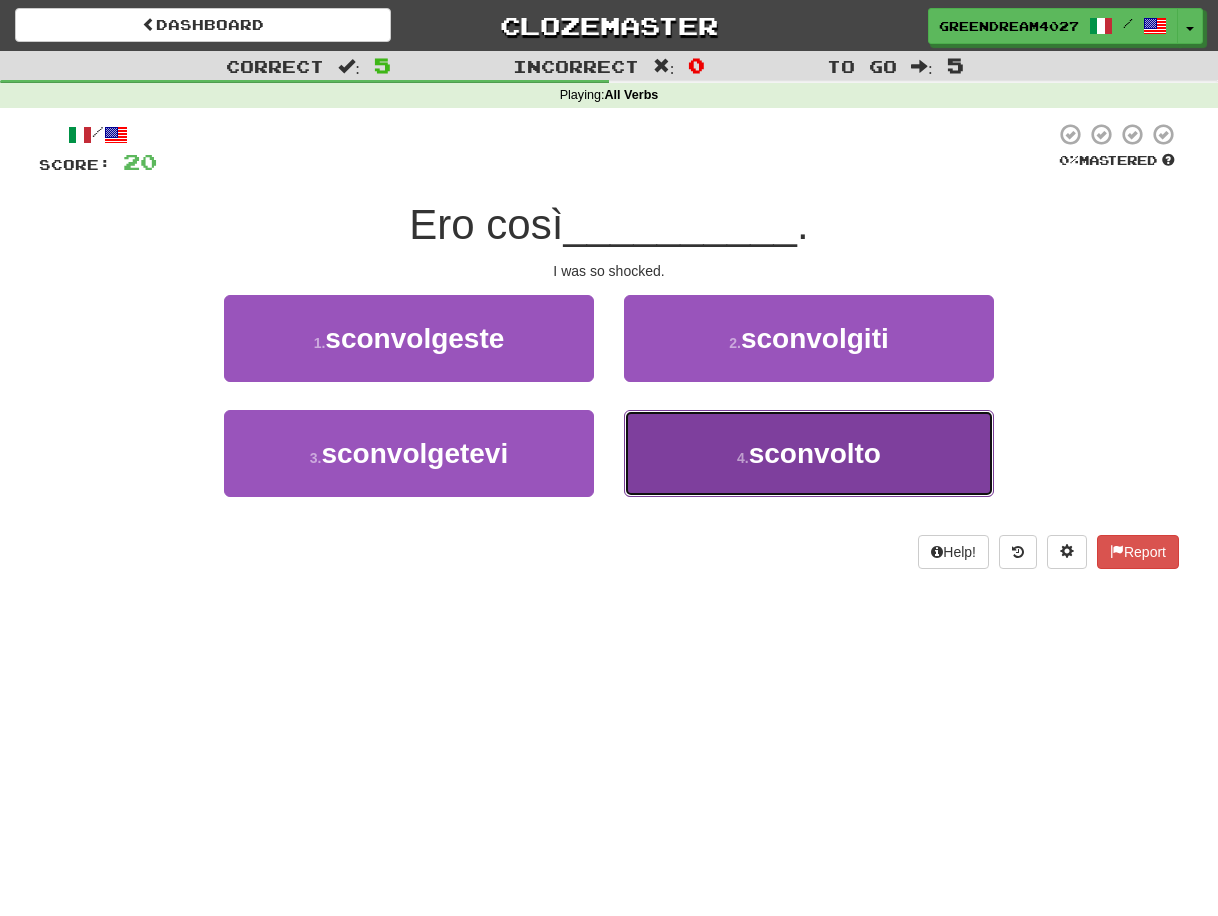 click on "sconvolto" at bounding box center [815, 453] 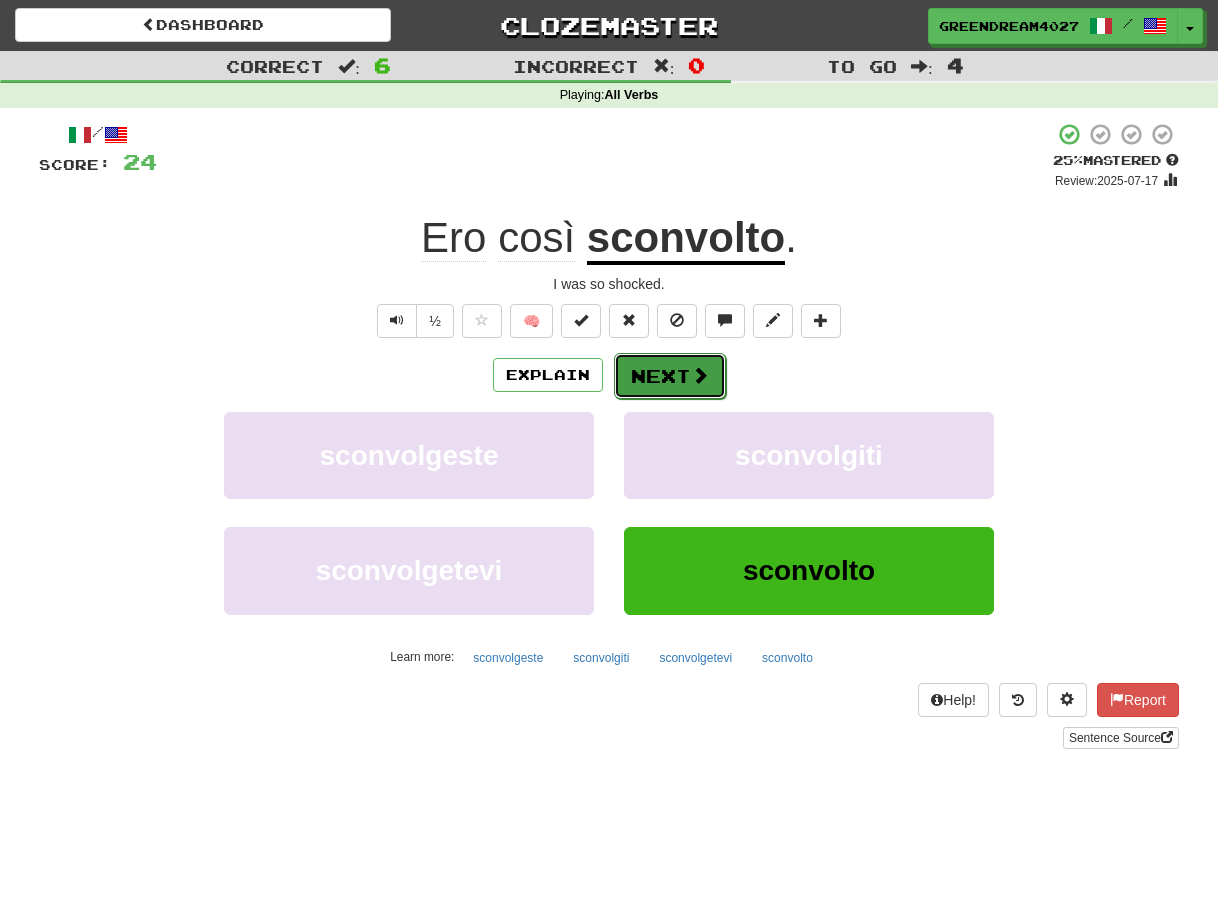 click on "Next" at bounding box center [670, 376] 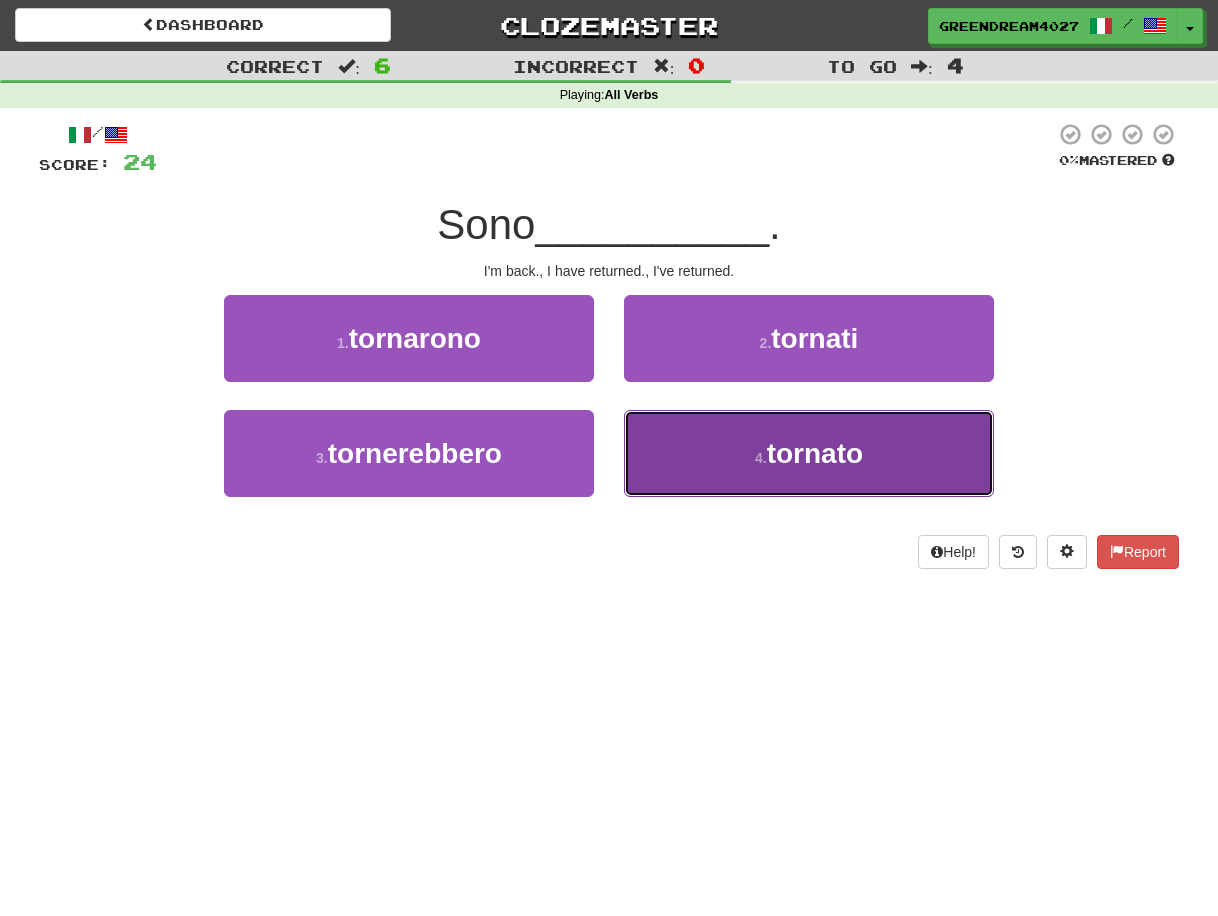 click on "4 .  tornato" at bounding box center (809, 453) 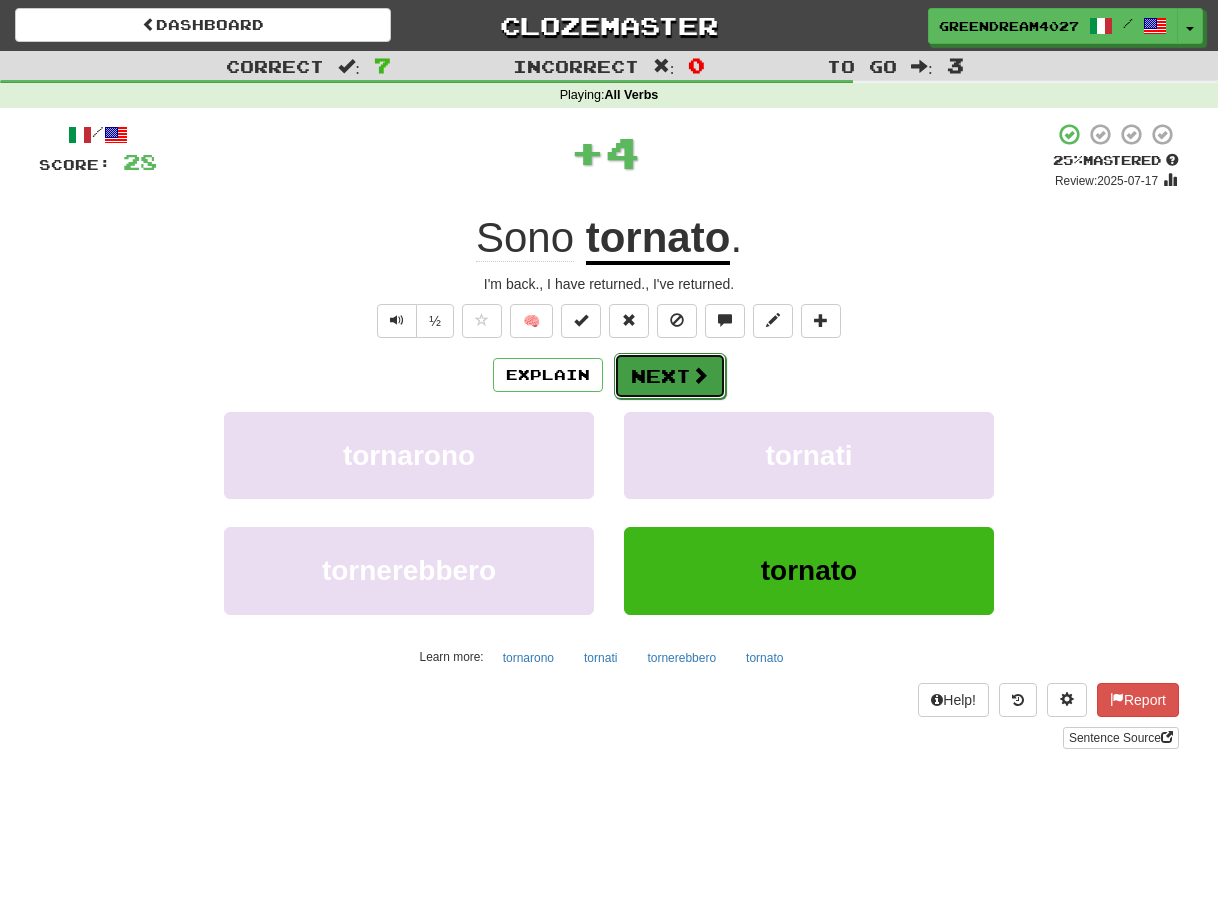click on "Next" at bounding box center [670, 376] 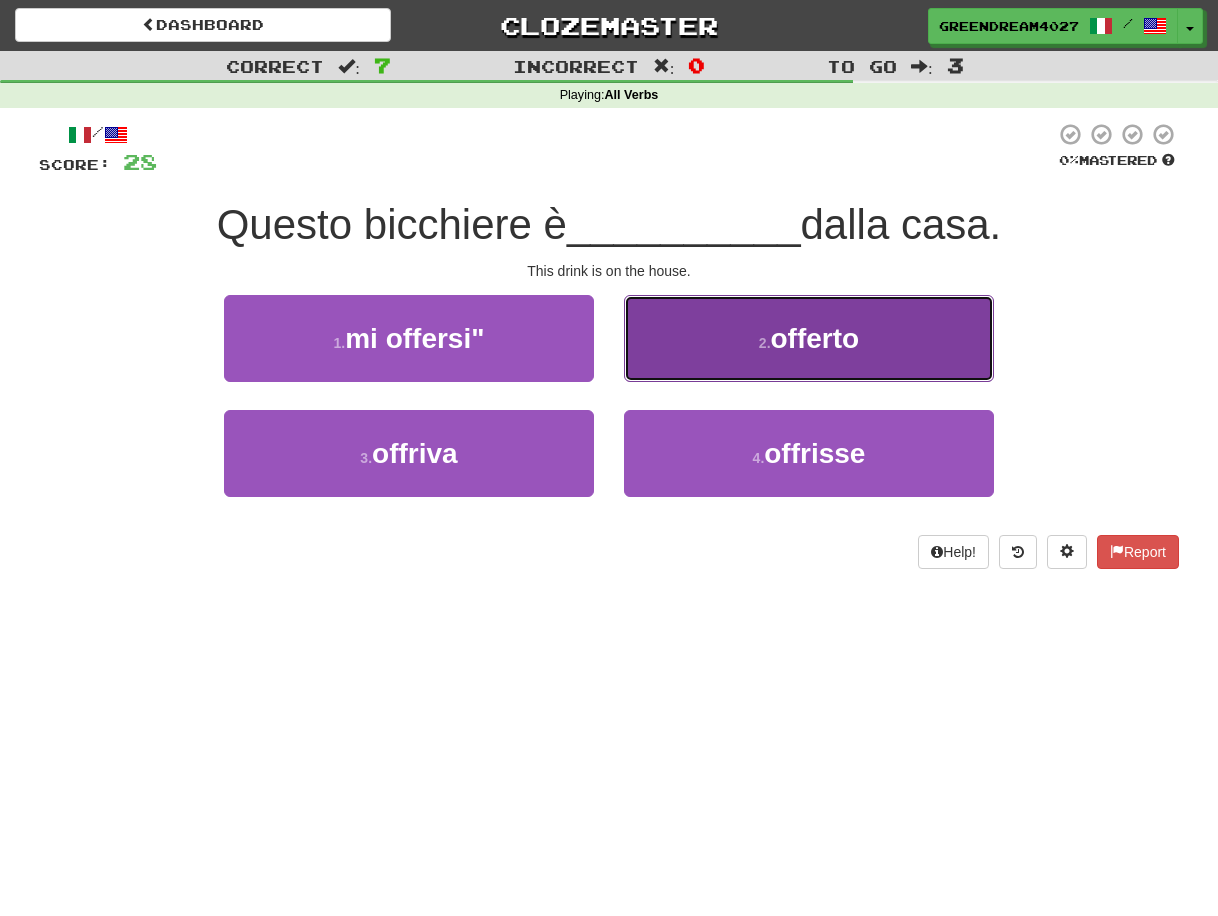 click on "2 ." at bounding box center (765, 343) 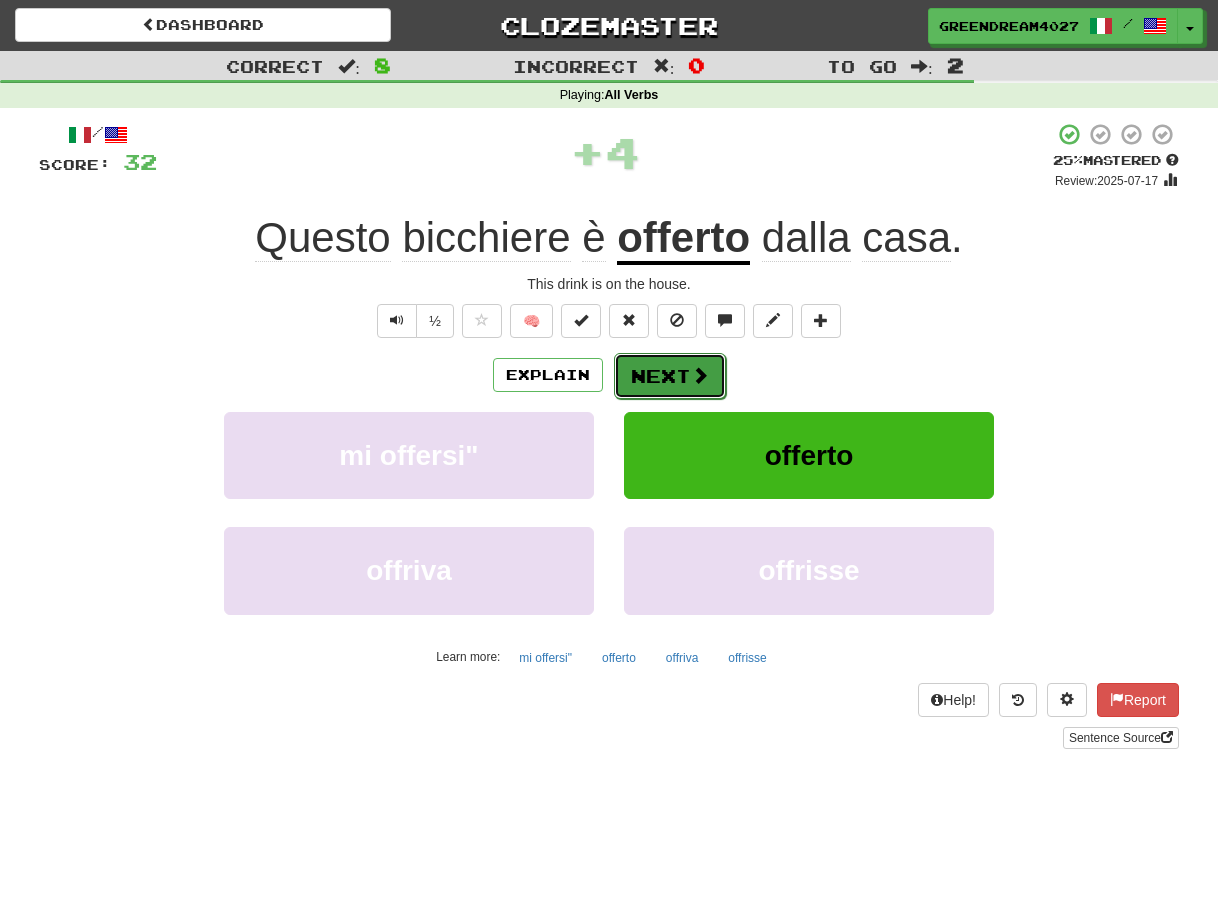 click on "Next" at bounding box center [670, 376] 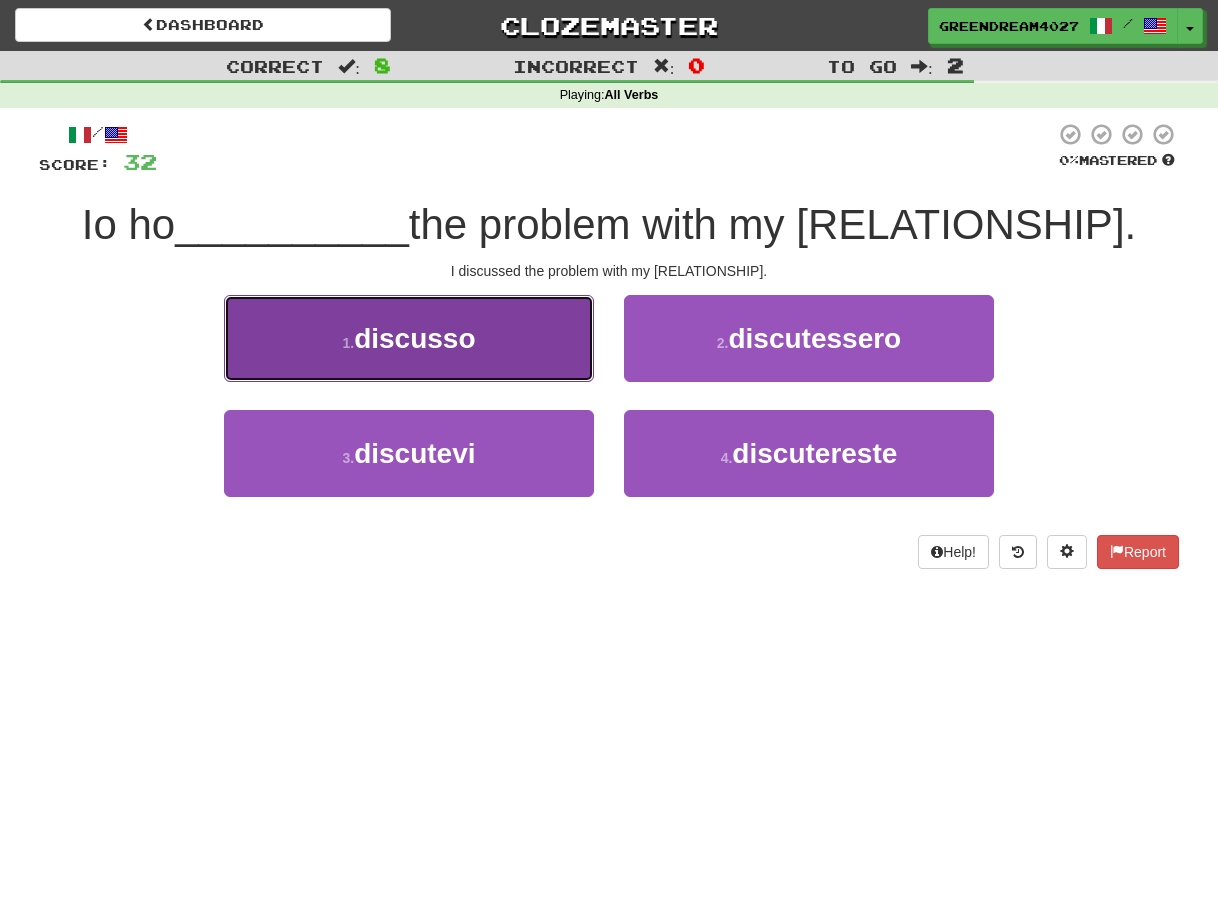 click on "discusso" at bounding box center [414, 338] 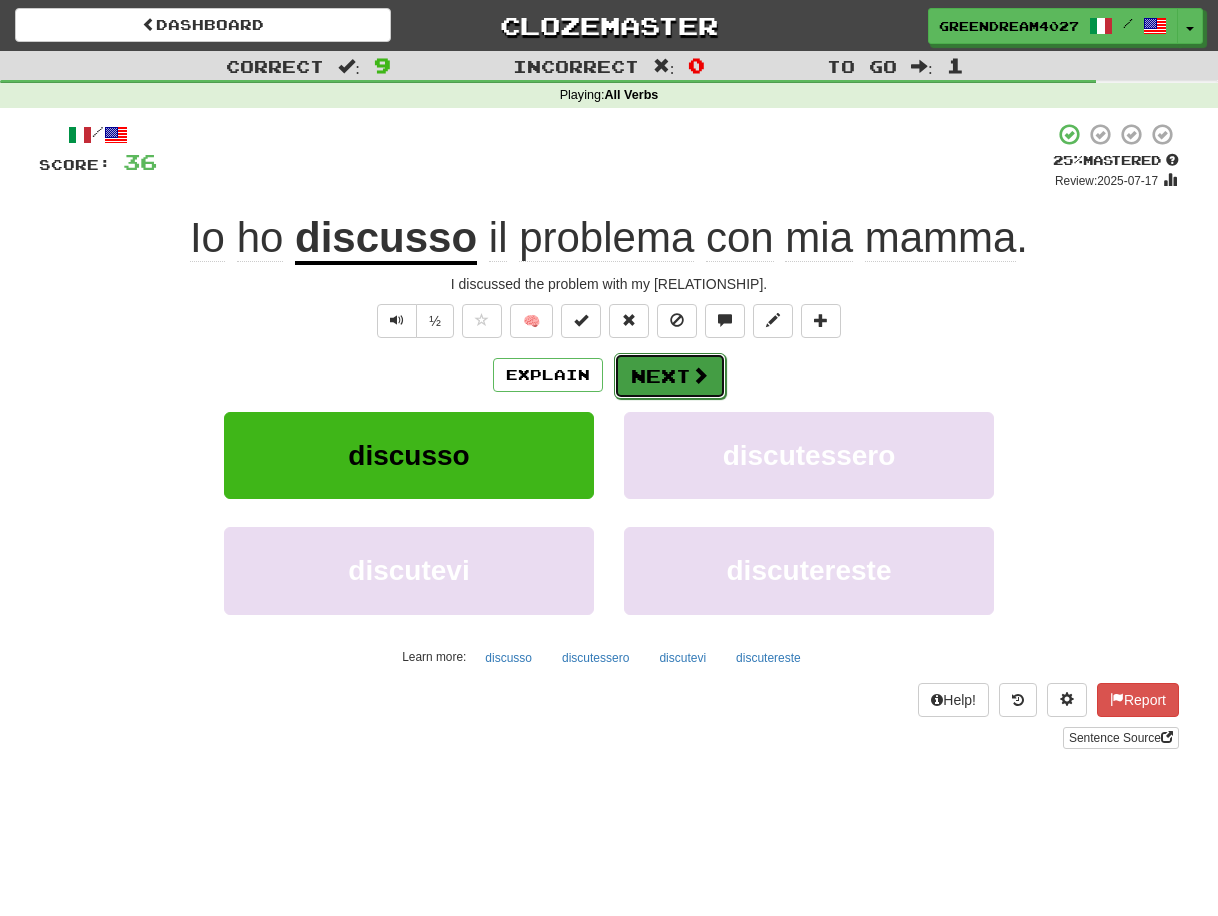 click on "Next" at bounding box center (670, 376) 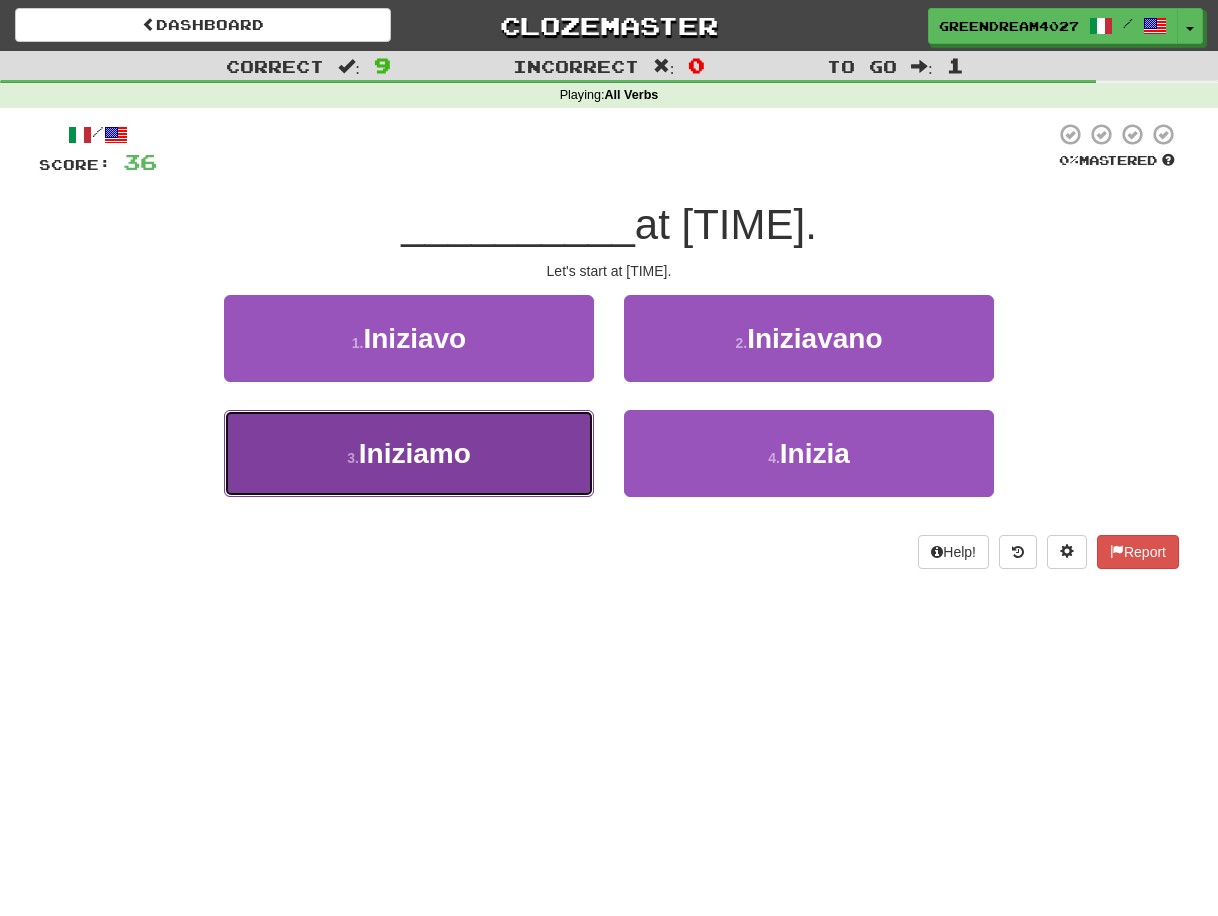 click on "3 .  Iniziamo" at bounding box center (409, 453) 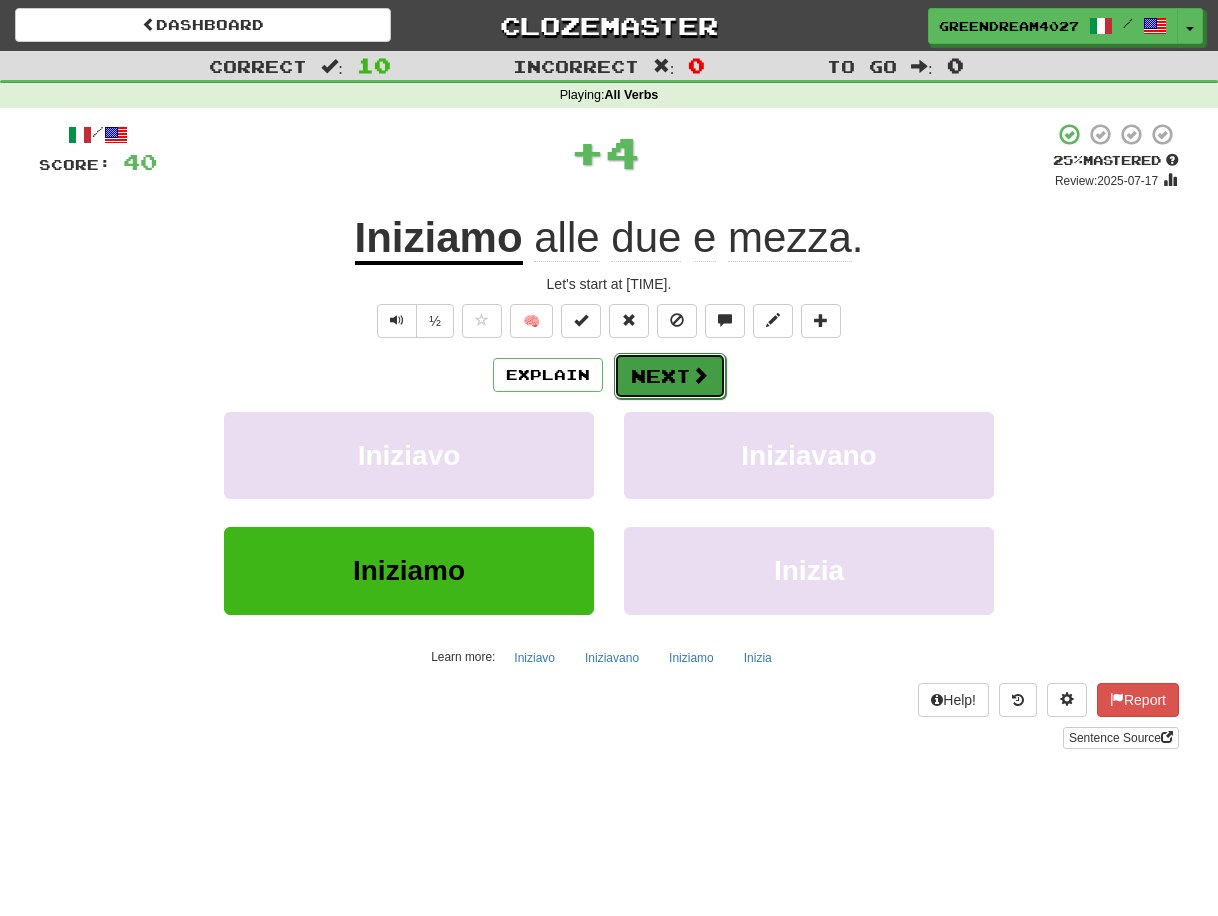 click on "Next" at bounding box center [670, 376] 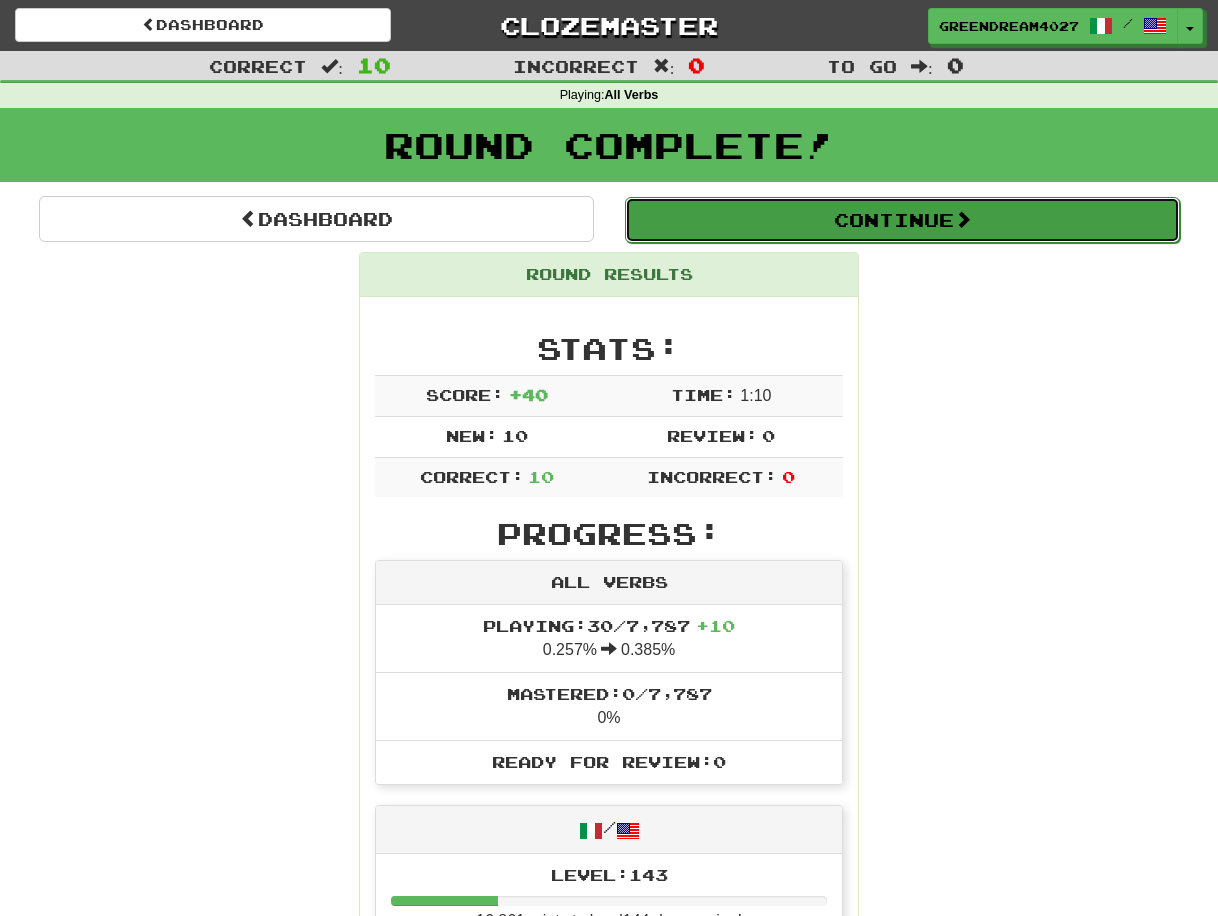 click on "Continue" at bounding box center [902, 220] 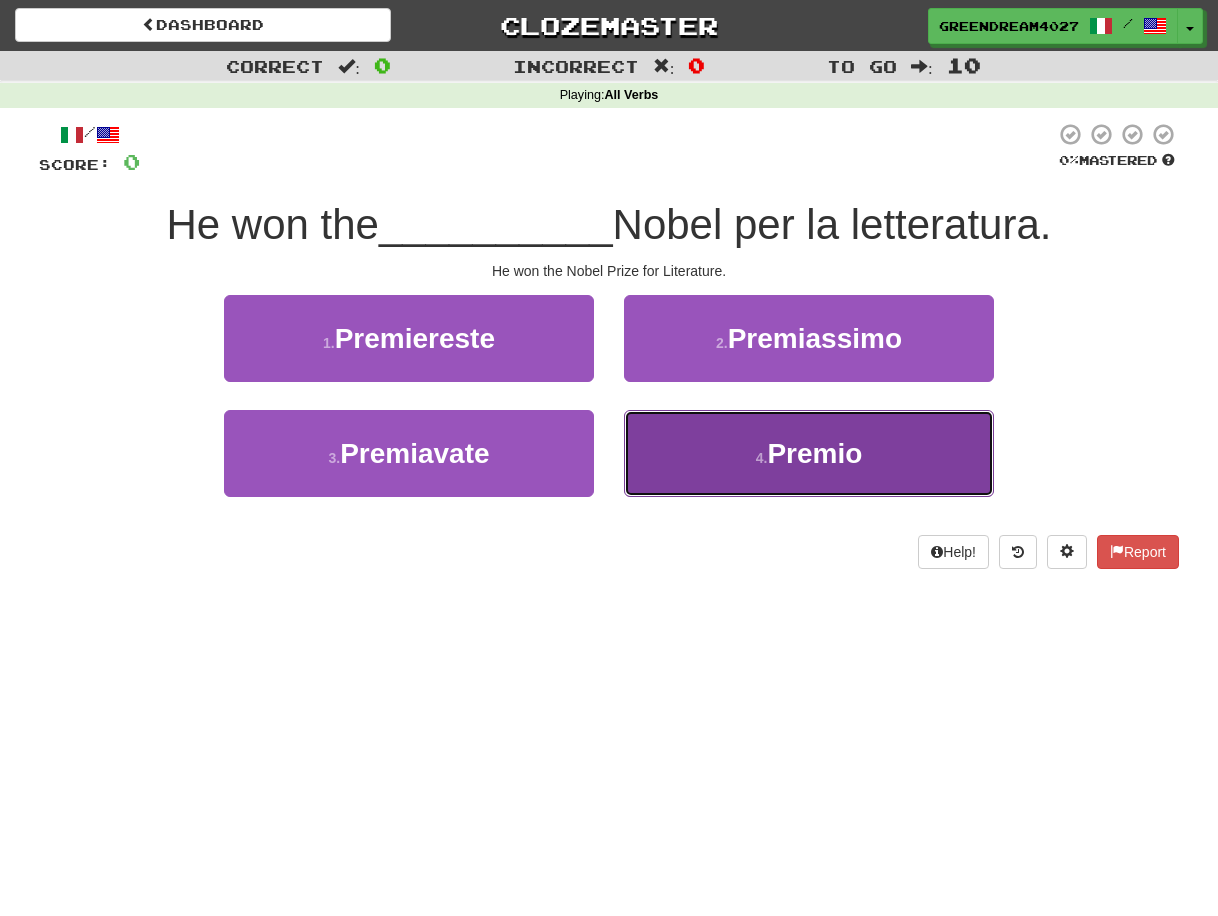 click on "4 .  Premio" at bounding box center [809, 453] 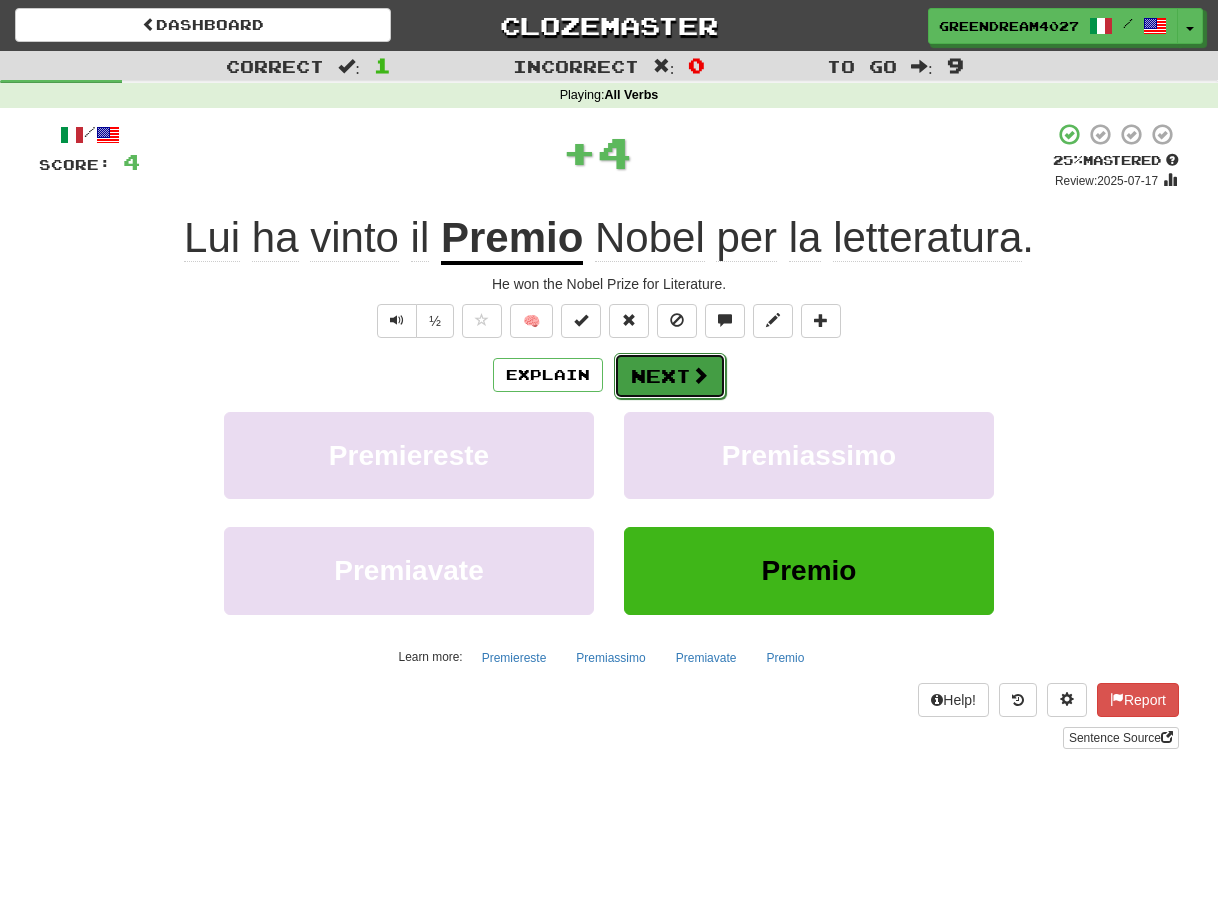 click on "Next" at bounding box center [670, 376] 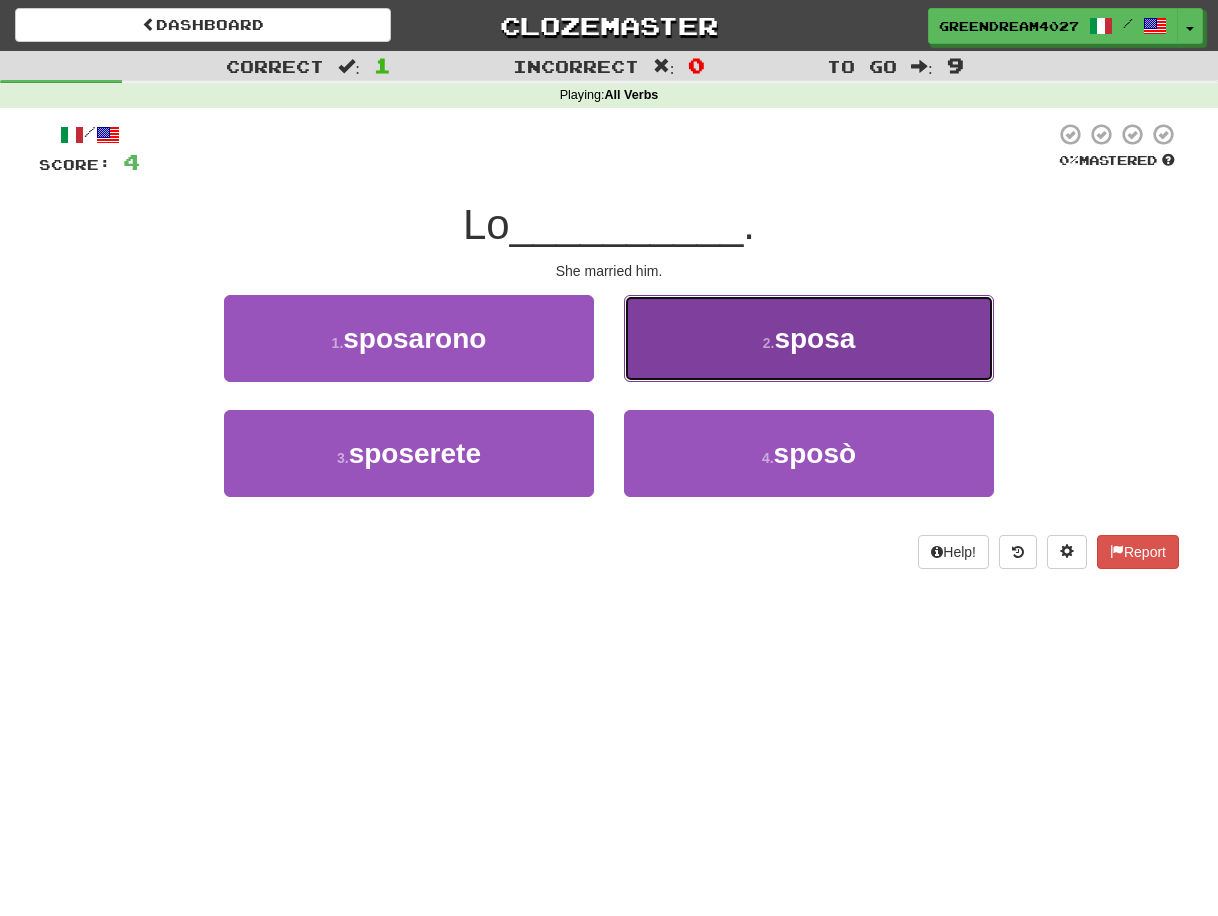 click on "2 .  sposa" at bounding box center [809, 338] 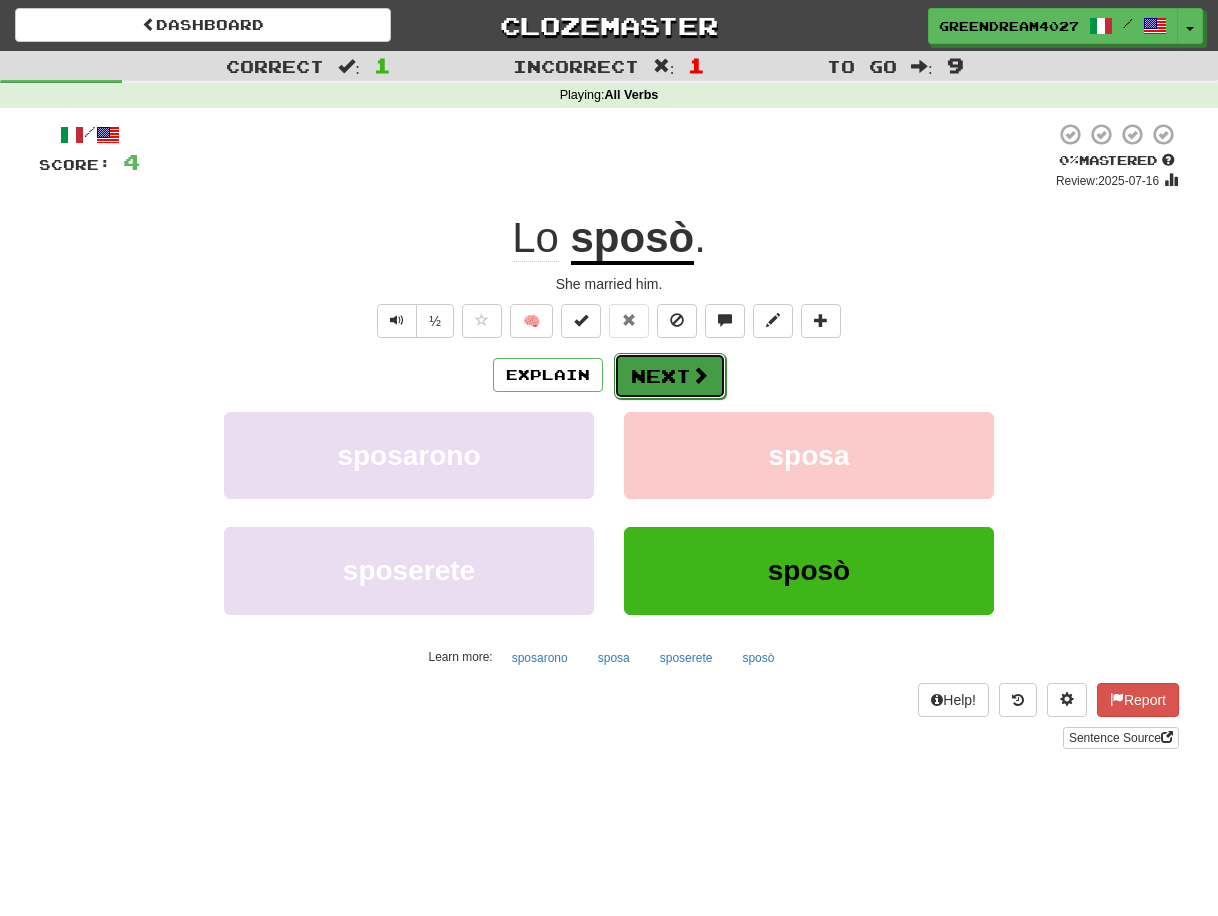 click on "Next" at bounding box center [670, 376] 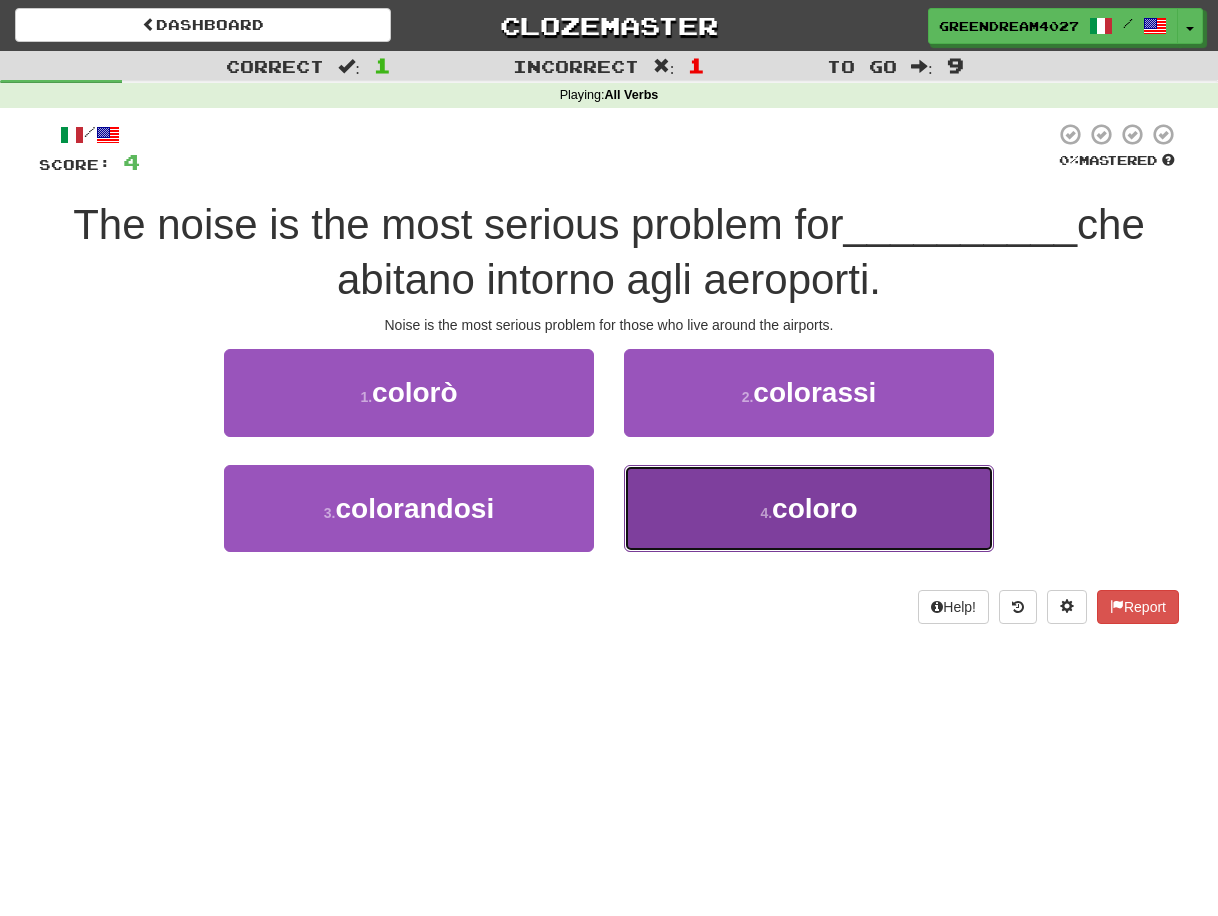 click on "4 .  coloro" at bounding box center (809, 508) 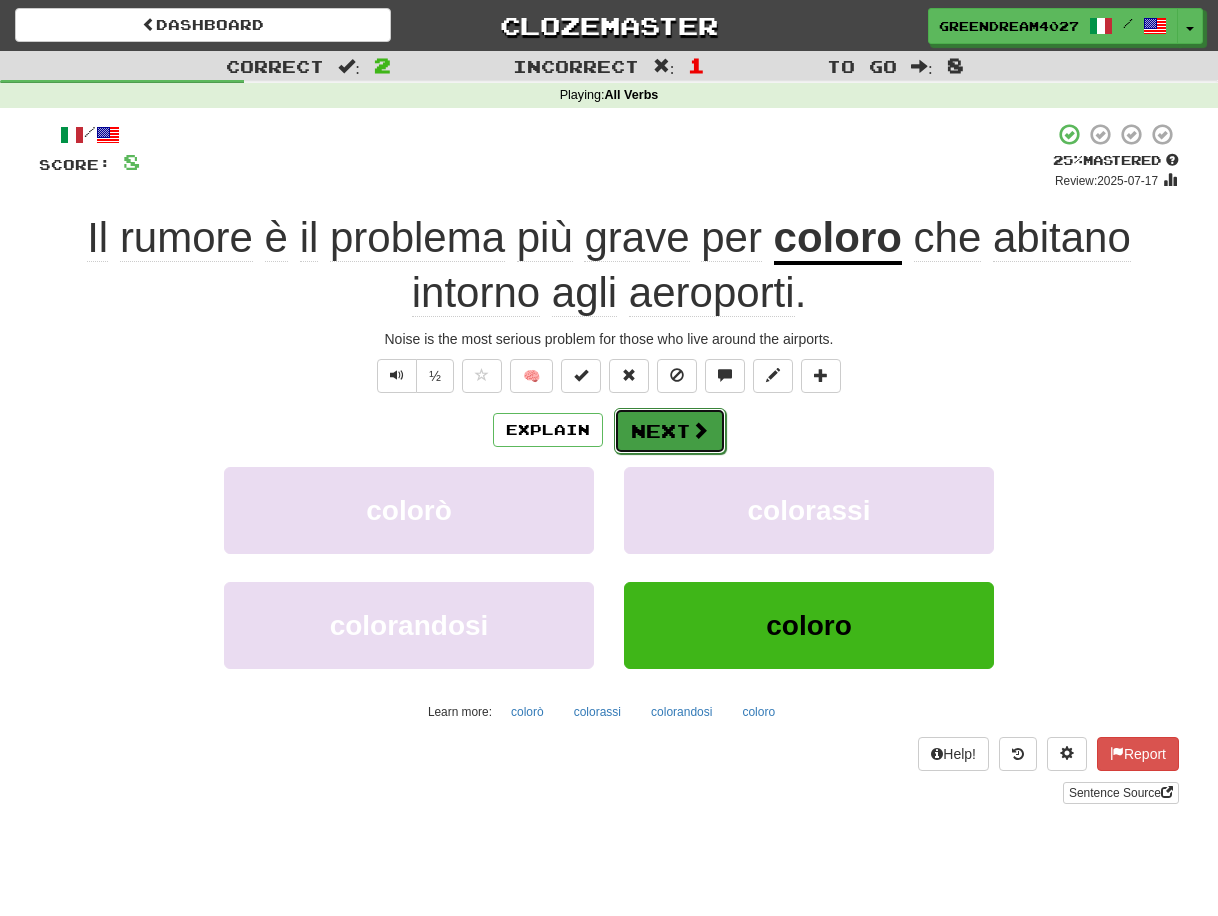 click on "Next" at bounding box center (670, 431) 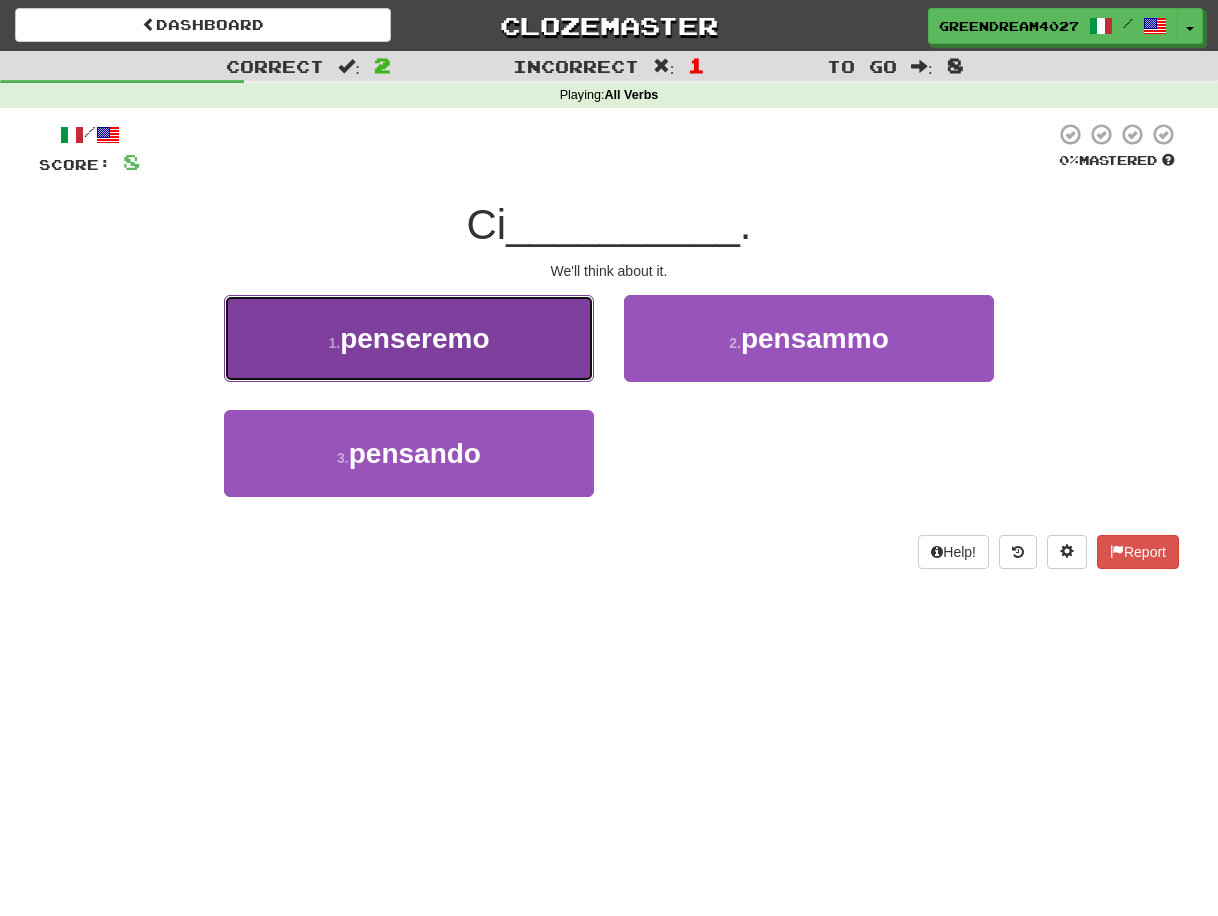 click on "penseremo" at bounding box center [414, 338] 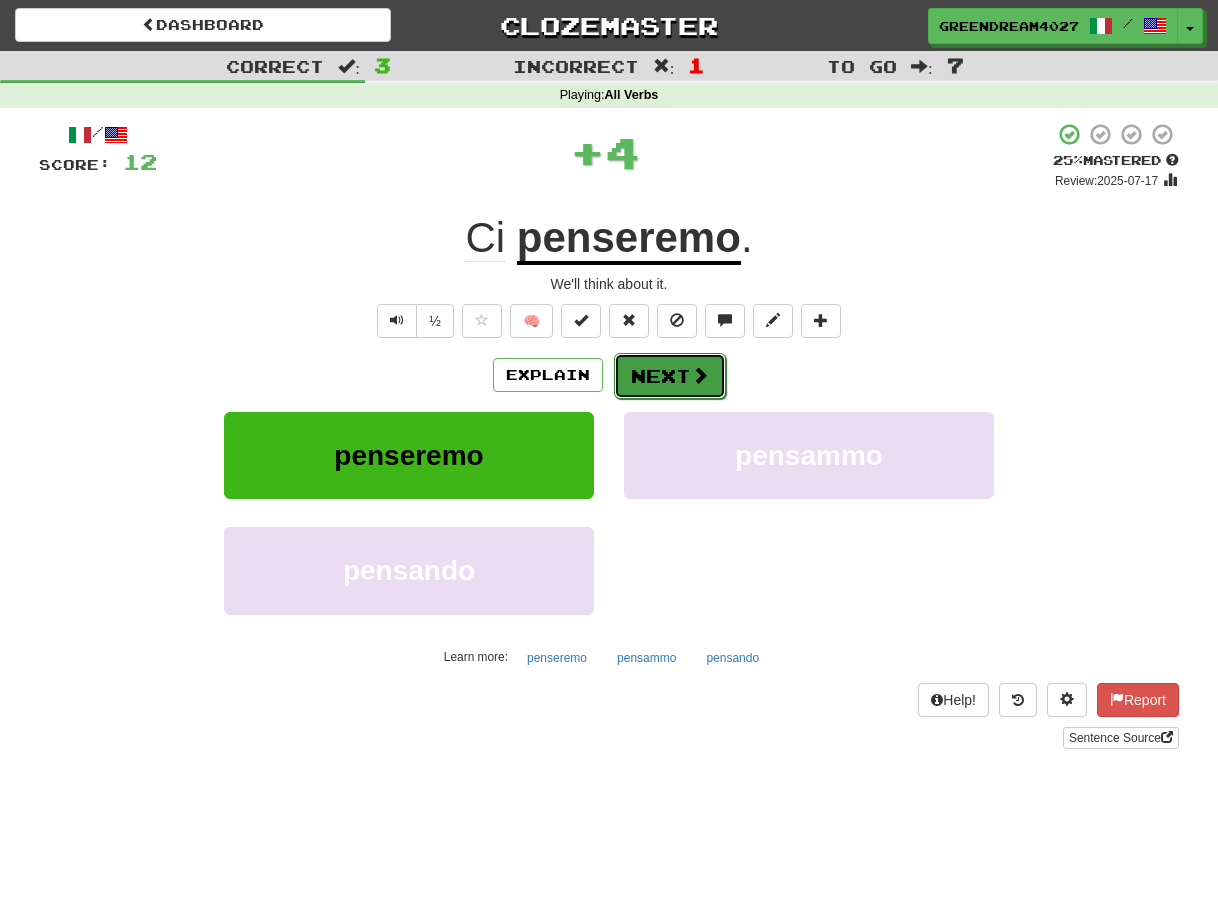click on "Next" at bounding box center [670, 376] 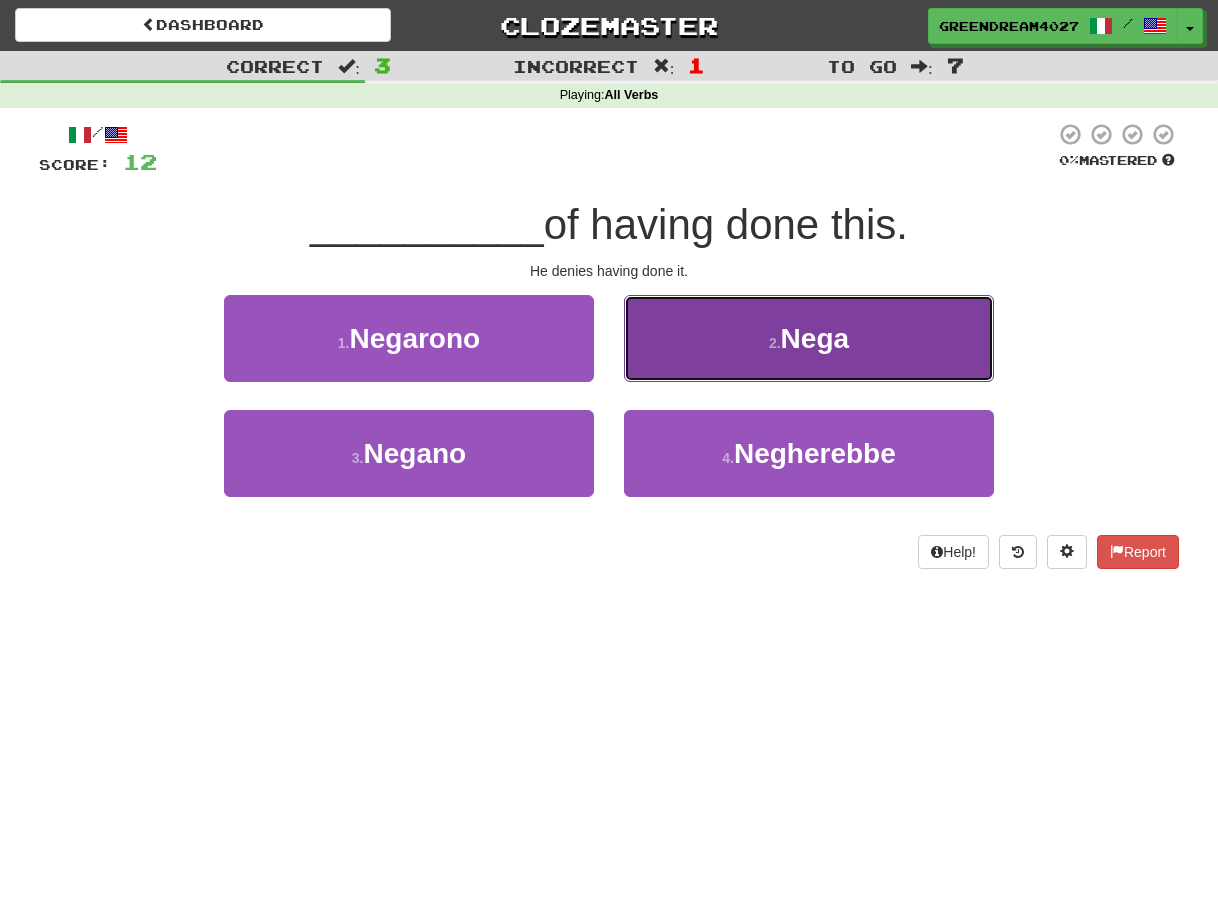click on "Nega" at bounding box center [815, 338] 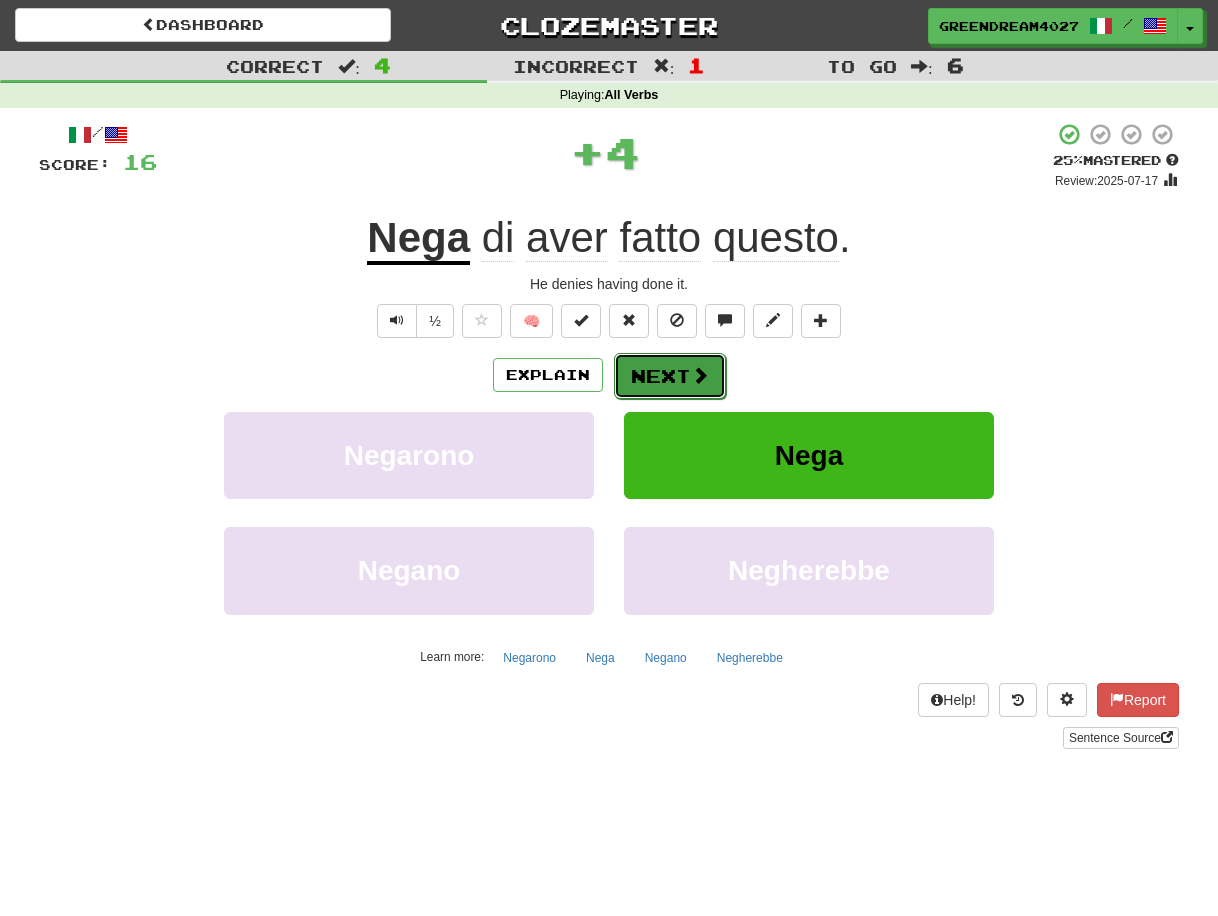 click on "Next" at bounding box center (670, 376) 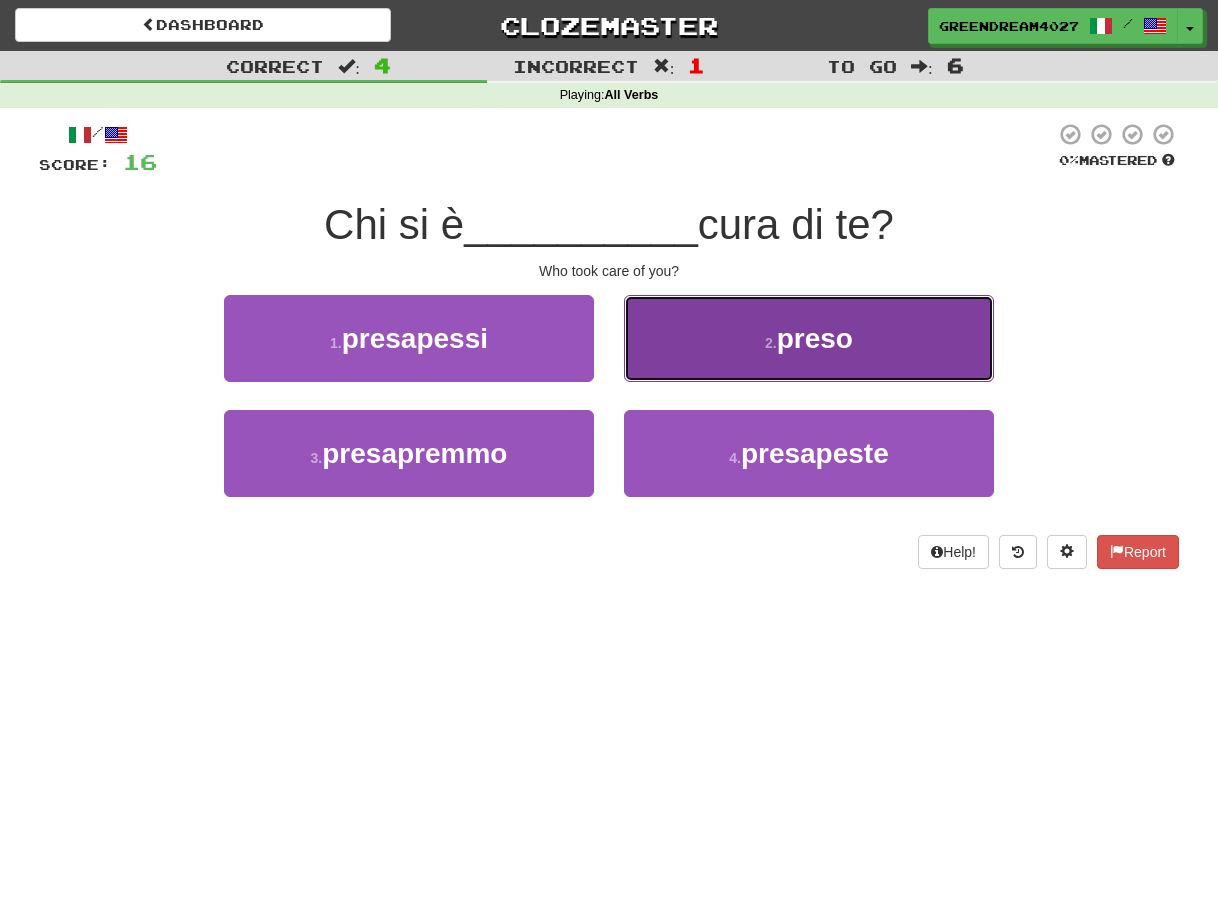 click on "2 .  preso" at bounding box center (809, 338) 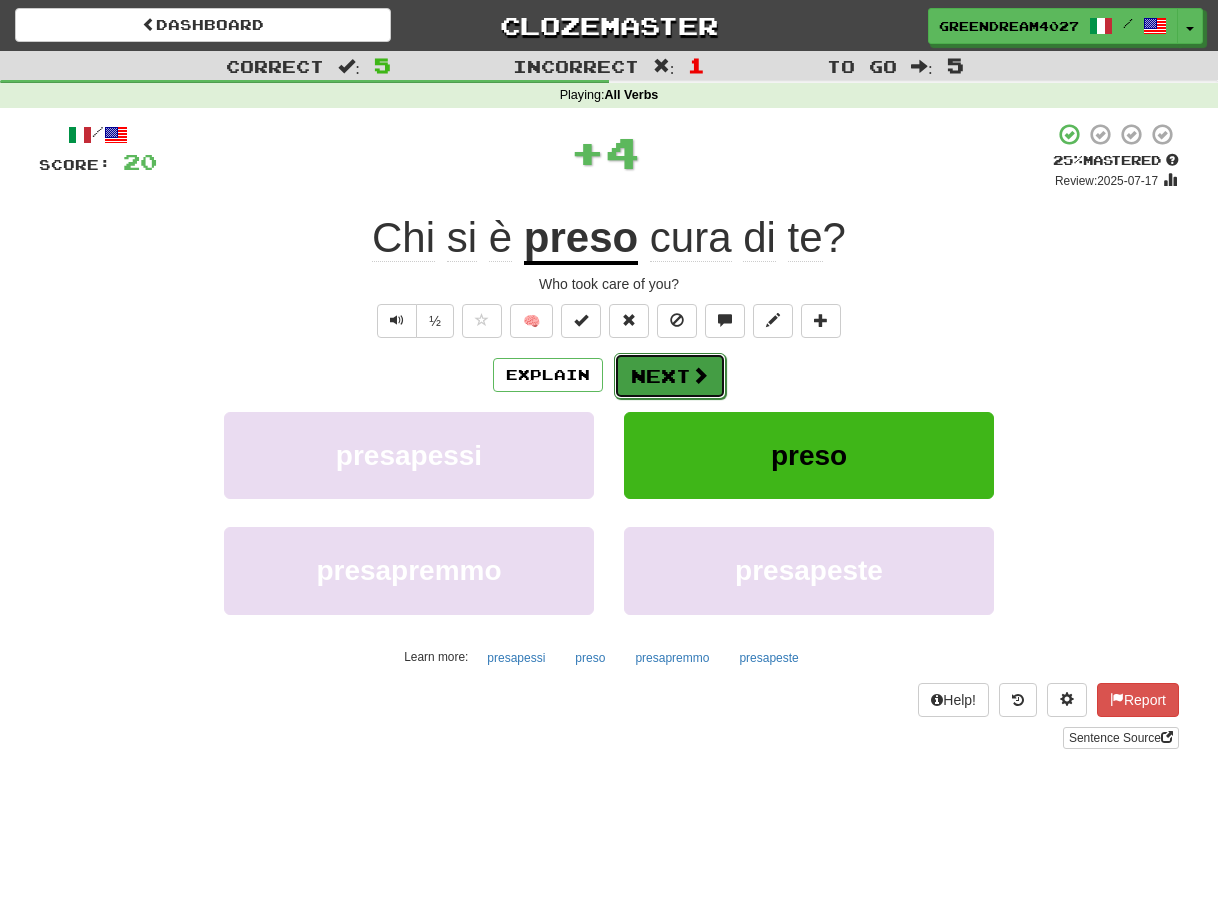 click on "Next" at bounding box center (670, 376) 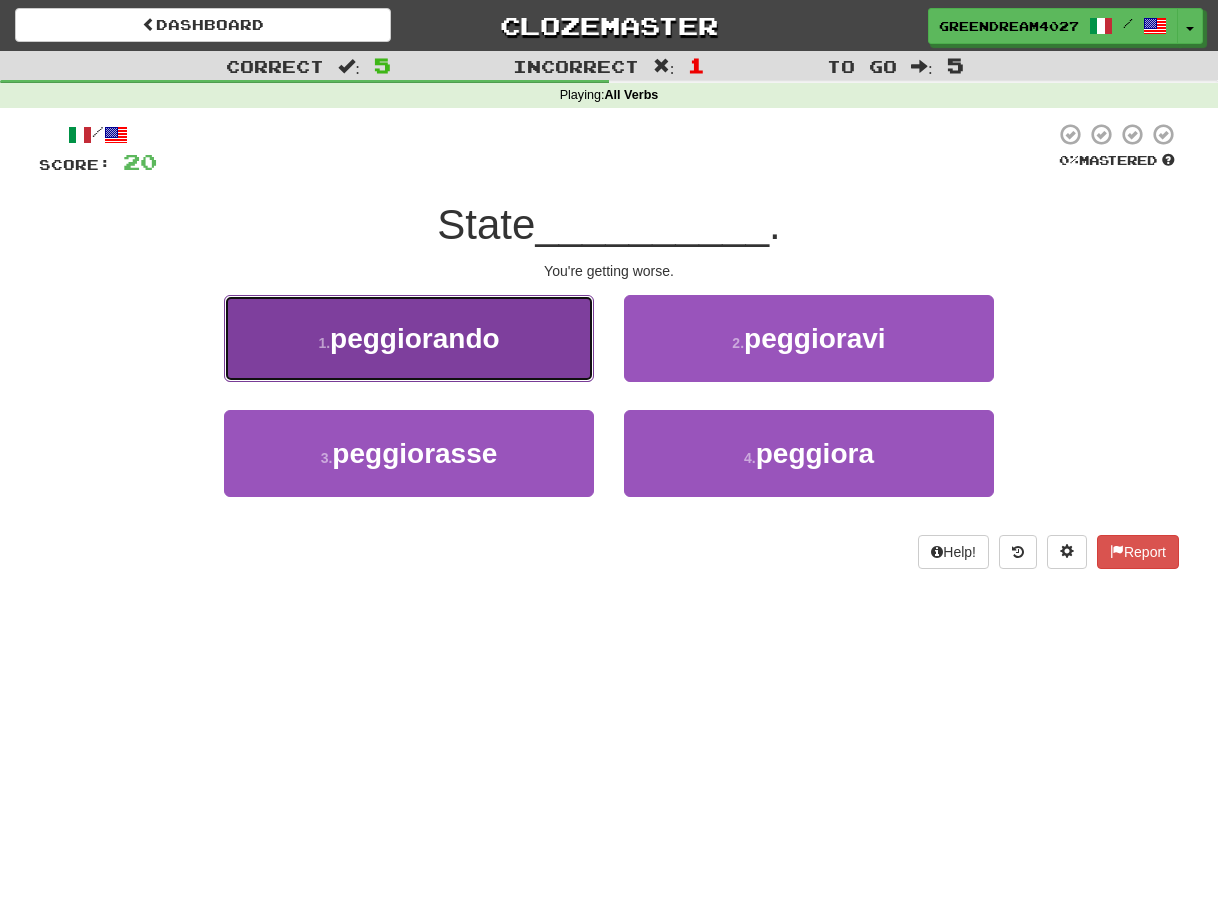 click on "peggiorando" at bounding box center [415, 338] 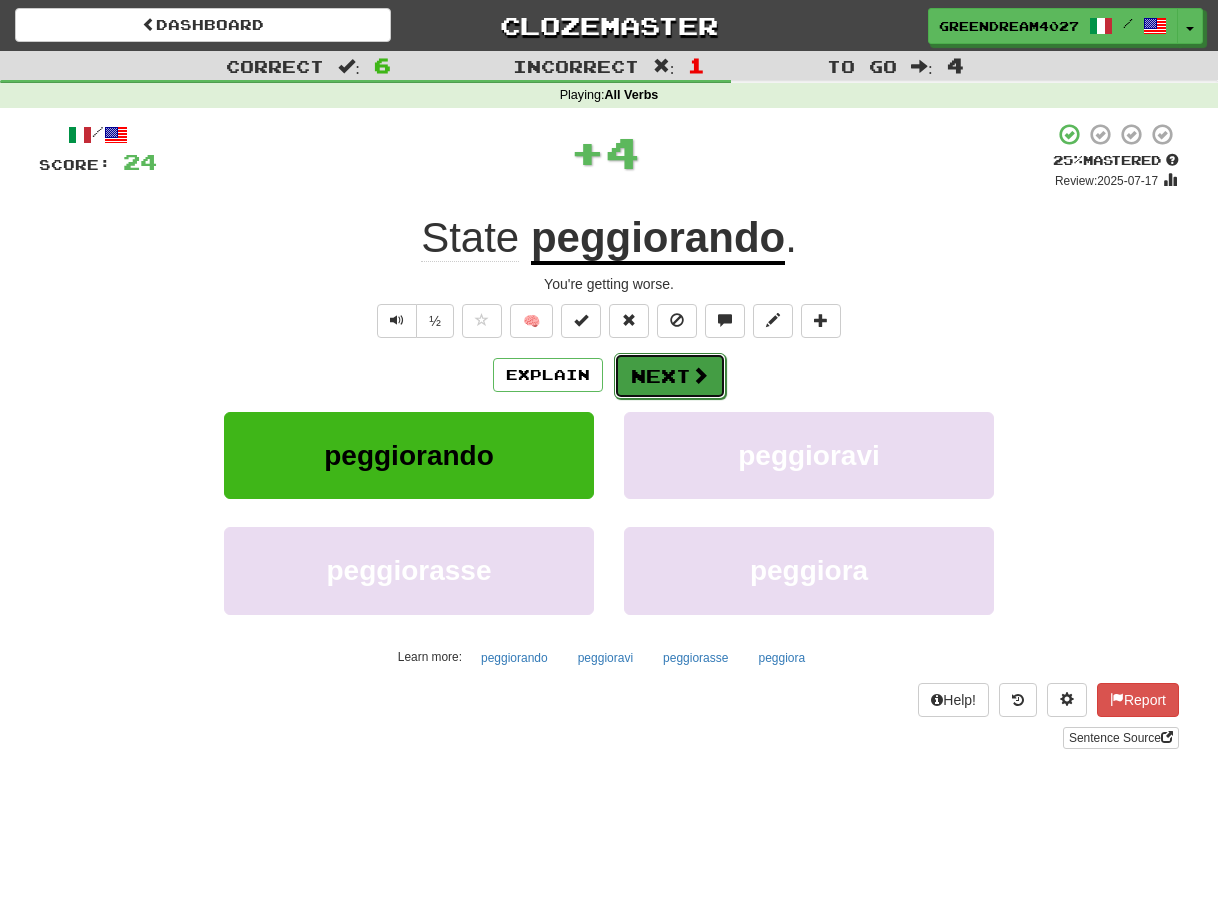 click on "Next" at bounding box center (670, 376) 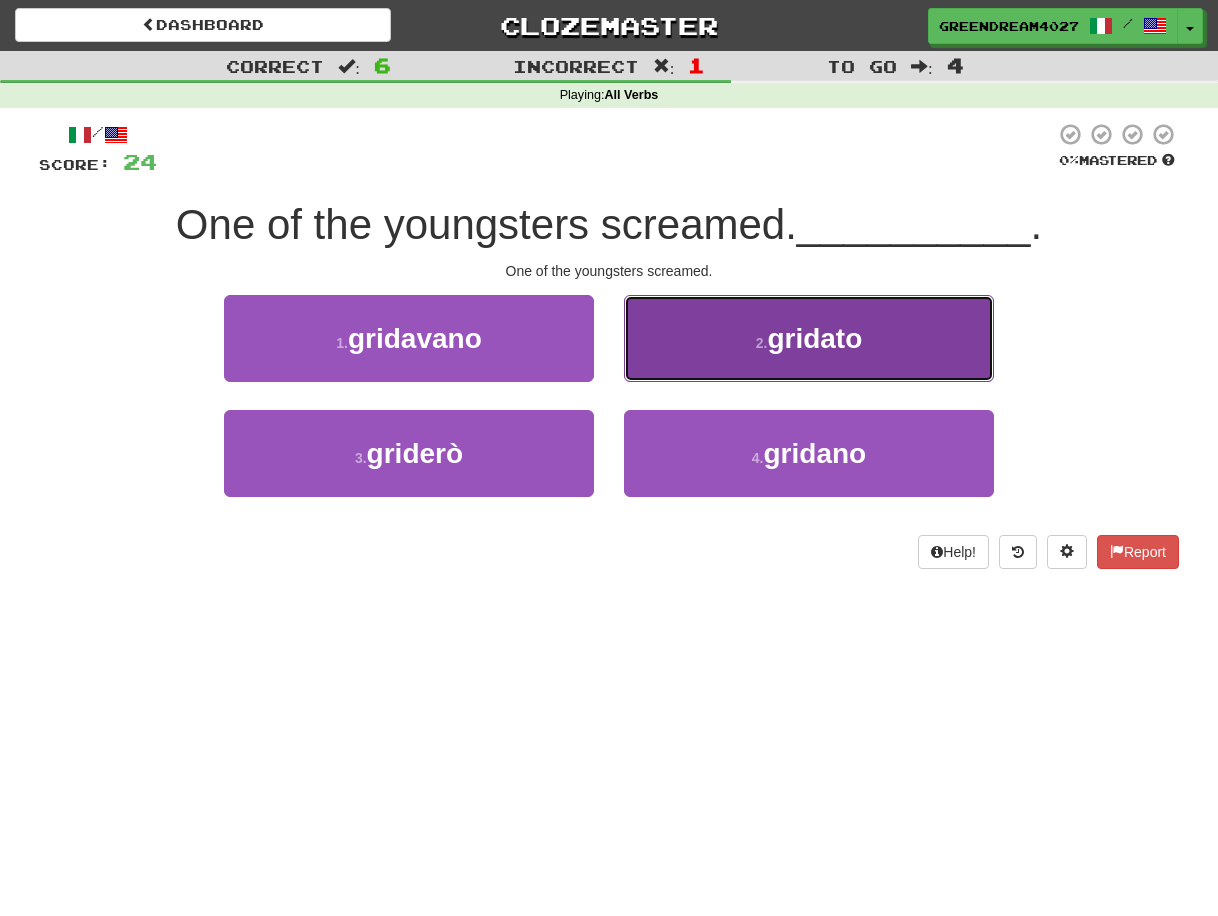 click on "2 .  gridato" at bounding box center (809, 338) 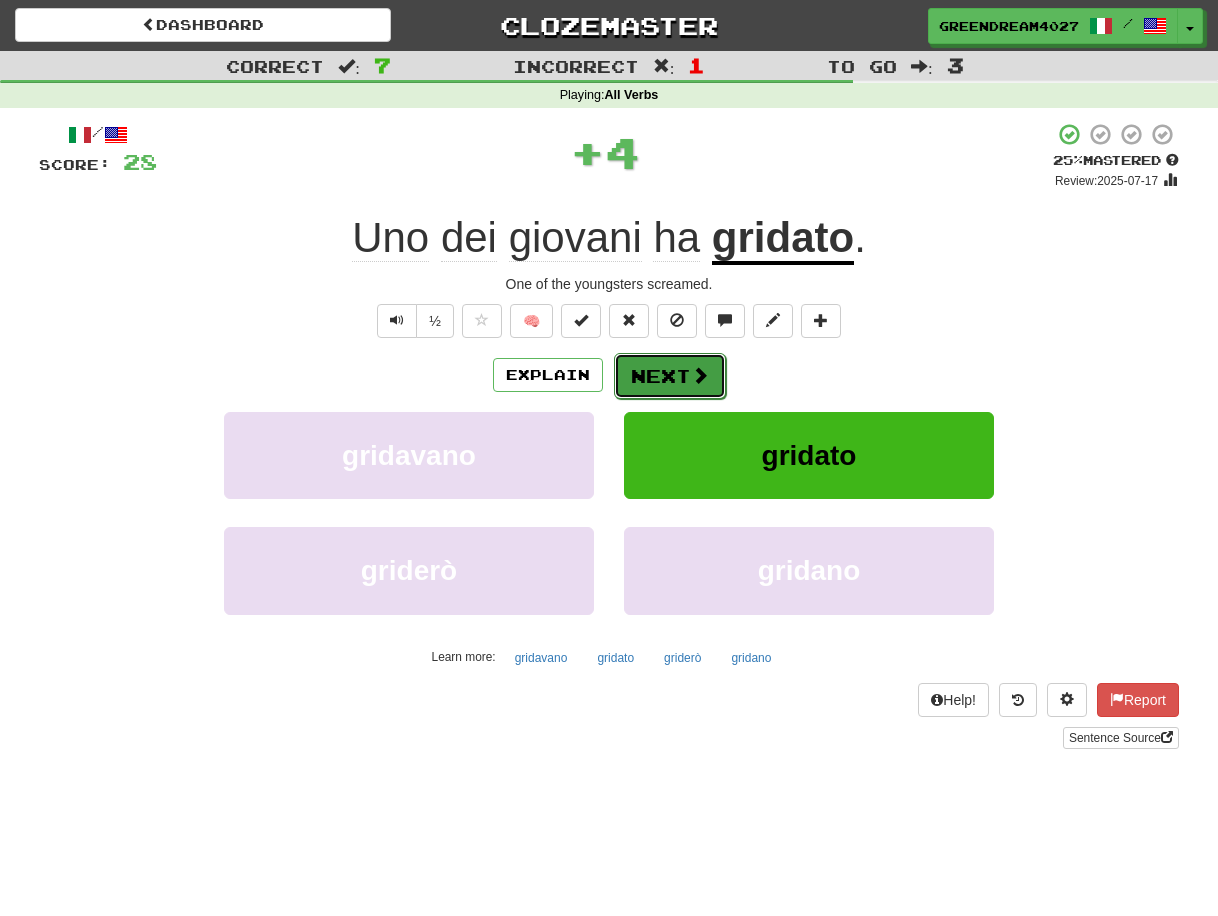 click on "Next" at bounding box center (670, 376) 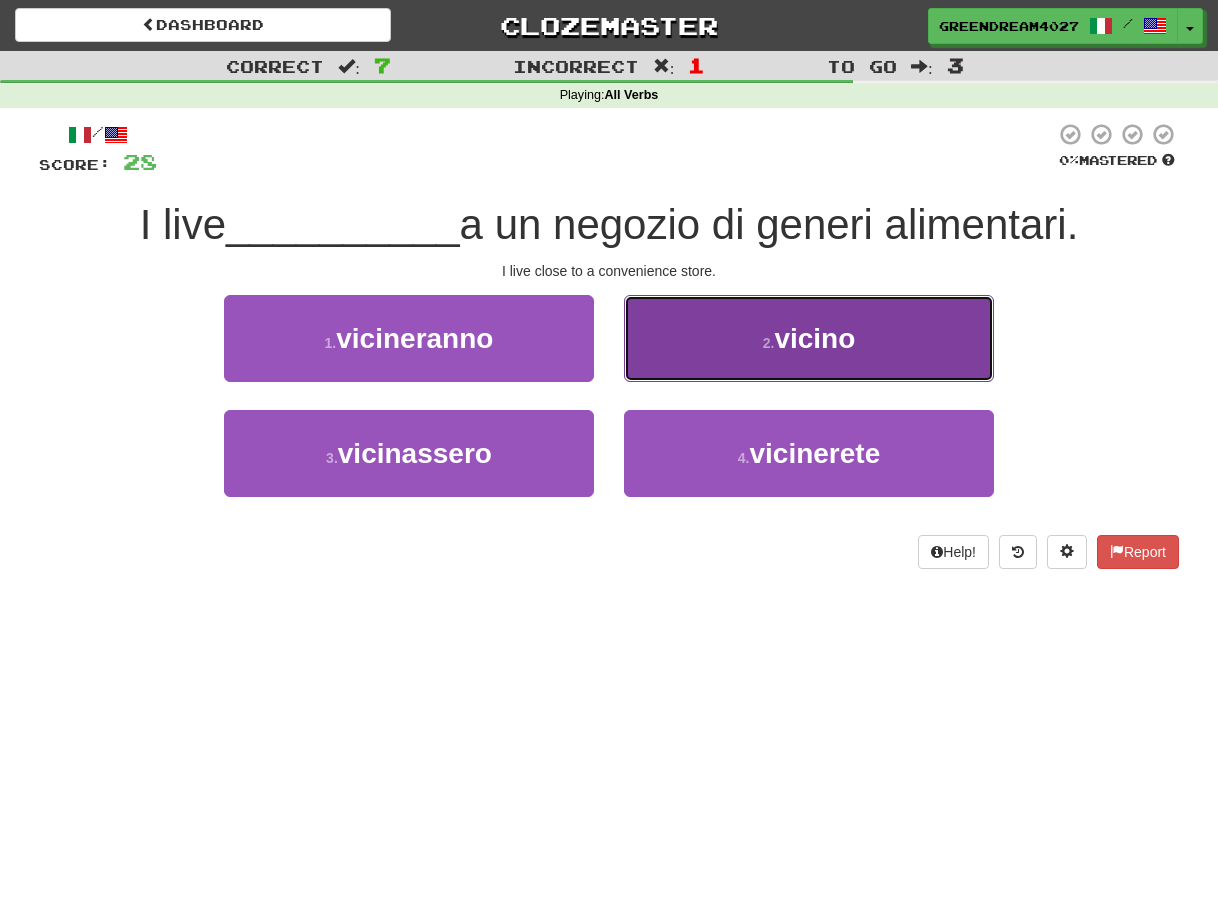 click on "2 .  vicino" at bounding box center [809, 338] 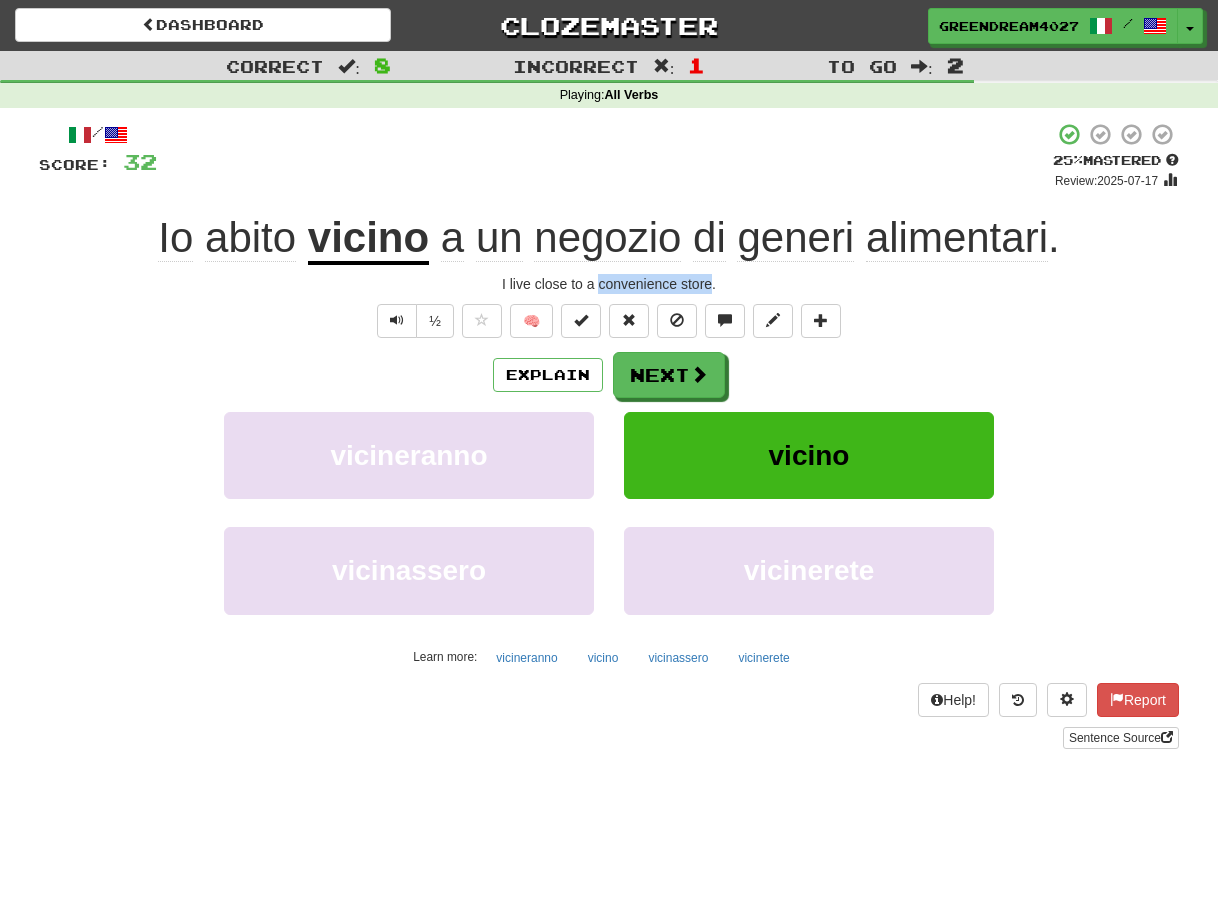 drag, startPoint x: 598, startPoint y: 286, endPoint x: 713, endPoint y: 283, distance: 115.03912 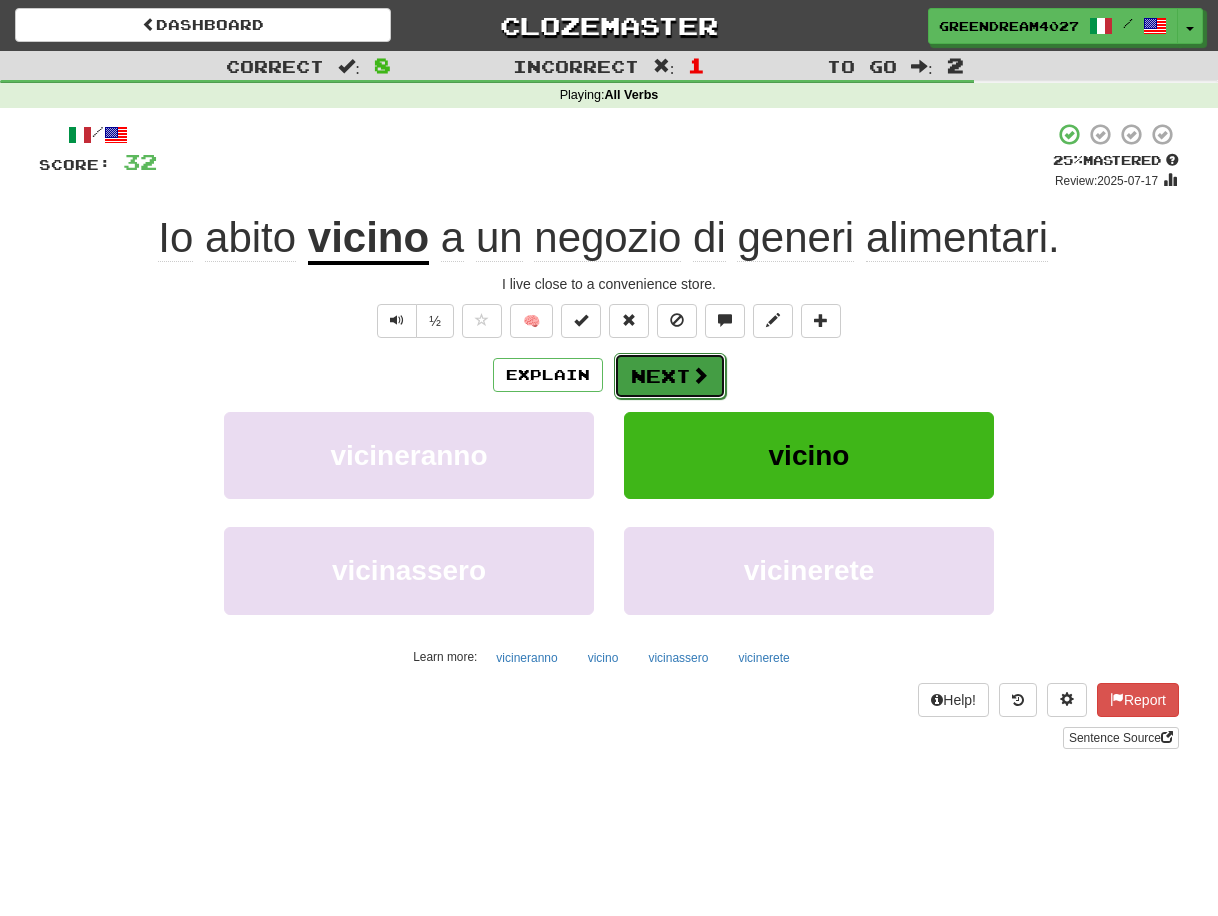 click on "Next" at bounding box center (670, 376) 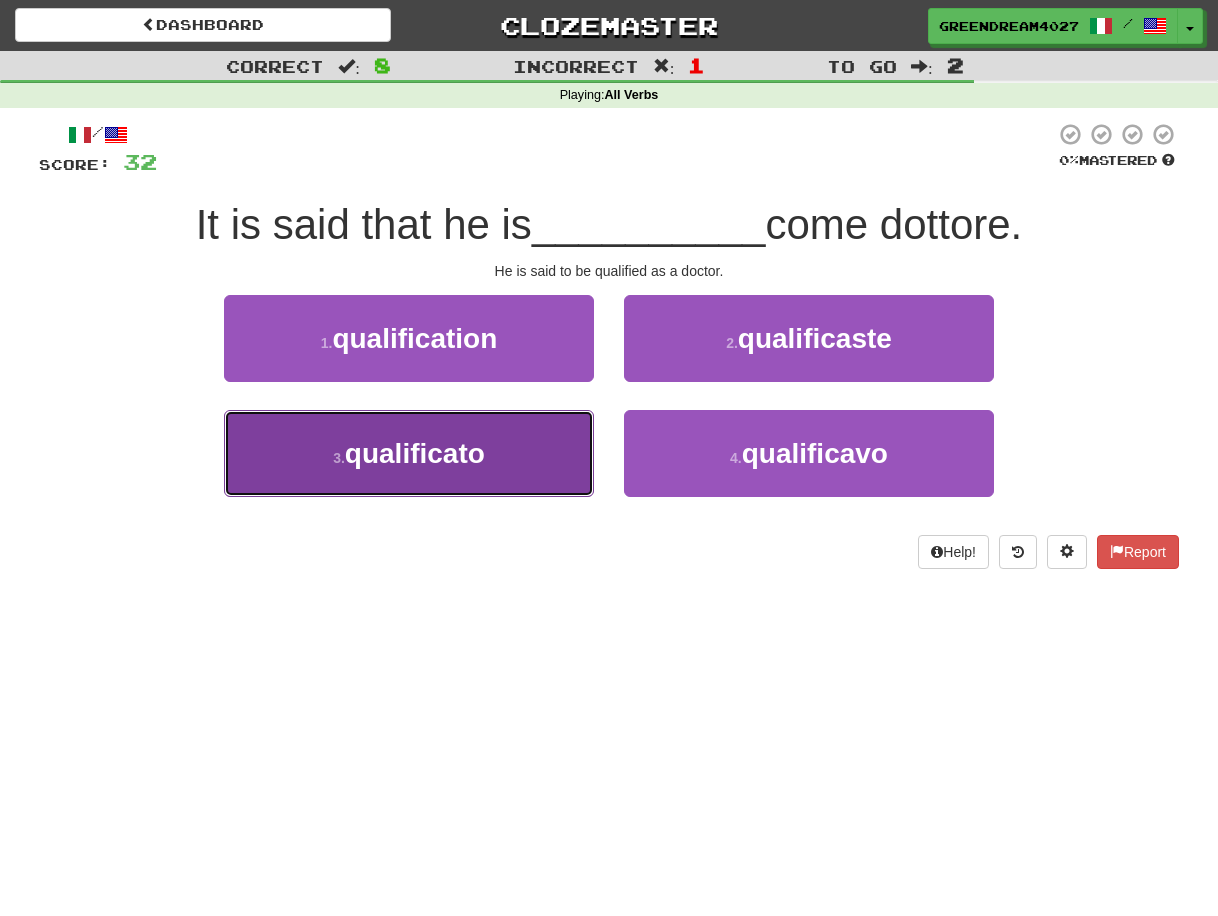 click on "qualificato" at bounding box center [415, 453] 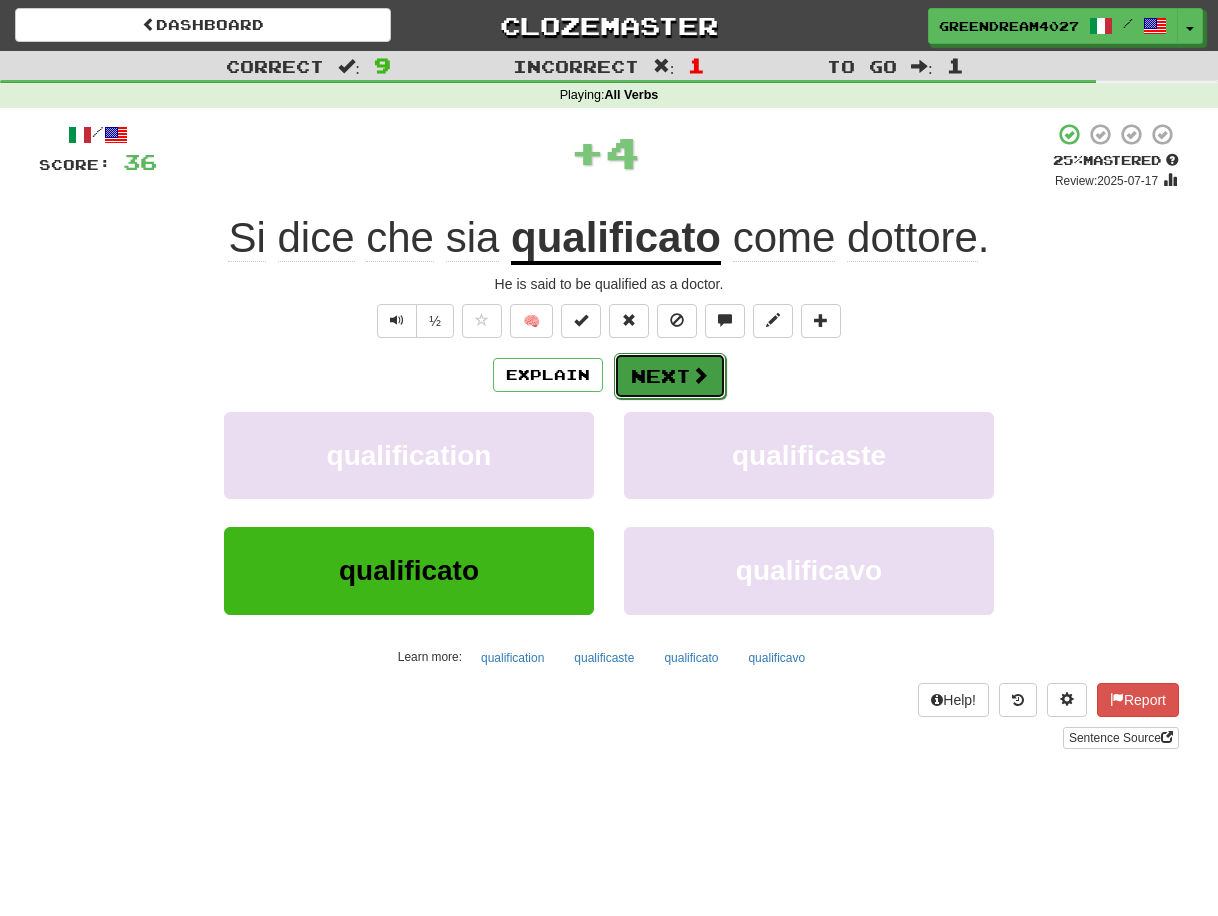 click on "Next" at bounding box center (670, 376) 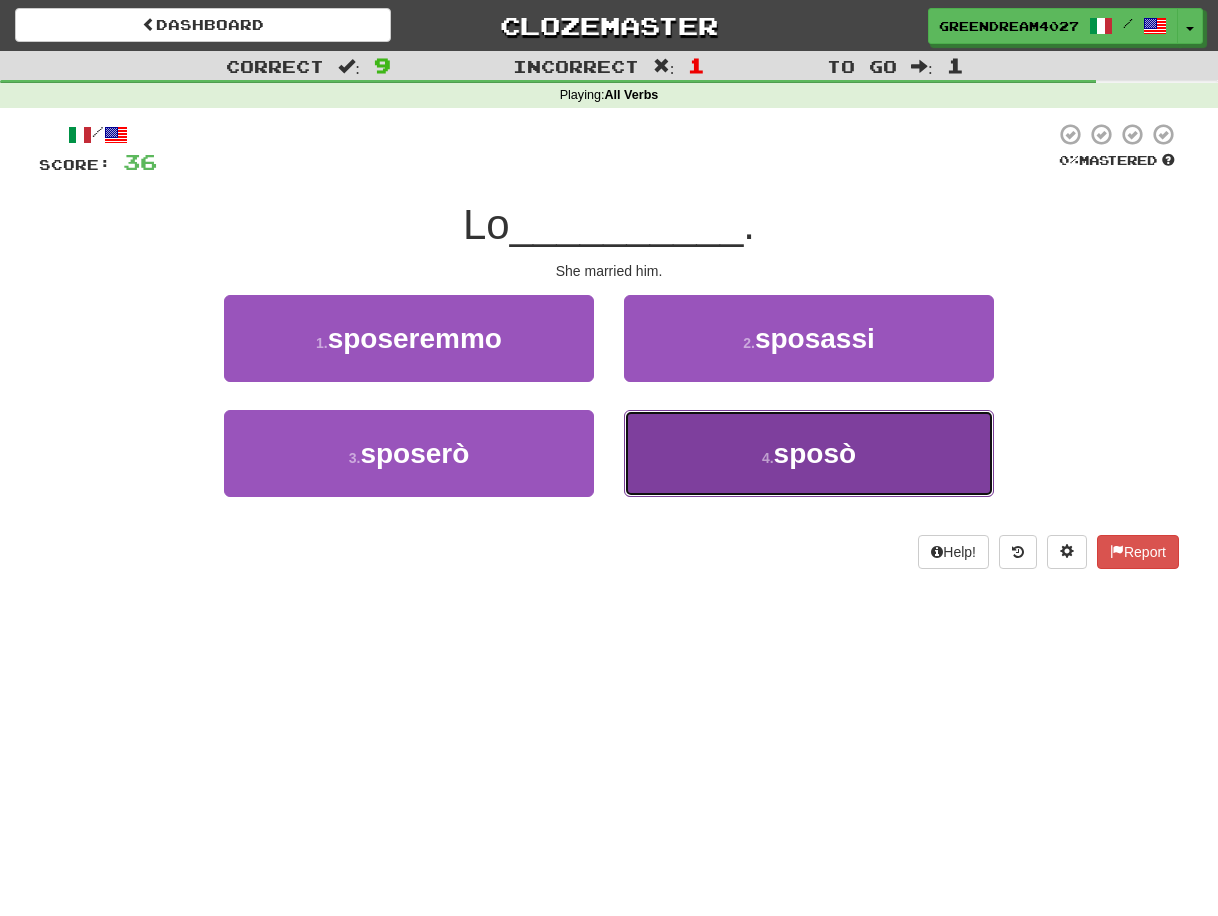 click on "4 .  sposò" at bounding box center [809, 453] 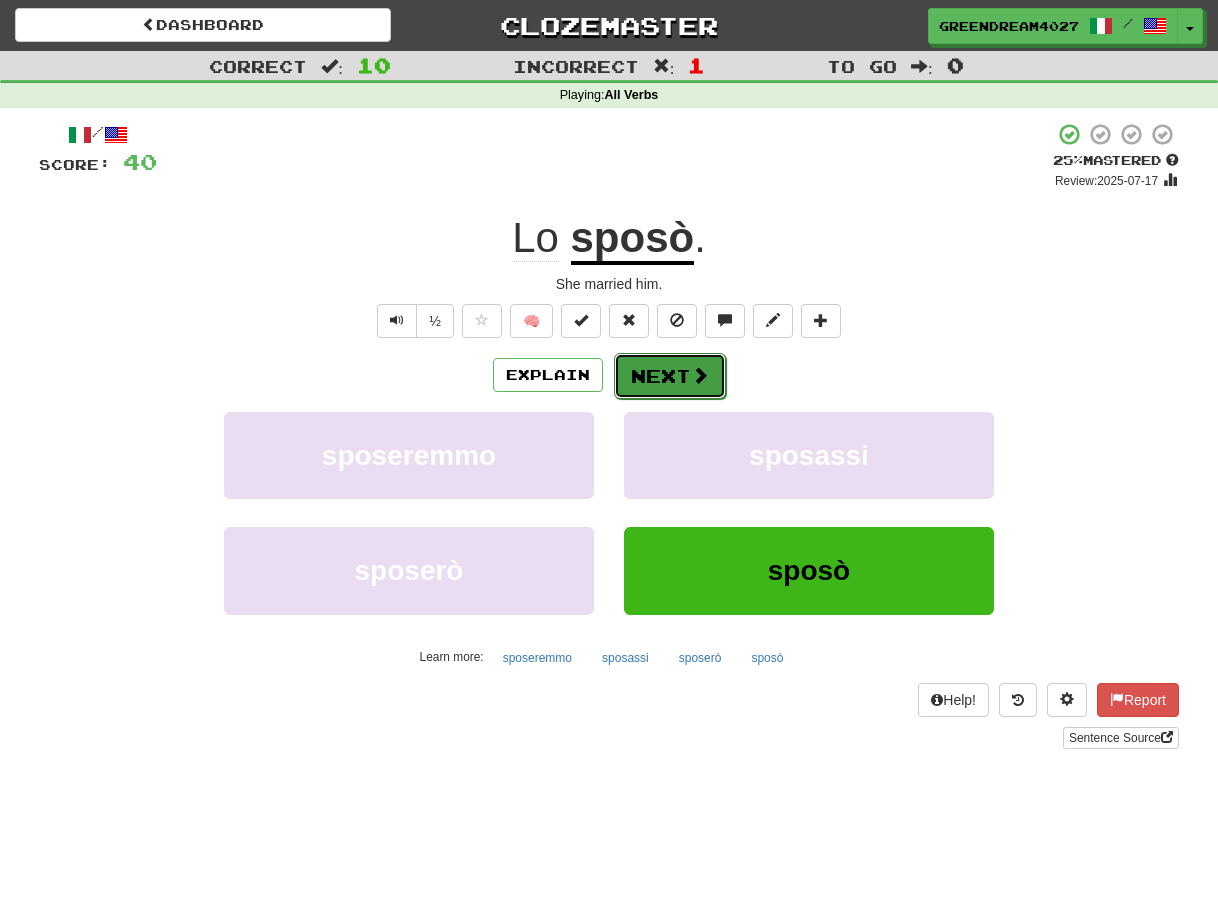 click on "Next" at bounding box center [670, 376] 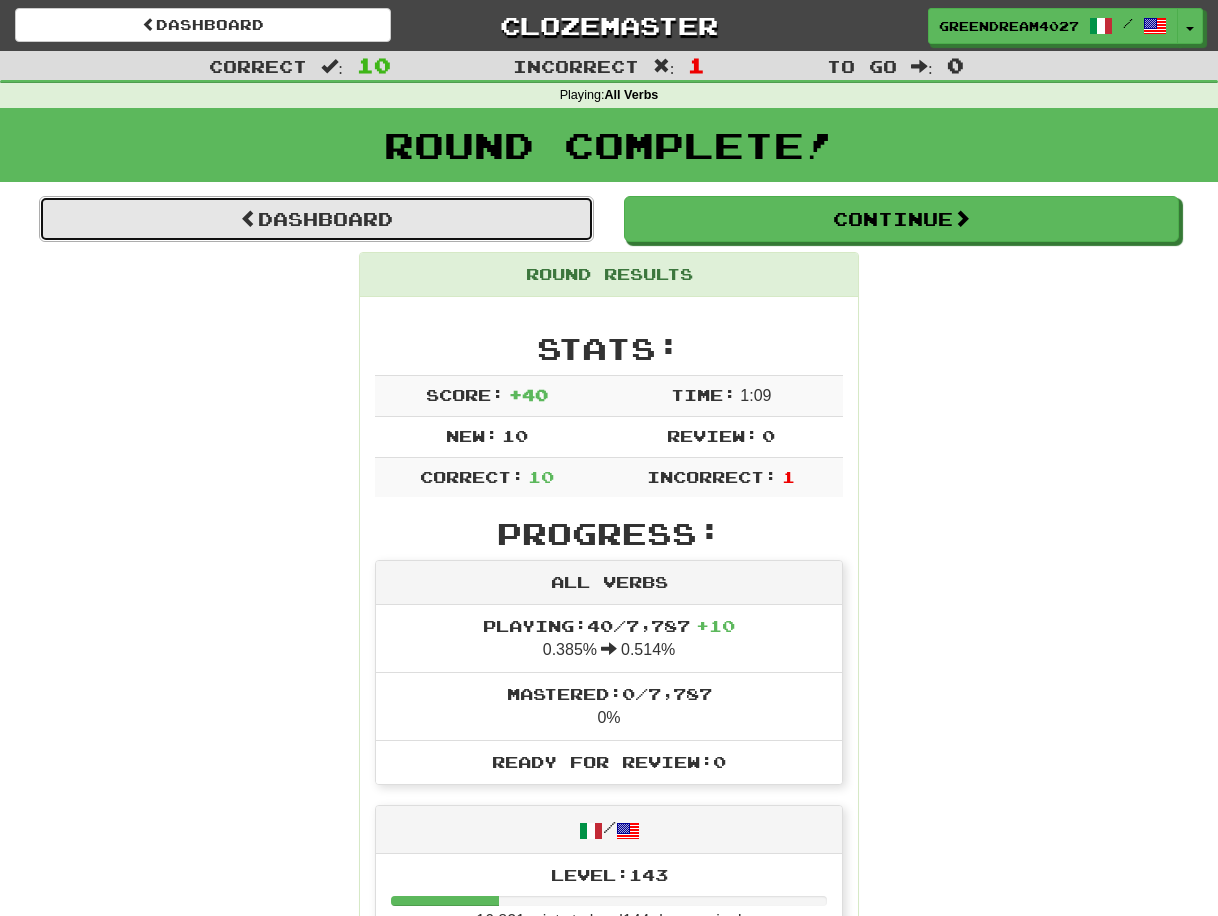 click on "Dashboard" at bounding box center (316, 219) 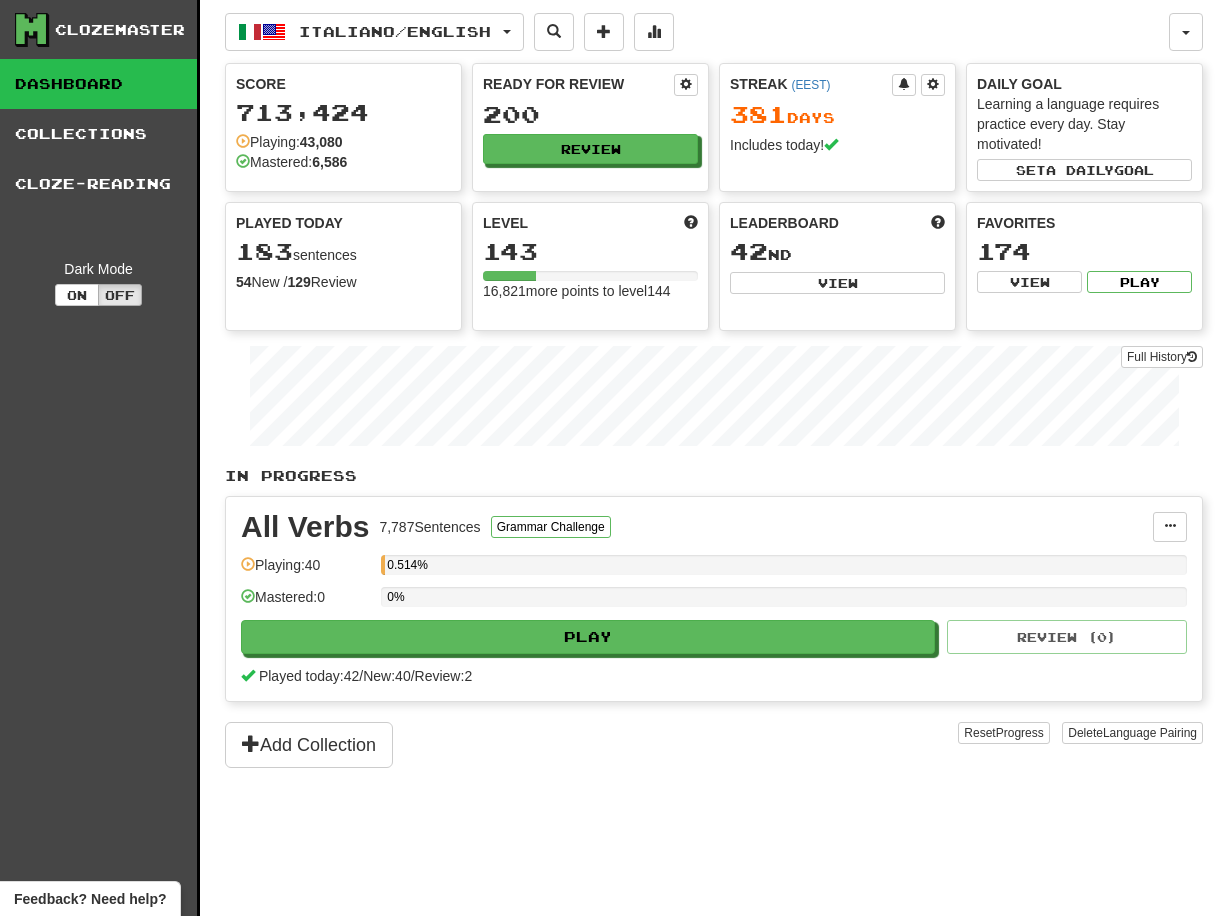 scroll, scrollTop: 0, scrollLeft: 0, axis: both 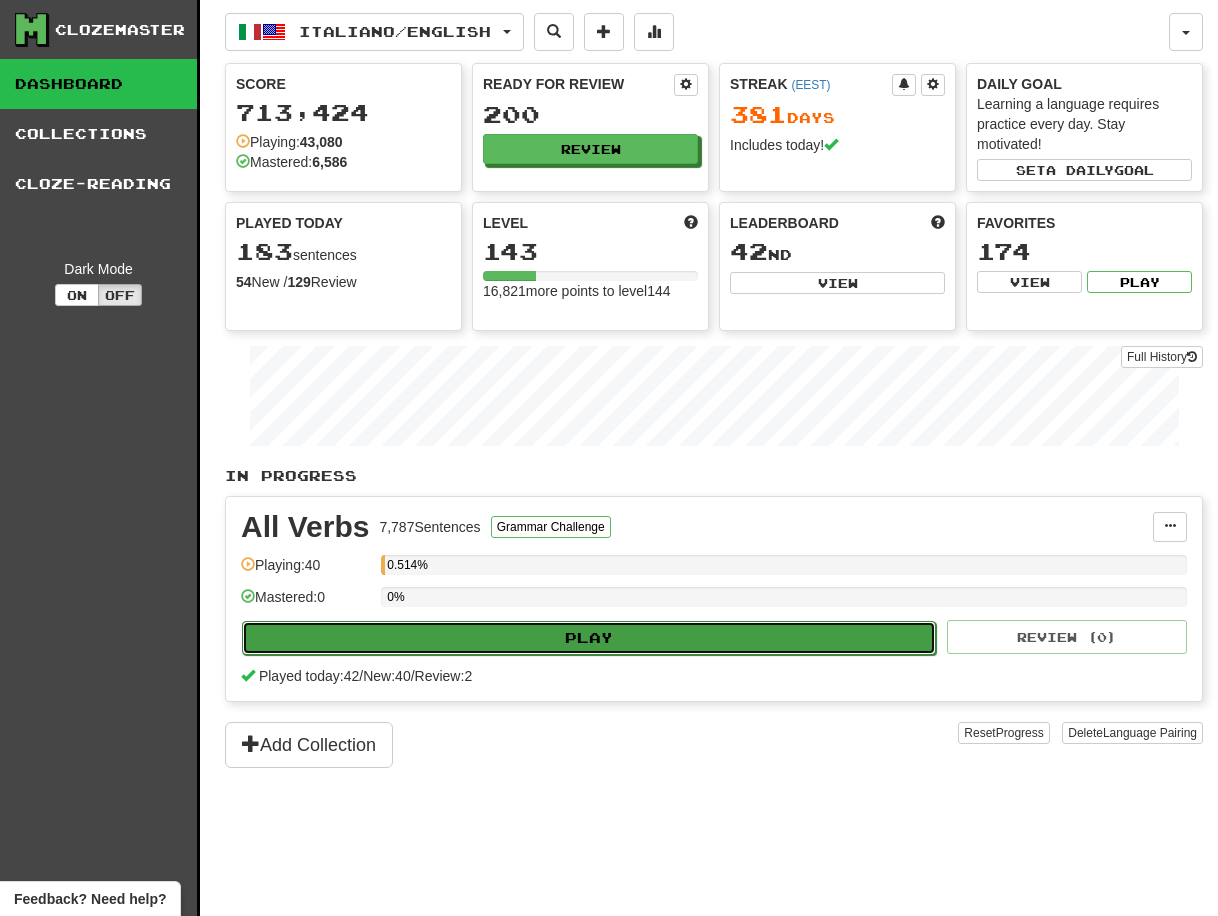 click on "Play" at bounding box center [589, 638] 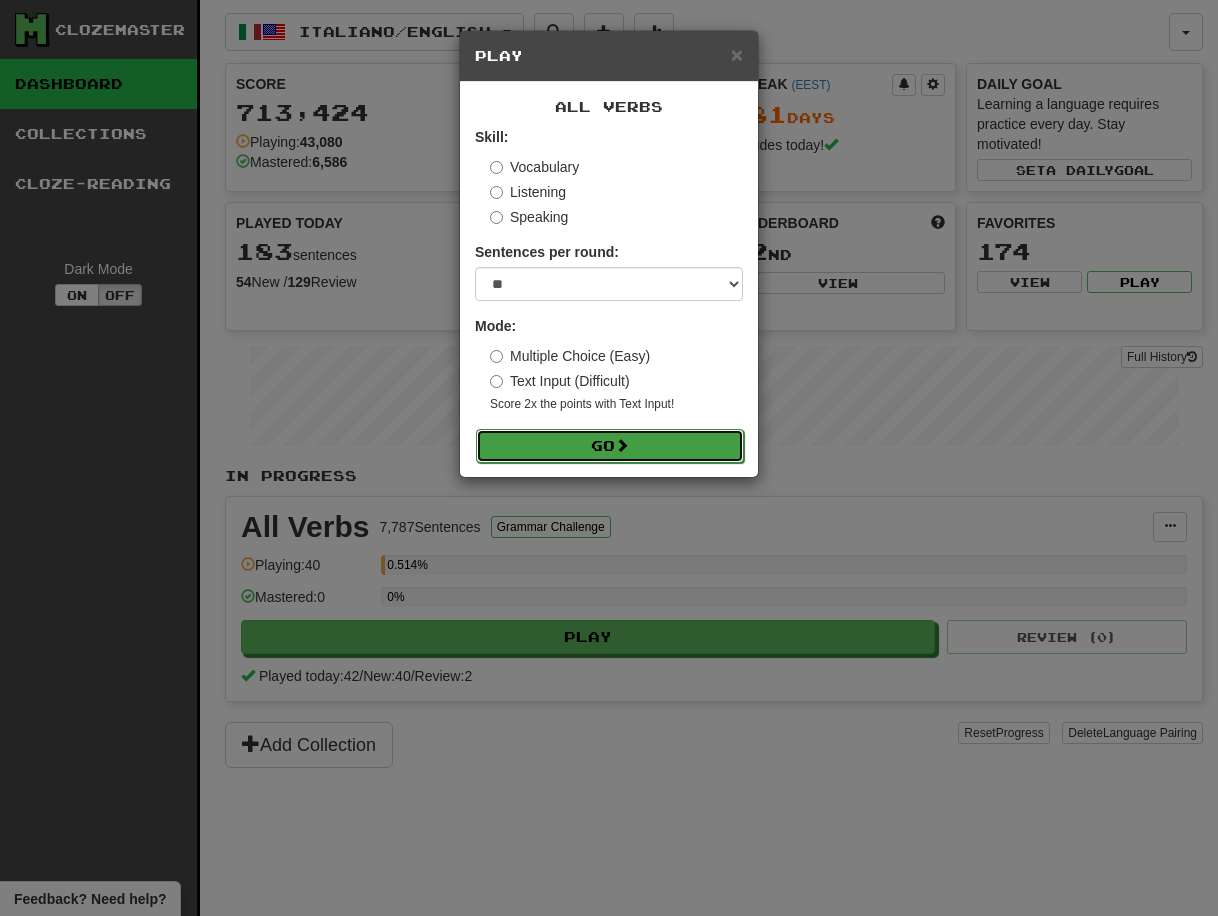click on "Go" at bounding box center [610, 446] 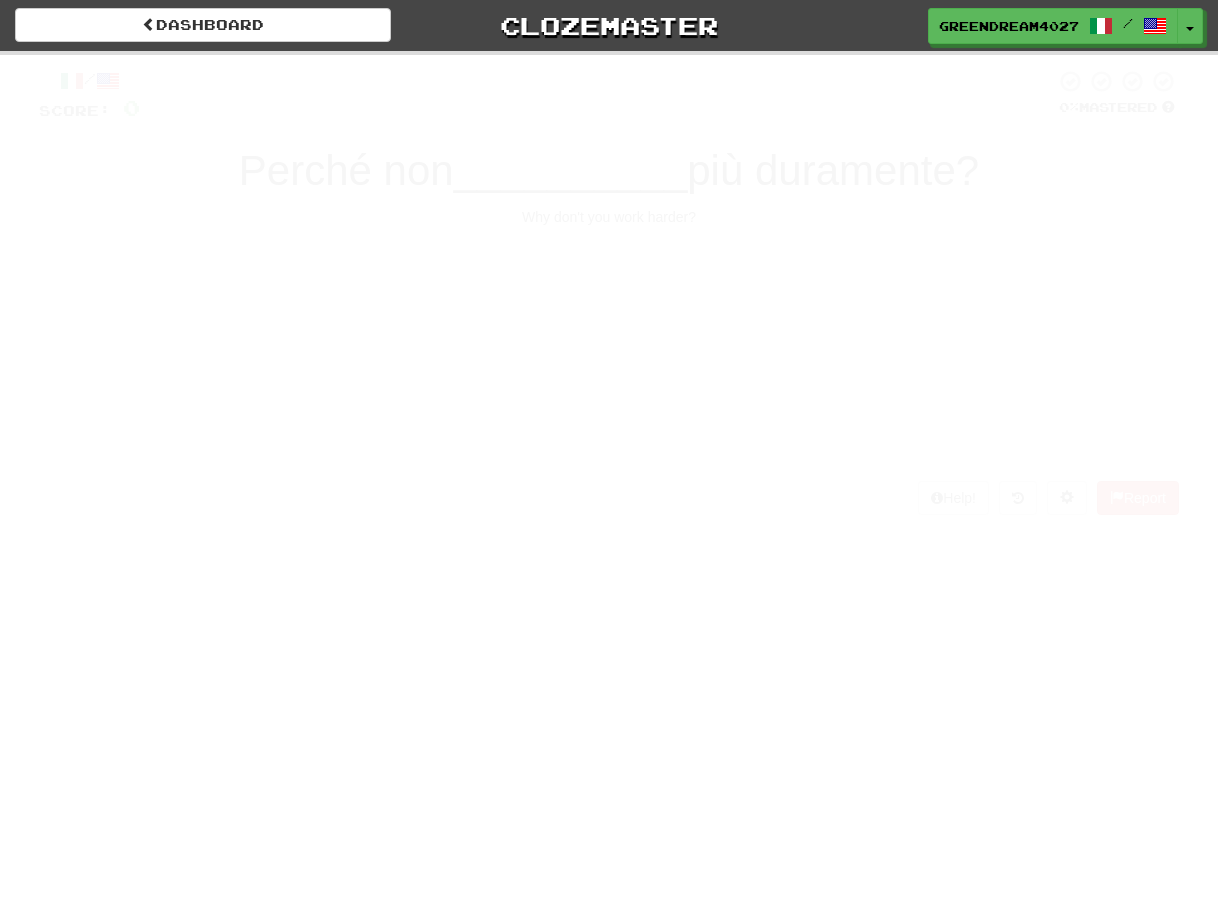 scroll, scrollTop: 0, scrollLeft: 0, axis: both 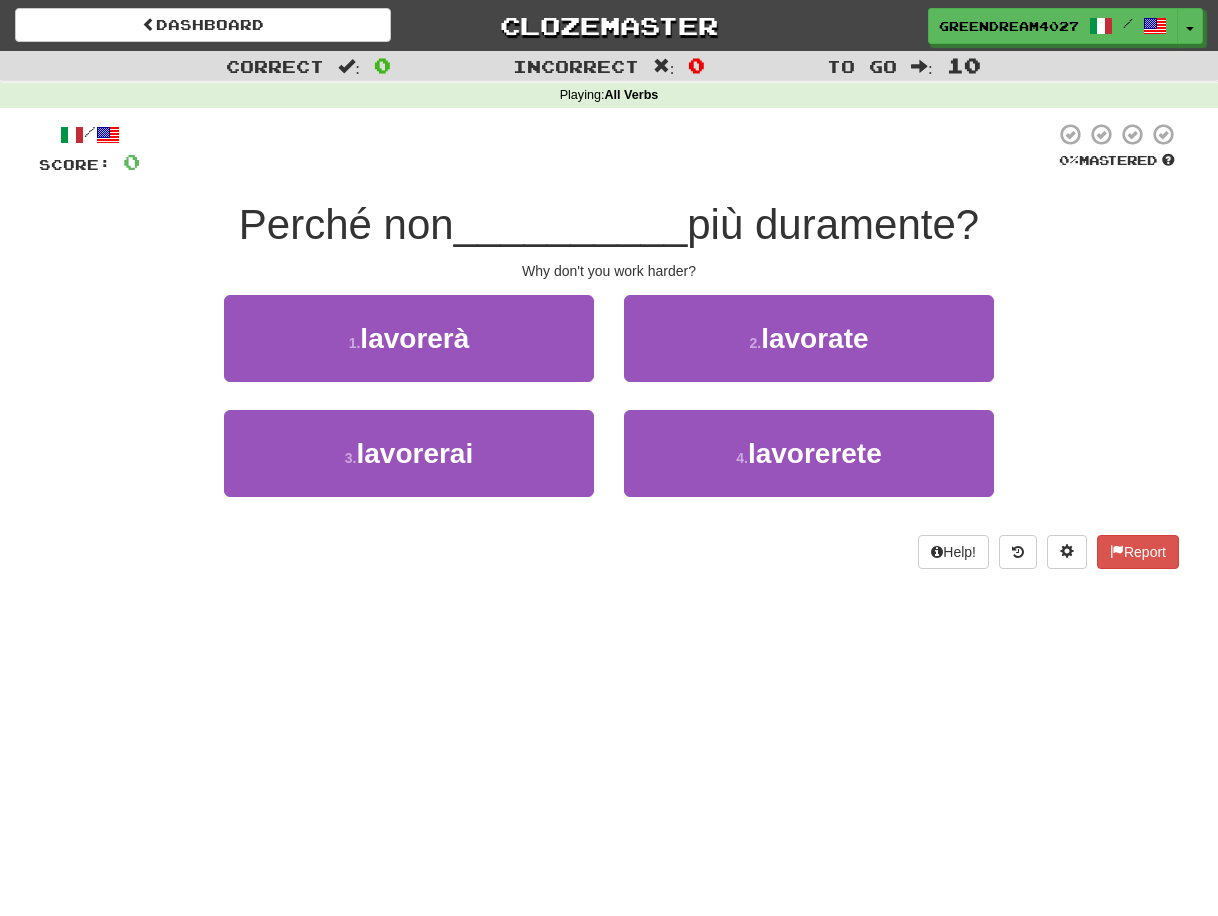click on "2 .  lavorate" at bounding box center (809, 352) 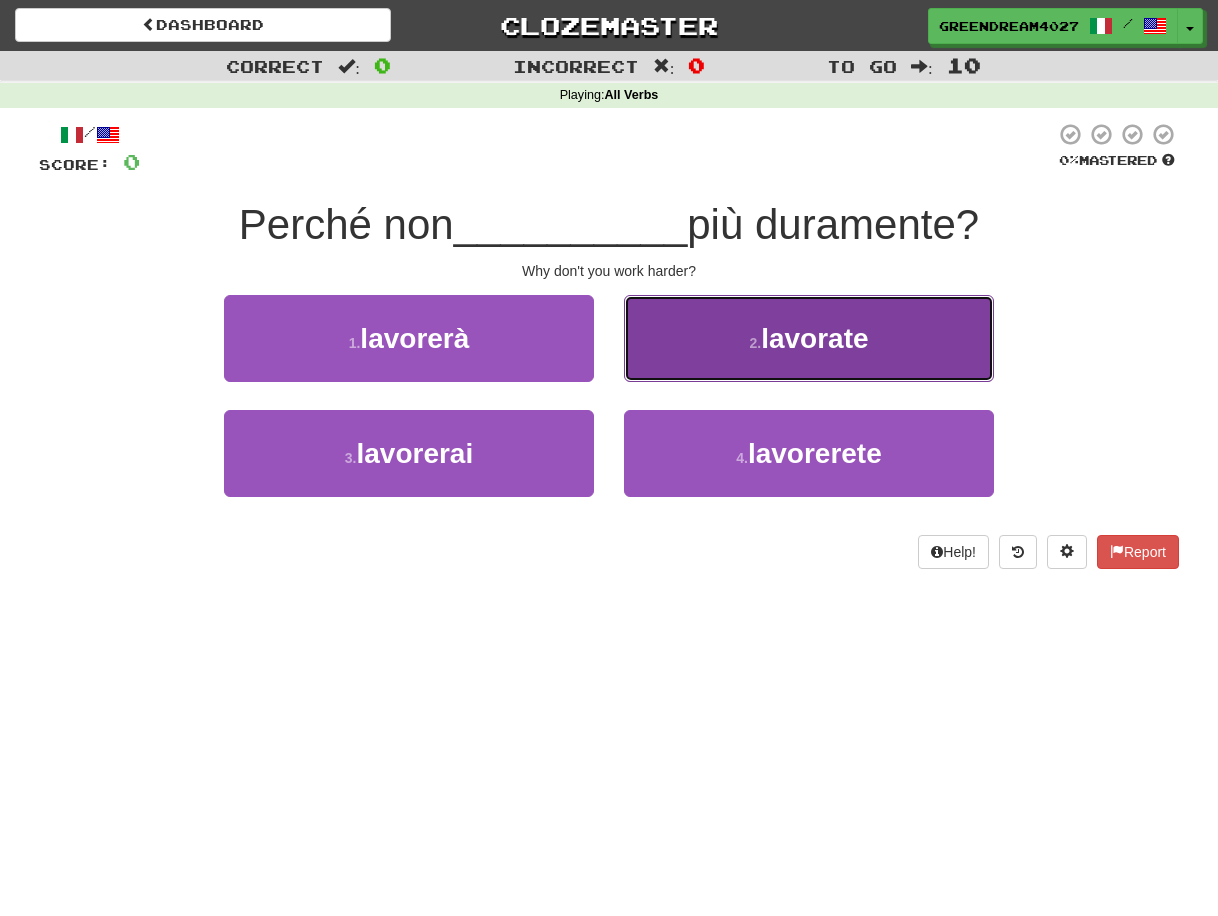 click on "2 .  lavorate" at bounding box center (809, 338) 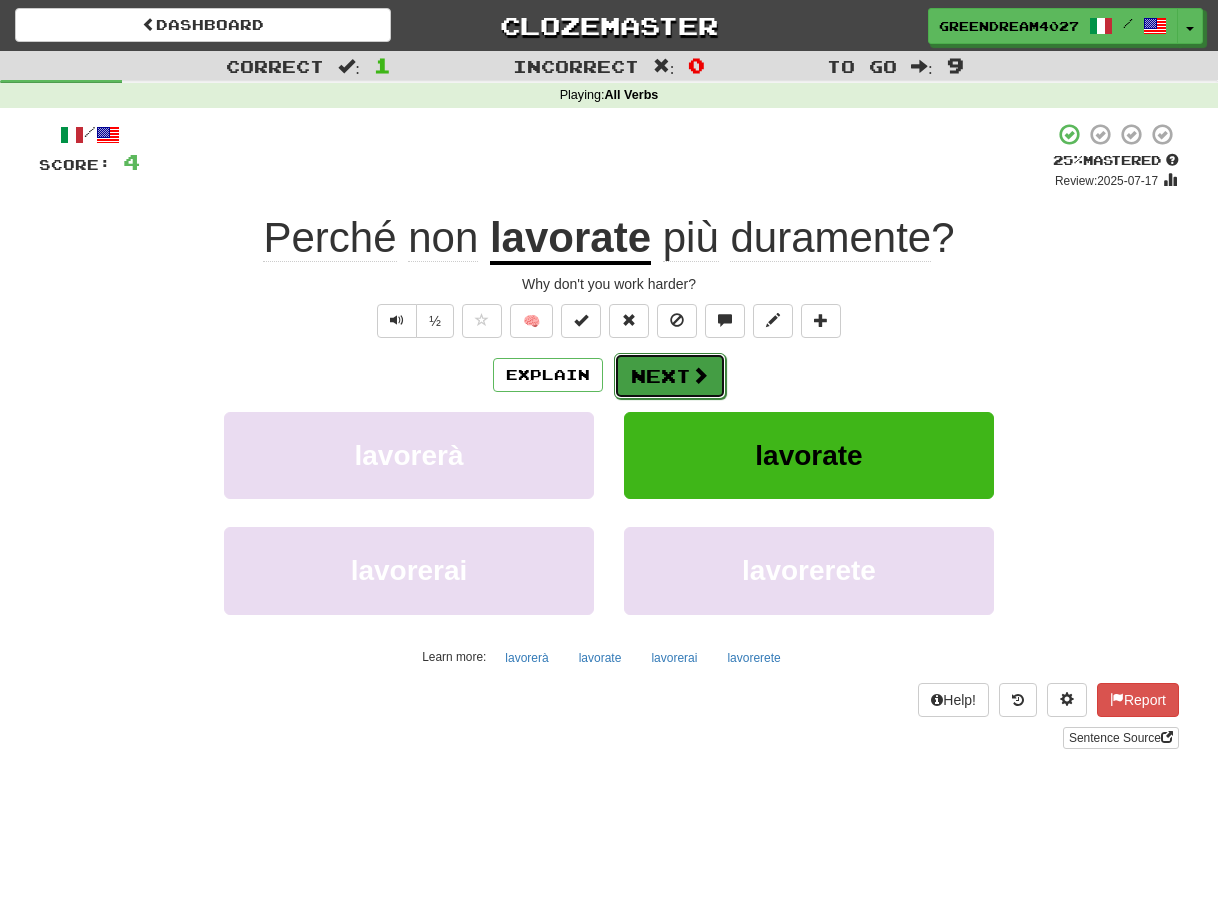 click on "Next" at bounding box center [670, 376] 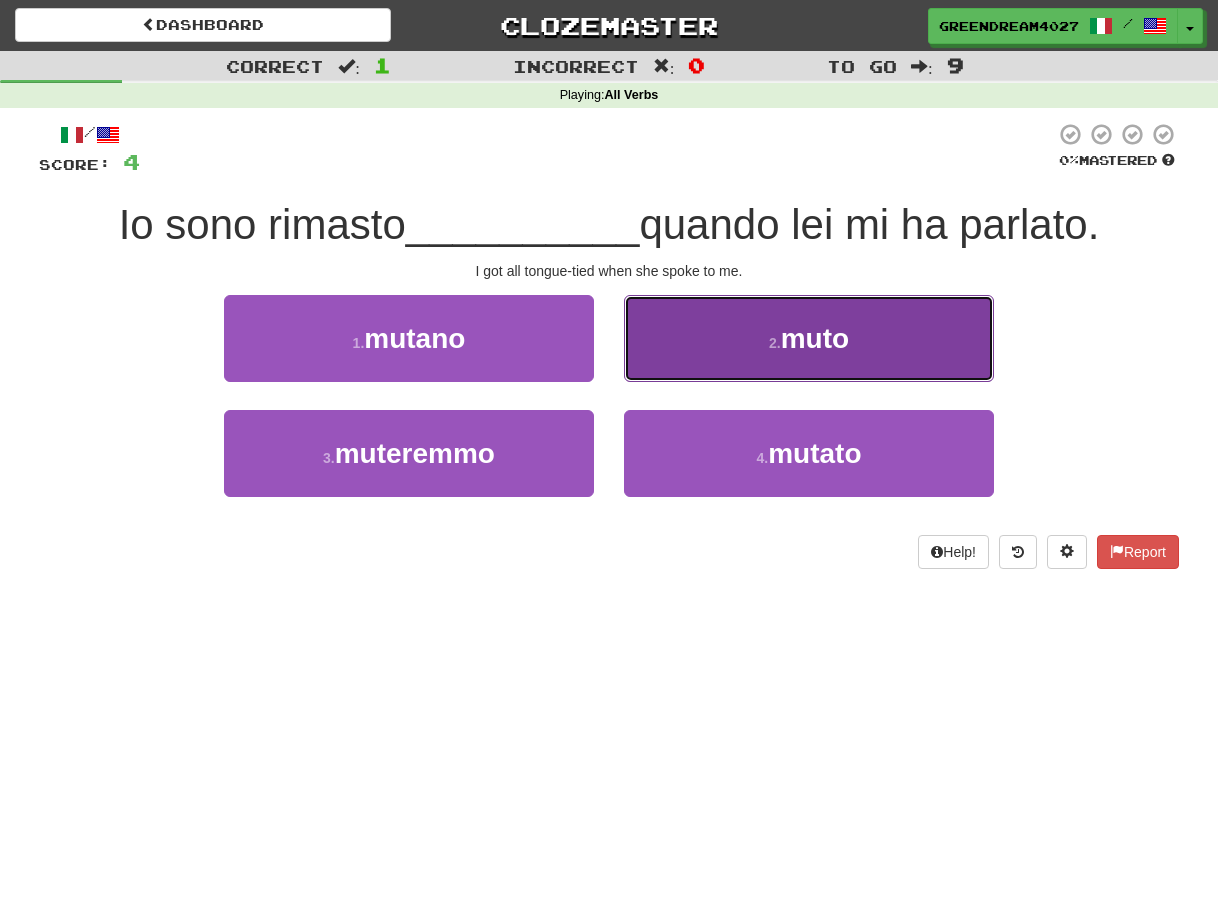 click on "2 .  muto" at bounding box center (809, 338) 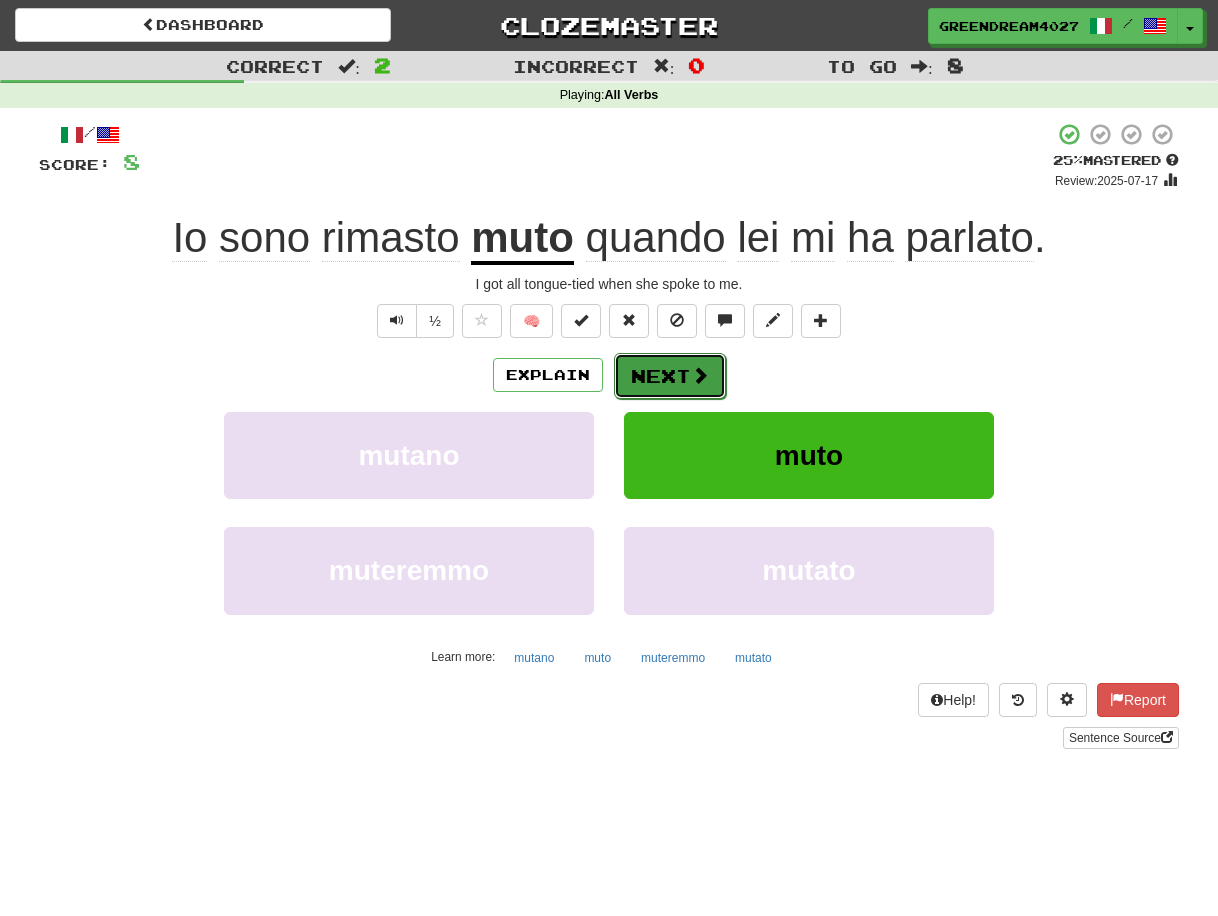 click on "Next" at bounding box center [670, 376] 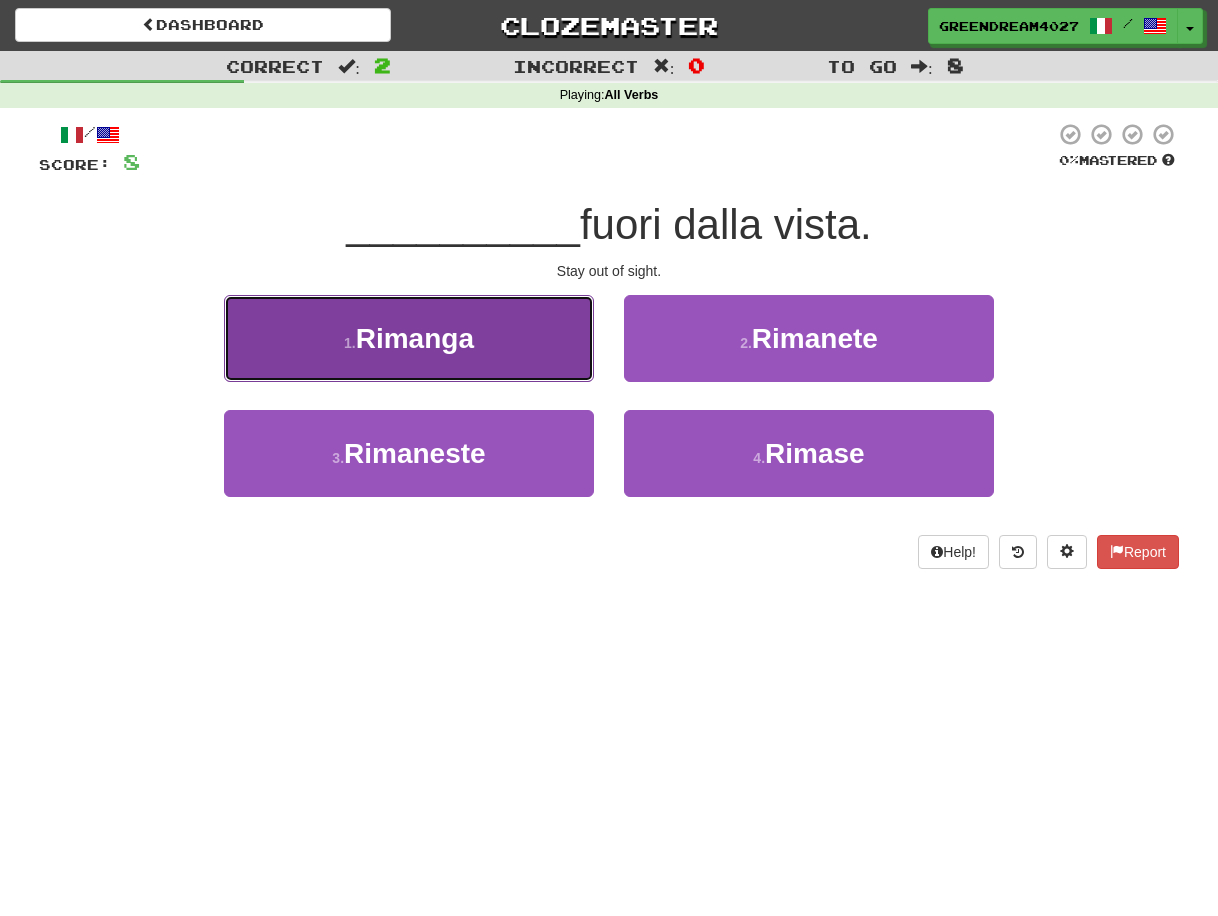click on "Rimanga" at bounding box center (415, 338) 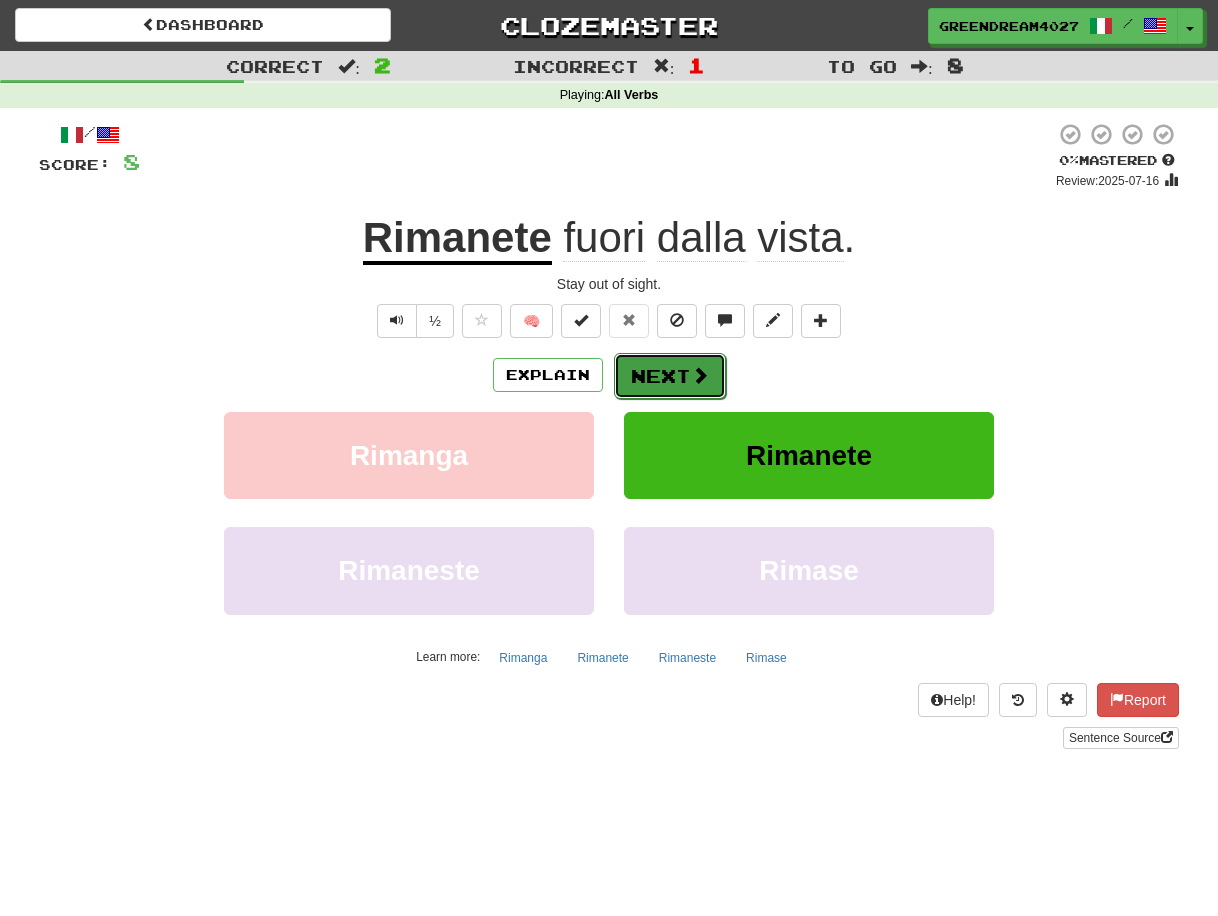 click on "Next" at bounding box center [670, 376] 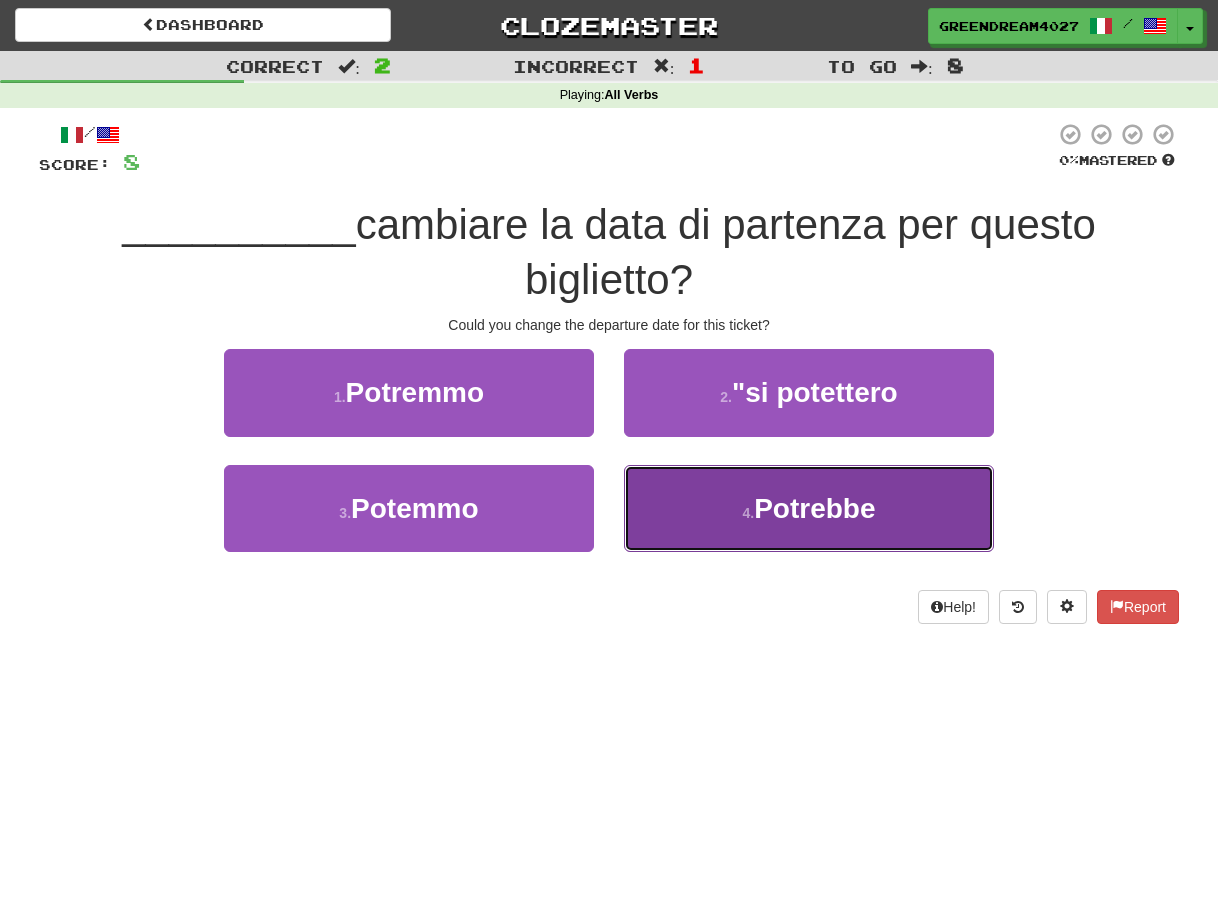 click on "Potrebbe" at bounding box center (814, 508) 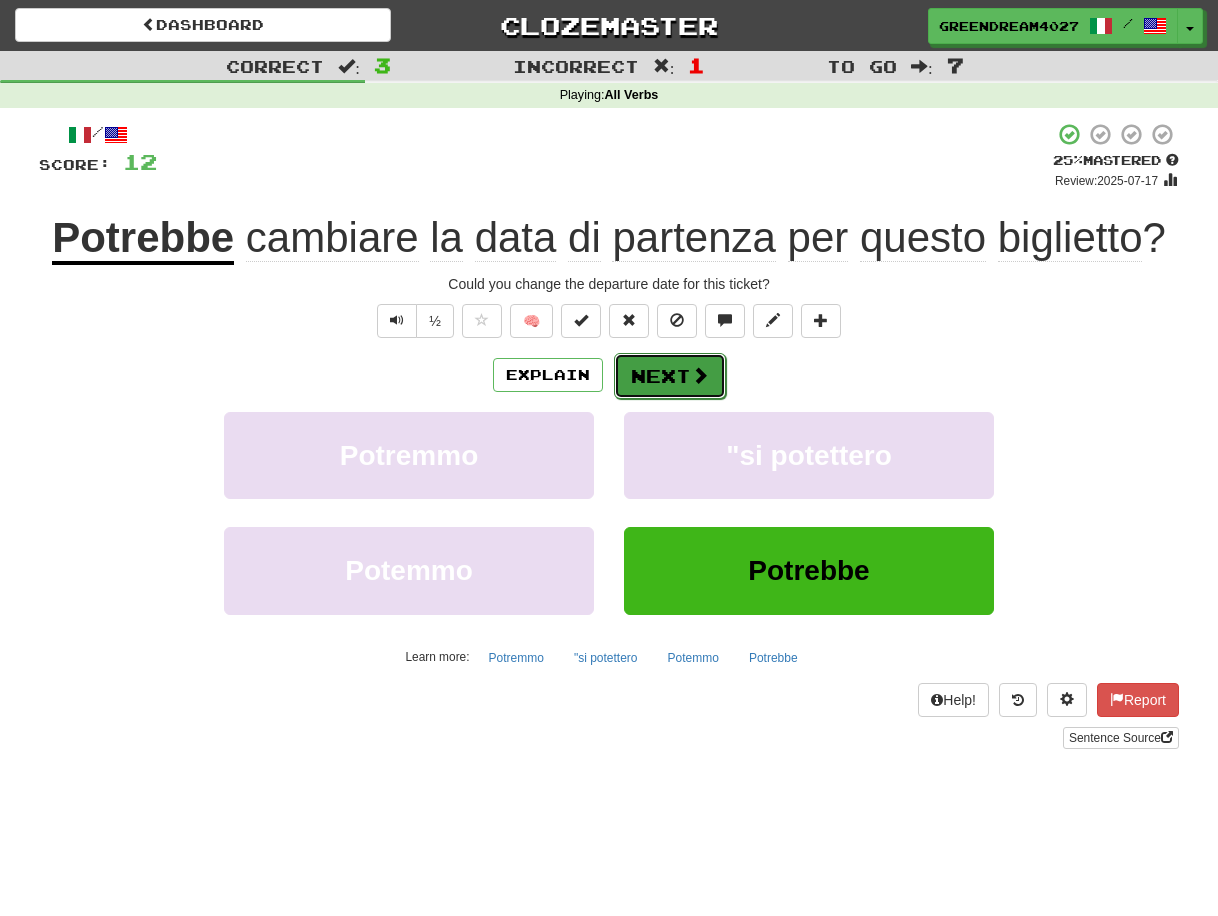 click on "Next" at bounding box center (670, 376) 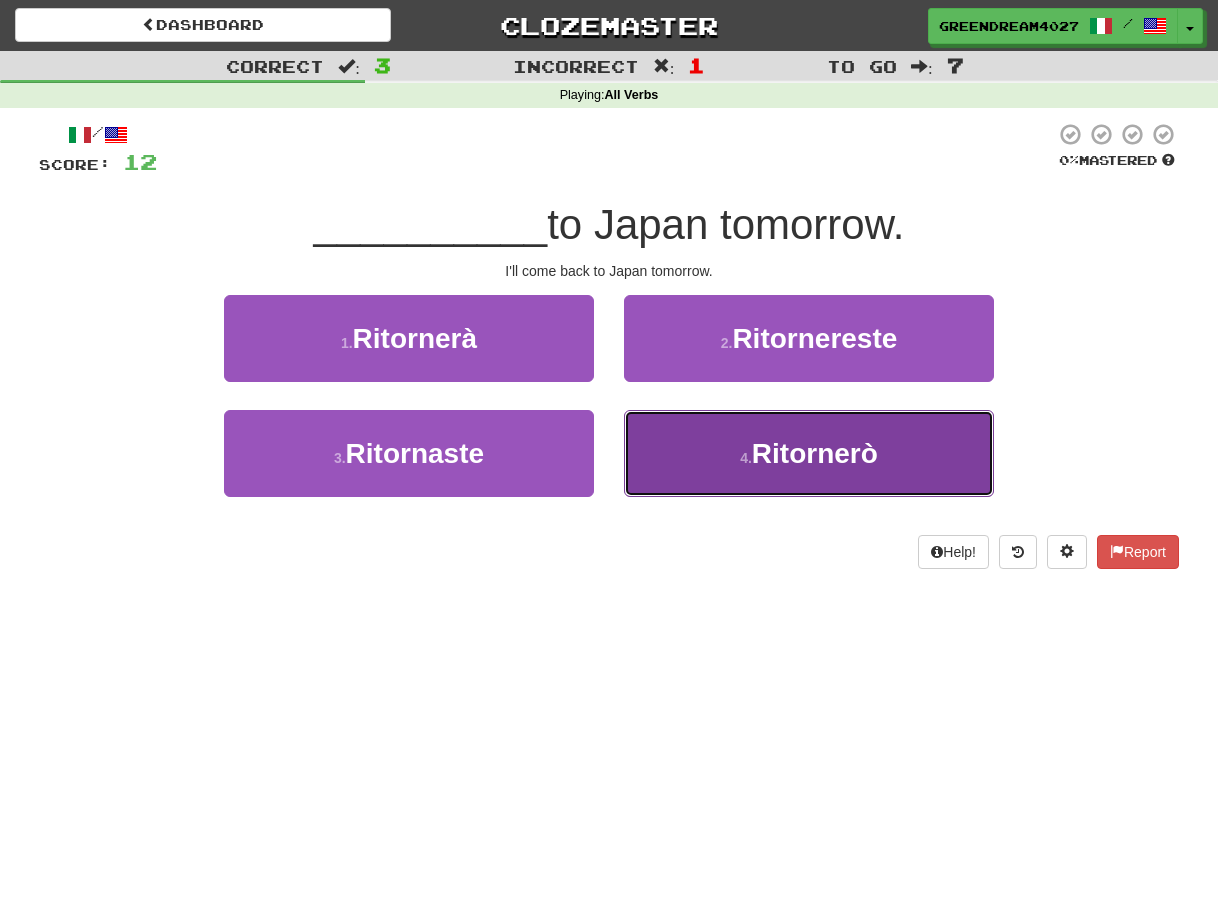 click on "4 .  Ritornerò" at bounding box center (809, 453) 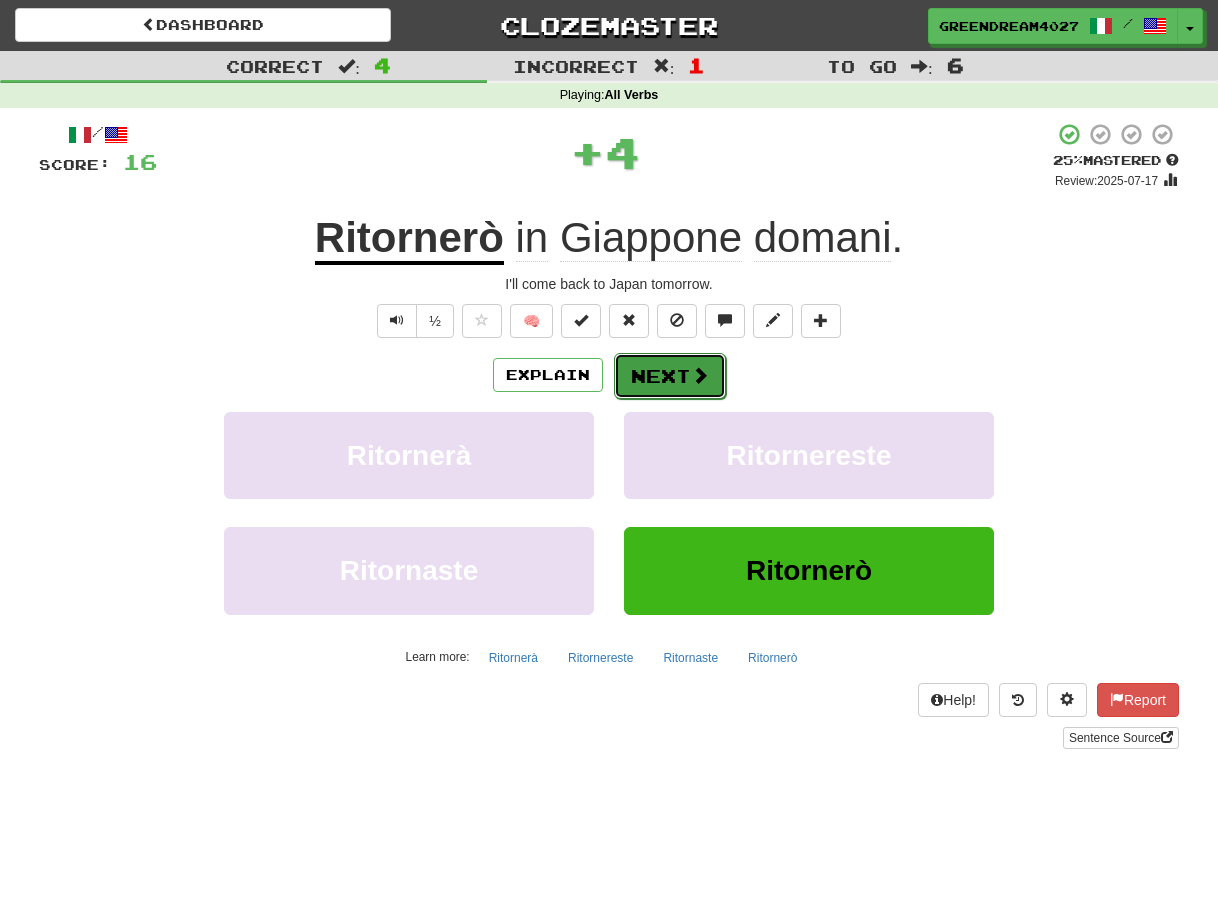 click on "Next" at bounding box center (670, 376) 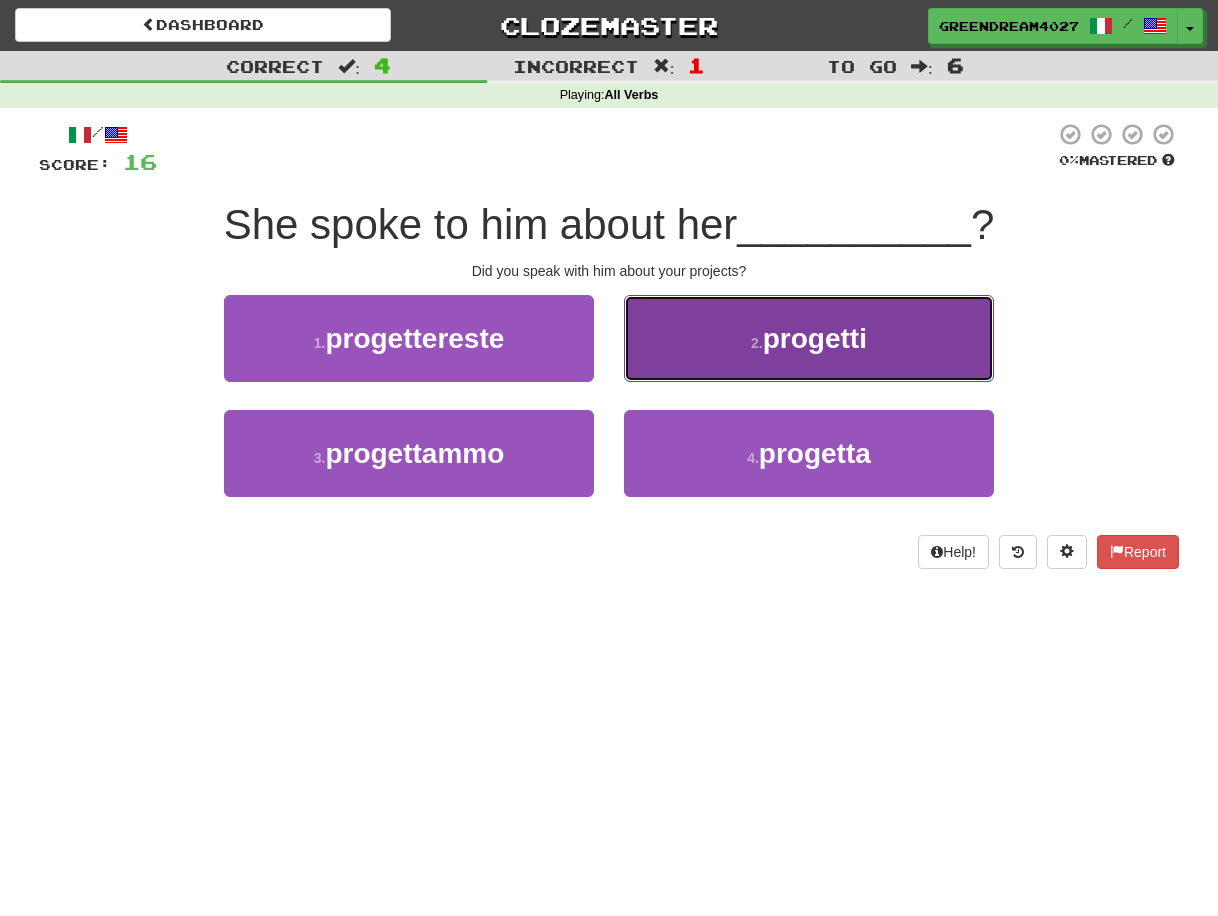 click on "2 .  progetti" at bounding box center (809, 338) 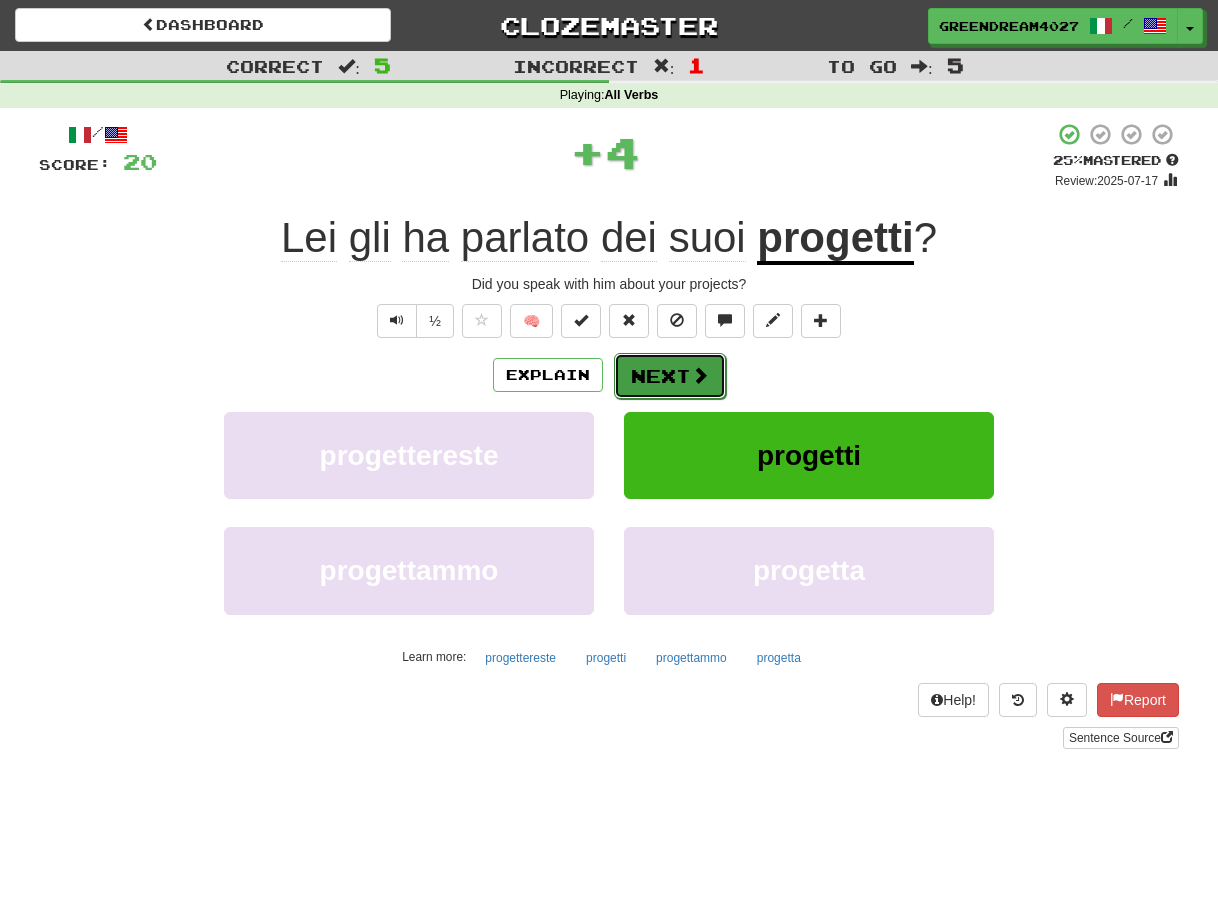 click on "Next" at bounding box center (670, 376) 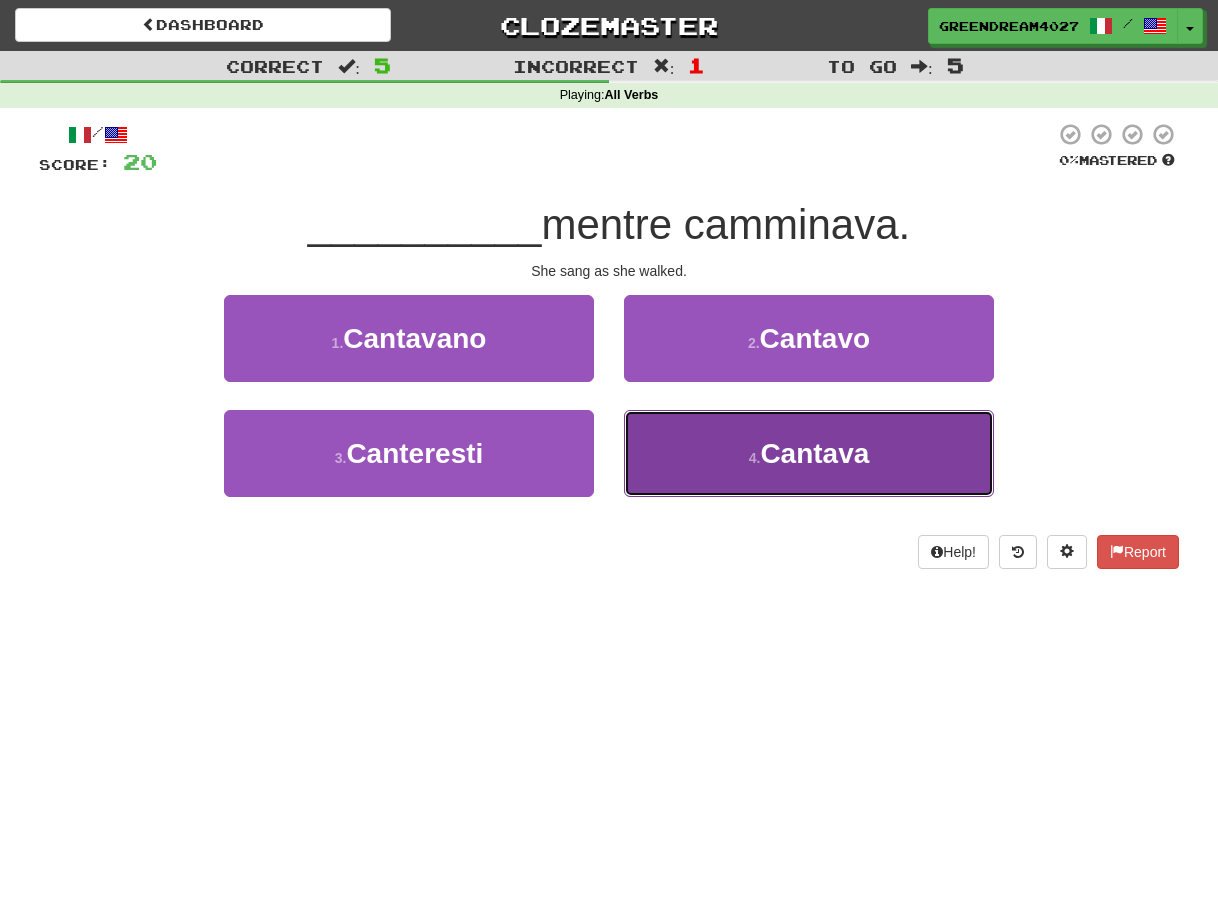 click on "4 .  Cantava" at bounding box center (809, 453) 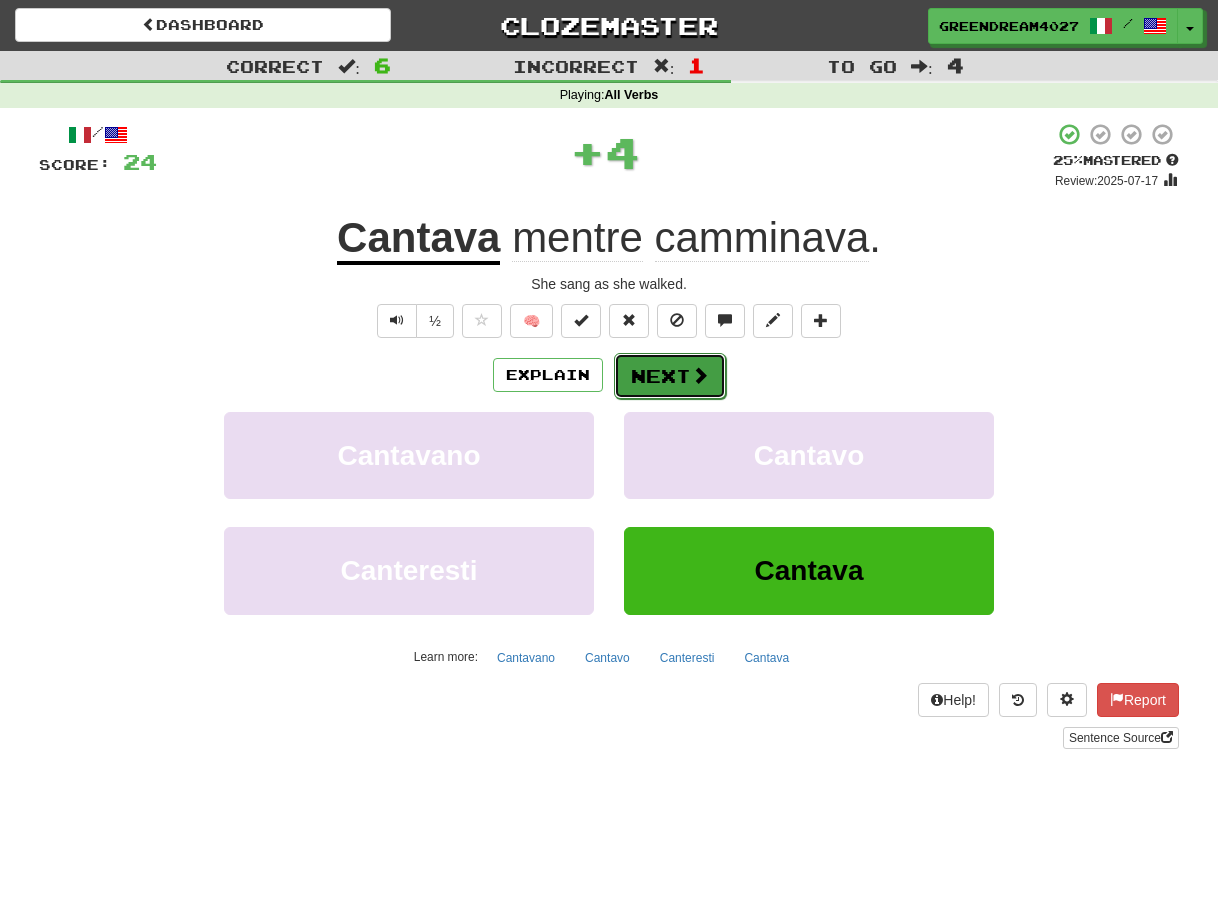 click on "Next" at bounding box center [670, 376] 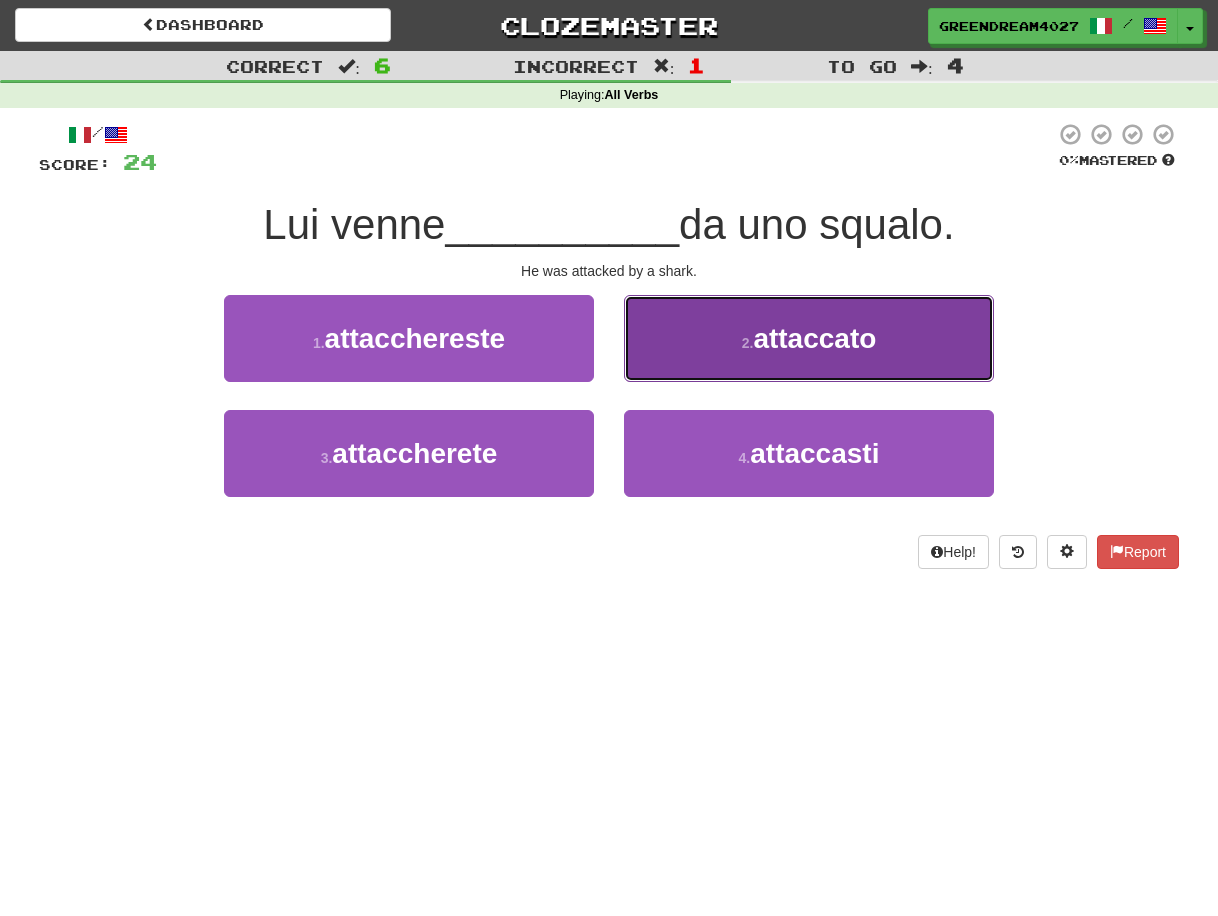 click on "2 .  attaccato" at bounding box center (809, 338) 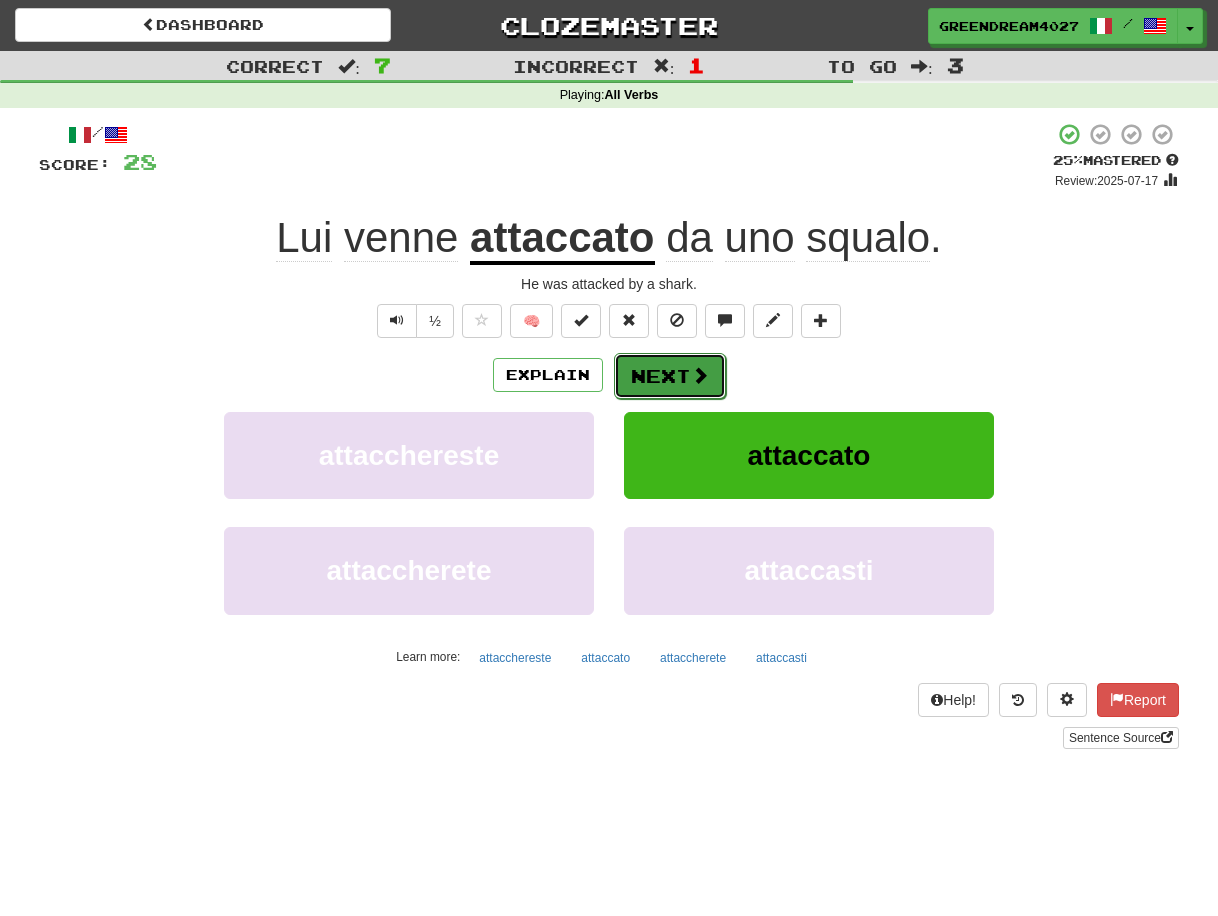 click on "Next" at bounding box center (670, 376) 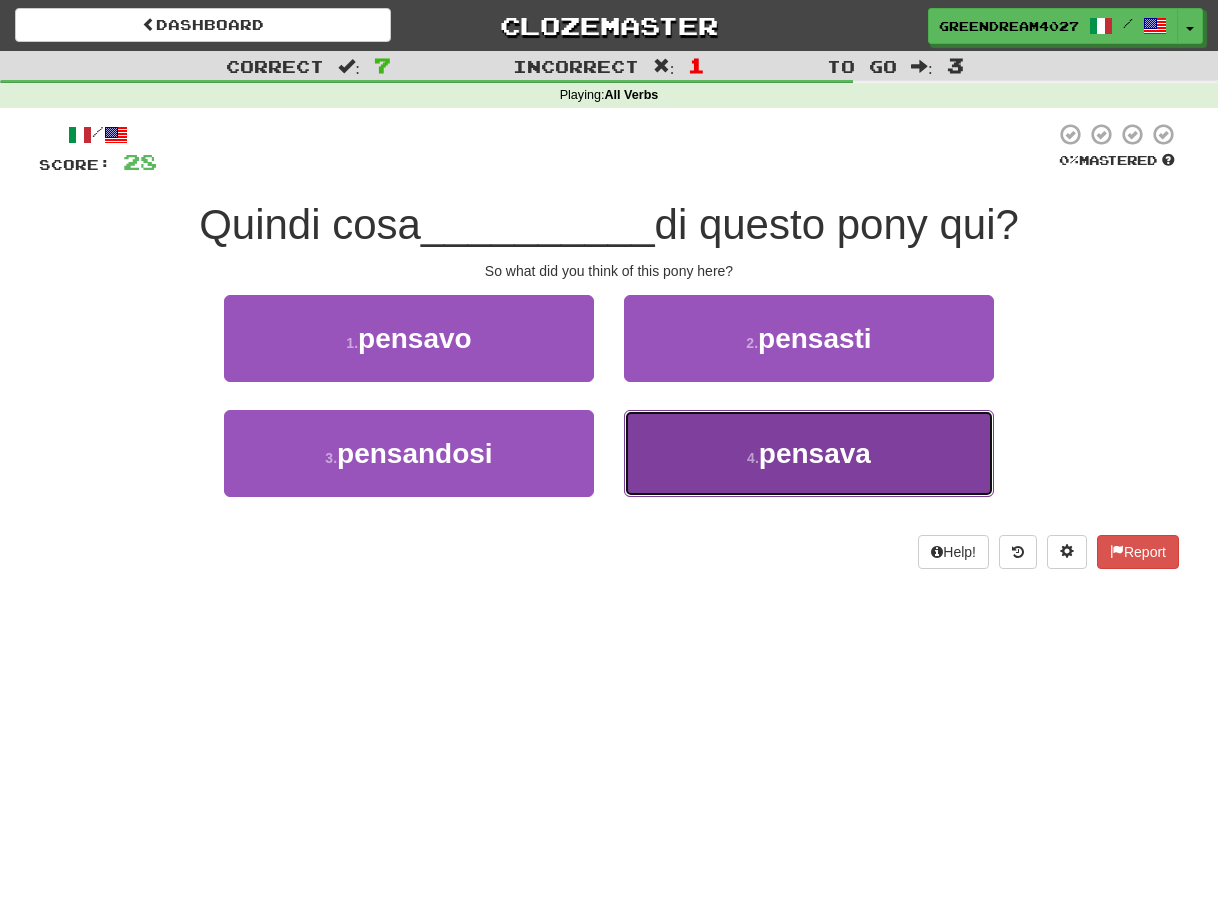 click on "4 .  pensava" at bounding box center (809, 453) 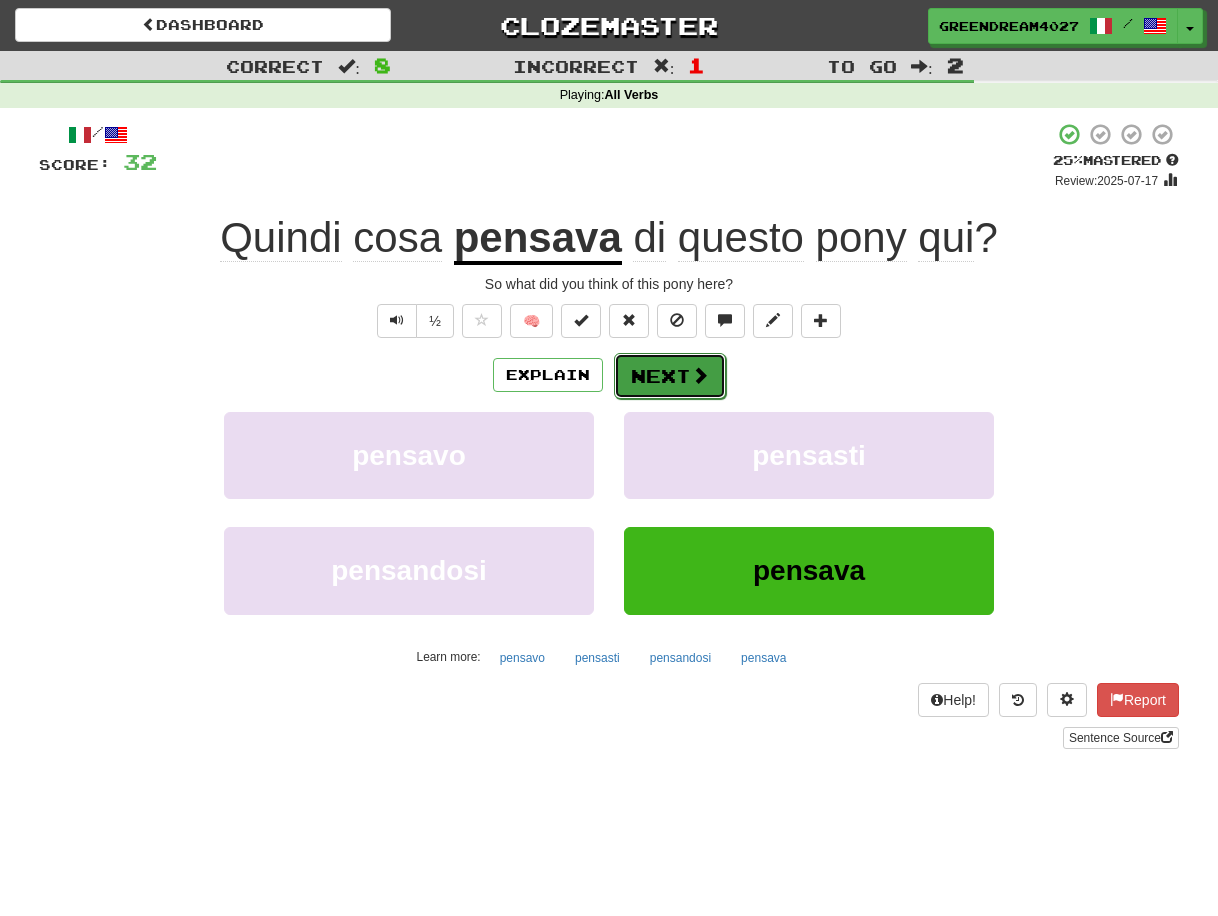 click on "Next" at bounding box center [670, 376] 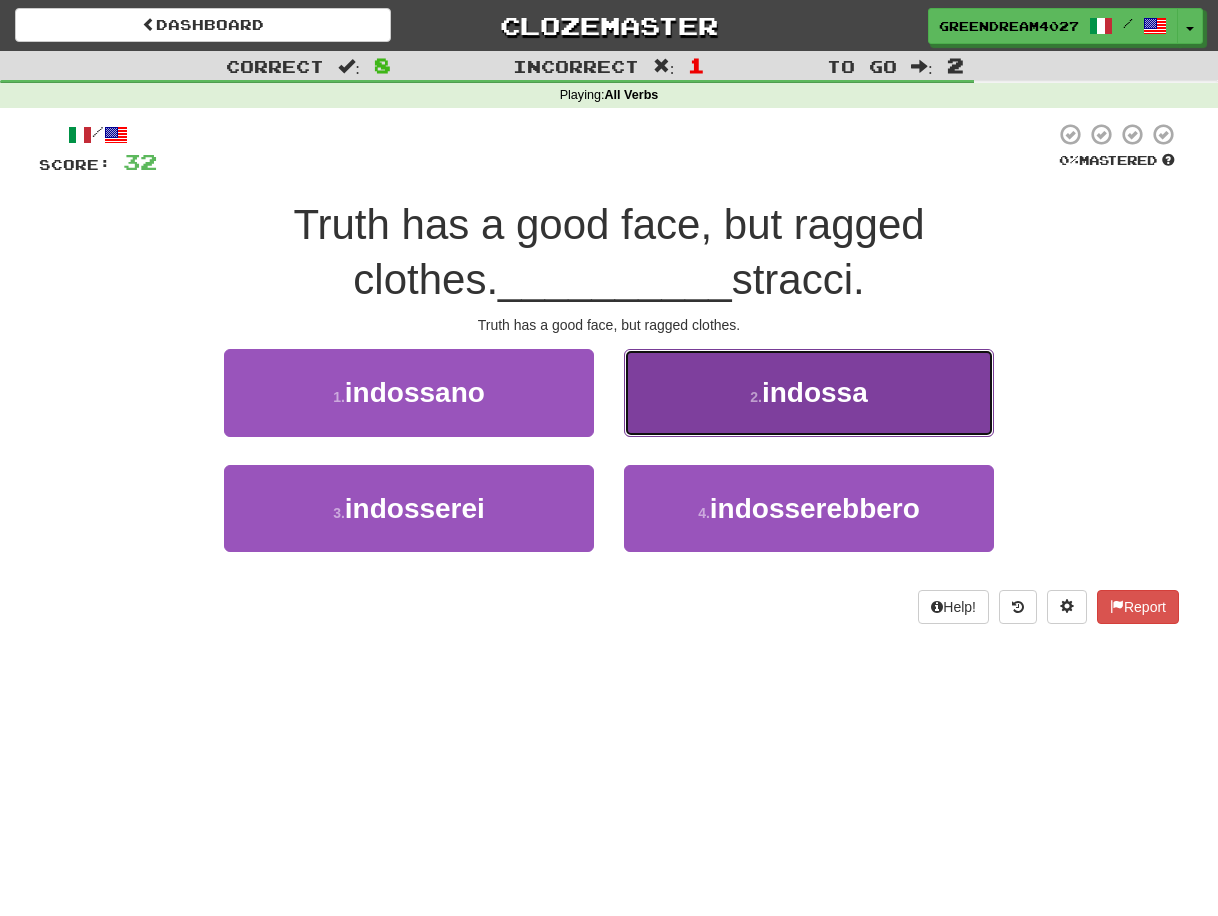 click on "indossa" at bounding box center (815, 392) 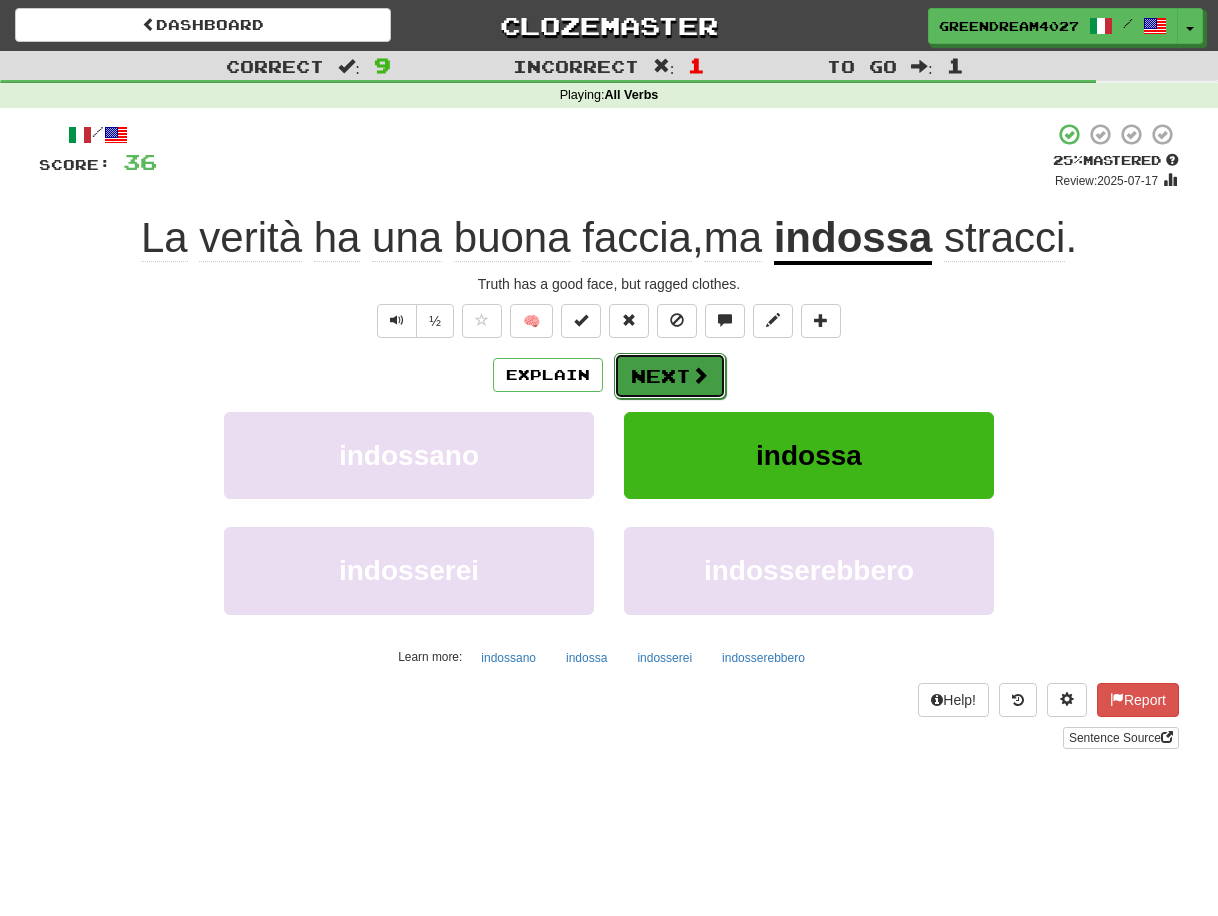 click on "Next" at bounding box center [670, 376] 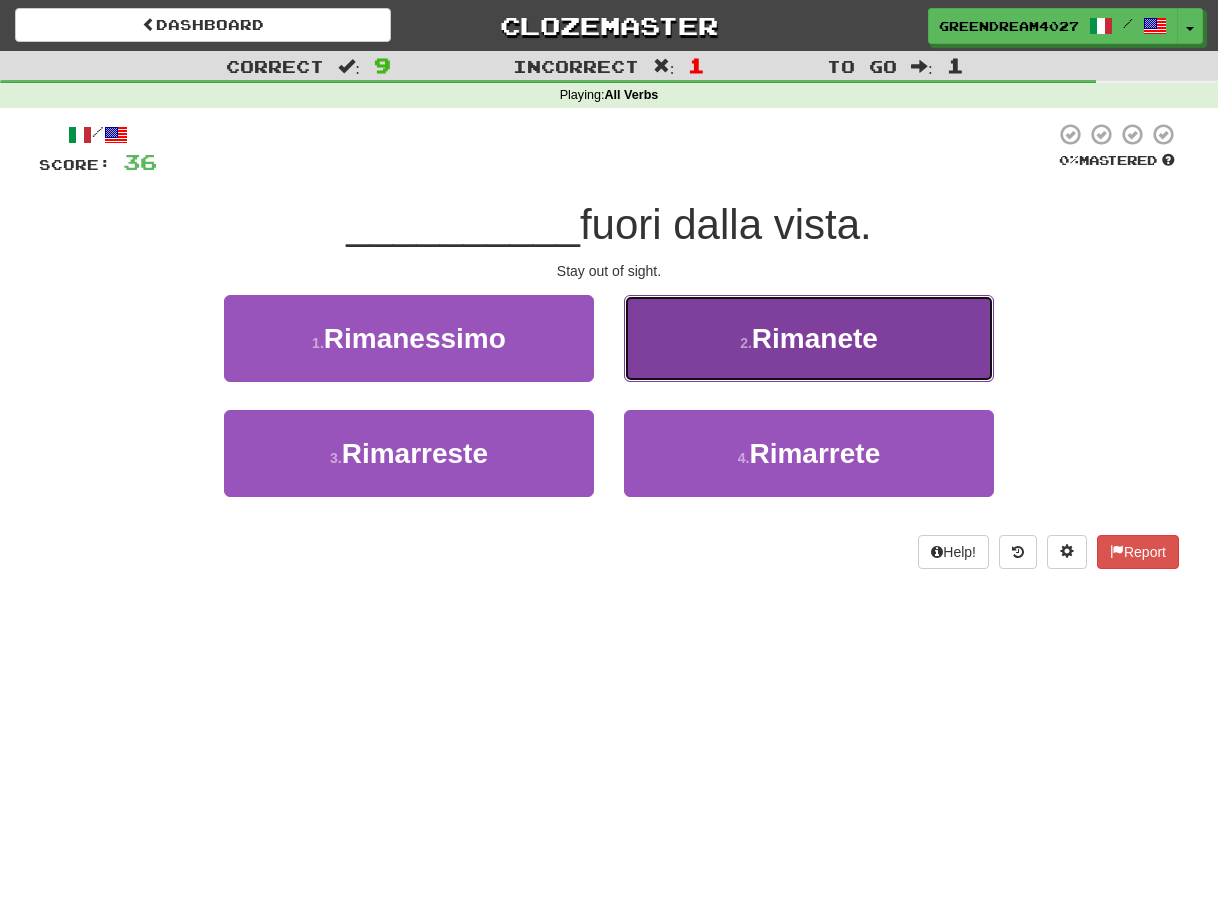 click on "2 .  Rimanete" at bounding box center [809, 338] 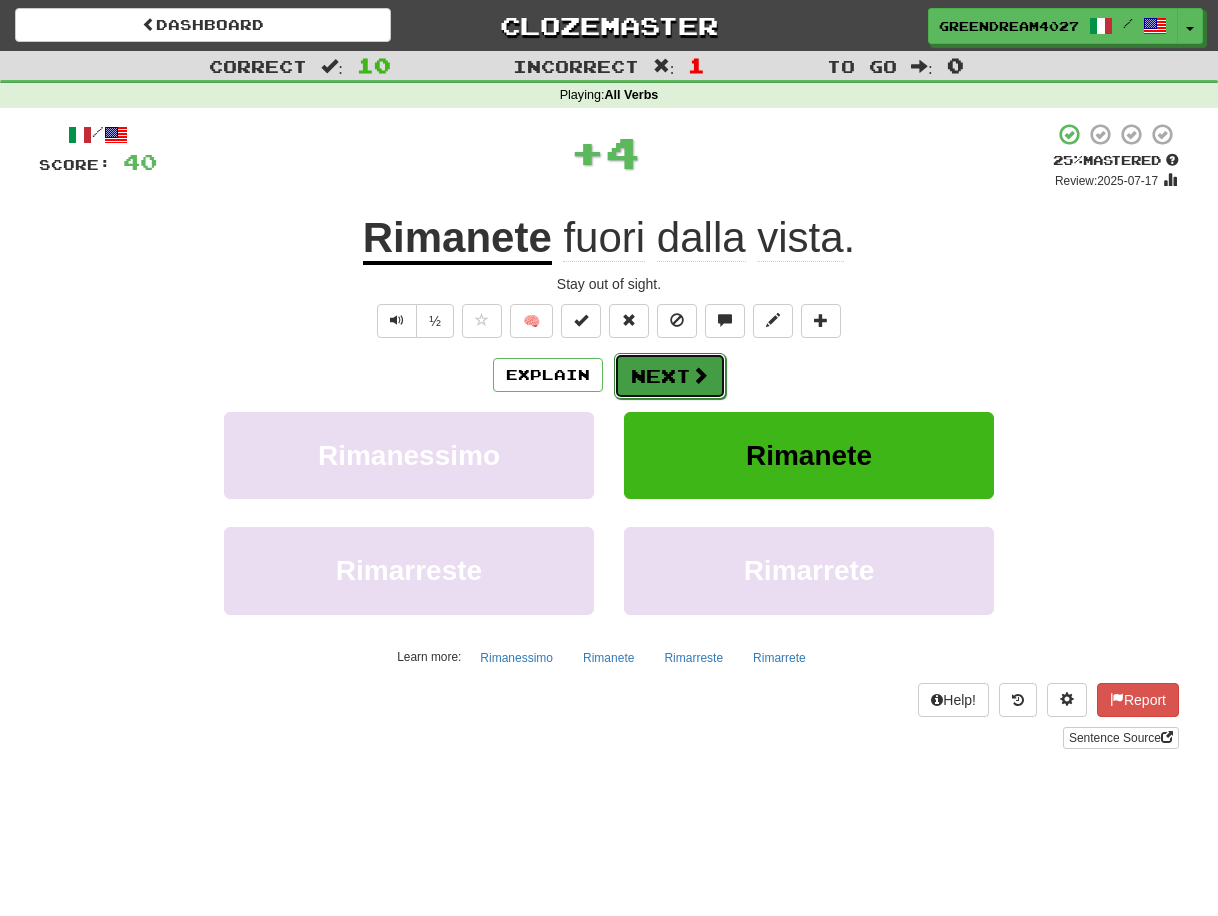 click on "Next" at bounding box center [670, 376] 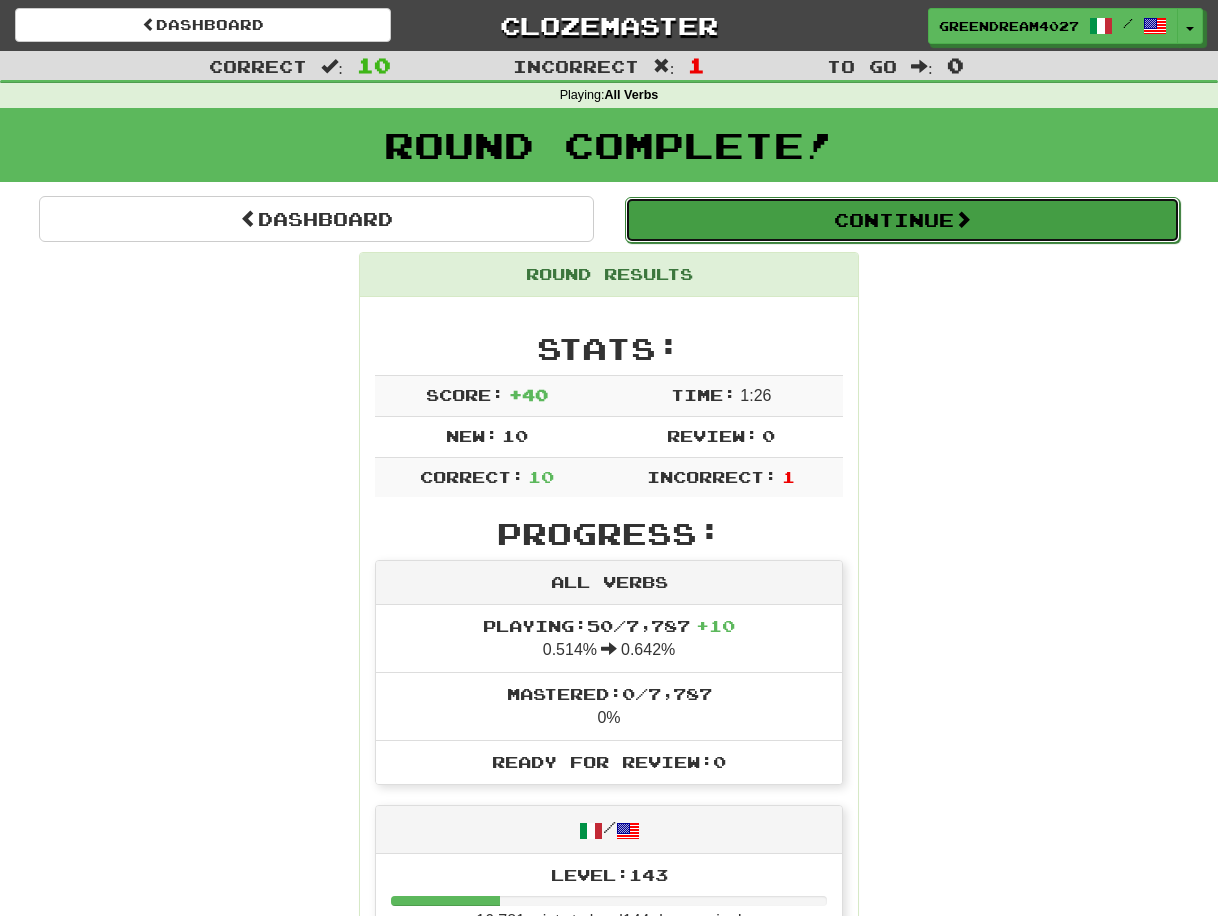 click on "Continue" at bounding box center [902, 220] 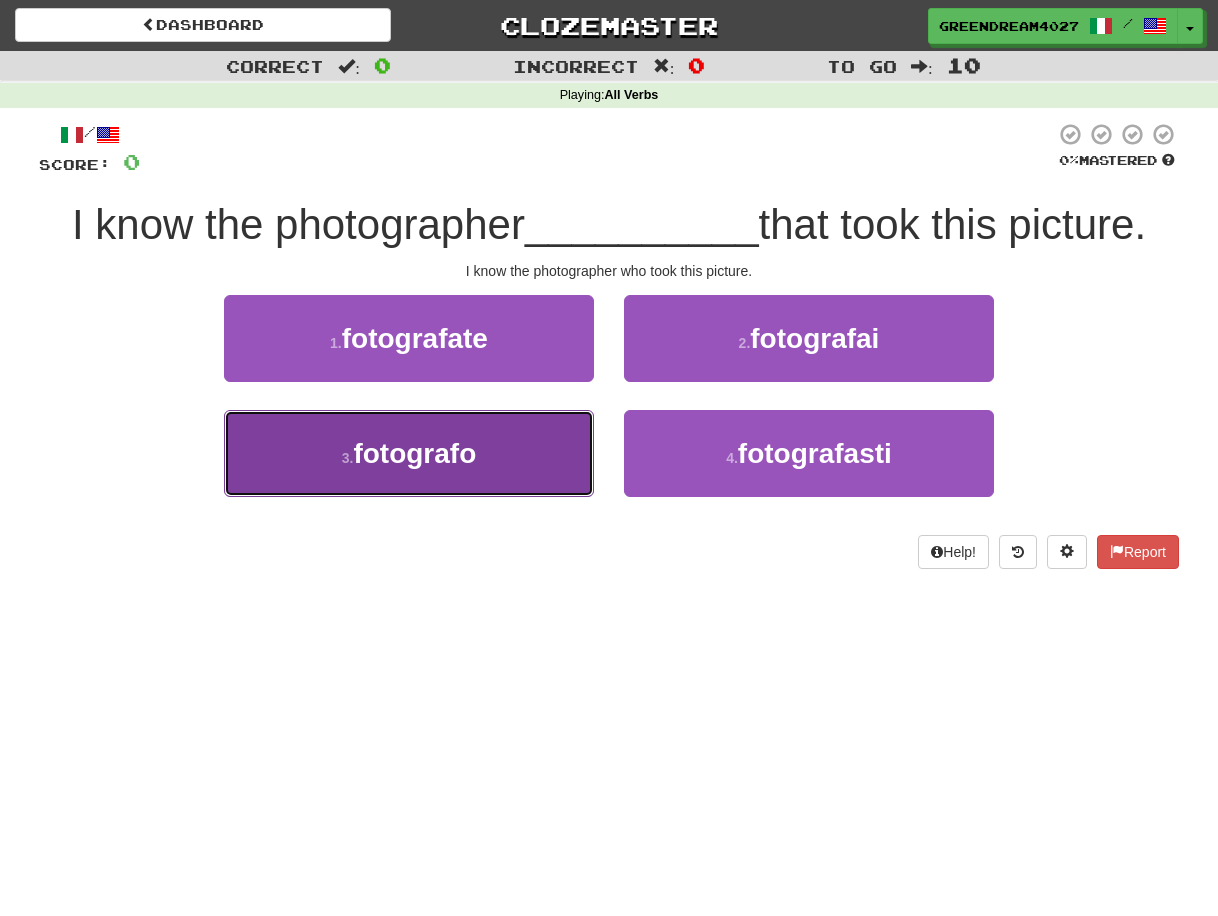 click on "3 .  fotografo" at bounding box center [409, 453] 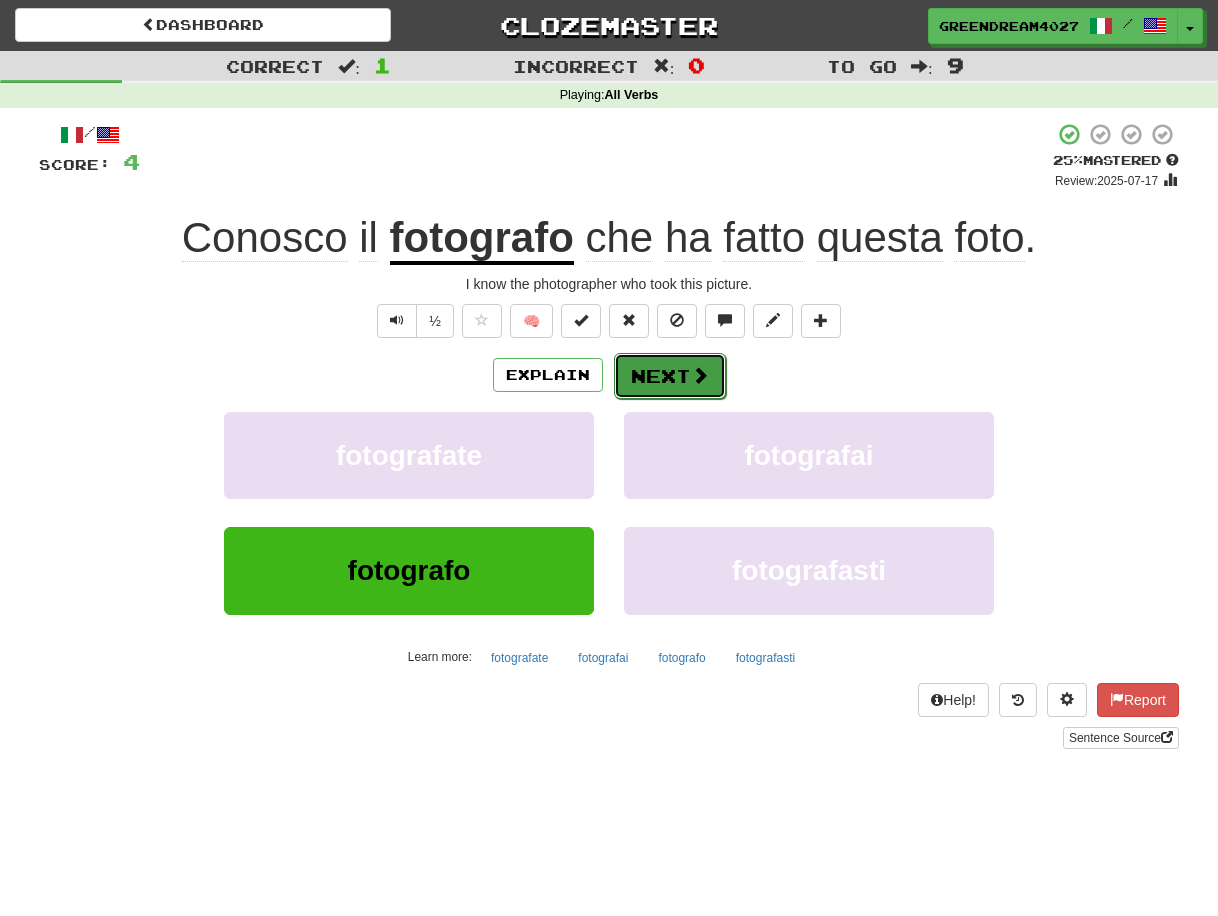 click on "Next" at bounding box center [670, 376] 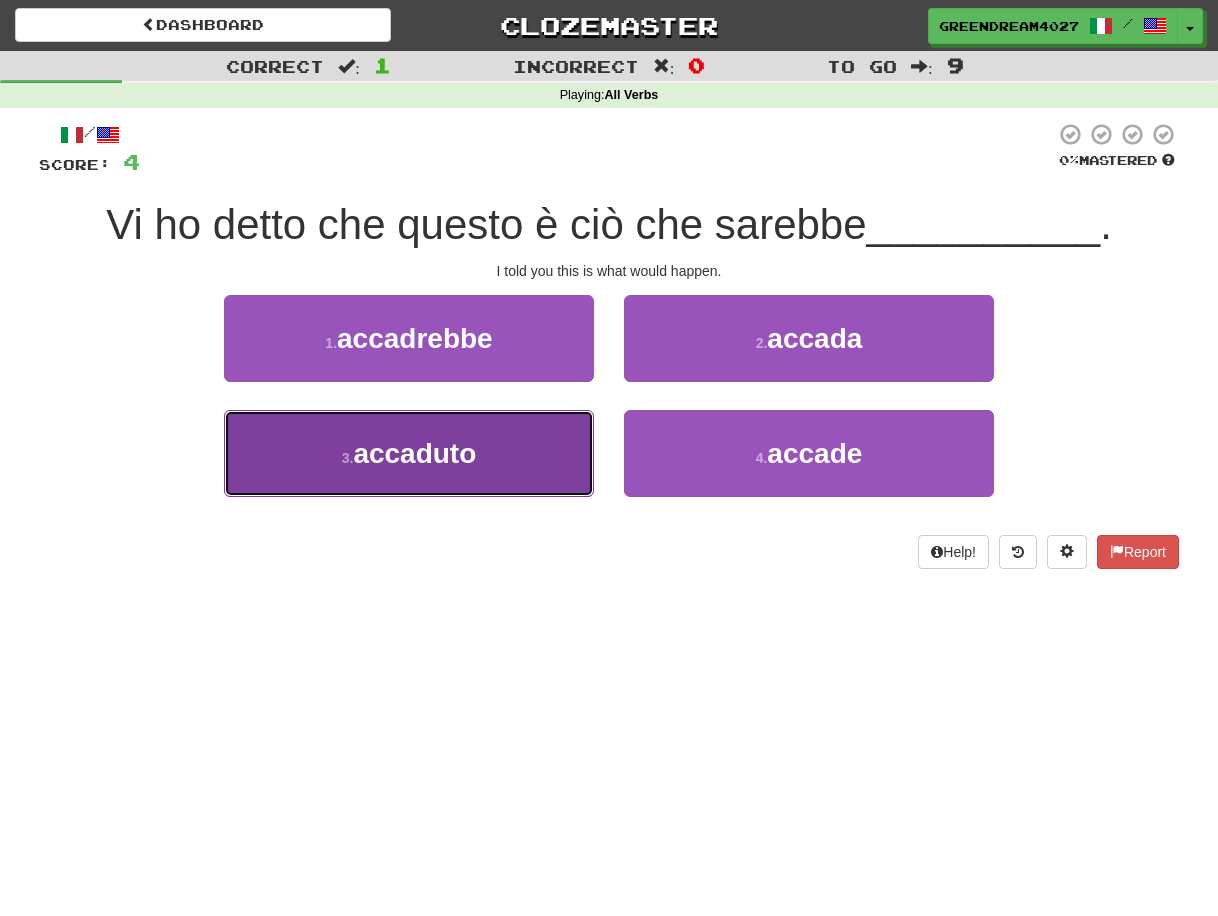 click on "3 .  accaduto" at bounding box center [409, 453] 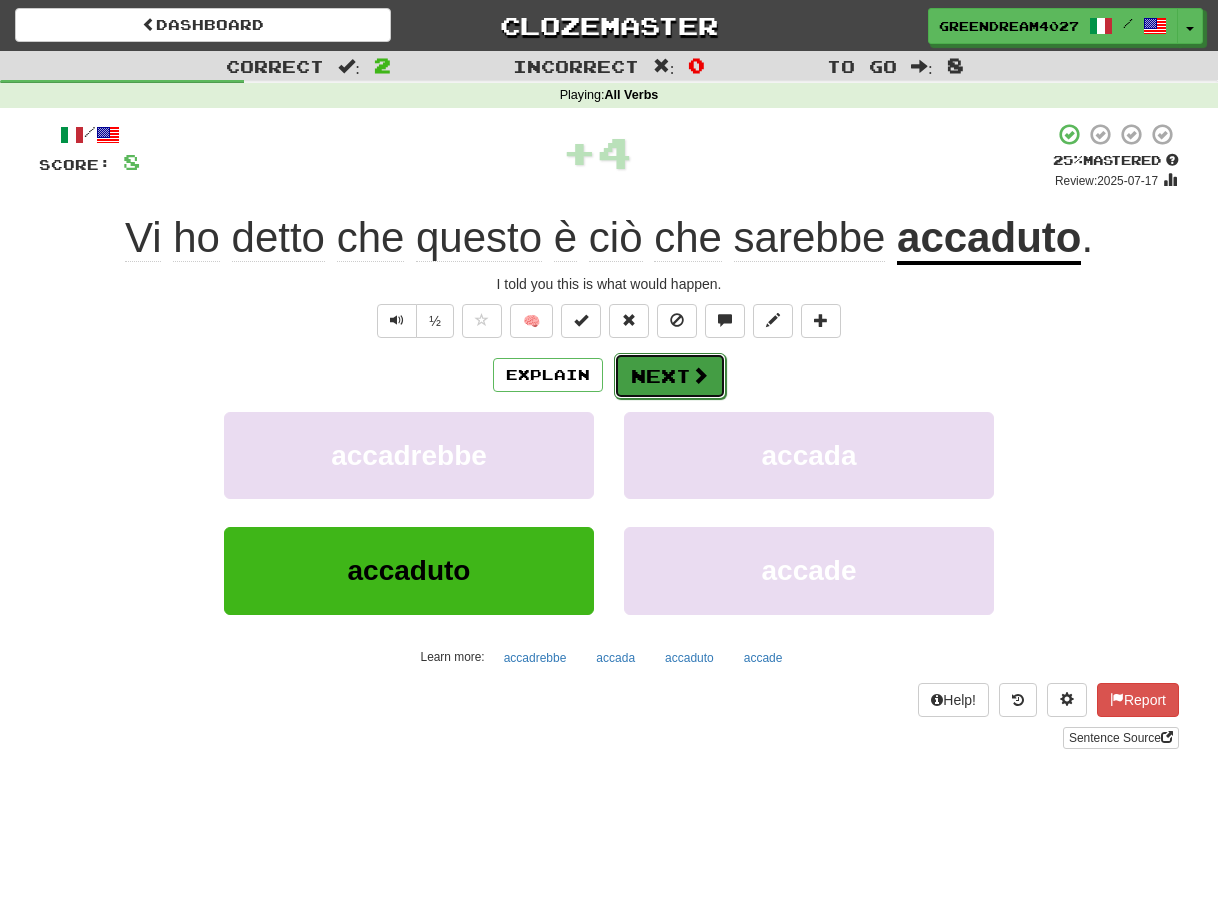 click on "Next" at bounding box center [670, 376] 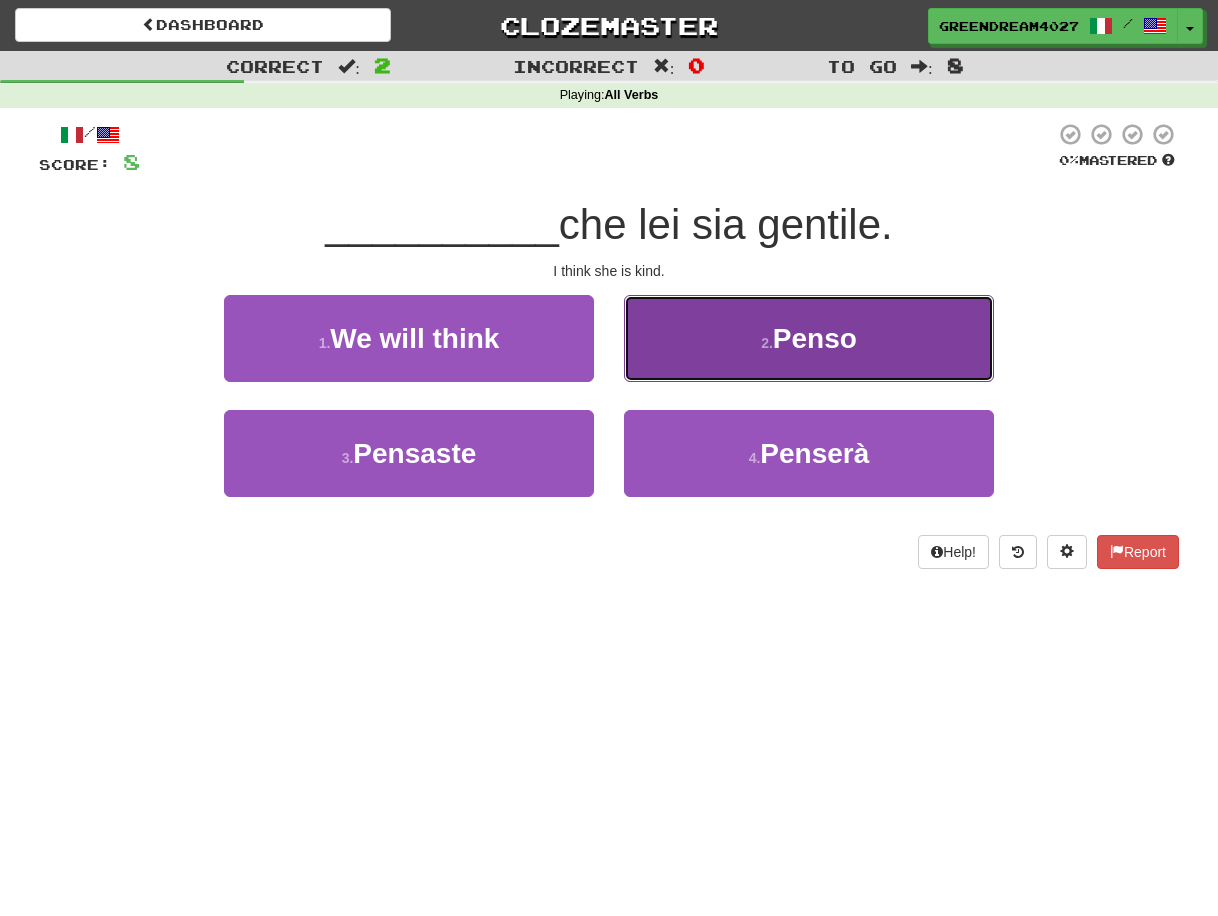 click on "2 .  Penso" at bounding box center (809, 338) 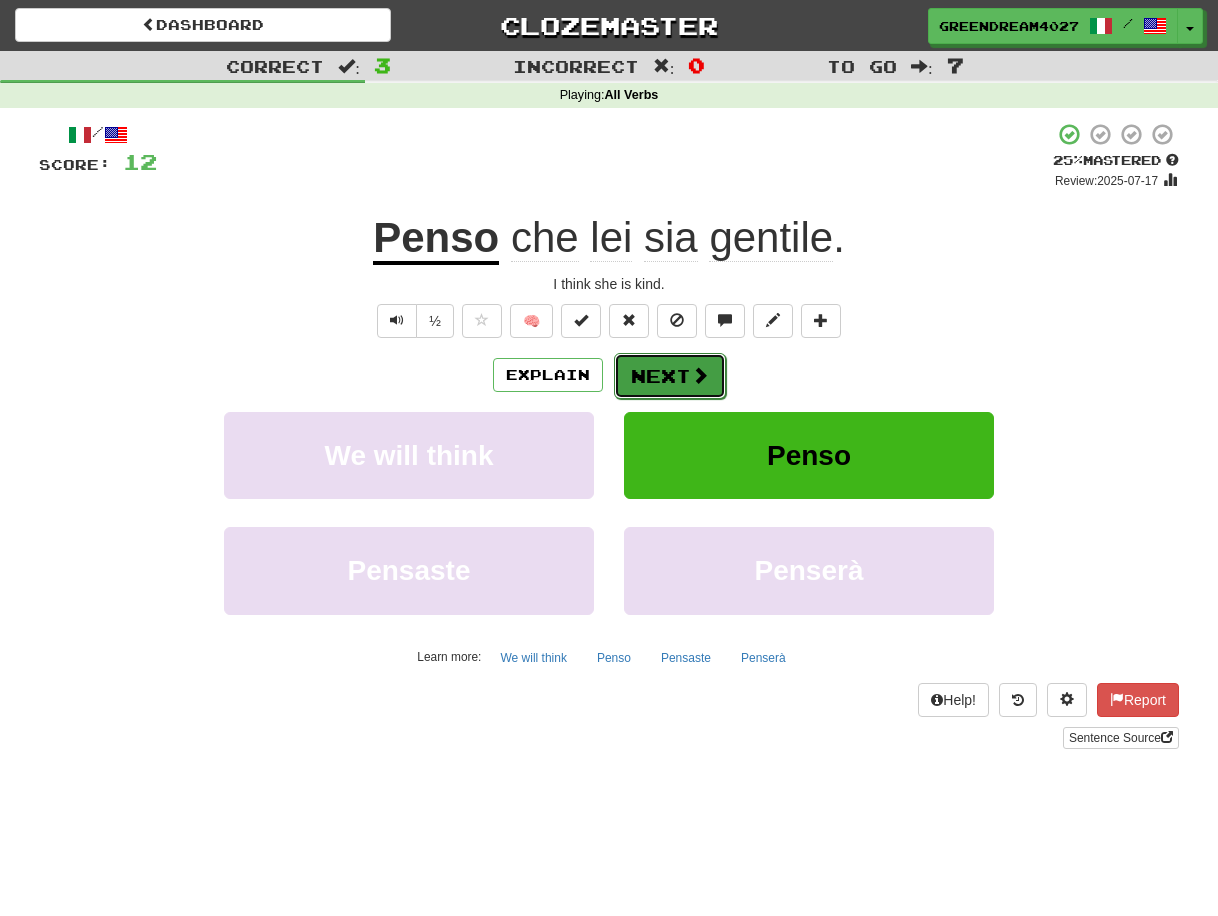 click on "Next" at bounding box center [670, 376] 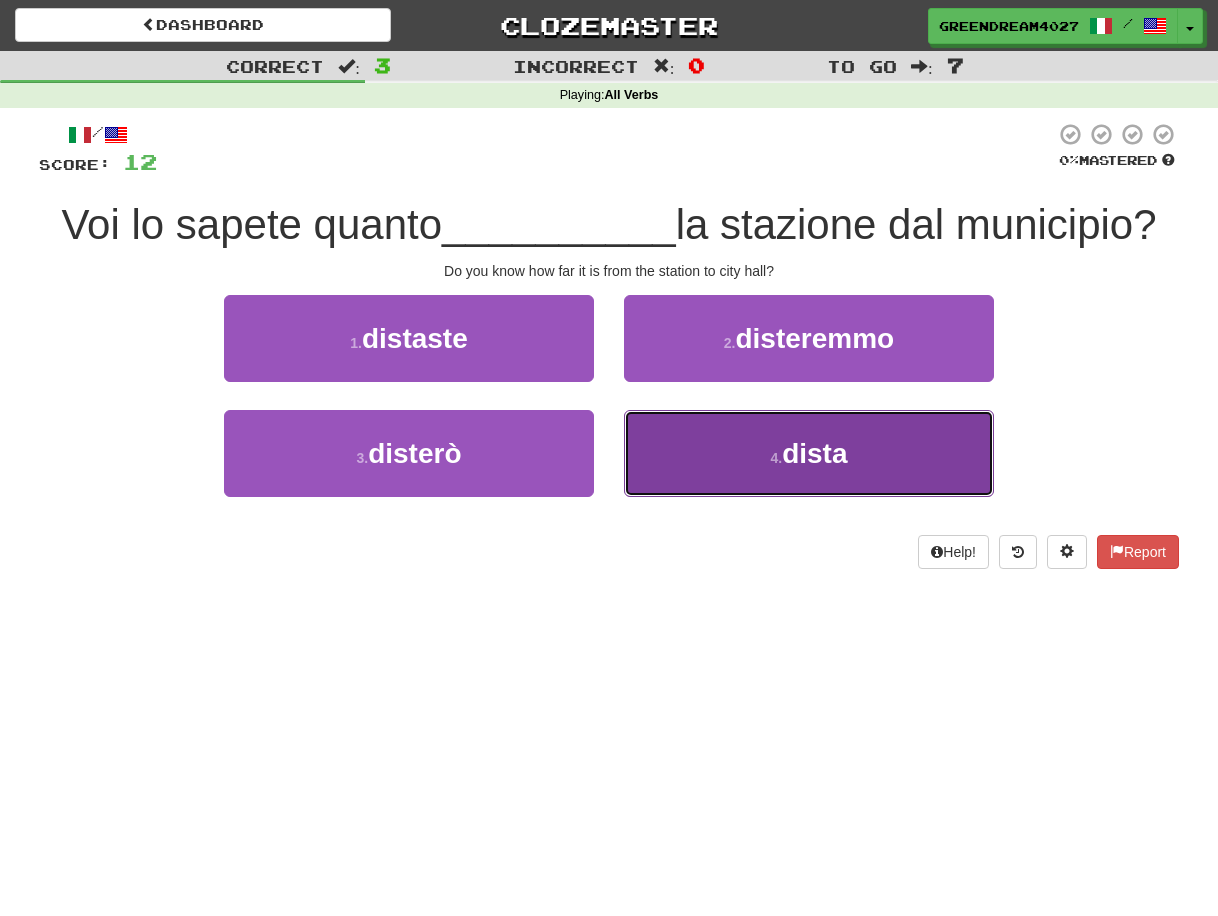 click on "4 .  dista" at bounding box center [809, 453] 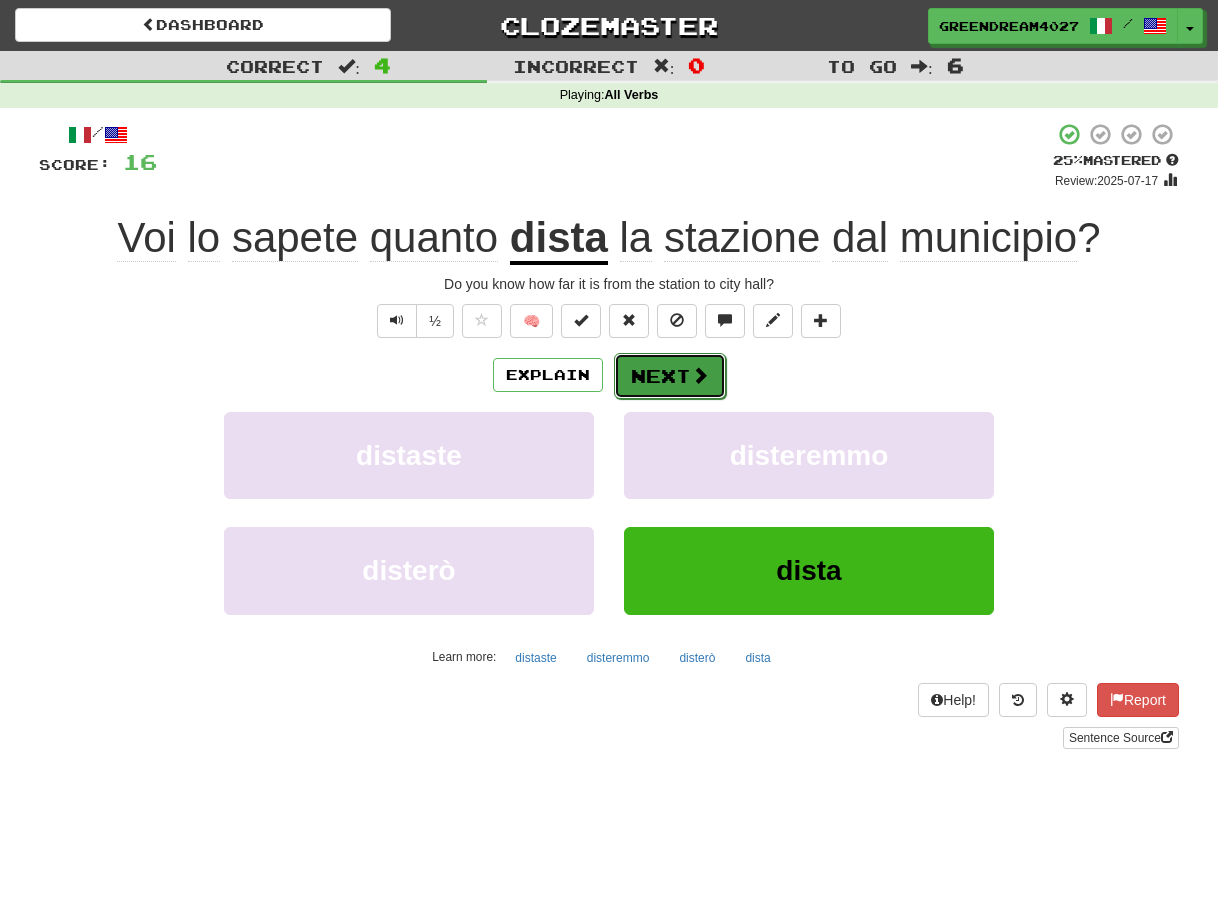 click on "Next" at bounding box center (670, 376) 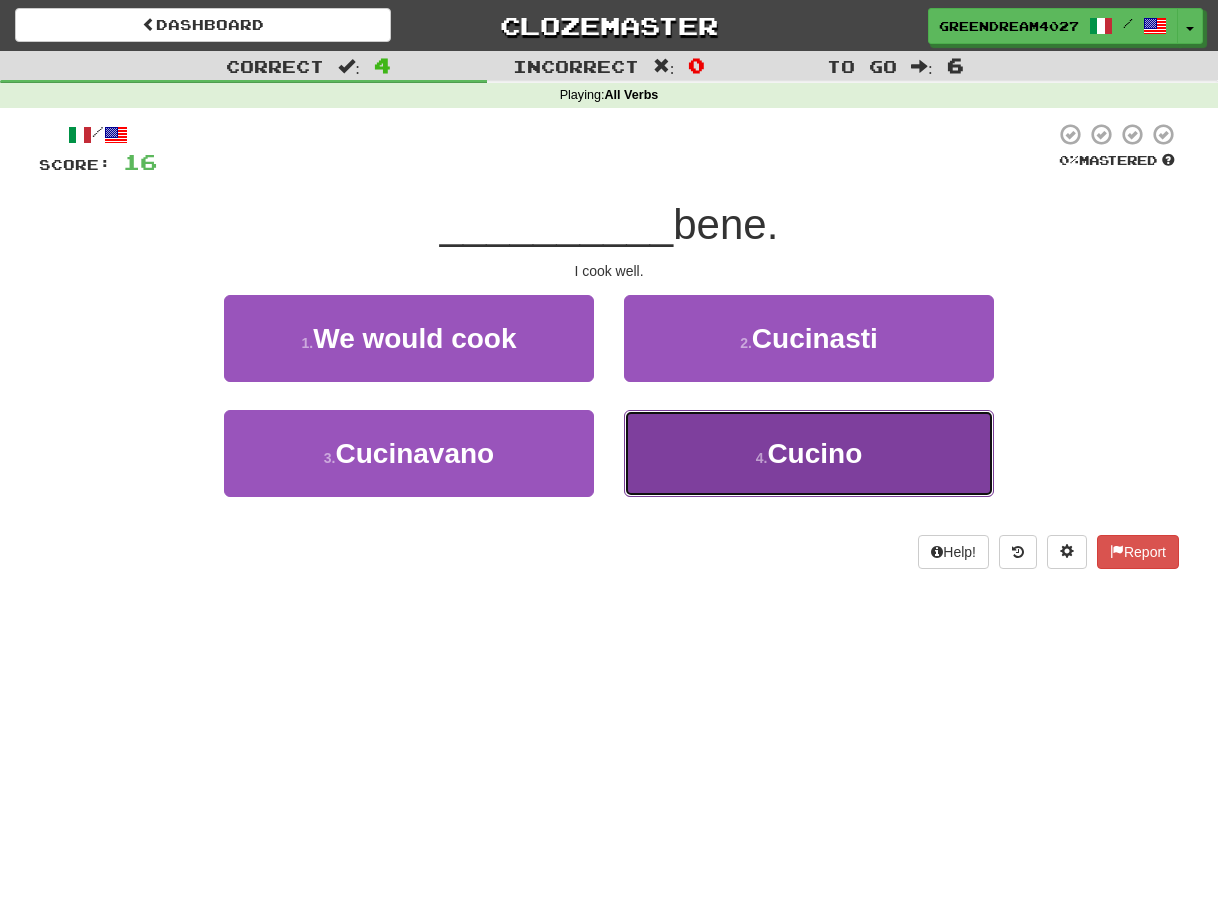 click on "4 .  Cucino" at bounding box center [809, 453] 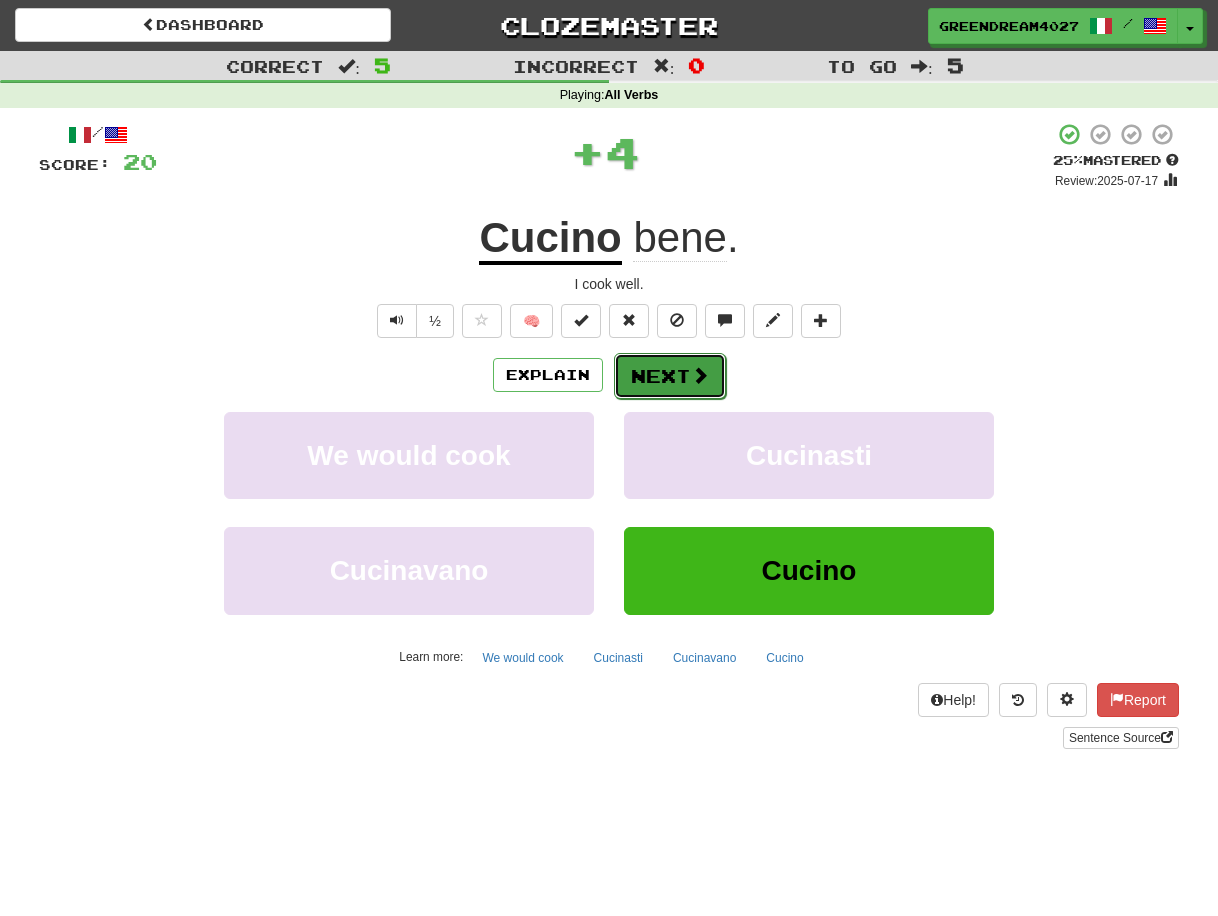click on "Next" at bounding box center (670, 376) 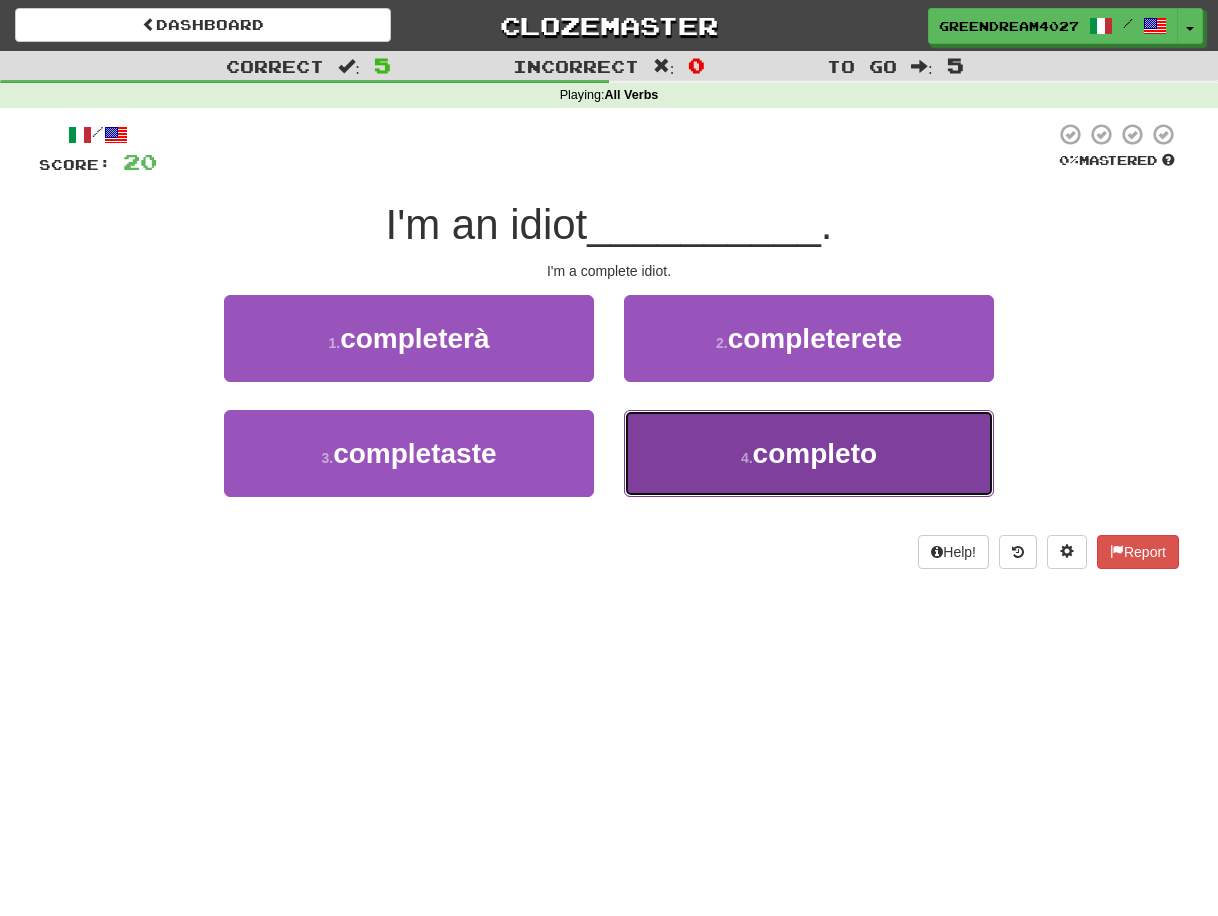 click on "completo" at bounding box center (815, 453) 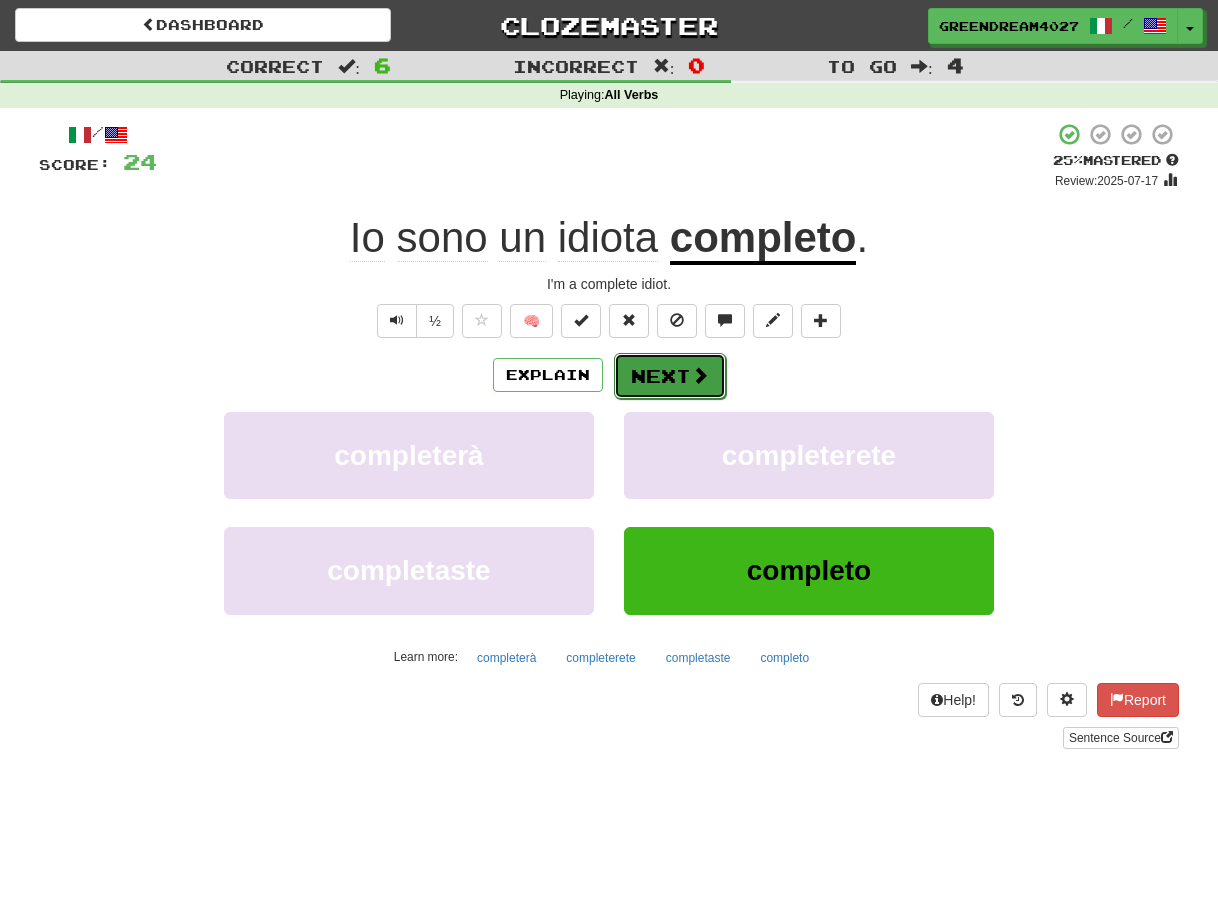 click on "Next" at bounding box center (670, 376) 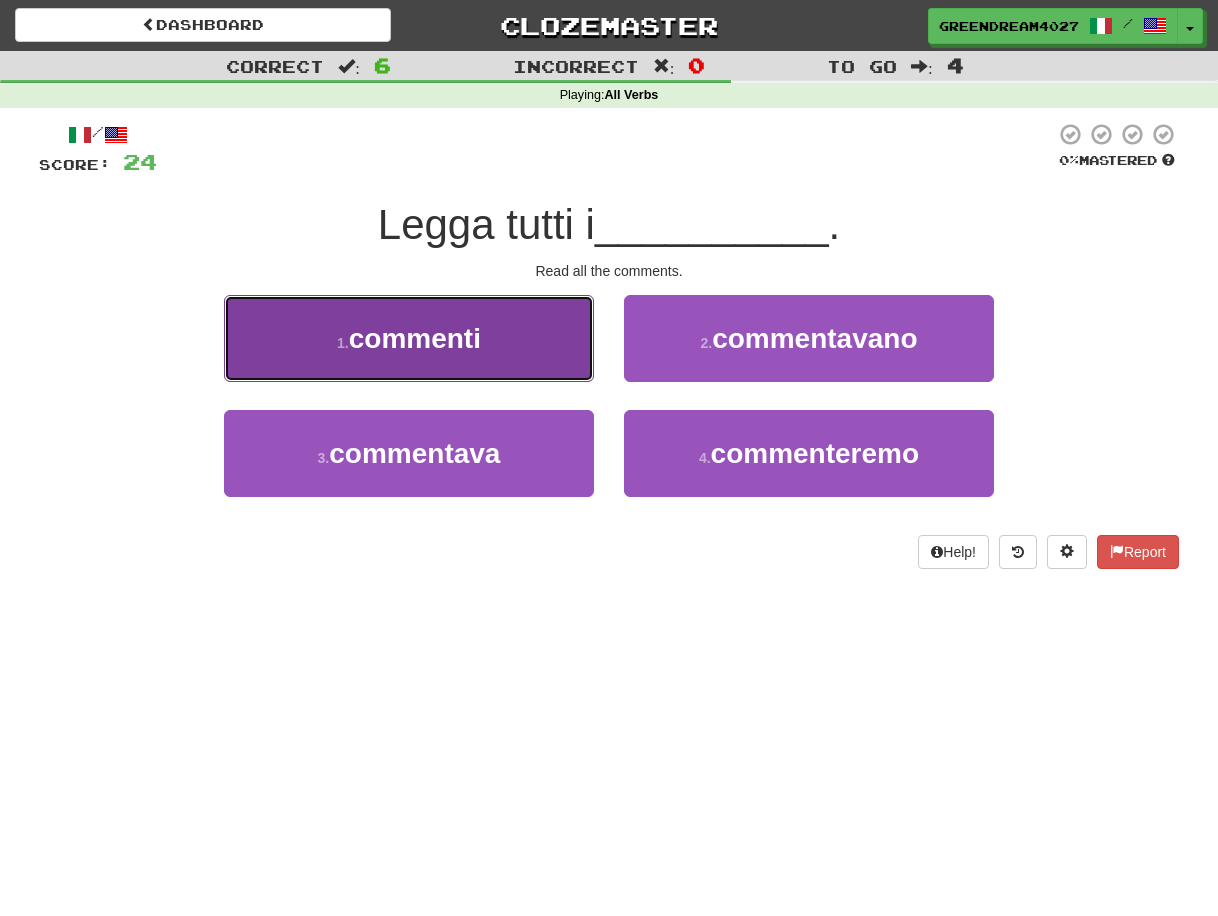 click on "commenti" at bounding box center [415, 338] 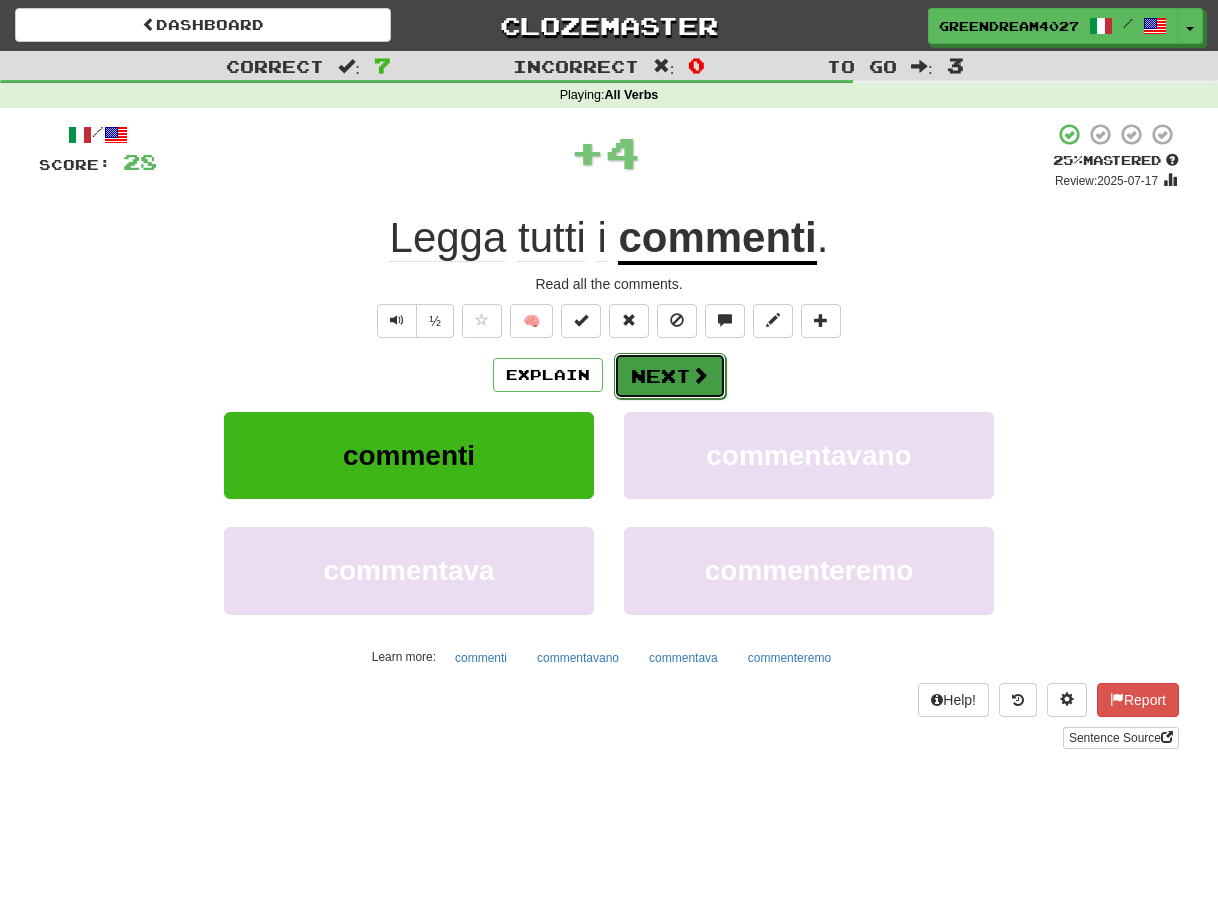 click on "Next" at bounding box center (670, 376) 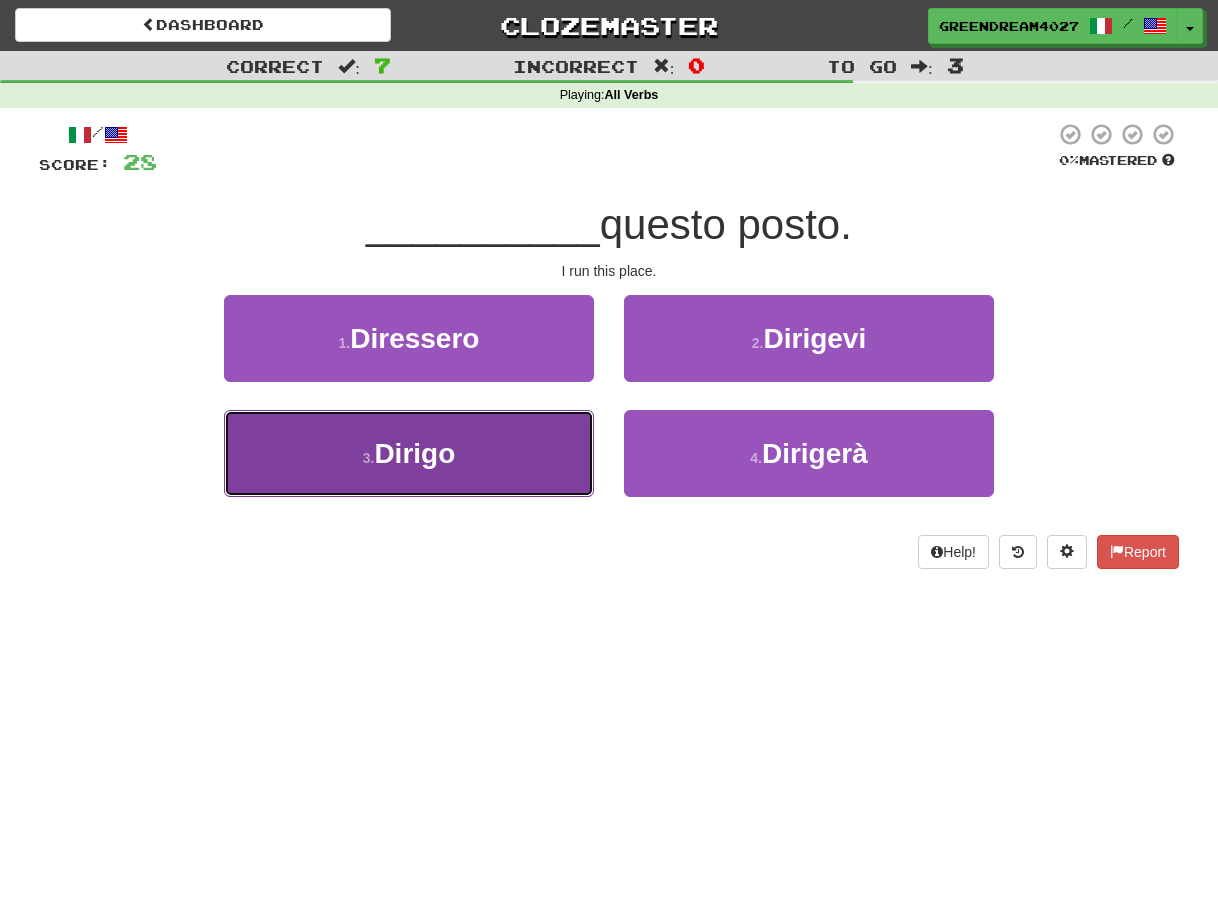 click on "3 .  Dirigo" at bounding box center [409, 453] 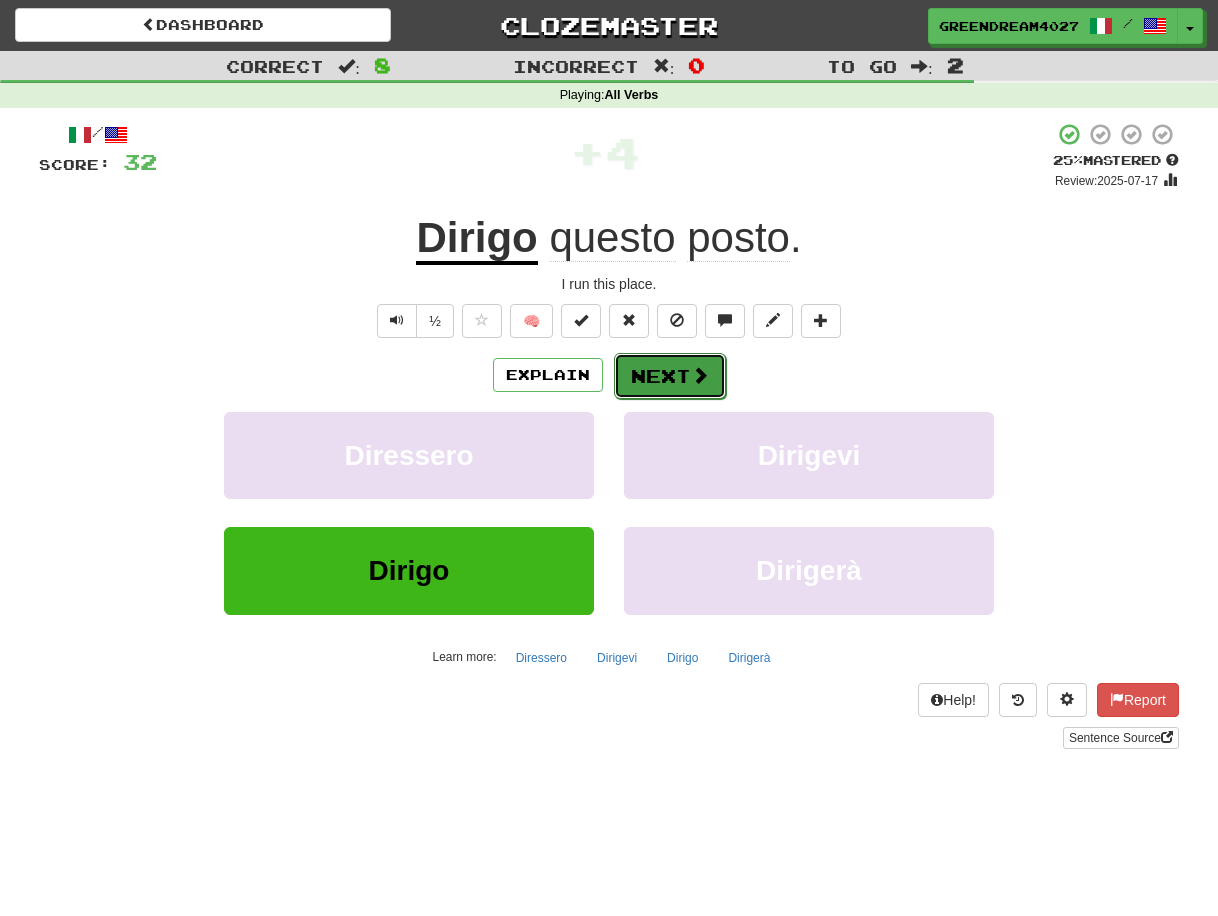 click on "Next" at bounding box center [670, 376] 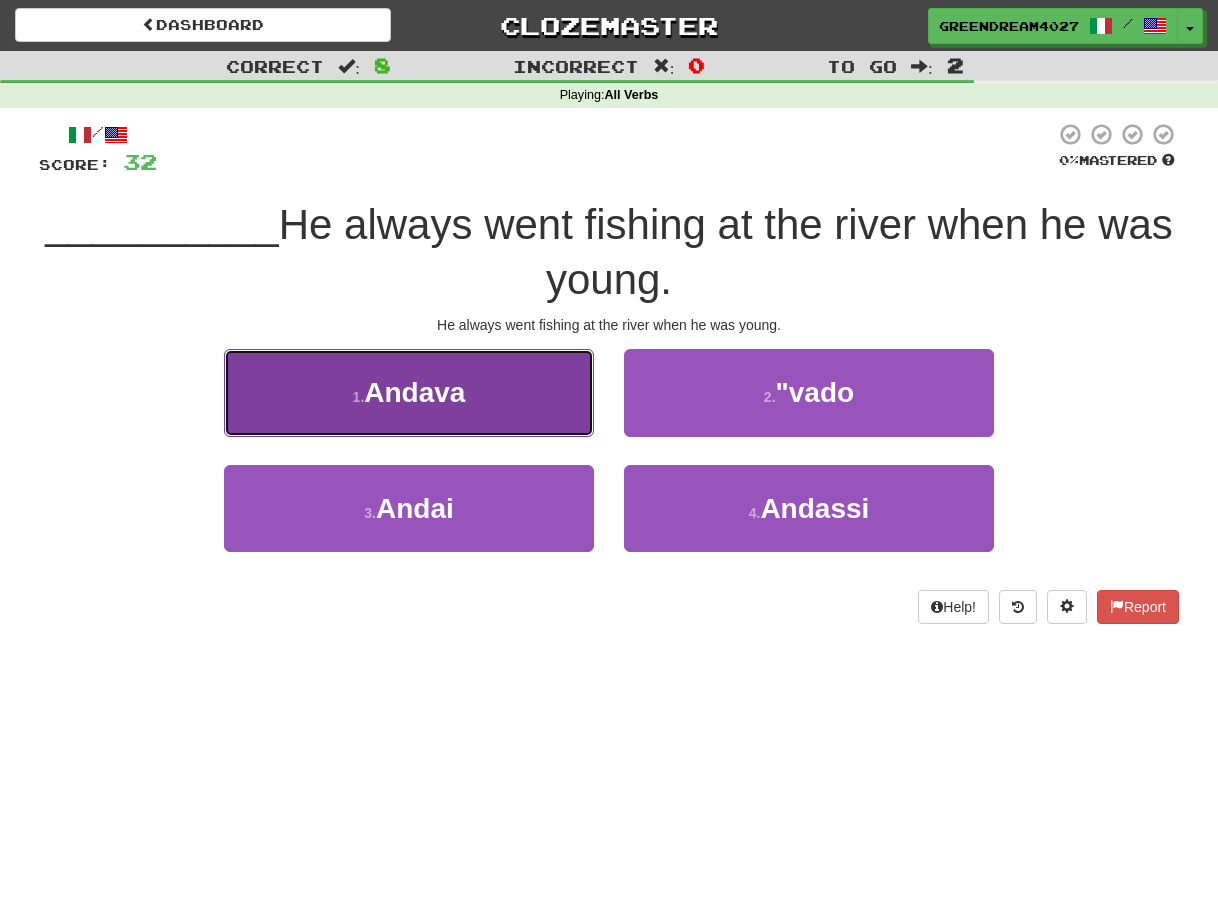 click on "Andava" at bounding box center [414, 392] 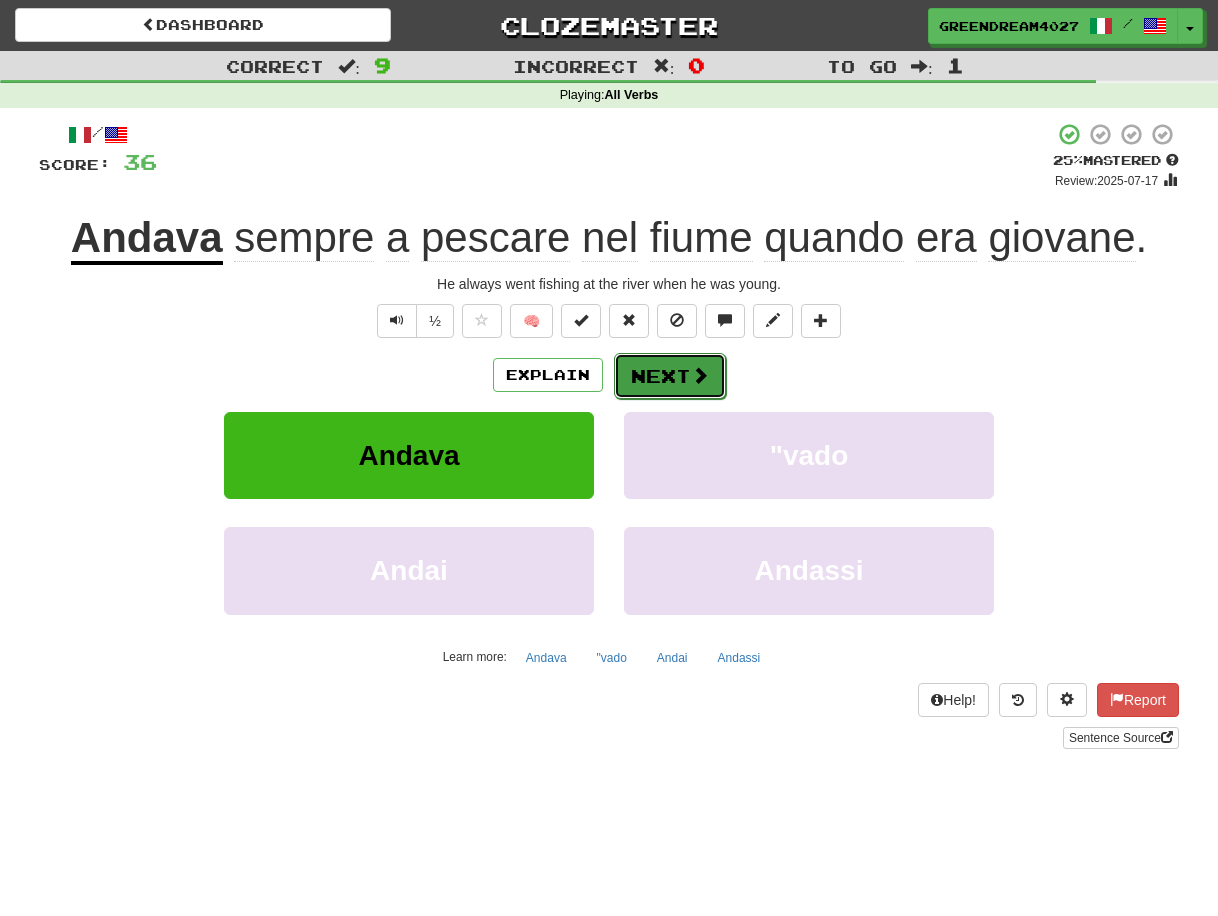 click on "Next" at bounding box center [670, 376] 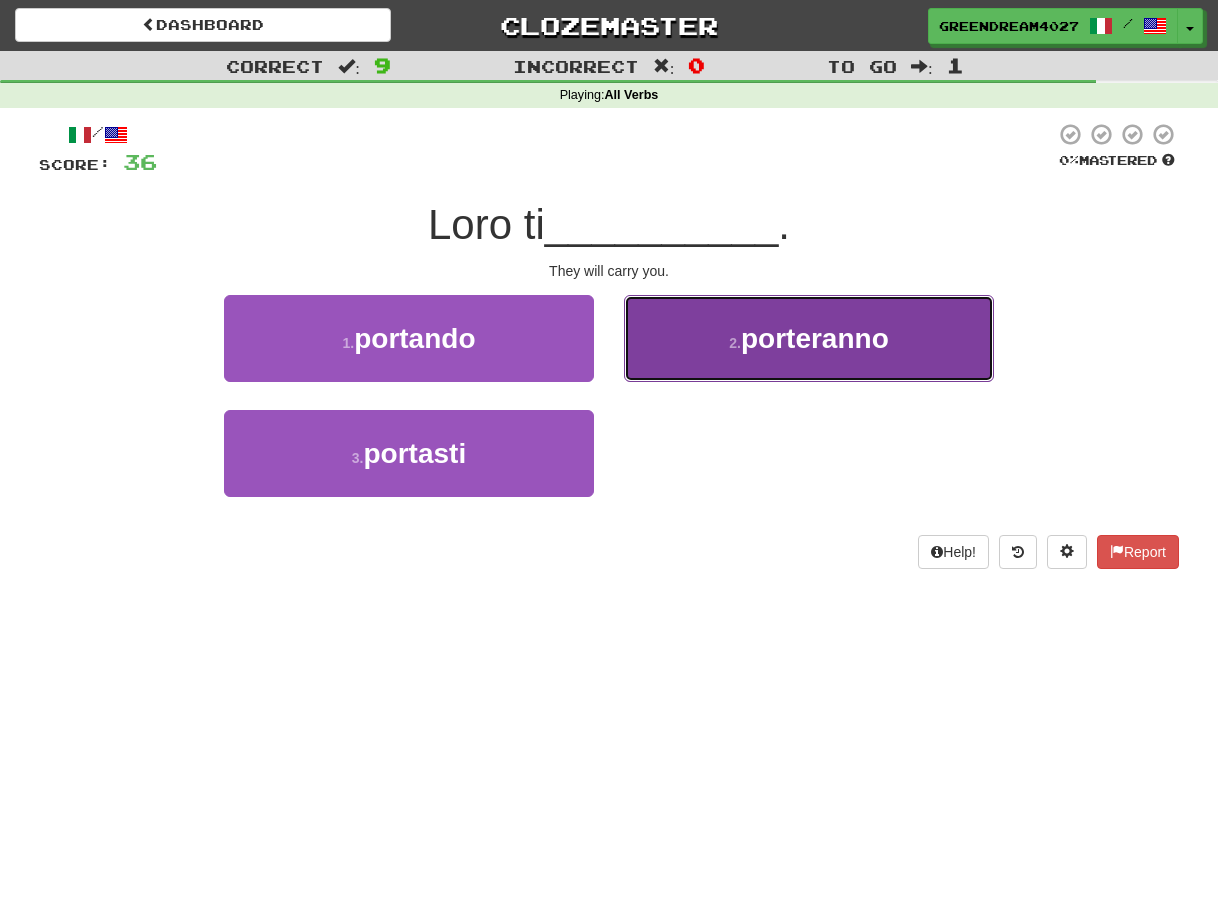 click on "2 ." at bounding box center [735, 343] 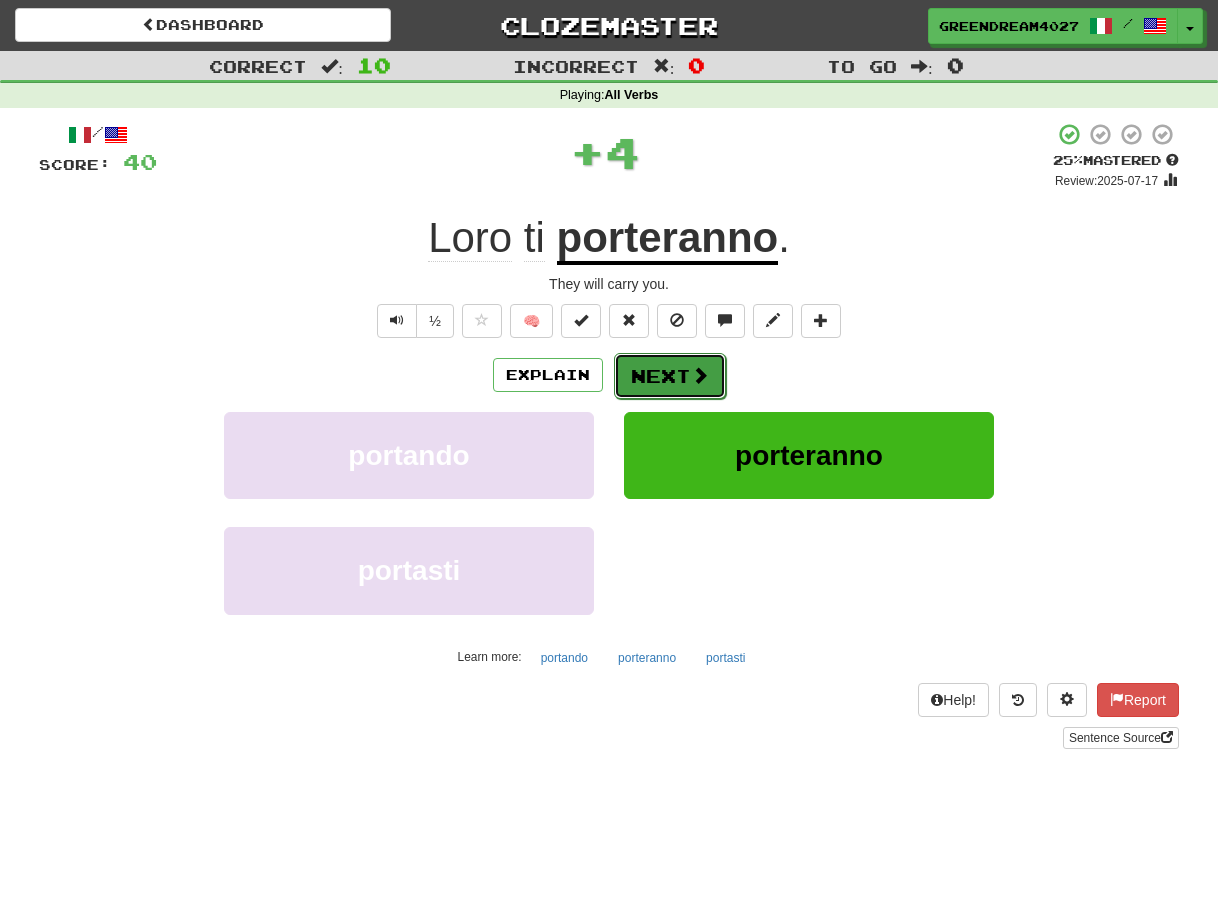 click on "Next" at bounding box center (670, 376) 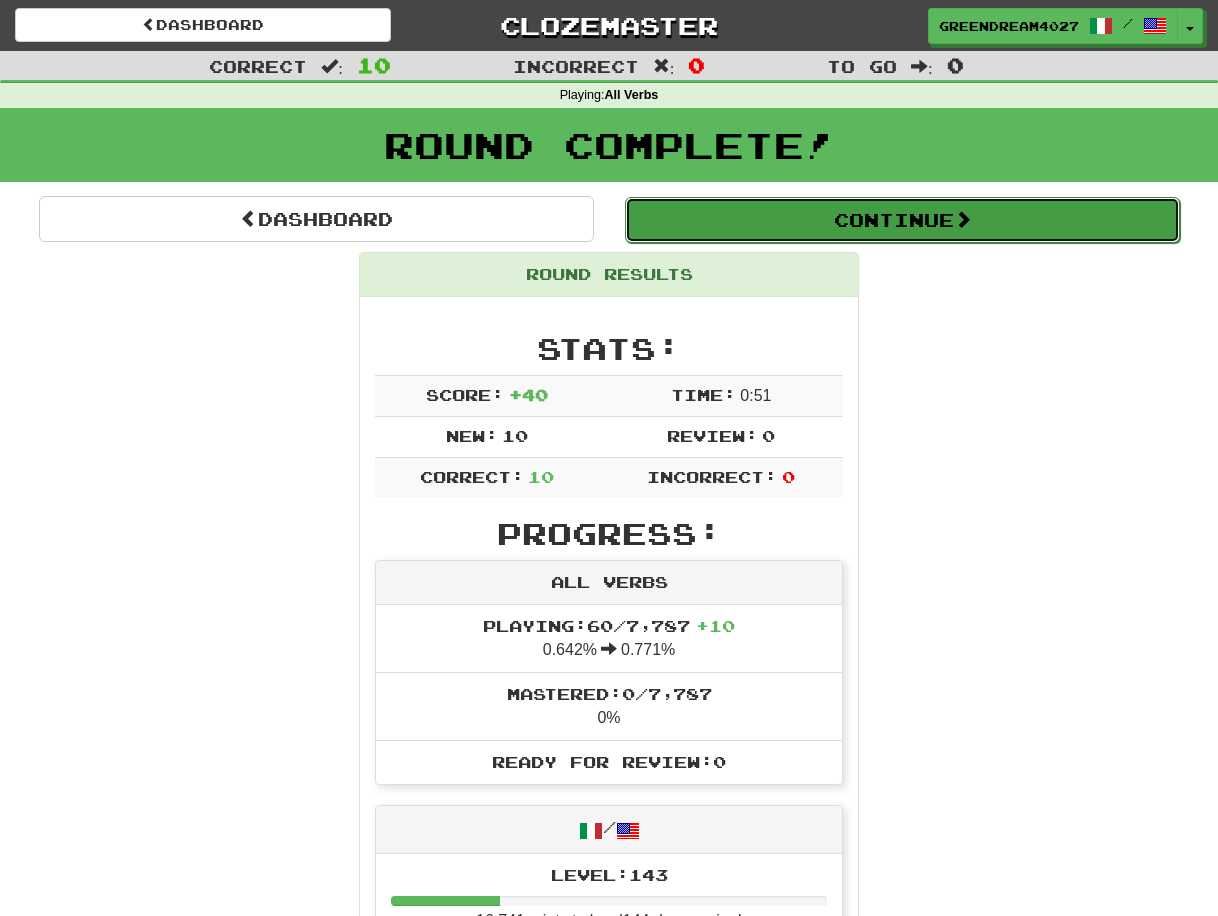 click on "Continue" at bounding box center (902, 220) 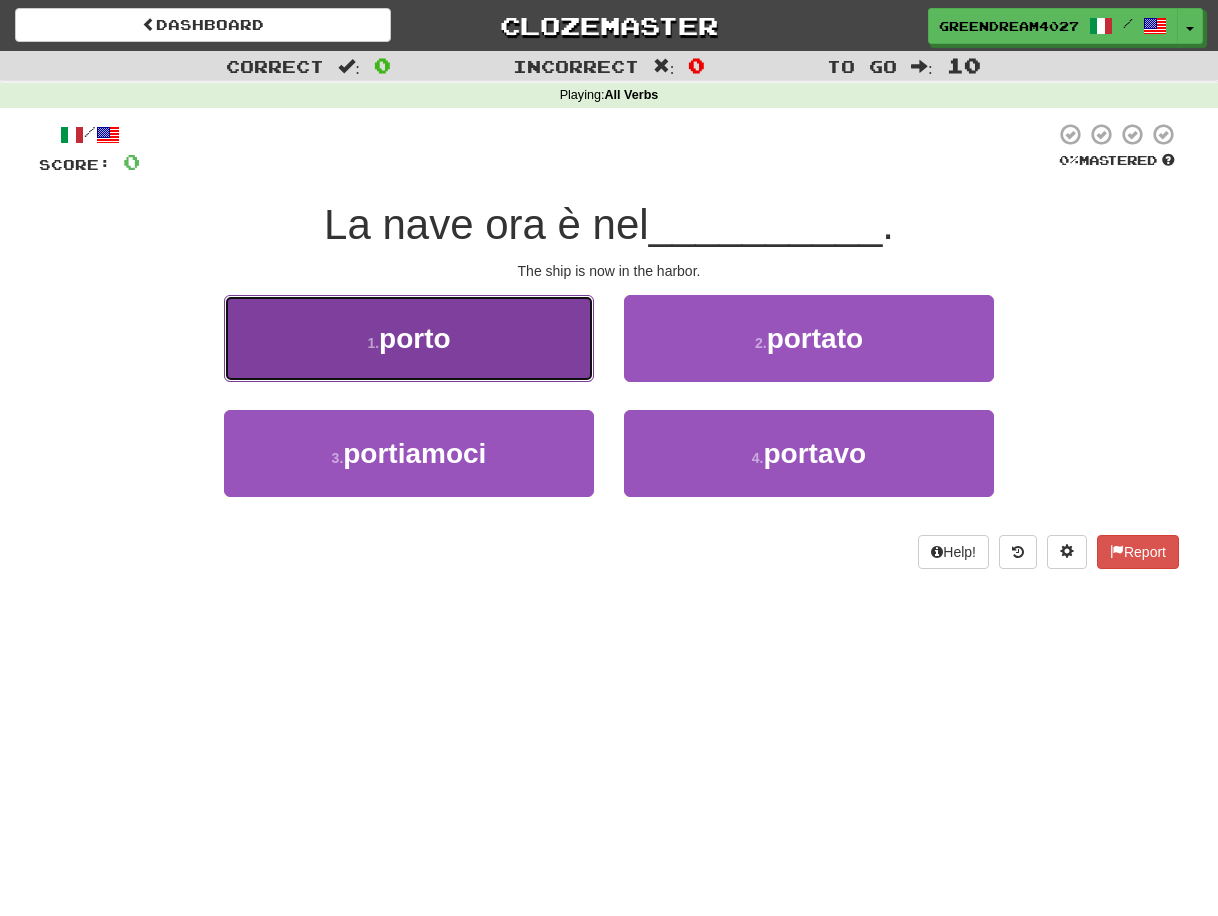 click on "porto" at bounding box center [415, 338] 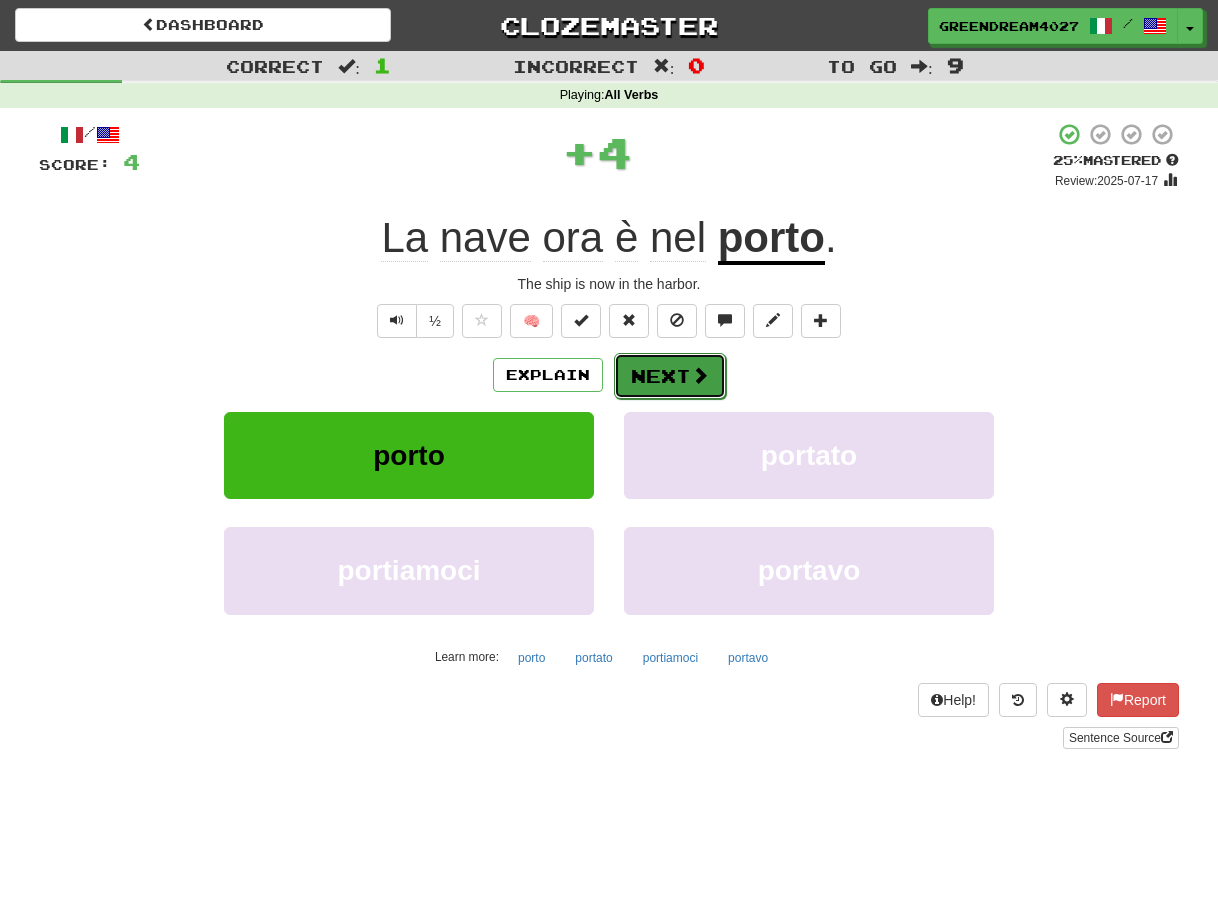 click on "Next" at bounding box center [670, 376] 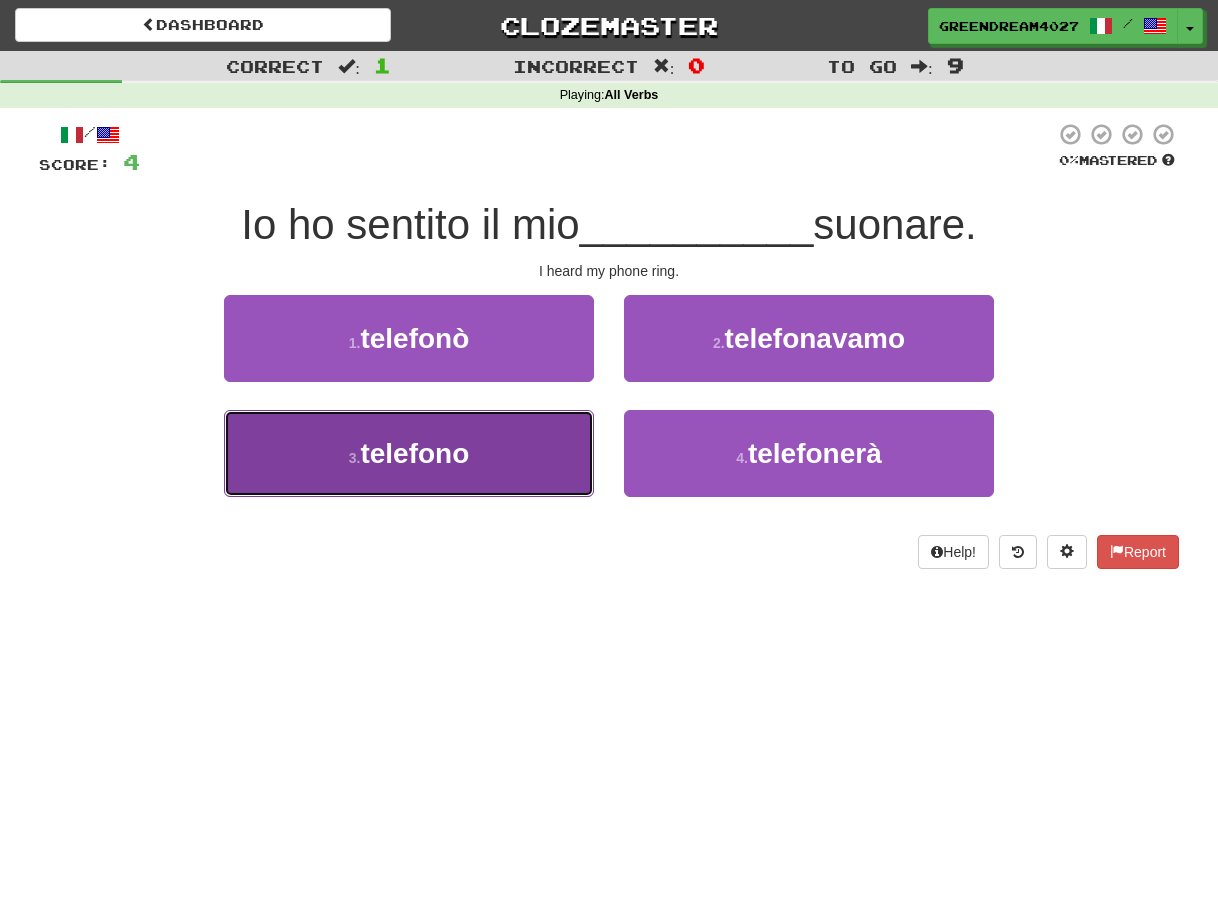 click on "3 .  telefono" at bounding box center (409, 453) 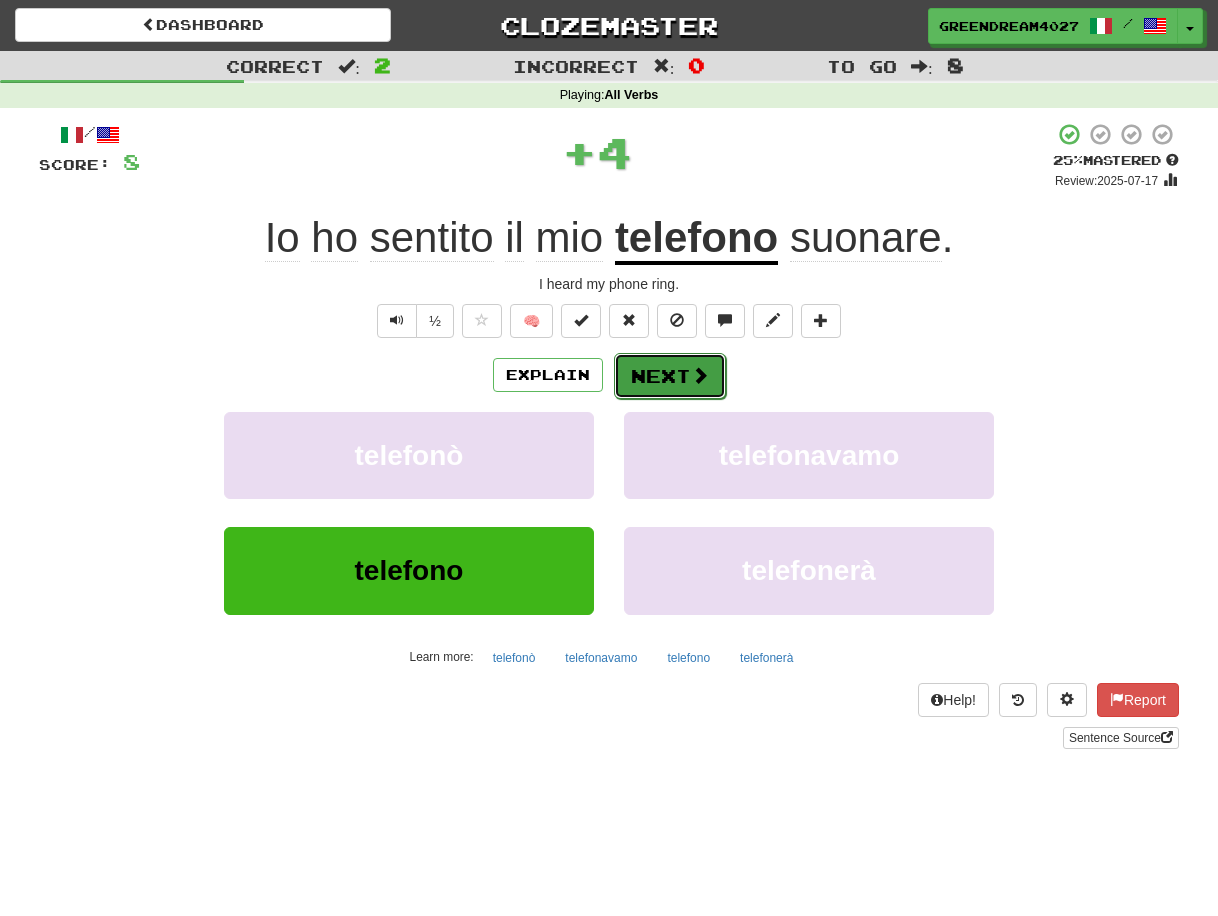 click on "Next" at bounding box center (670, 376) 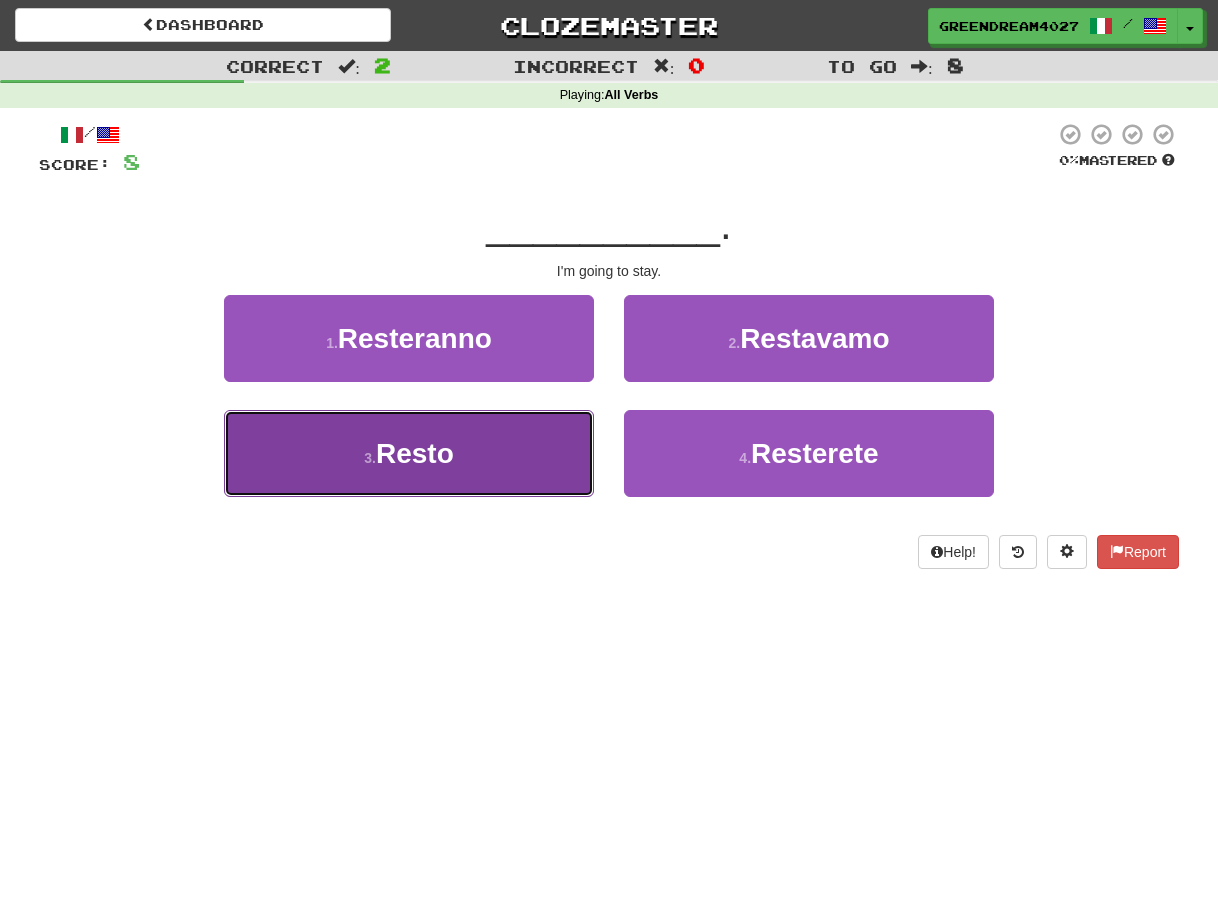 click on "3 .  Resto" at bounding box center [409, 453] 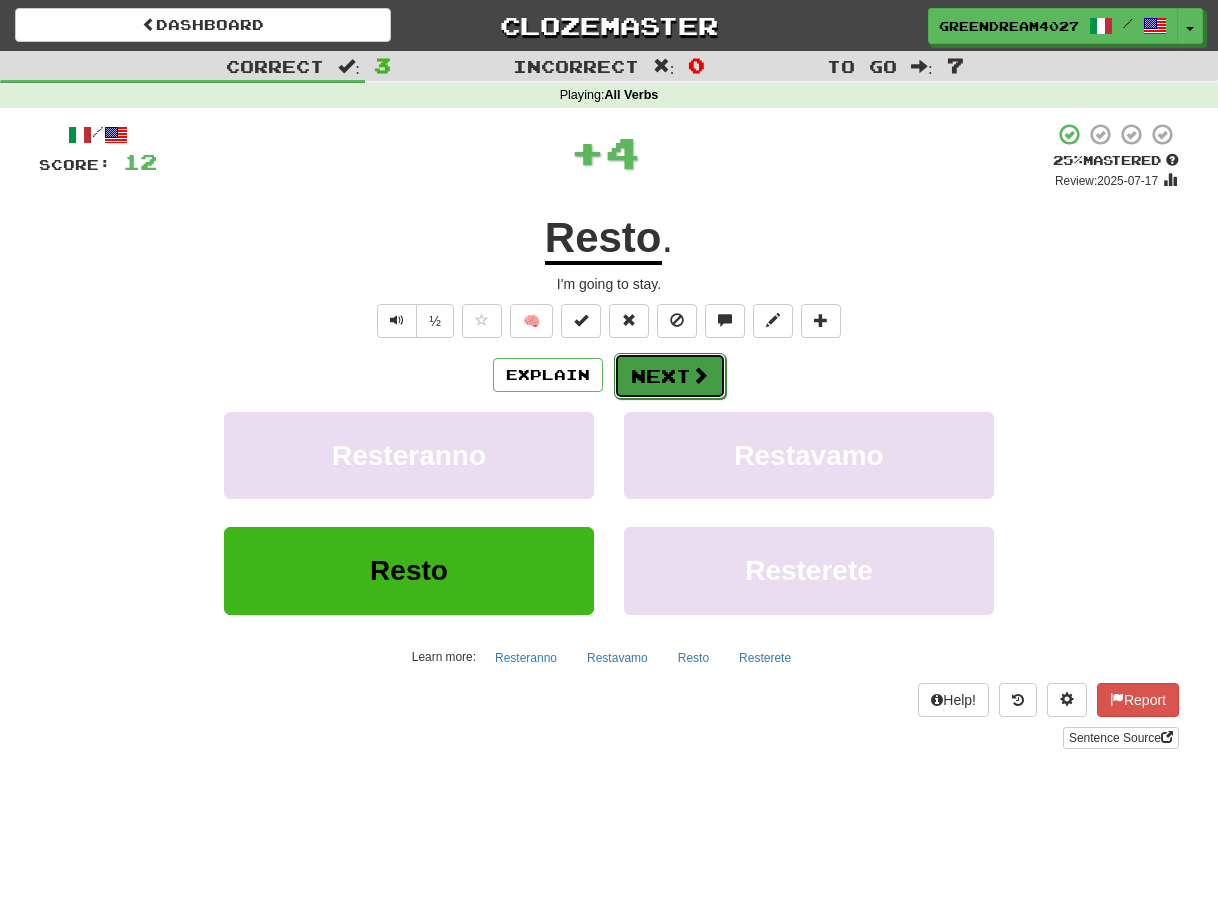 click on "Next" at bounding box center (670, 376) 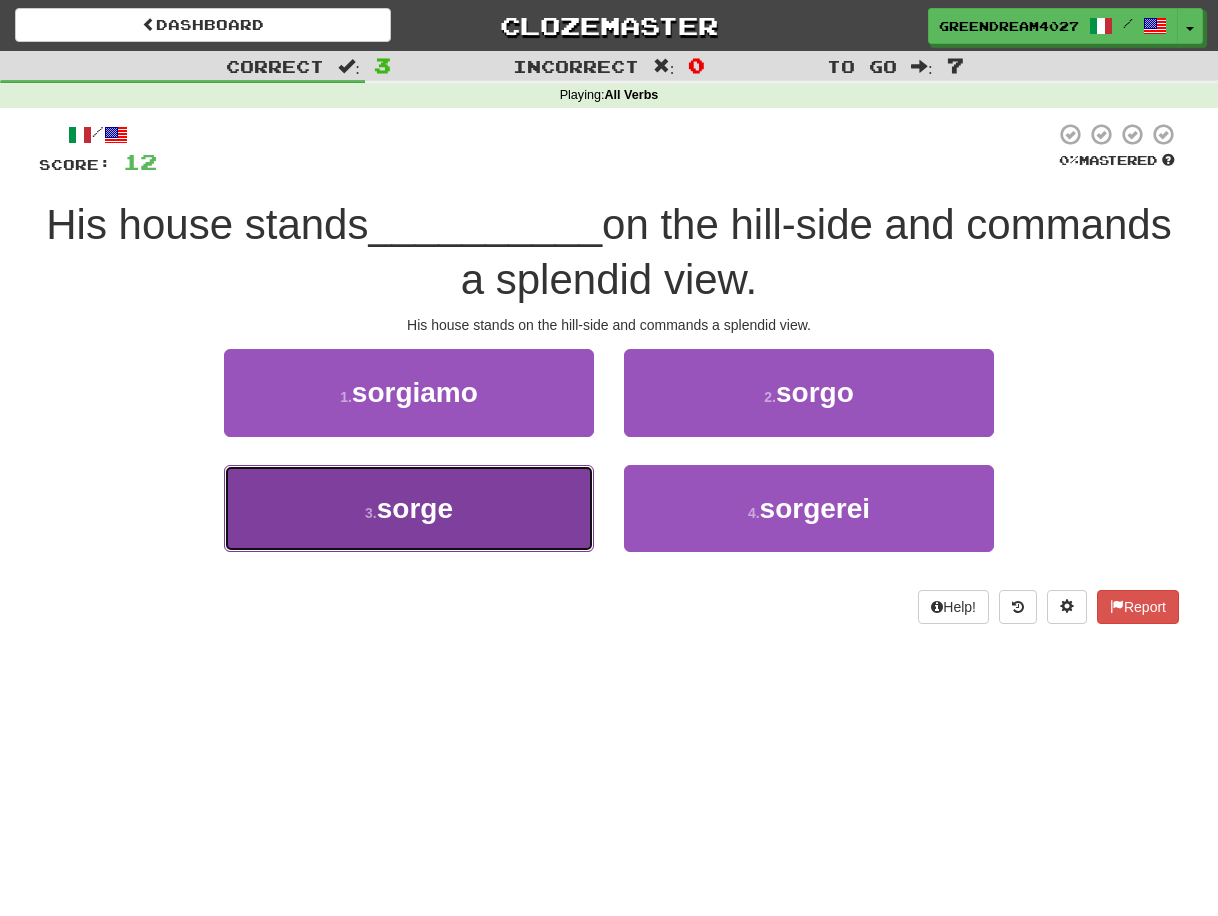 click on "3 .  sorge" at bounding box center [409, 508] 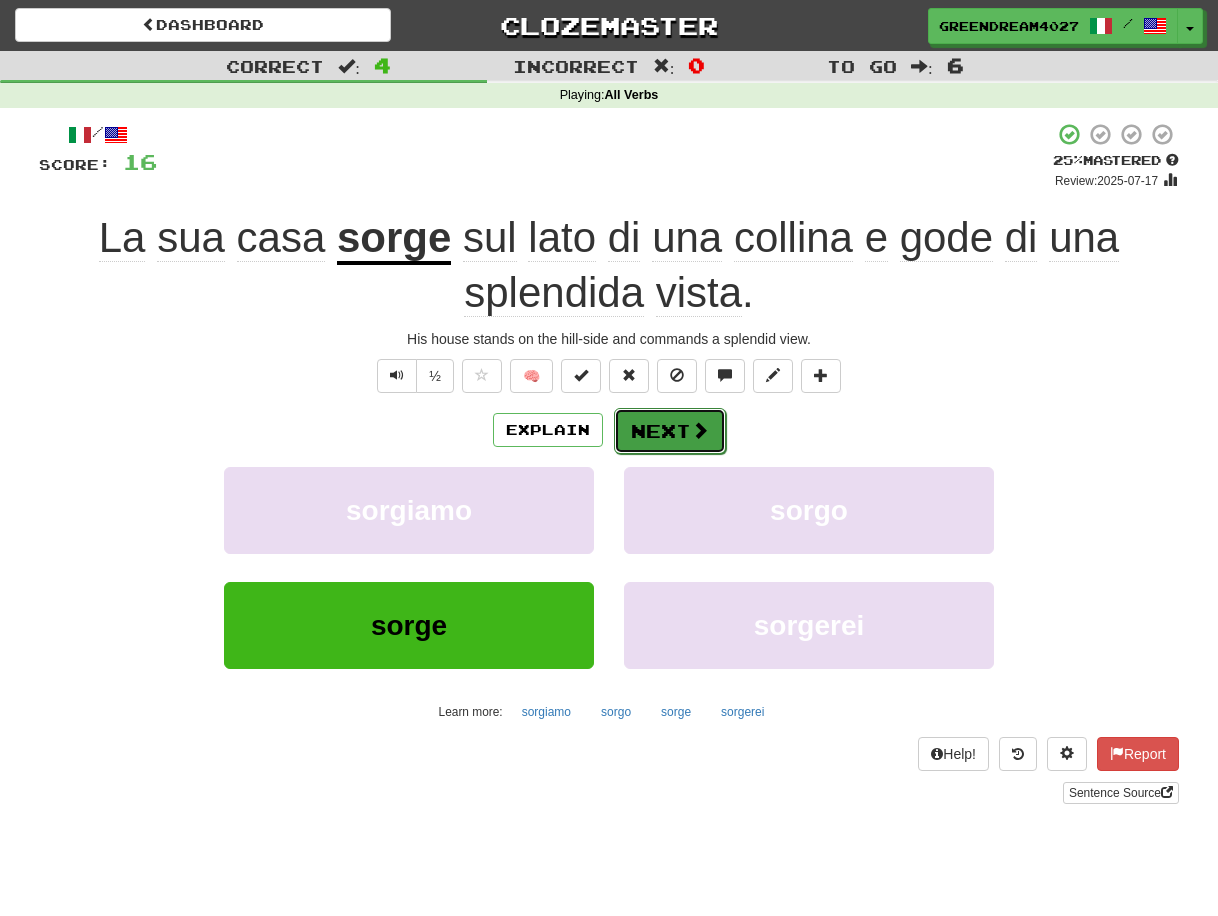 click on "Next" at bounding box center [670, 431] 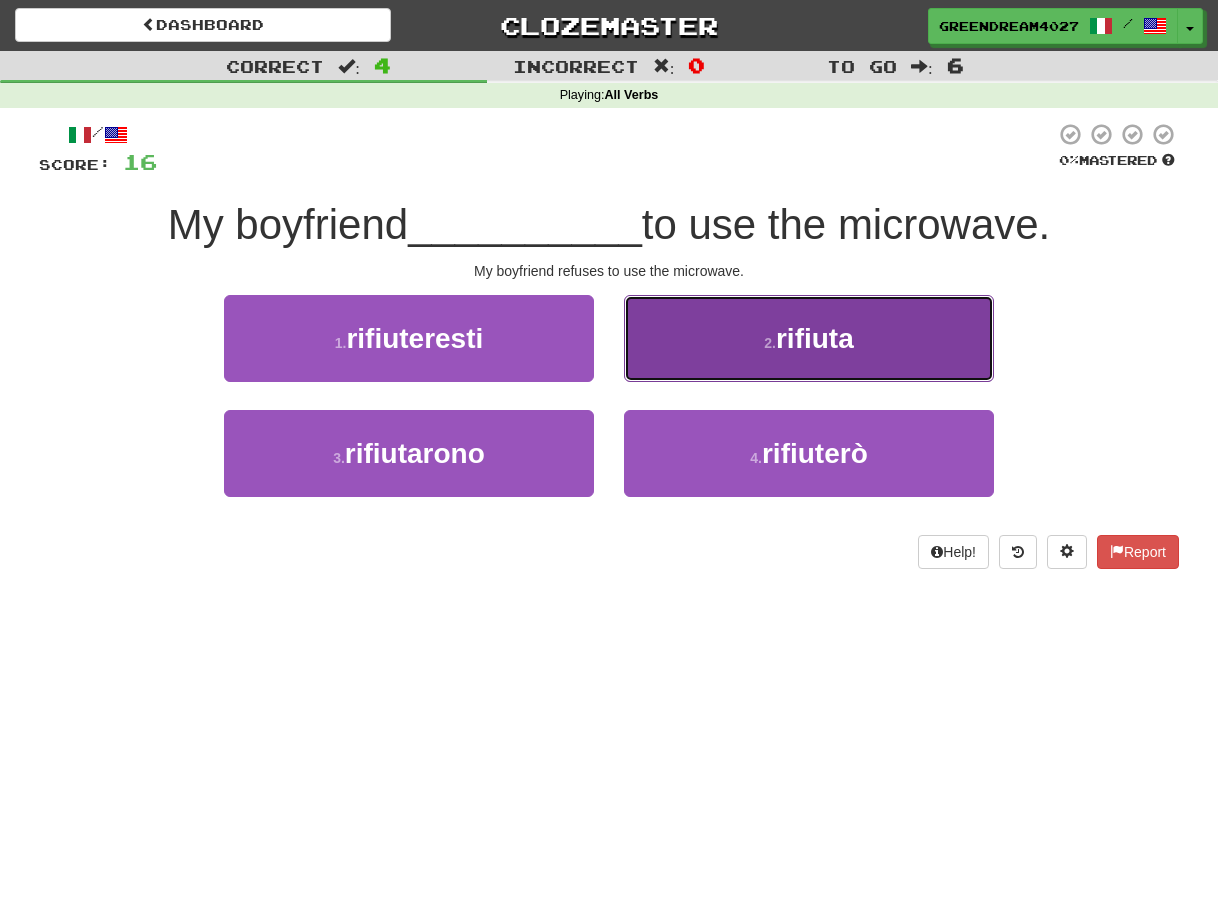 click on "2 .  rifiuta" at bounding box center [809, 338] 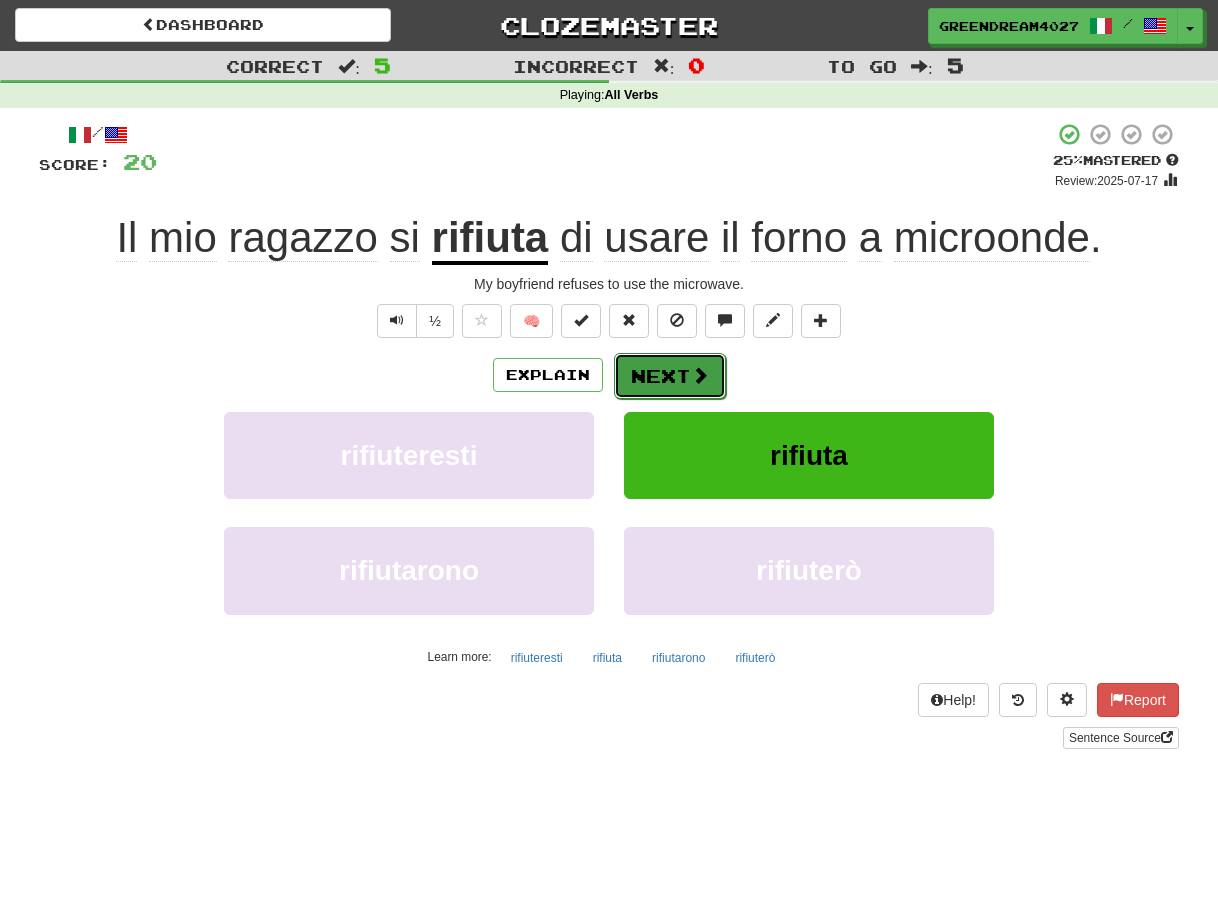 click on "Next" at bounding box center (670, 376) 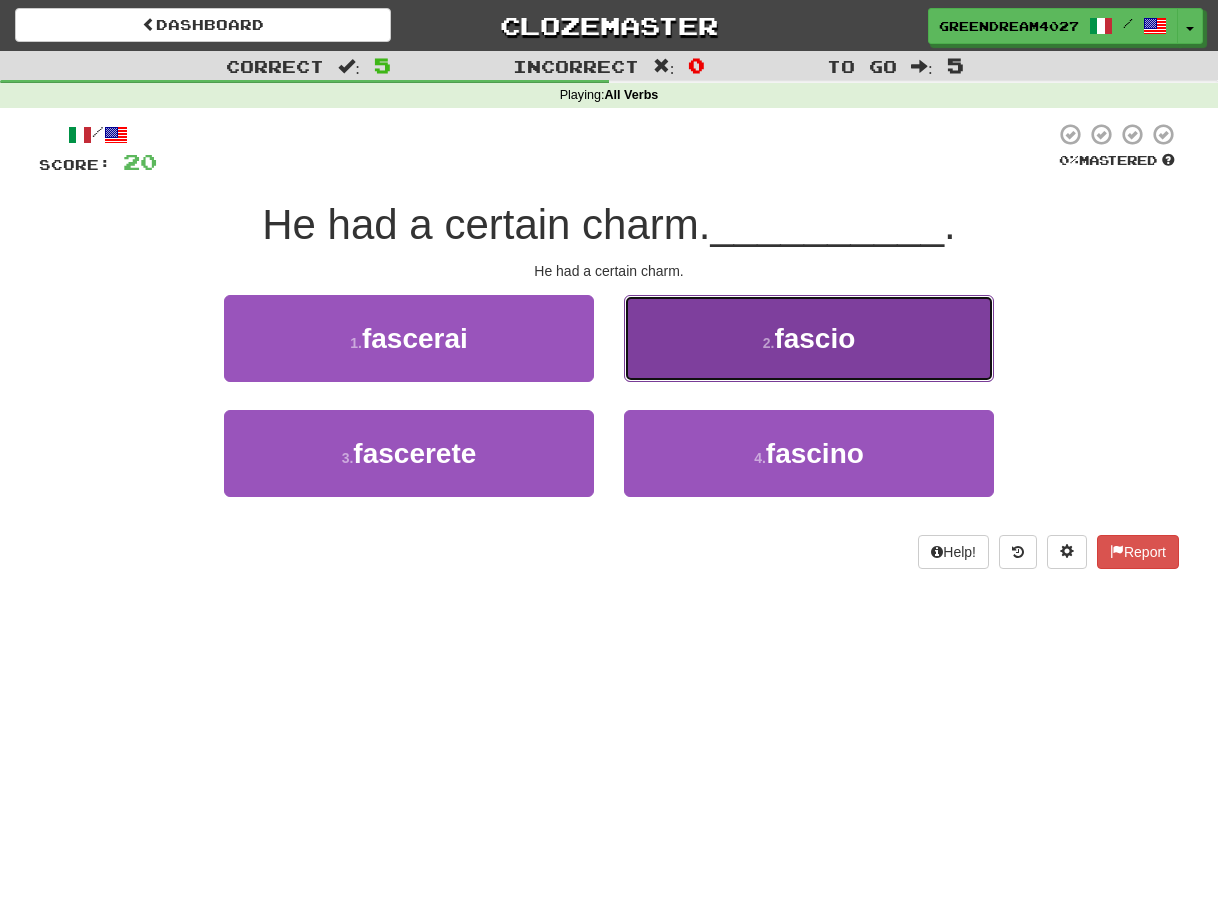 click on "2 ." at bounding box center [769, 343] 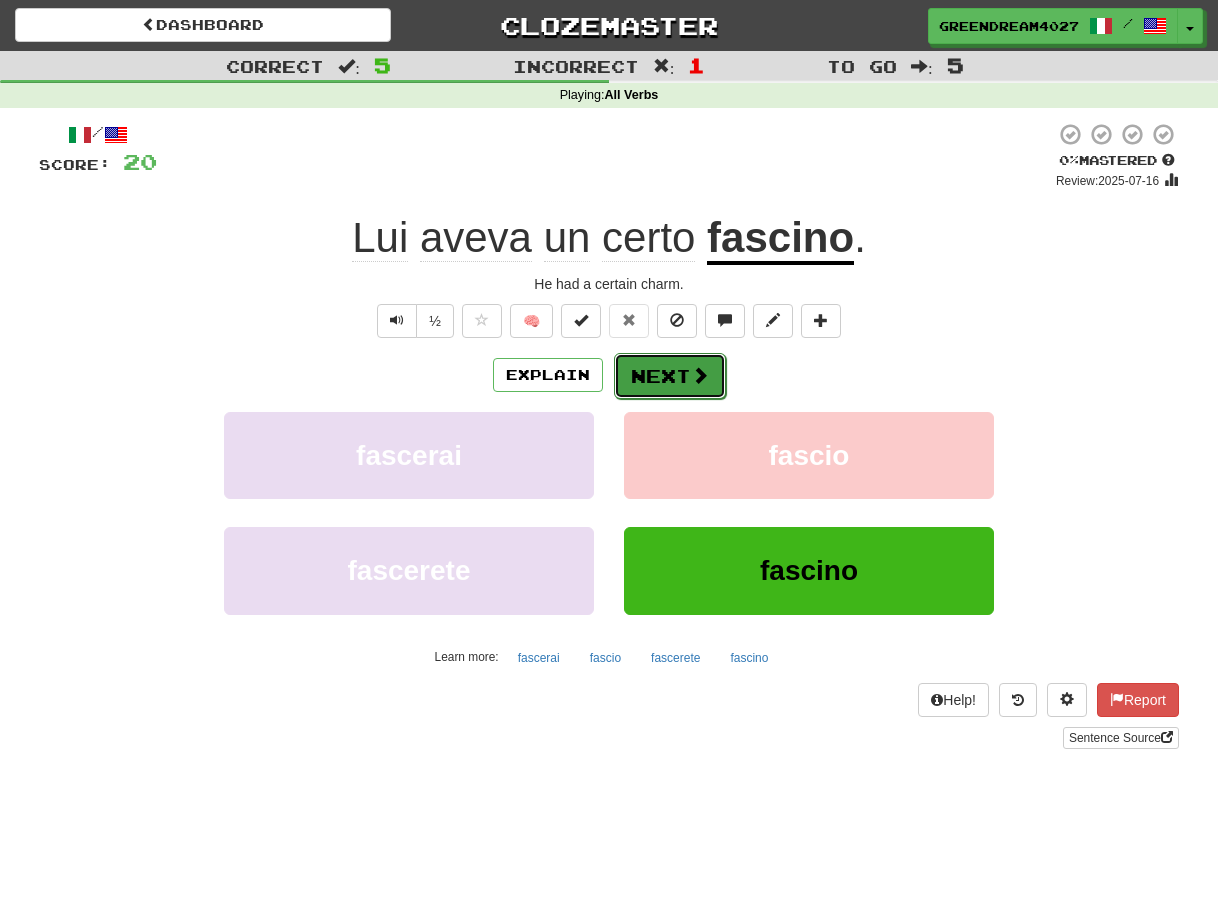 click on "Next" at bounding box center (670, 376) 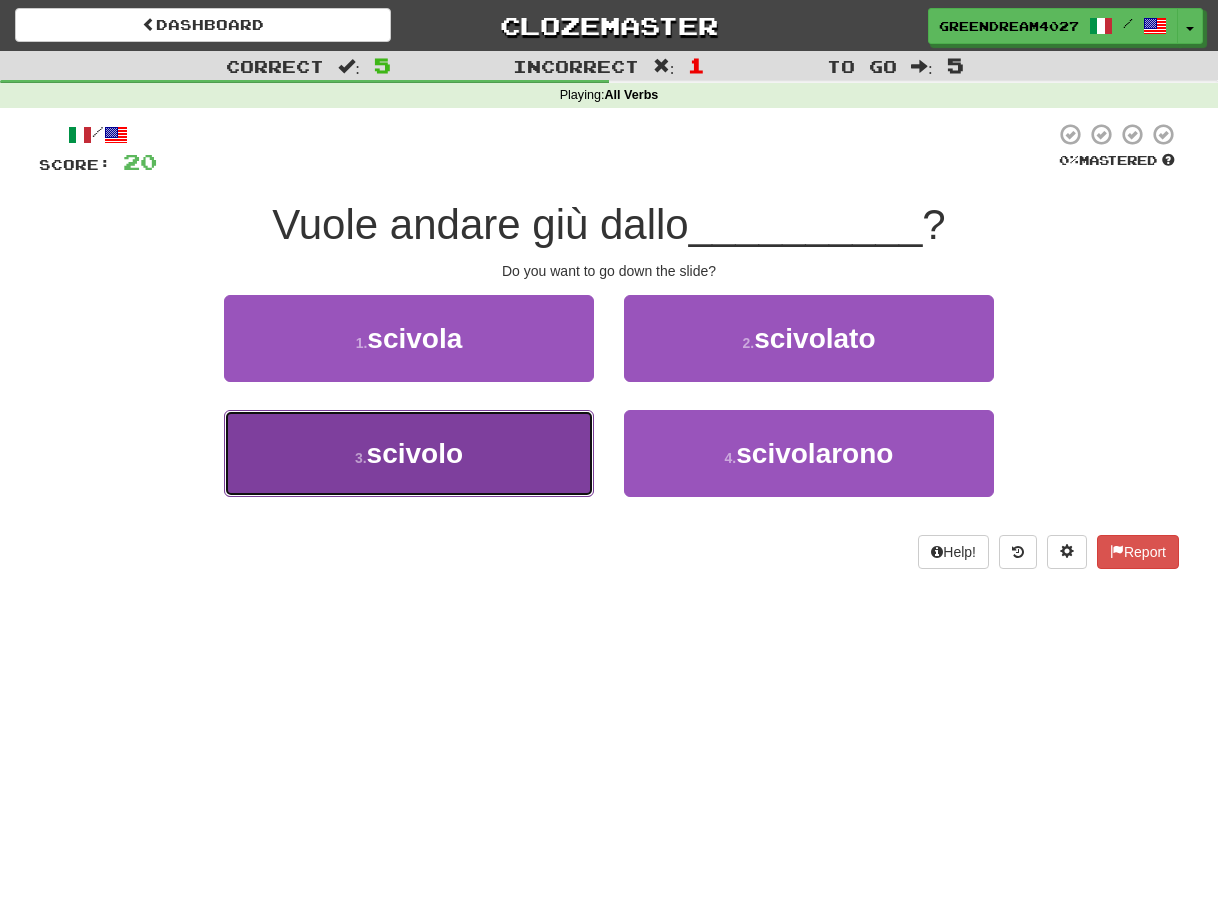 click on "3 .  scivolo" at bounding box center [409, 453] 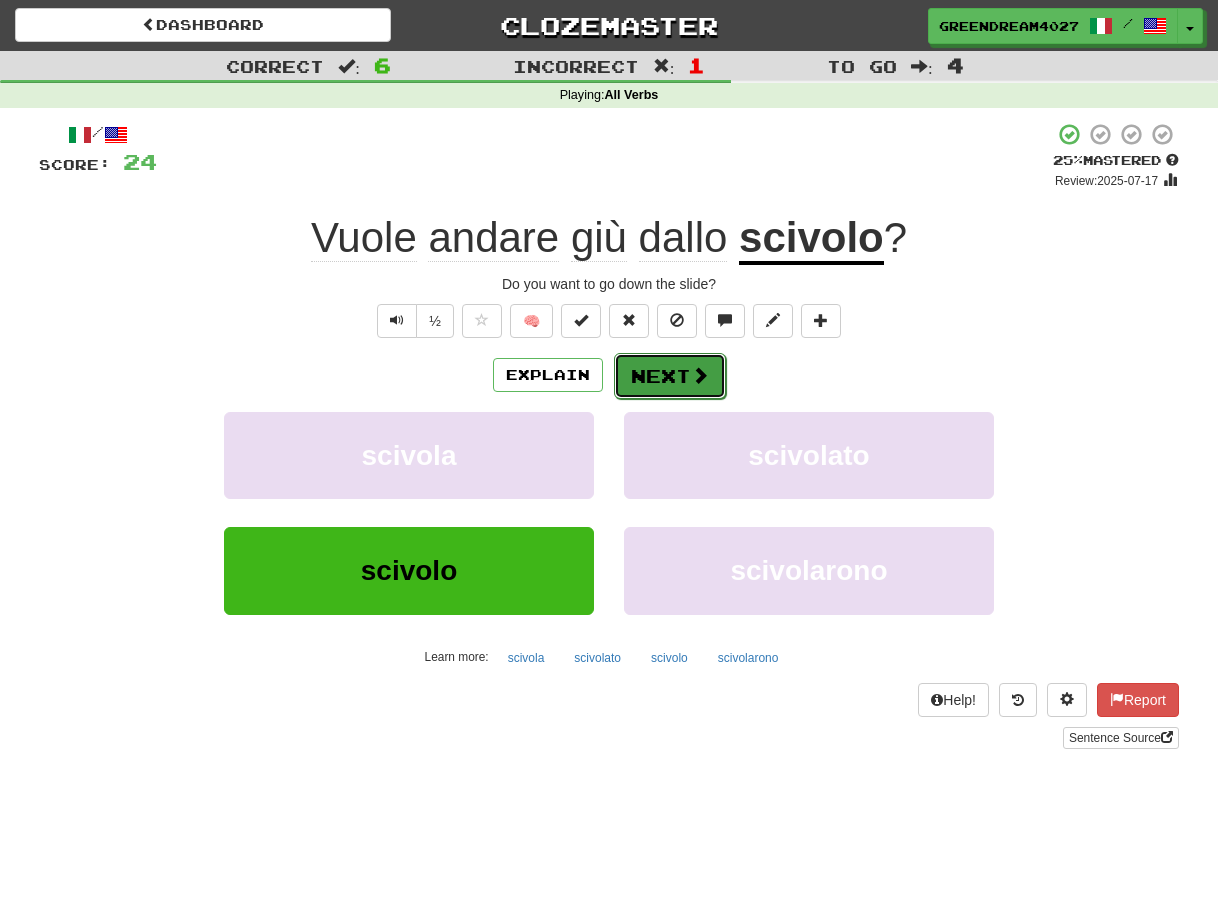 click on "Next" at bounding box center [670, 376] 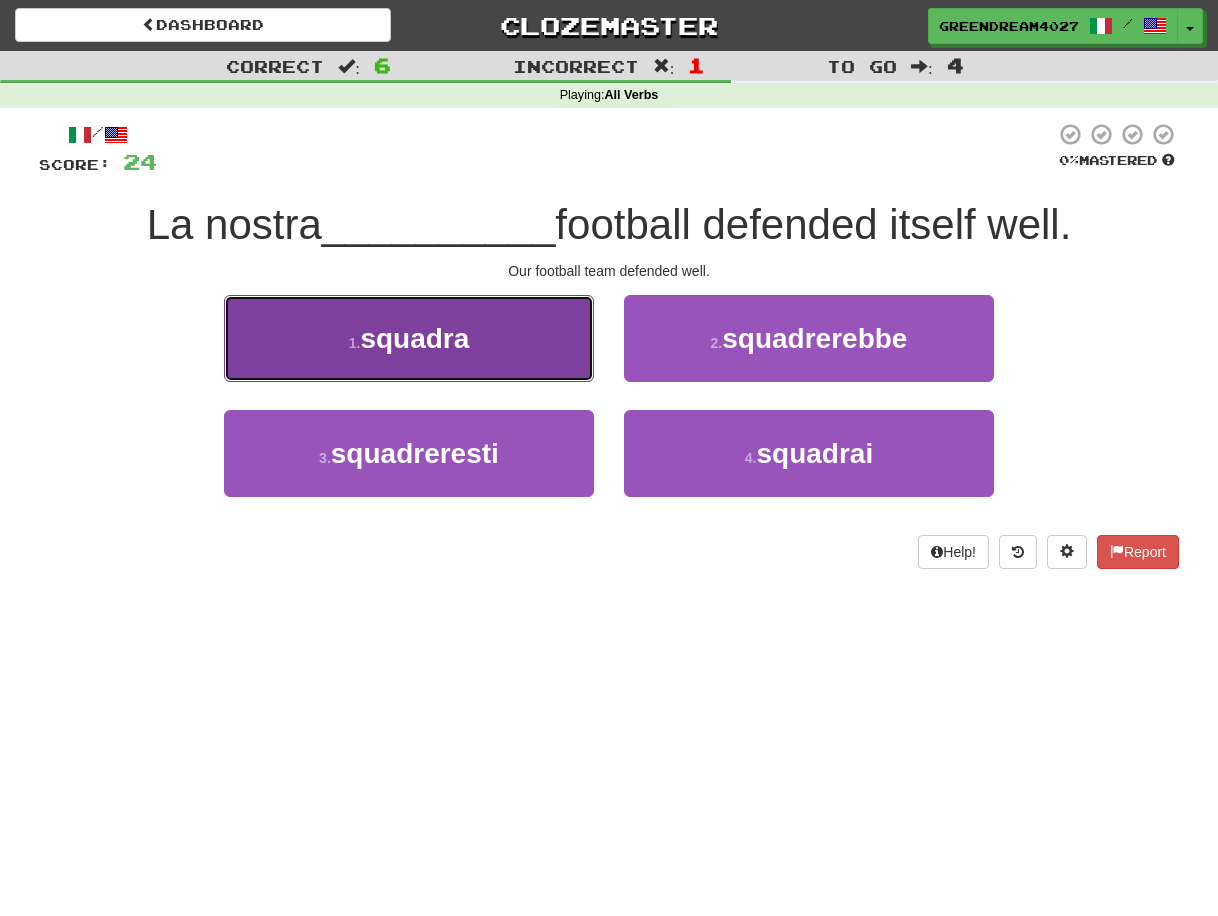 click on "1 .  squadra" at bounding box center (409, 338) 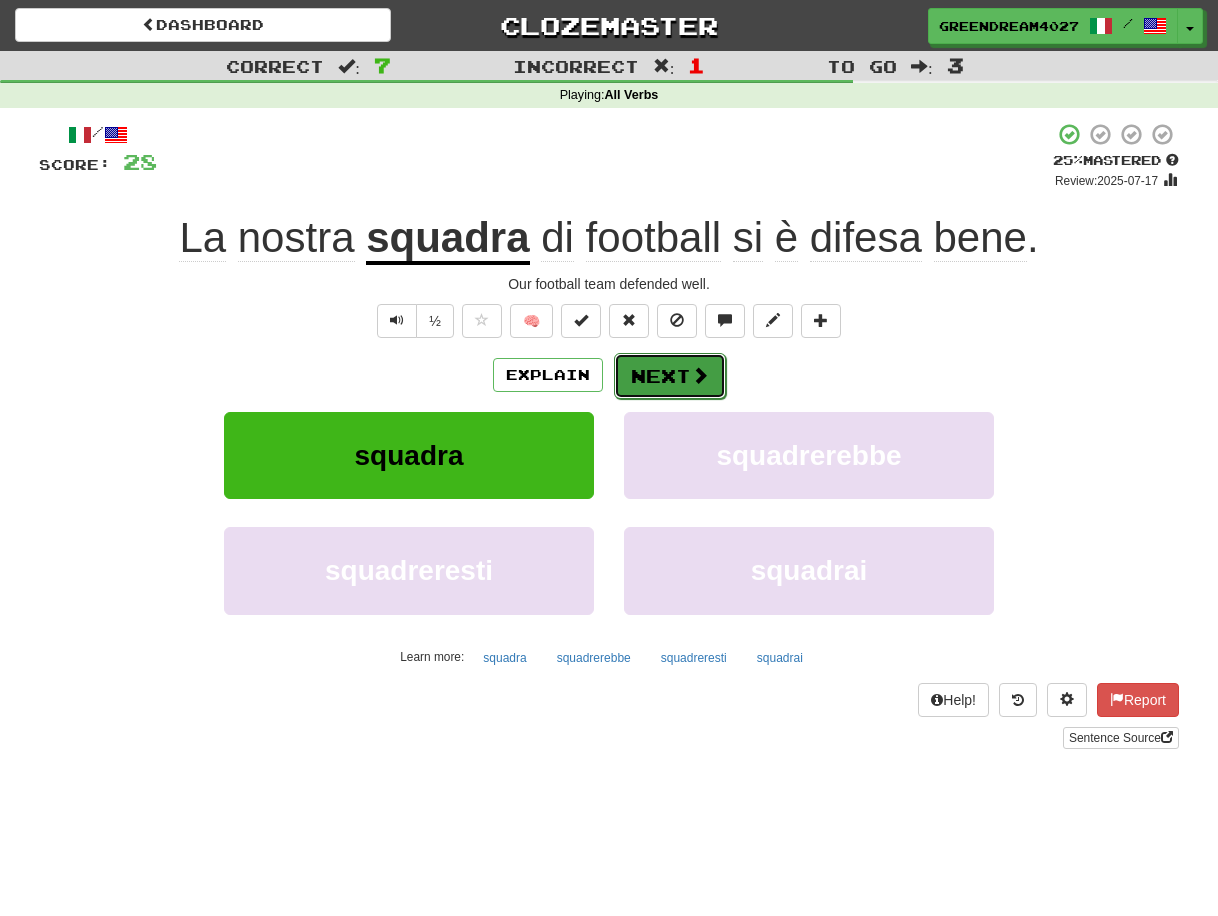 click on "Next" at bounding box center (670, 376) 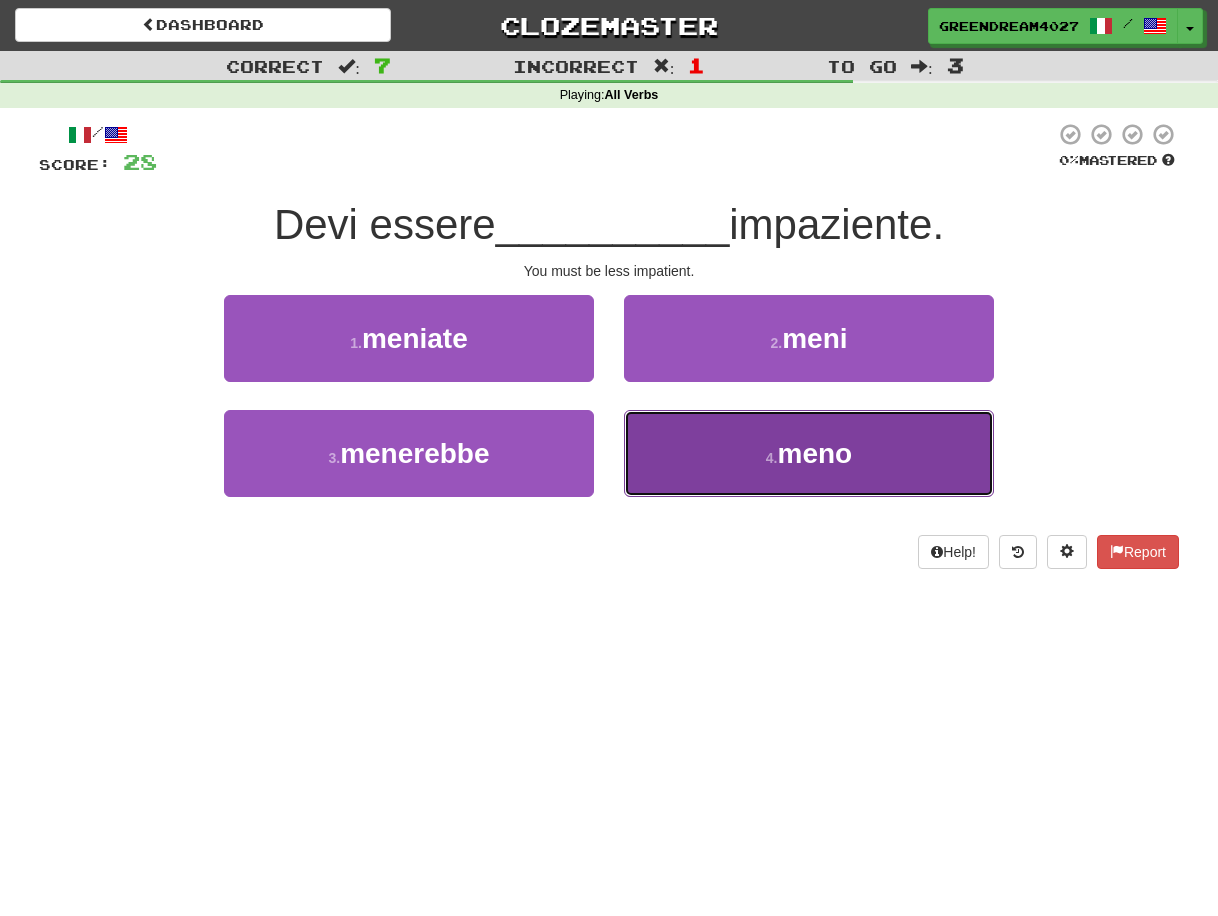 click on "4 .  meno" at bounding box center (809, 453) 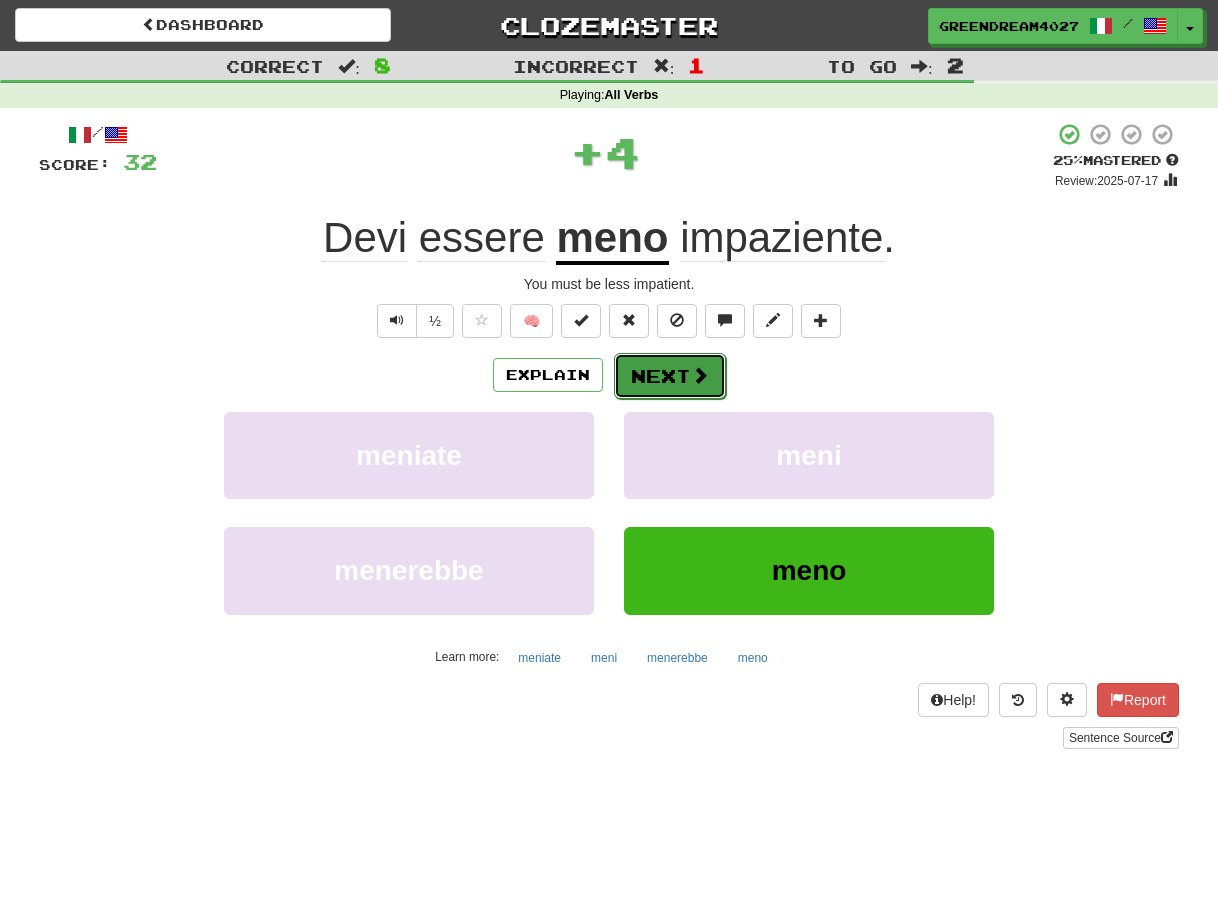 click on "Next" at bounding box center [670, 376] 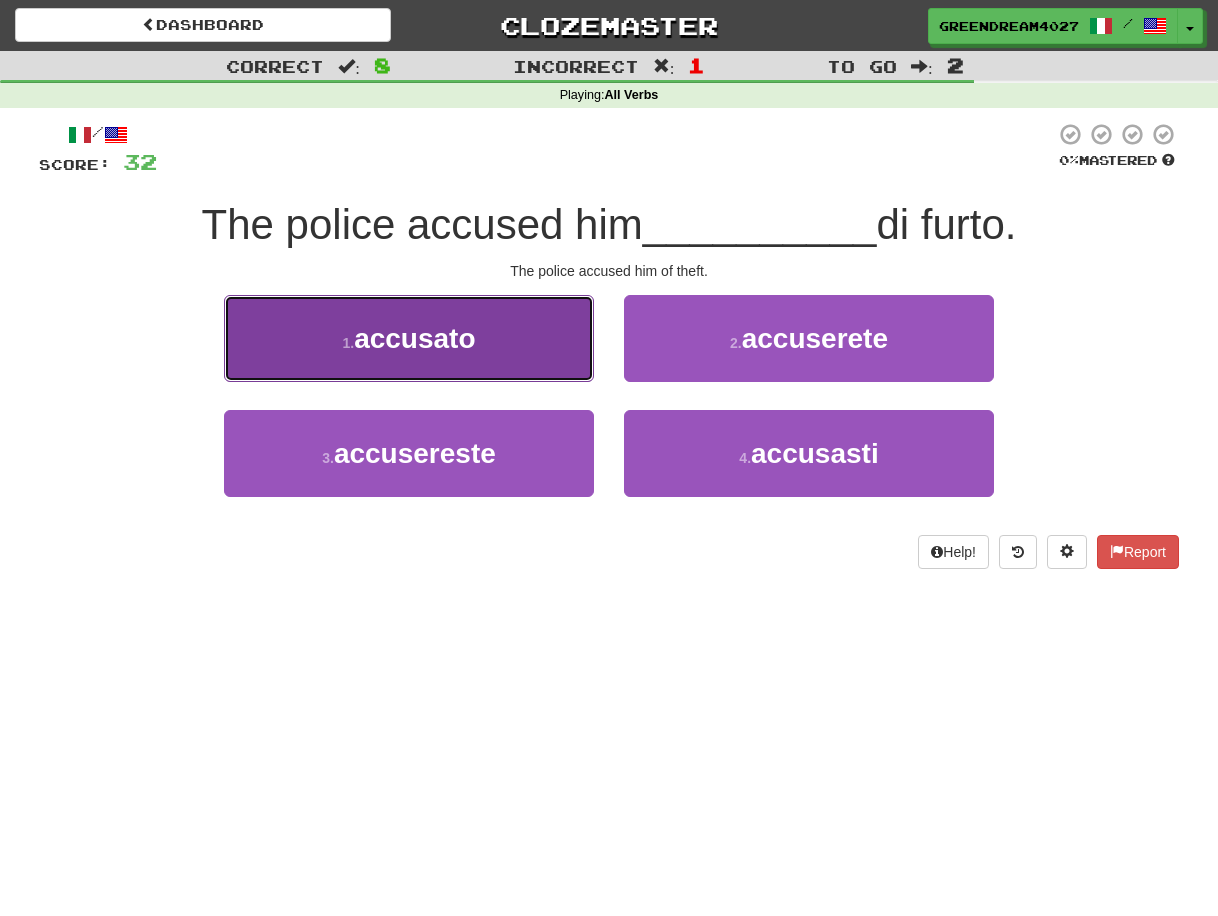 click on "1 .  accusato" at bounding box center [409, 338] 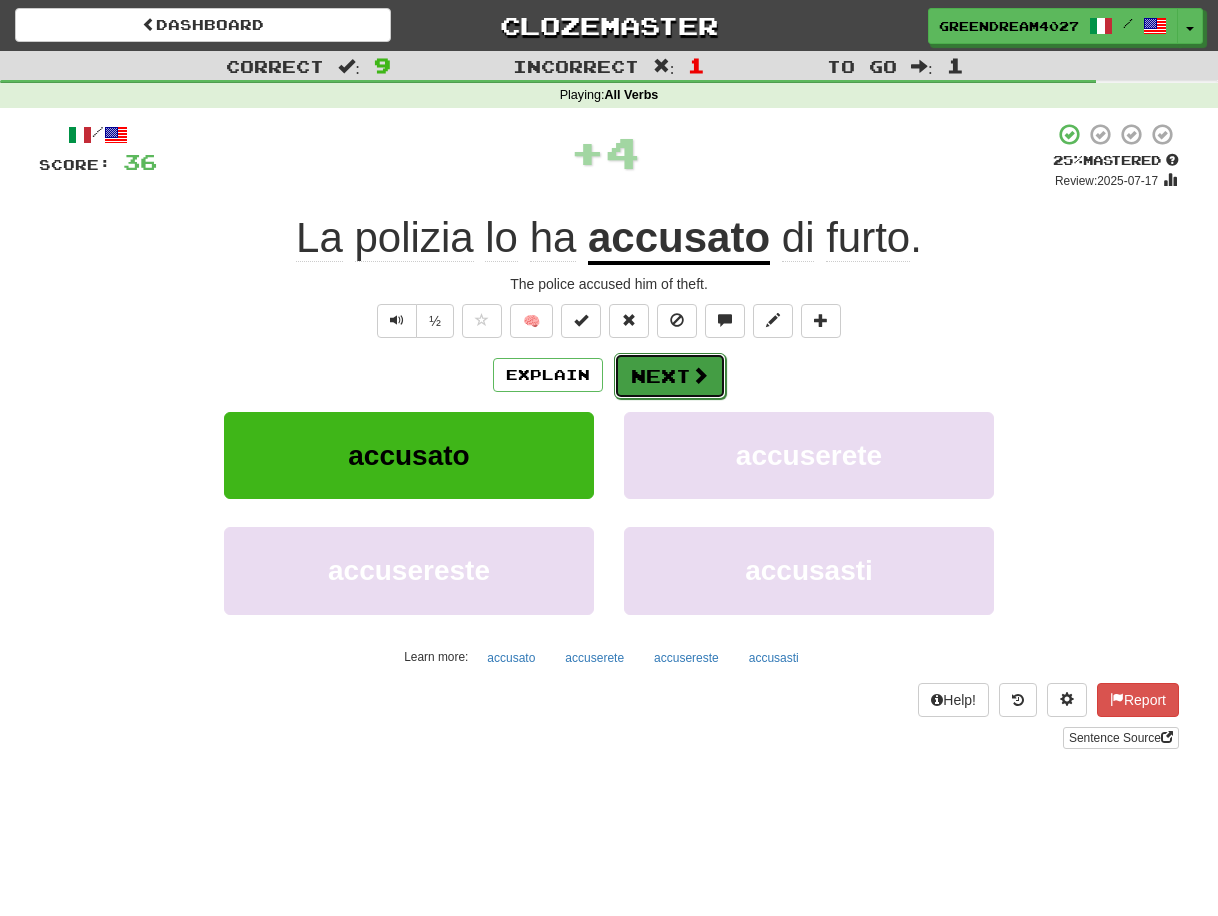 click on "Next" at bounding box center [670, 376] 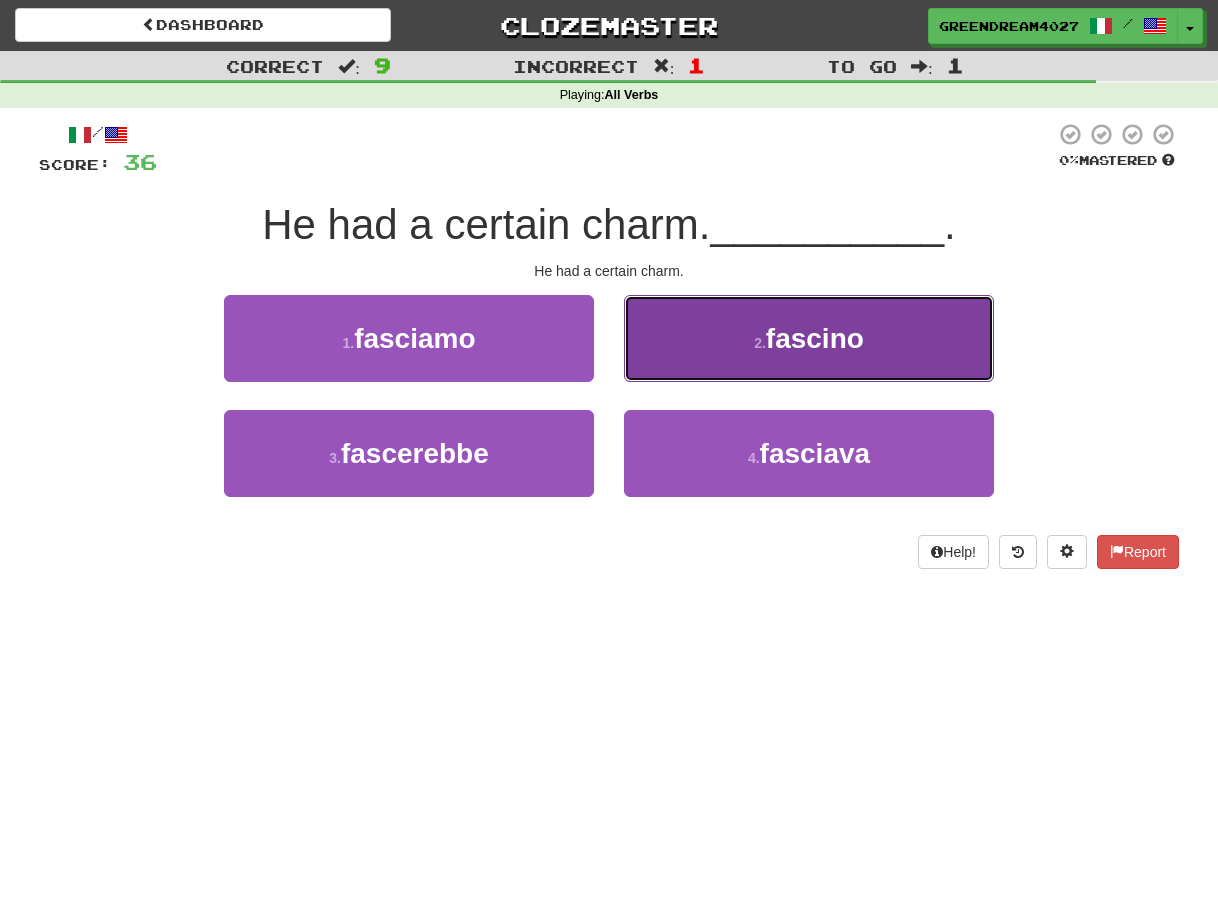 click on "2 .  fascino" at bounding box center (809, 338) 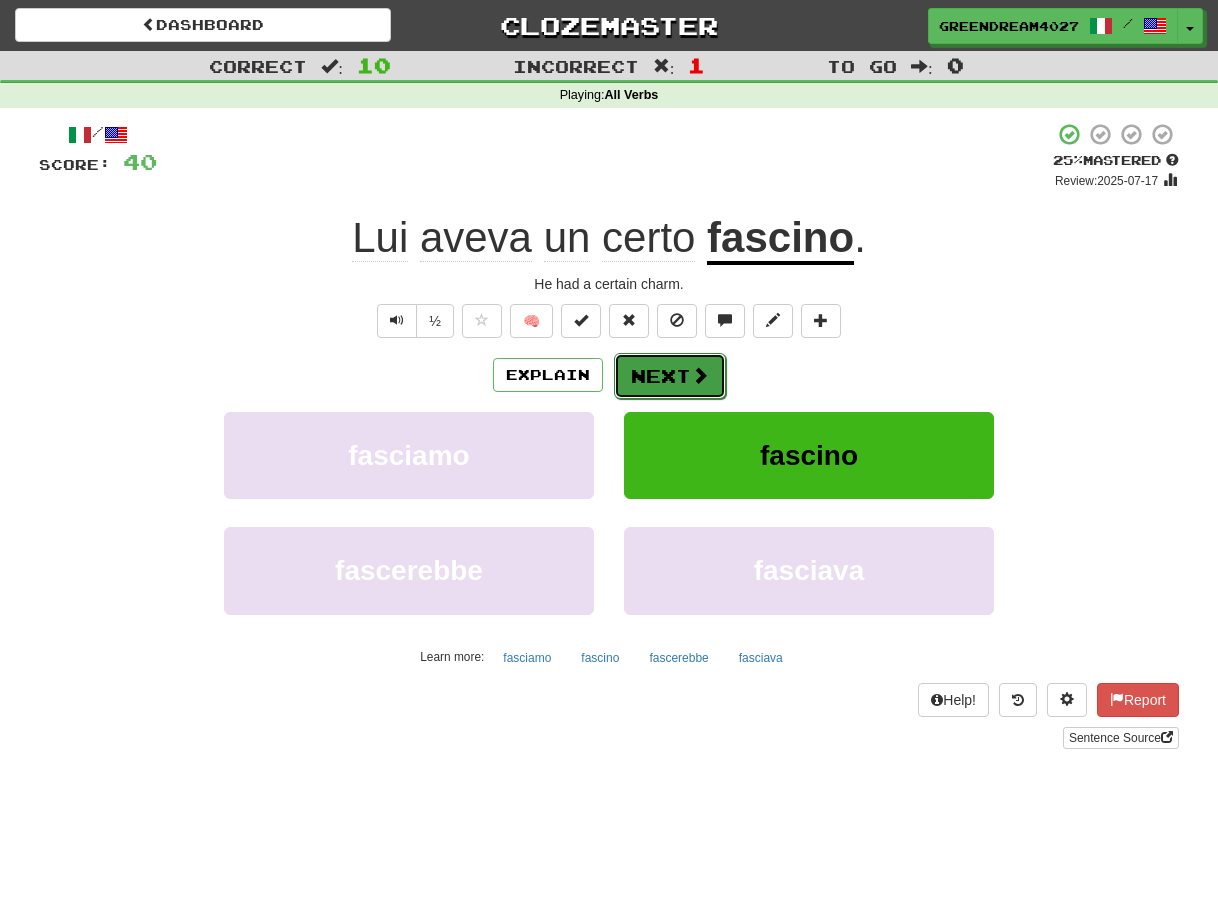 click on "Next" at bounding box center (670, 376) 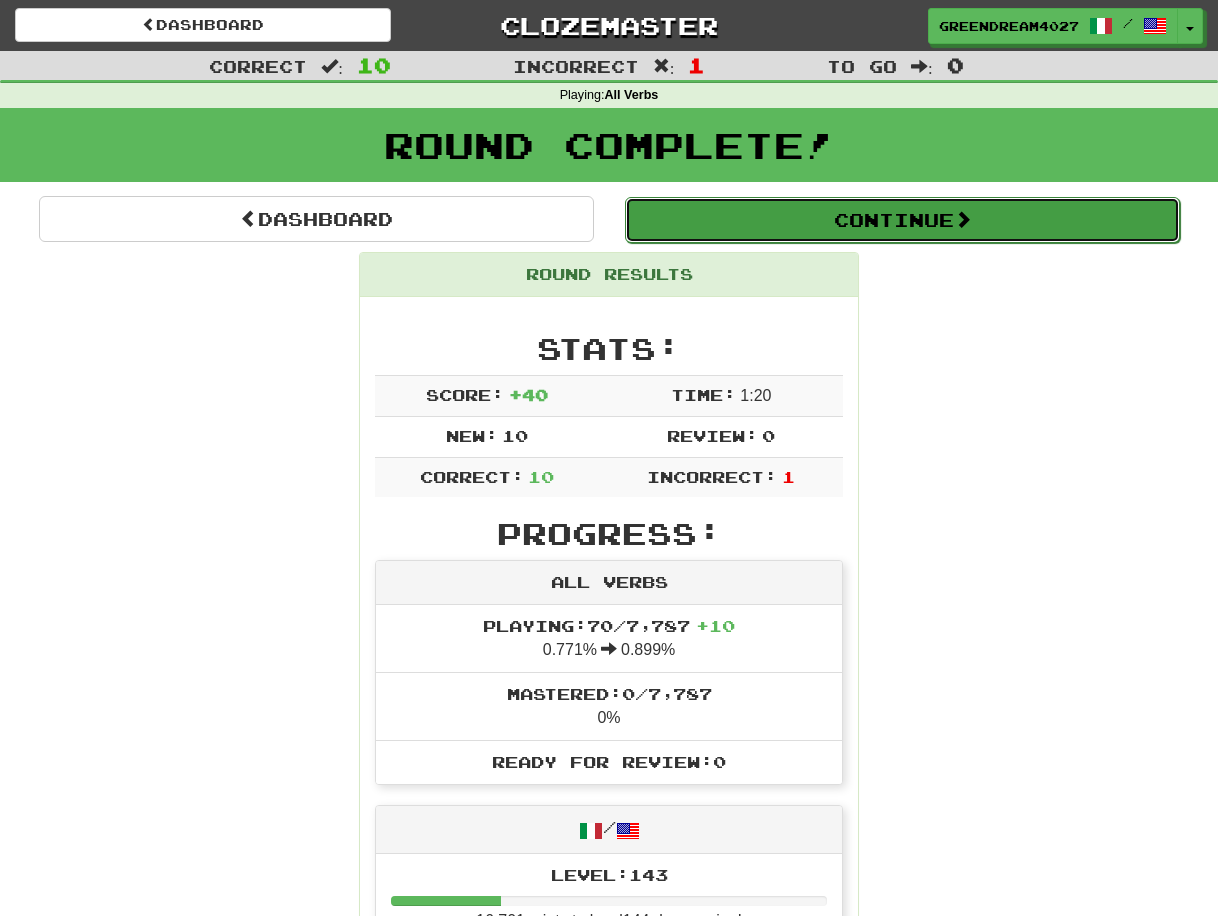 click on "Continue" at bounding box center [902, 220] 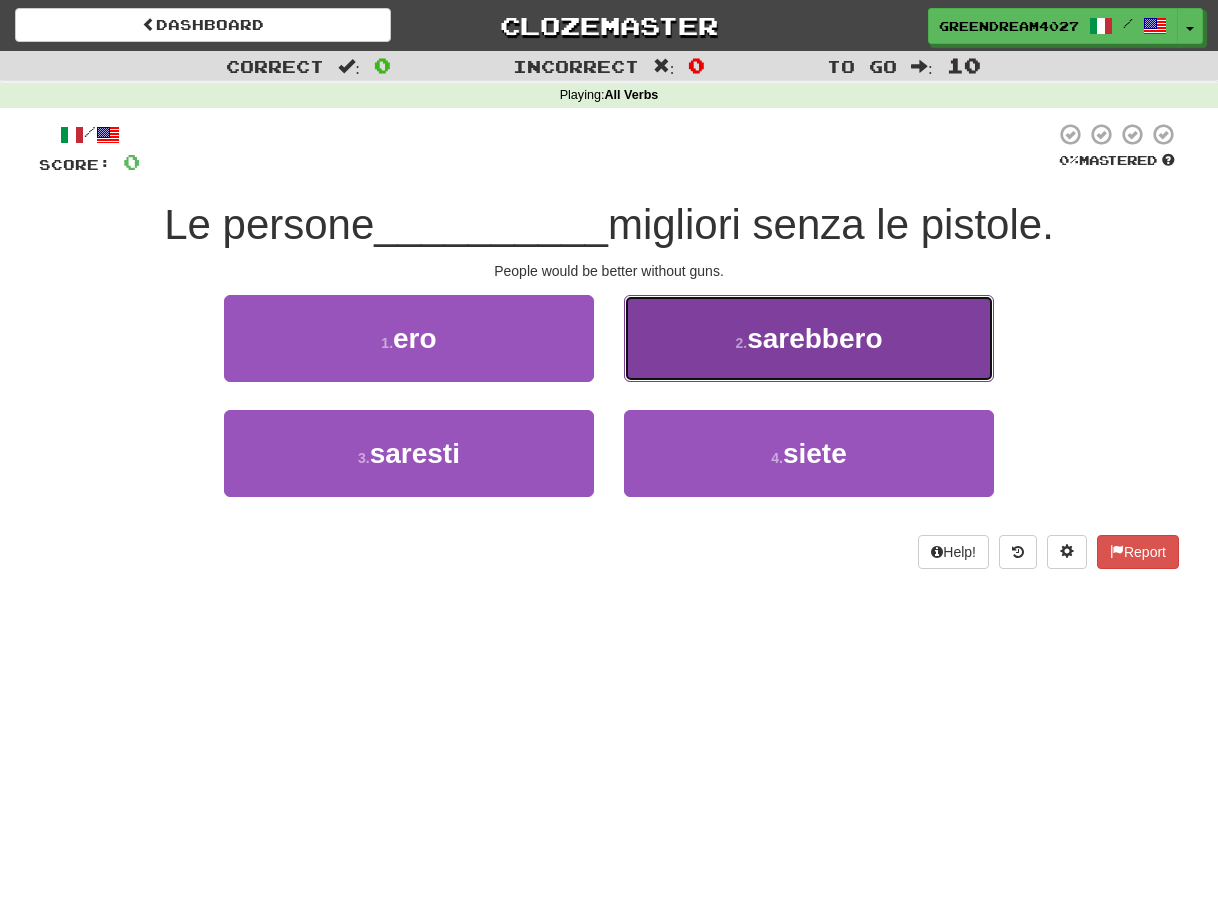 click on "2 .  sarebbero" at bounding box center (809, 338) 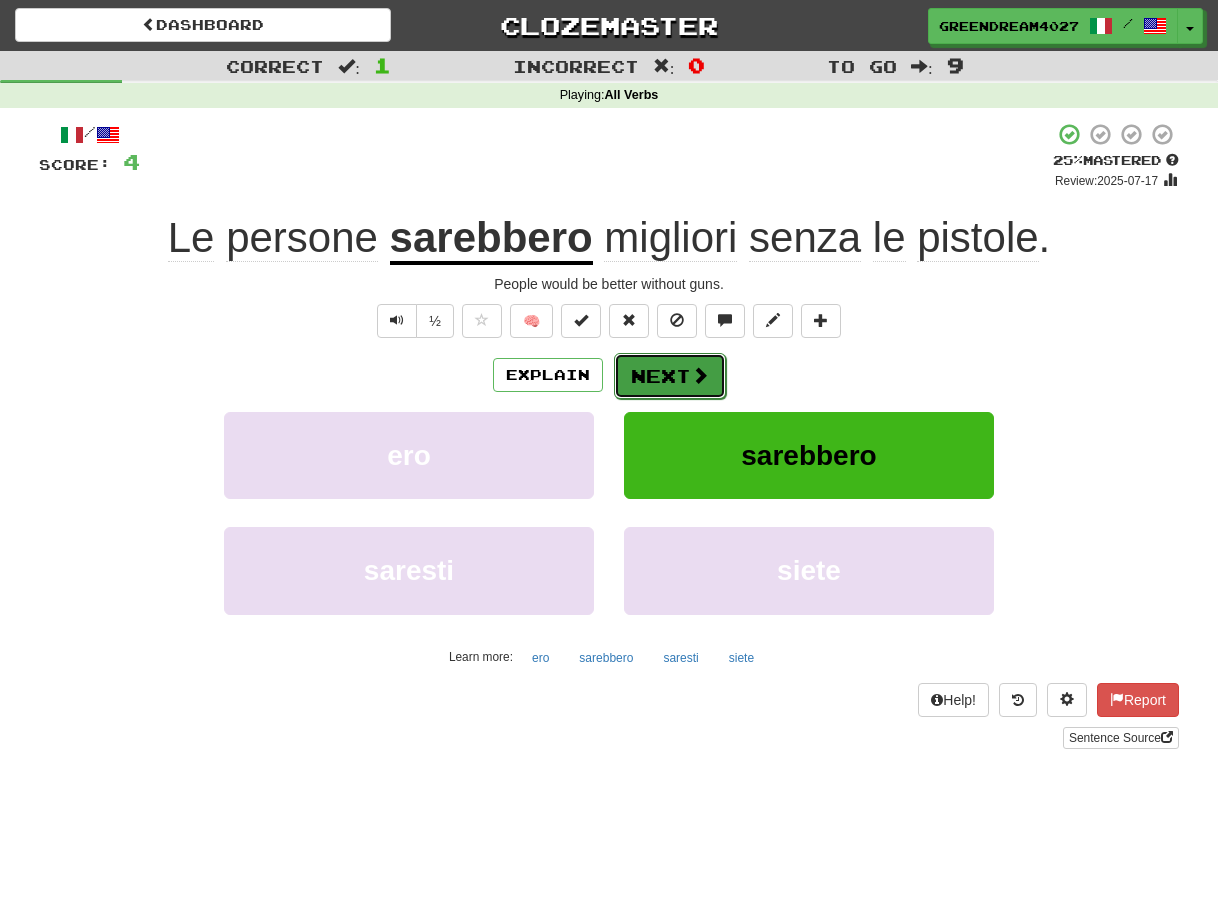 click on "Next" at bounding box center (670, 376) 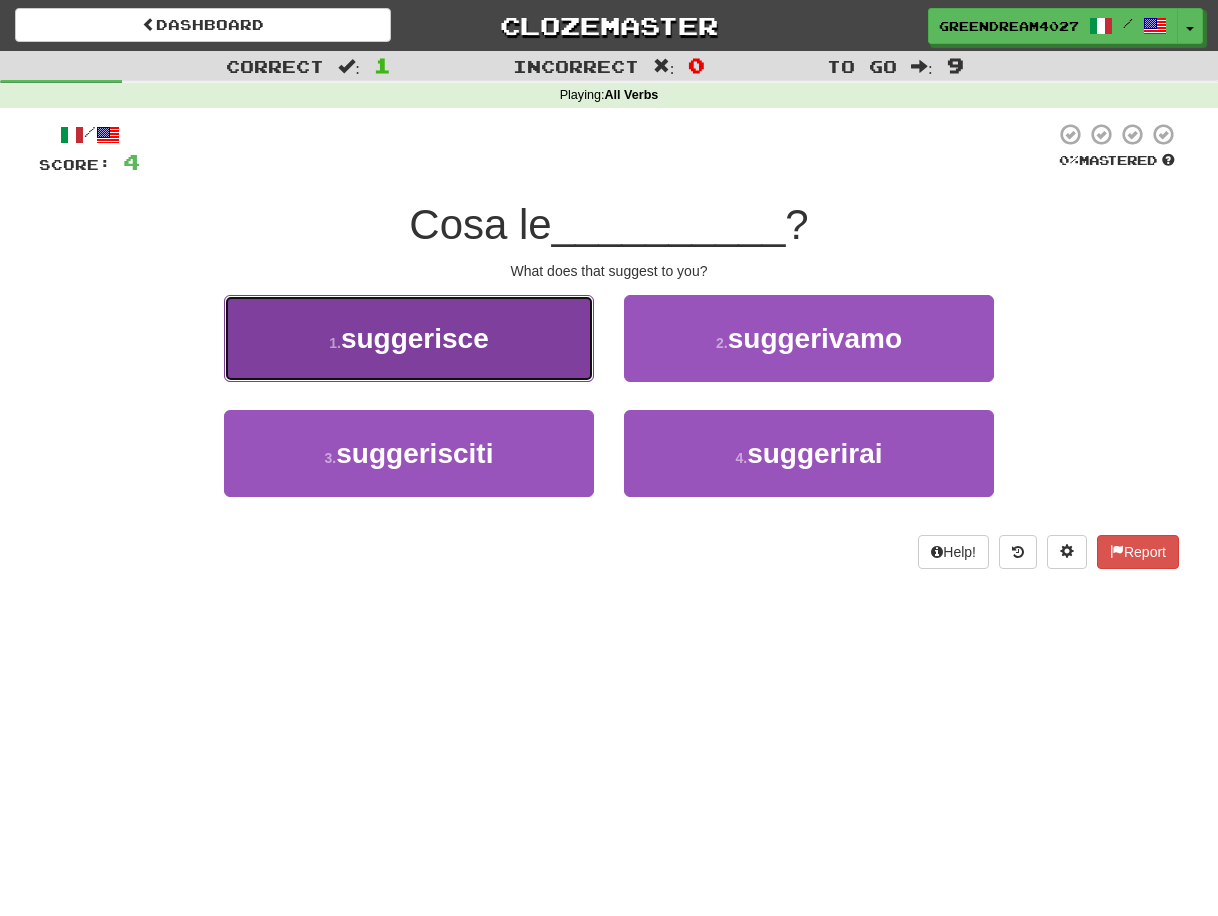 click on "suggerisce" at bounding box center (415, 338) 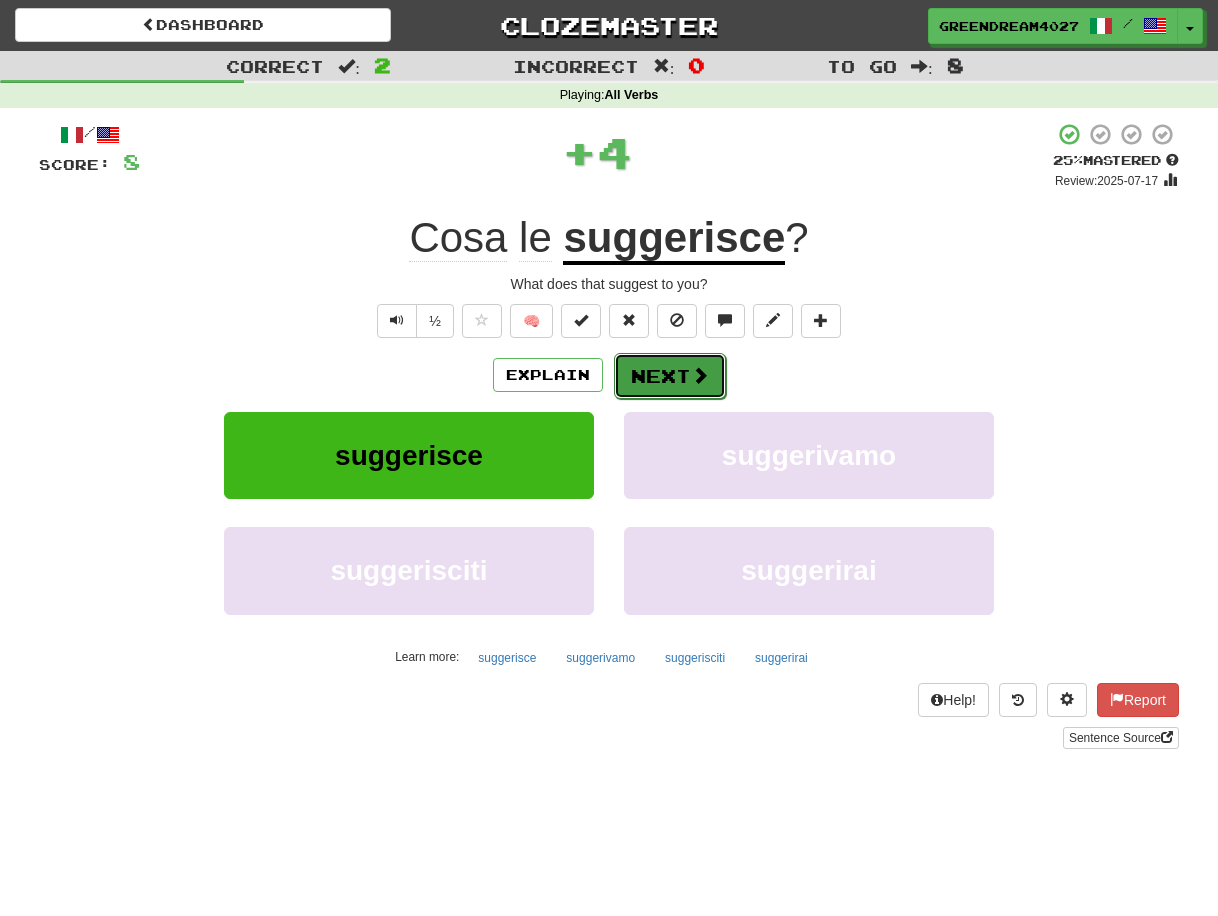click on "Next" at bounding box center (670, 376) 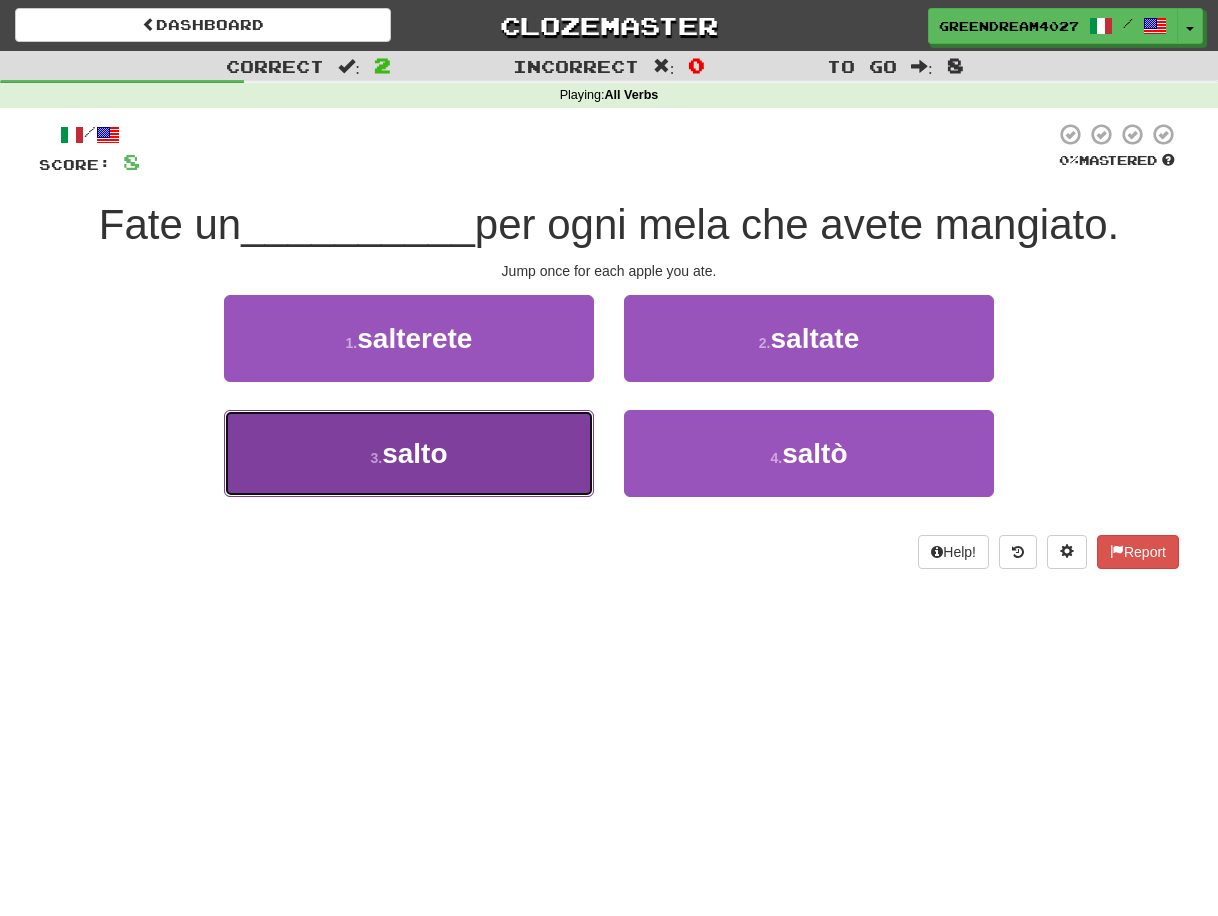 click on "3 .  salto" at bounding box center (409, 453) 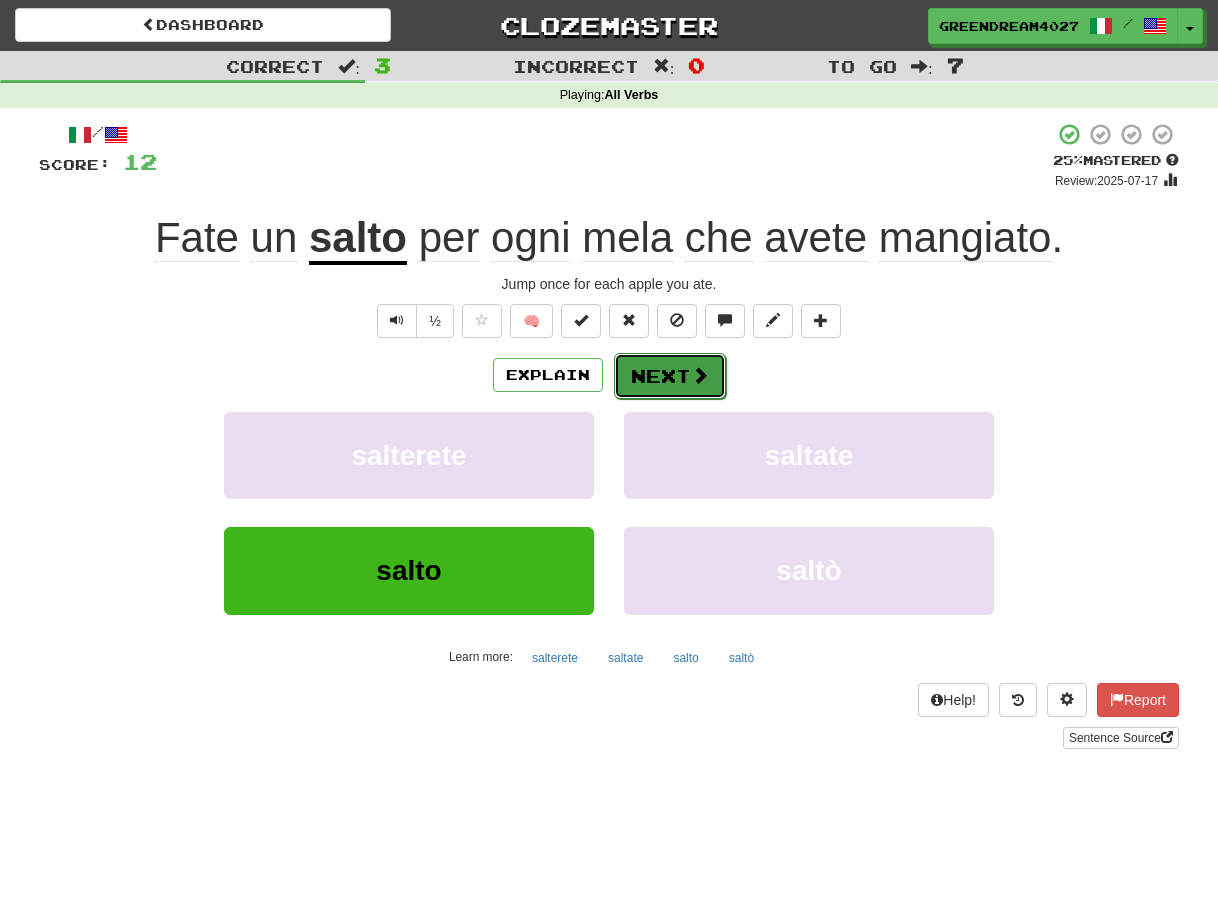 click on "Next" at bounding box center [670, 376] 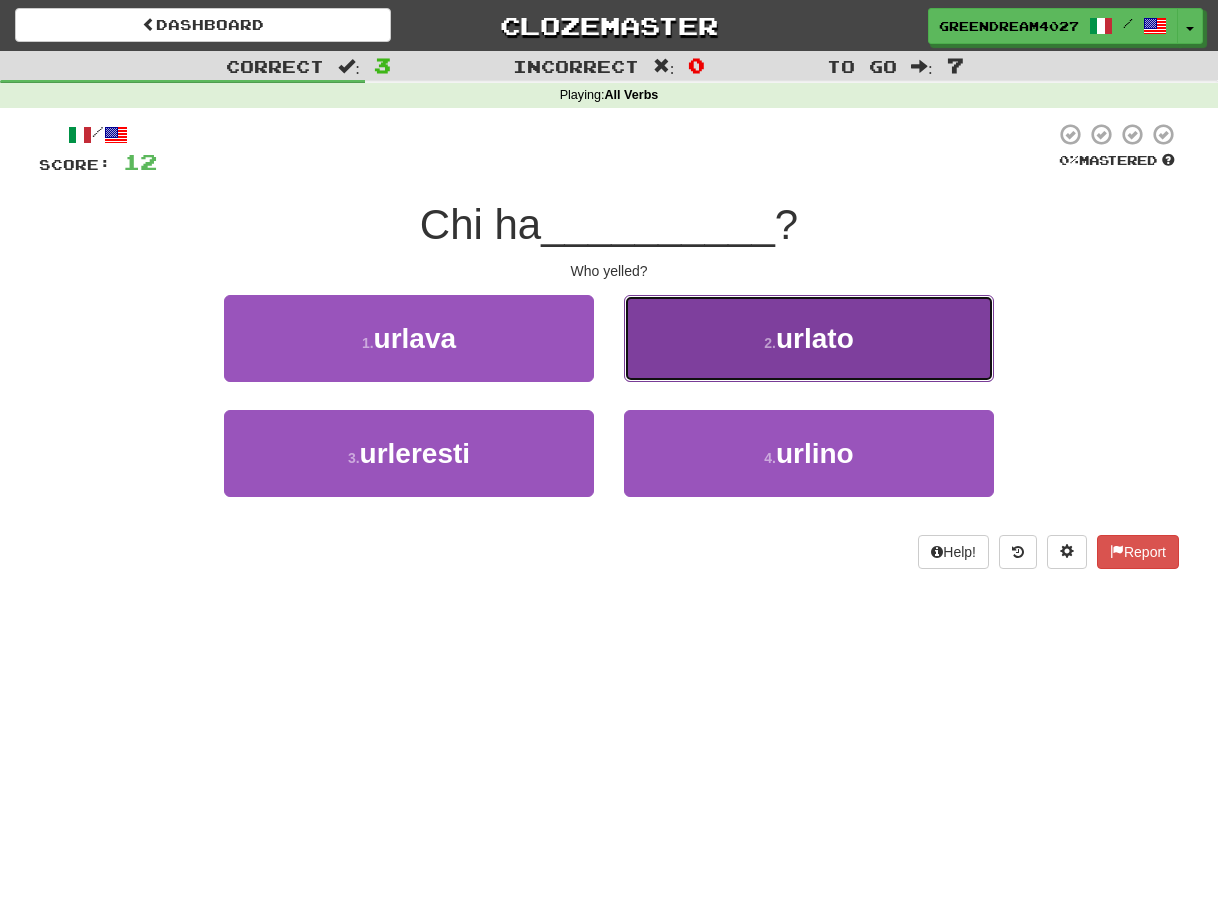 click on "urlato" at bounding box center [815, 338] 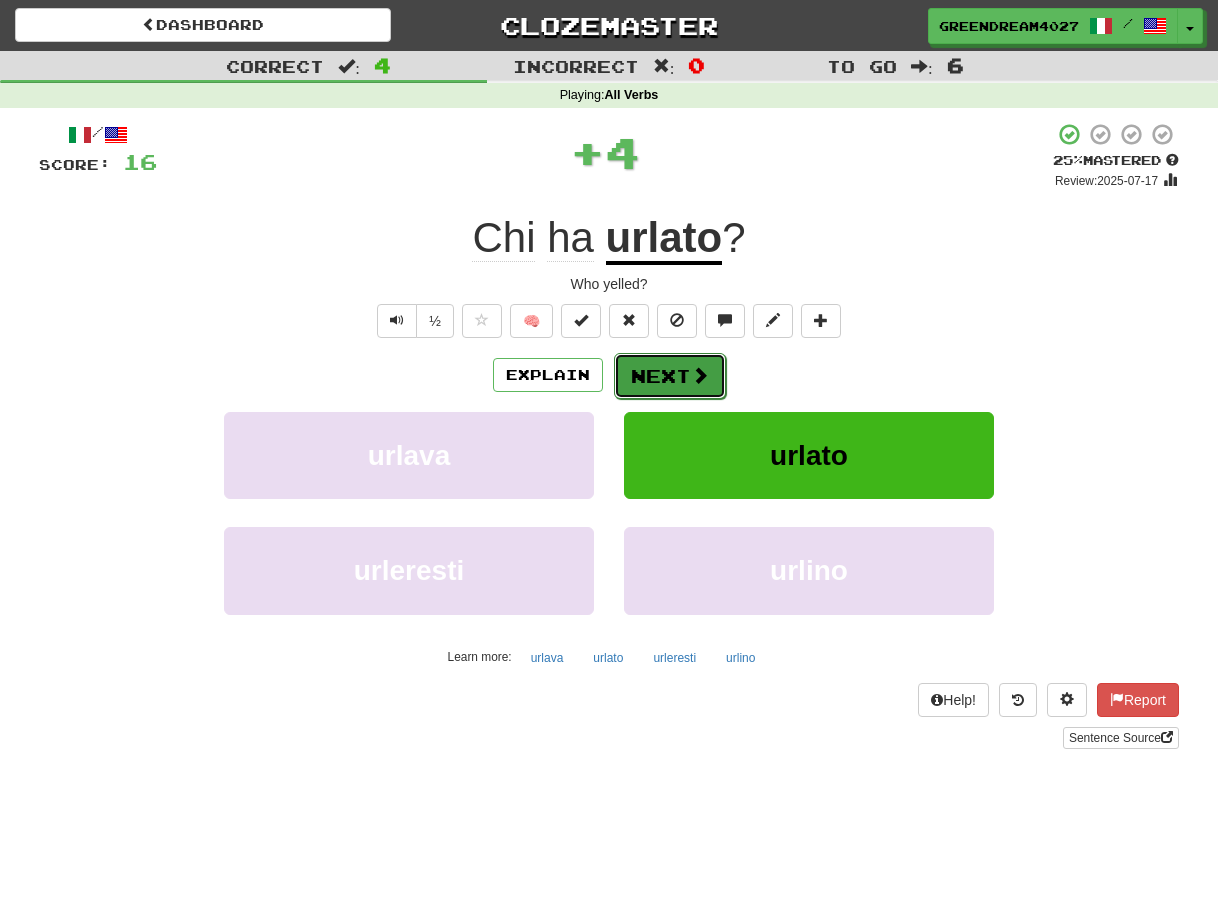 click on "Next" at bounding box center [670, 376] 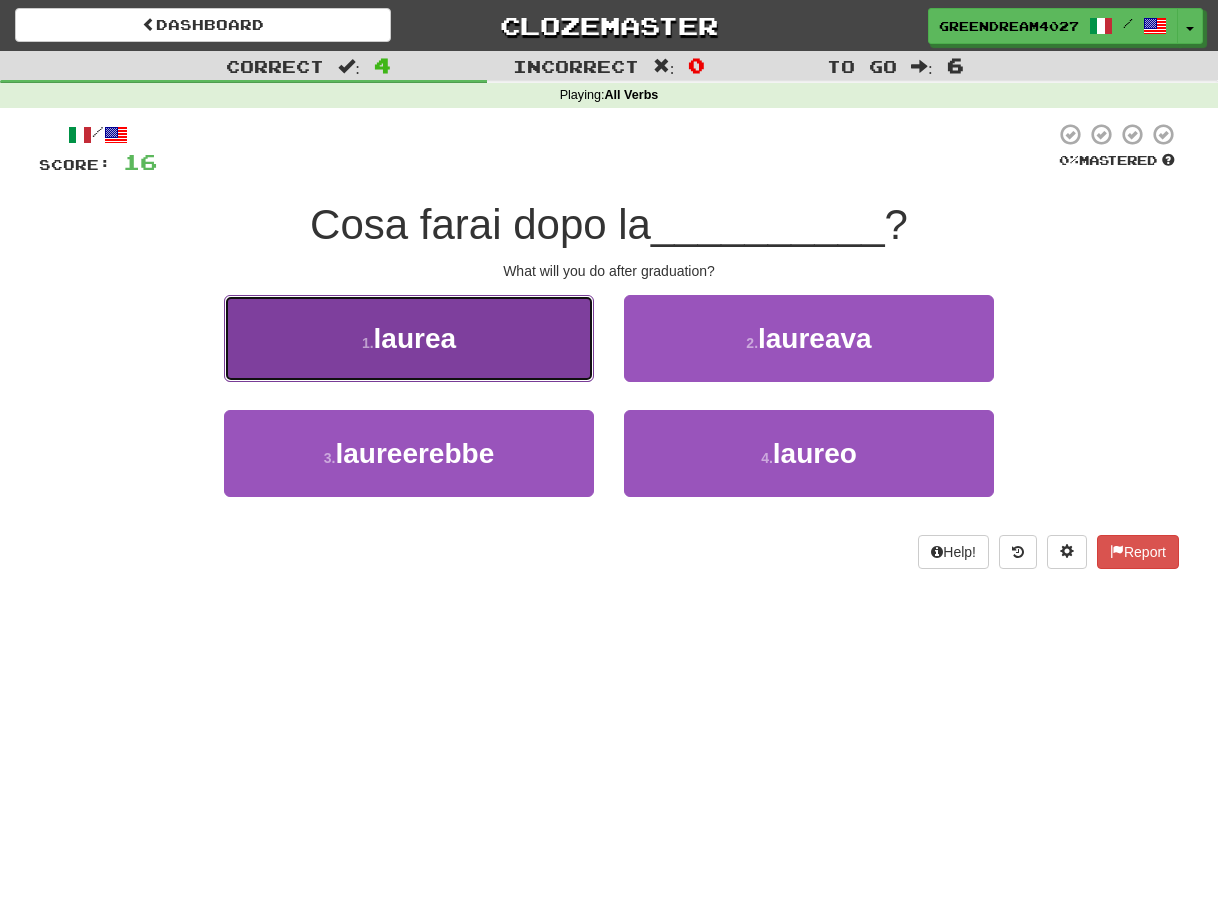 click on "1 .  laurea" at bounding box center (409, 338) 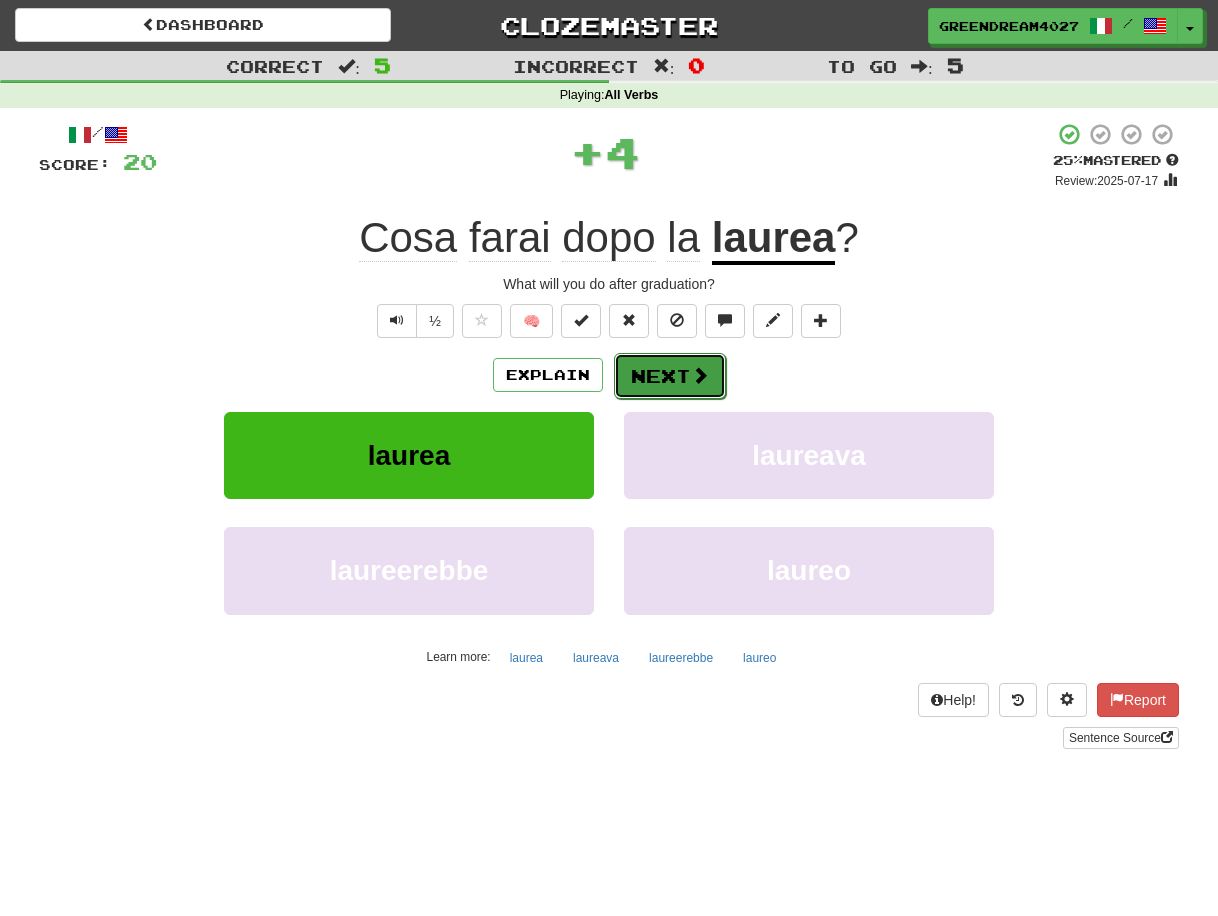 click on "Next" at bounding box center (670, 376) 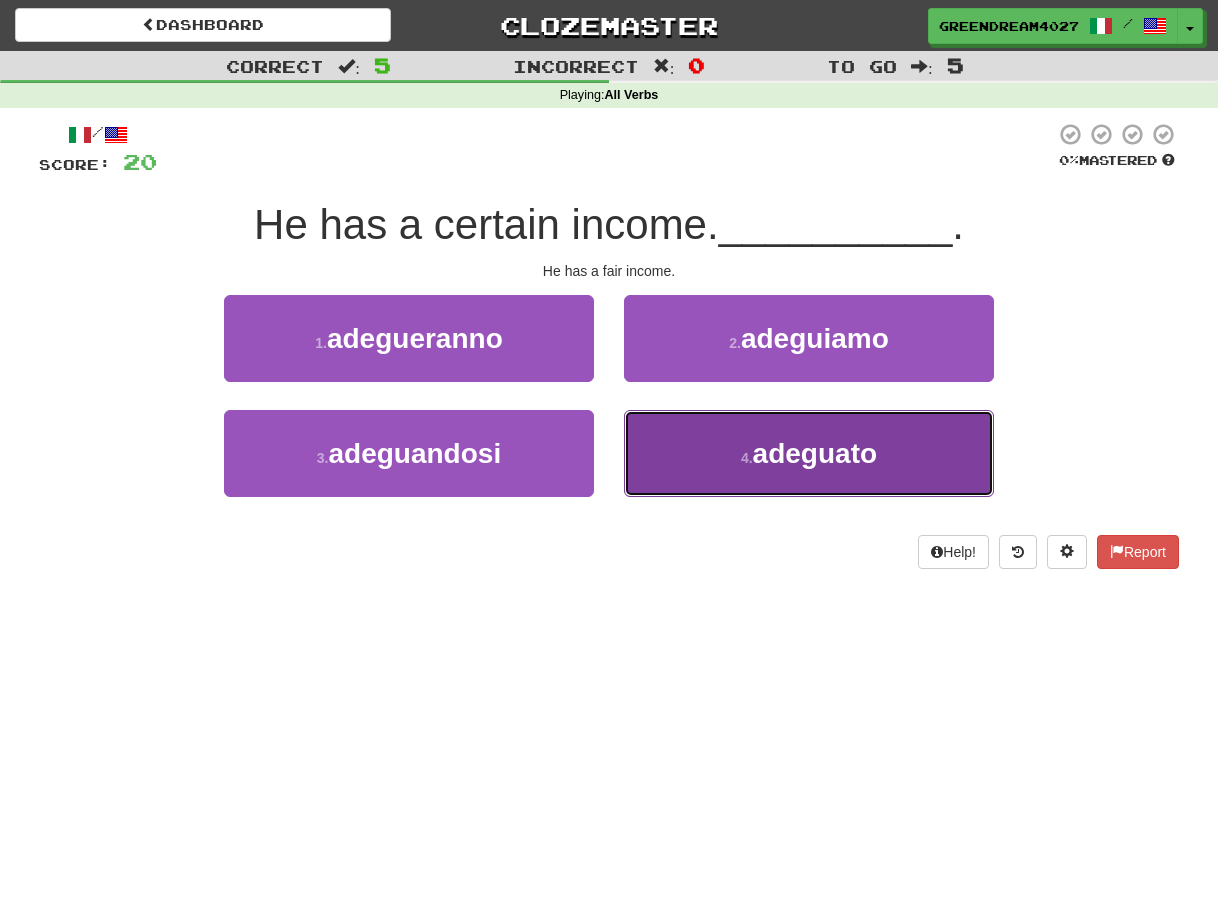 click on "adeguato" at bounding box center (815, 453) 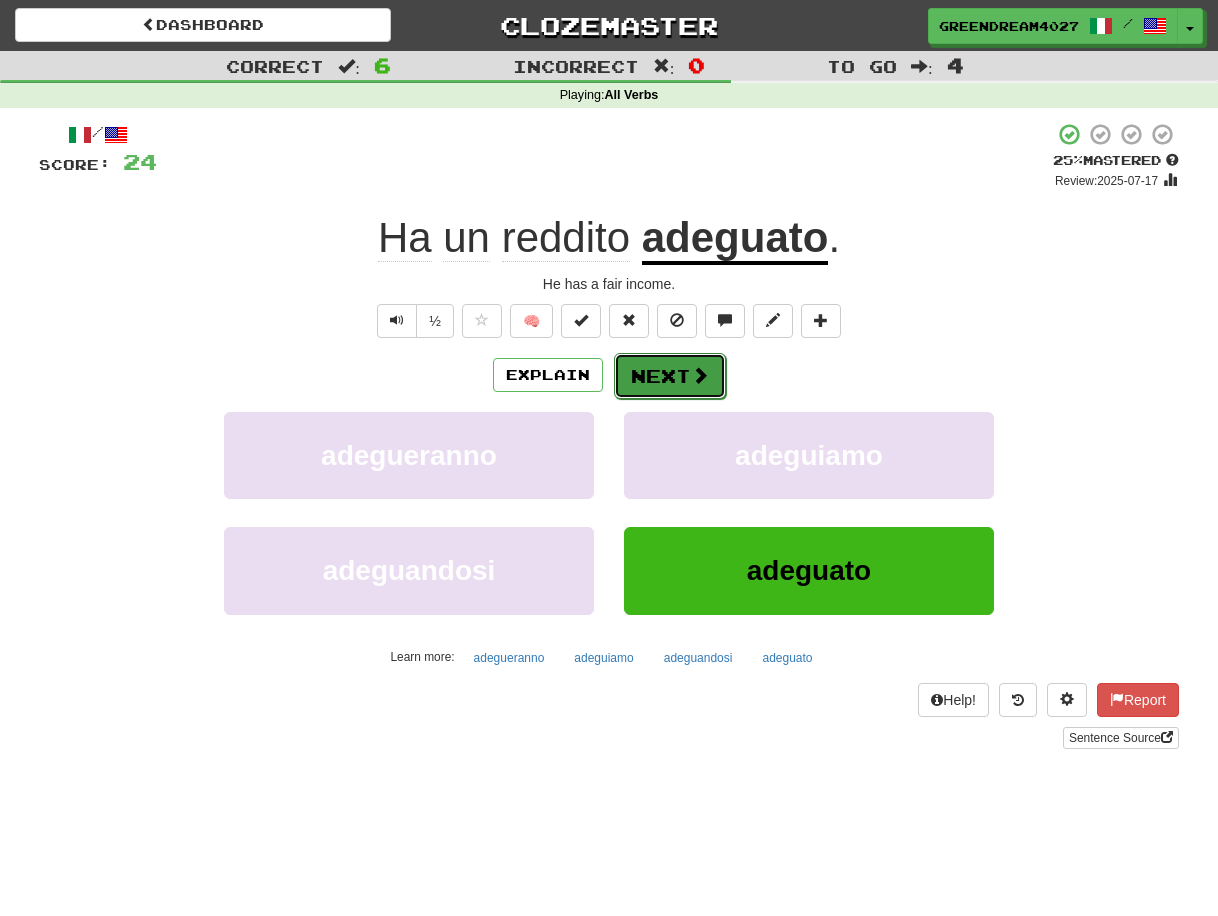 click on "Next" at bounding box center (670, 376) 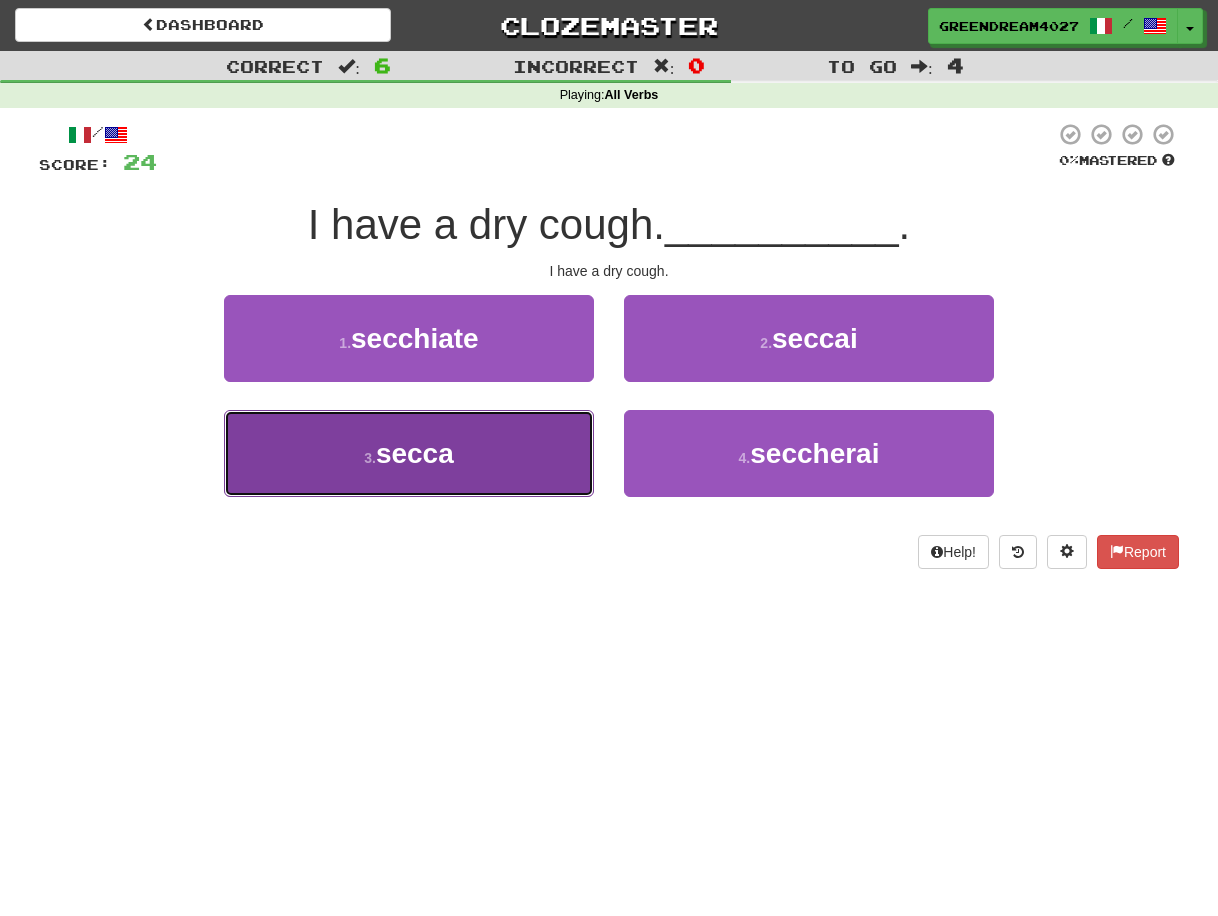 click on "3 .  secca" at bounding box center (409, 453) 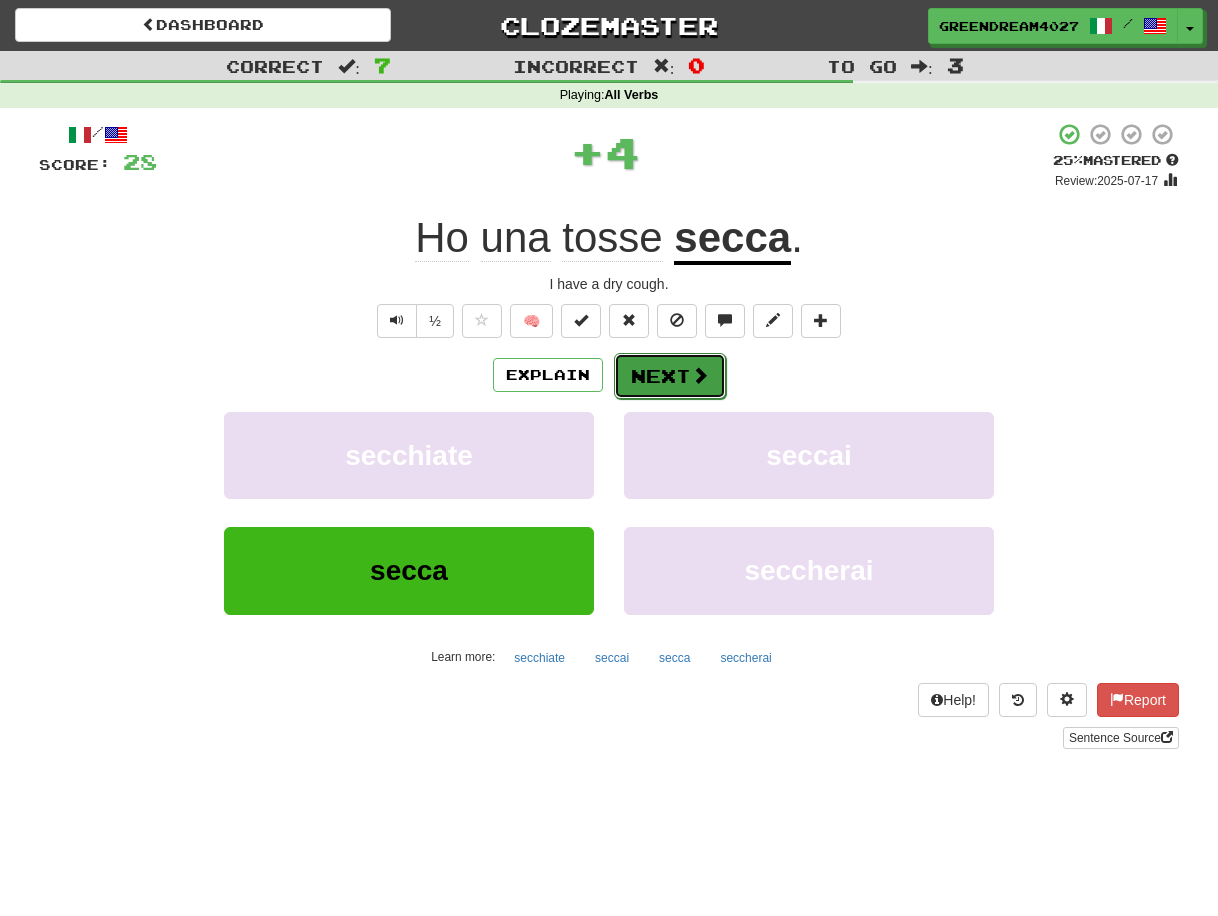 click on "Next" at bounding box center [670, 376] 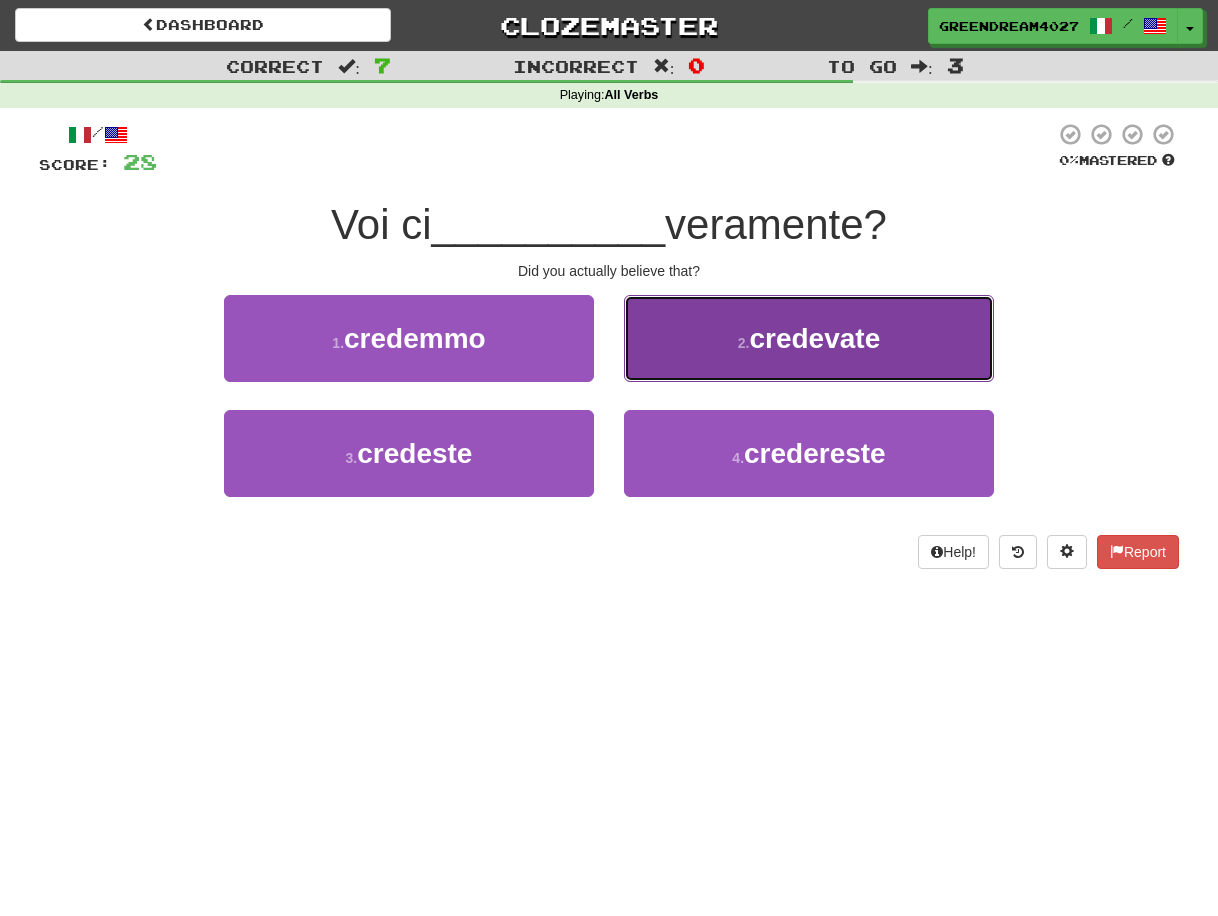 click on "2 .  credevate" at bounding box center [809, 338] 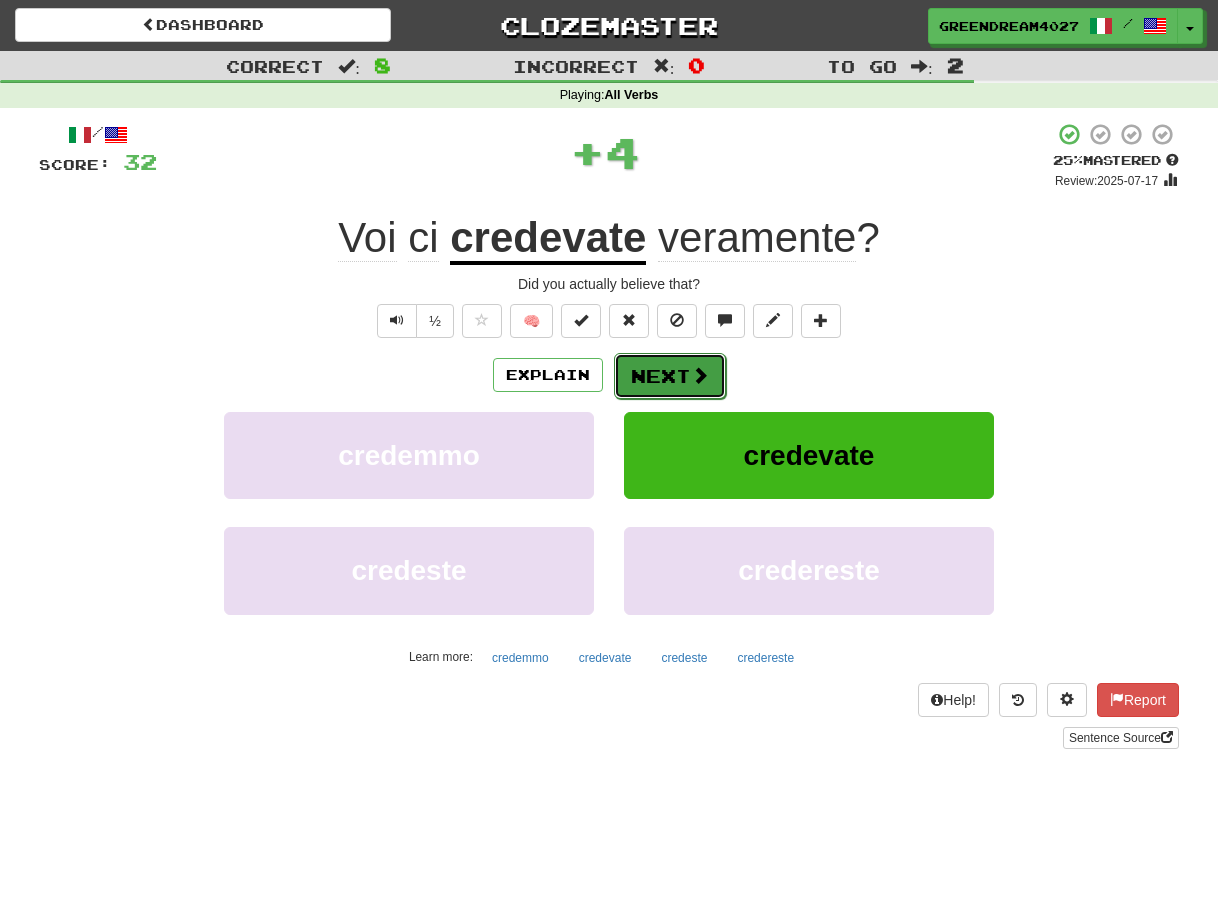 click on "Next" at bounding box center (670, 376) 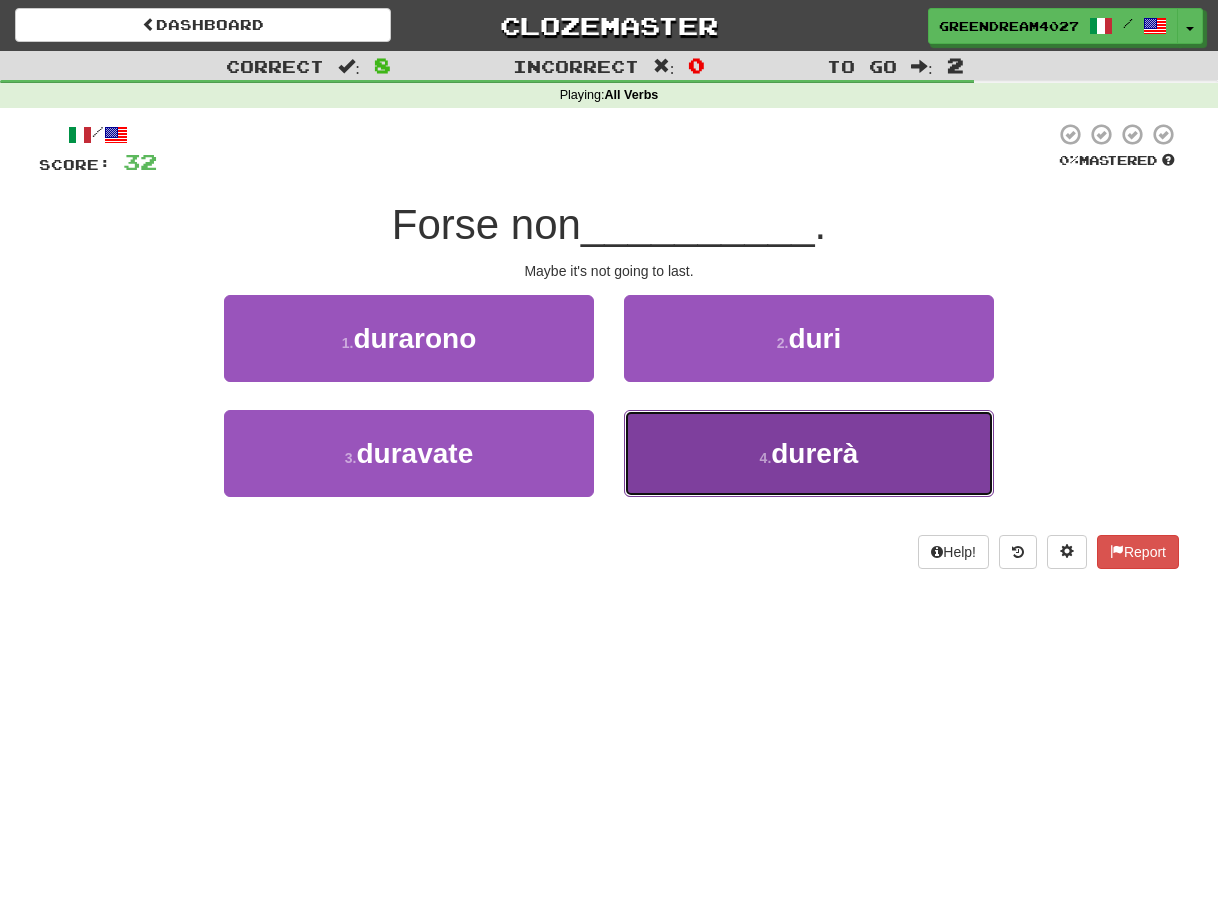 click on "4 ." at bounding box center (766, 458) 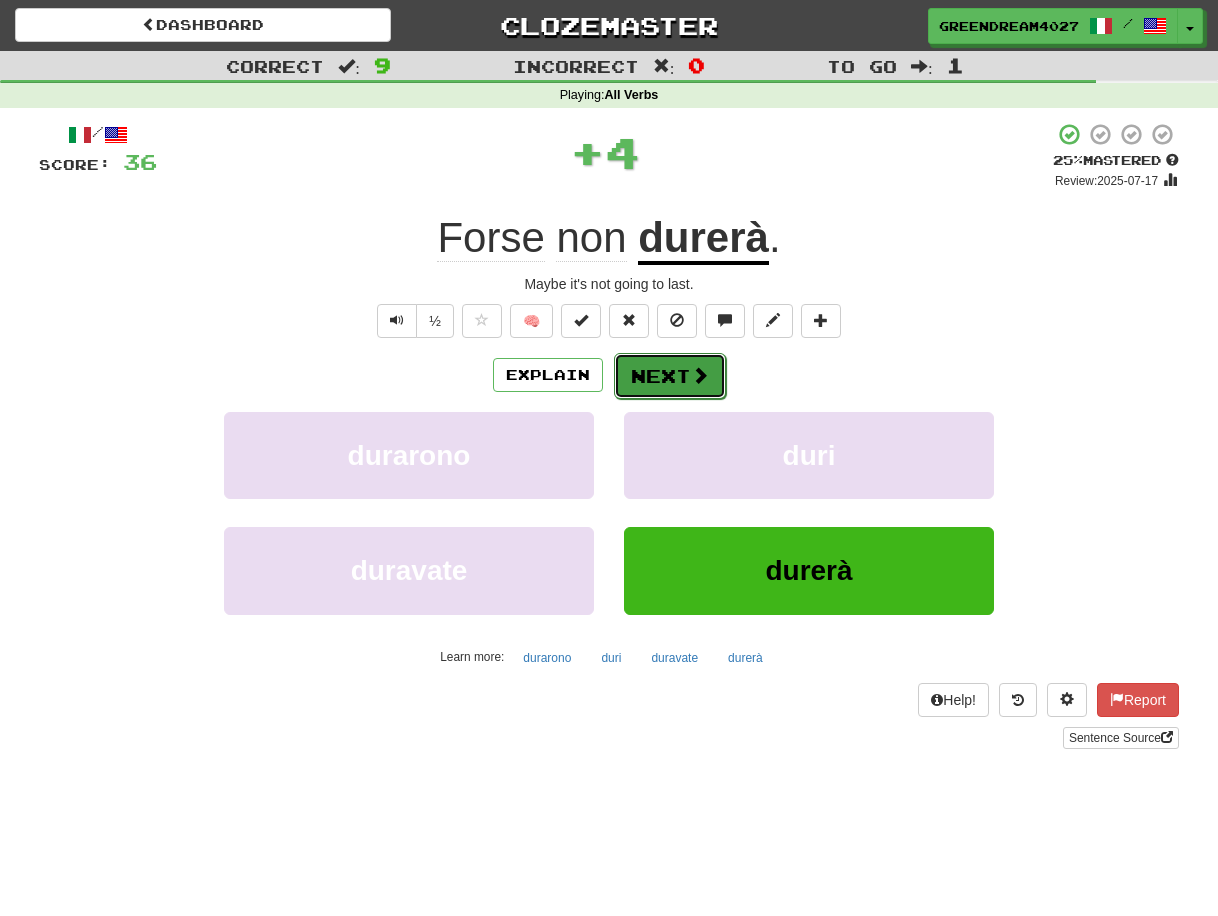 click on "Next" at bounding box center (670, 376) 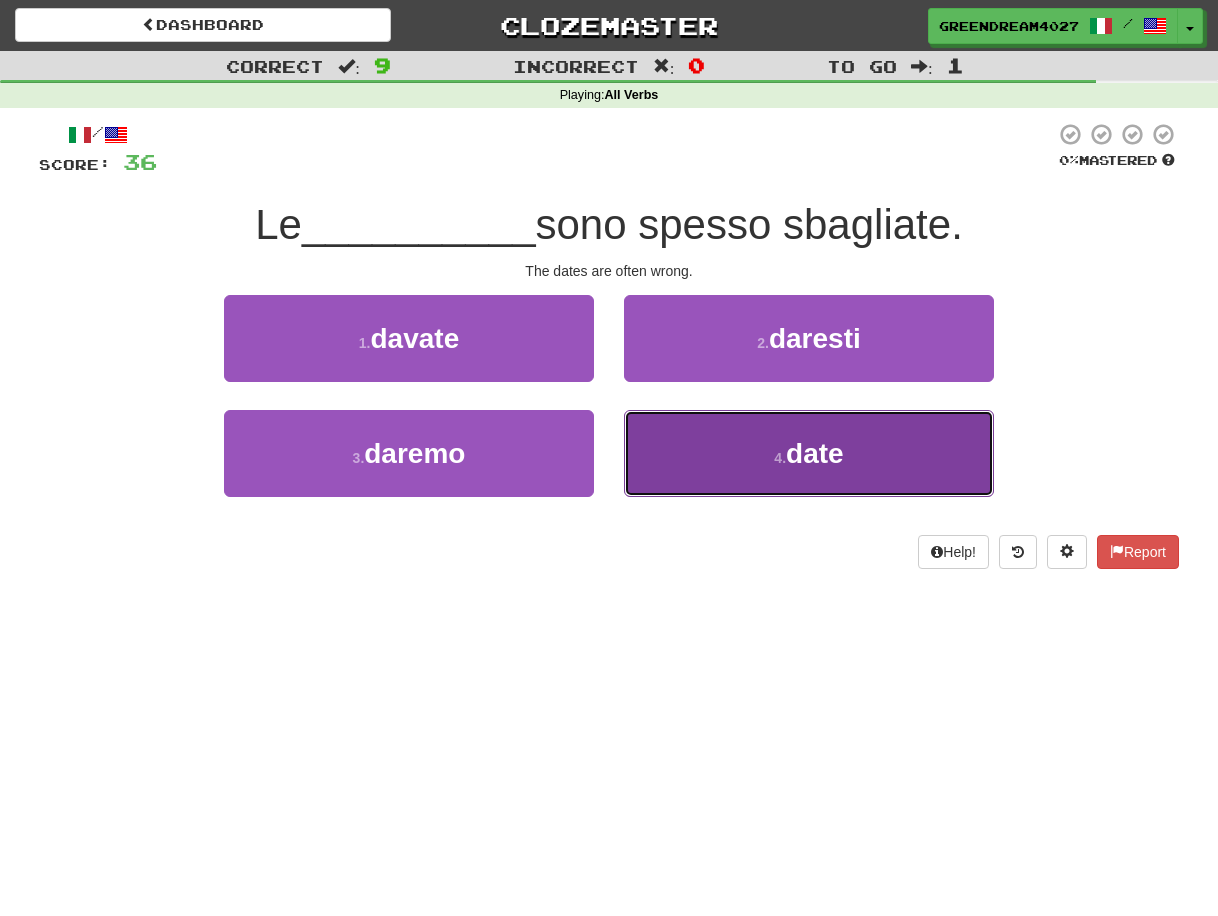 click on "4 .  date" at bounding box center (809, 453) 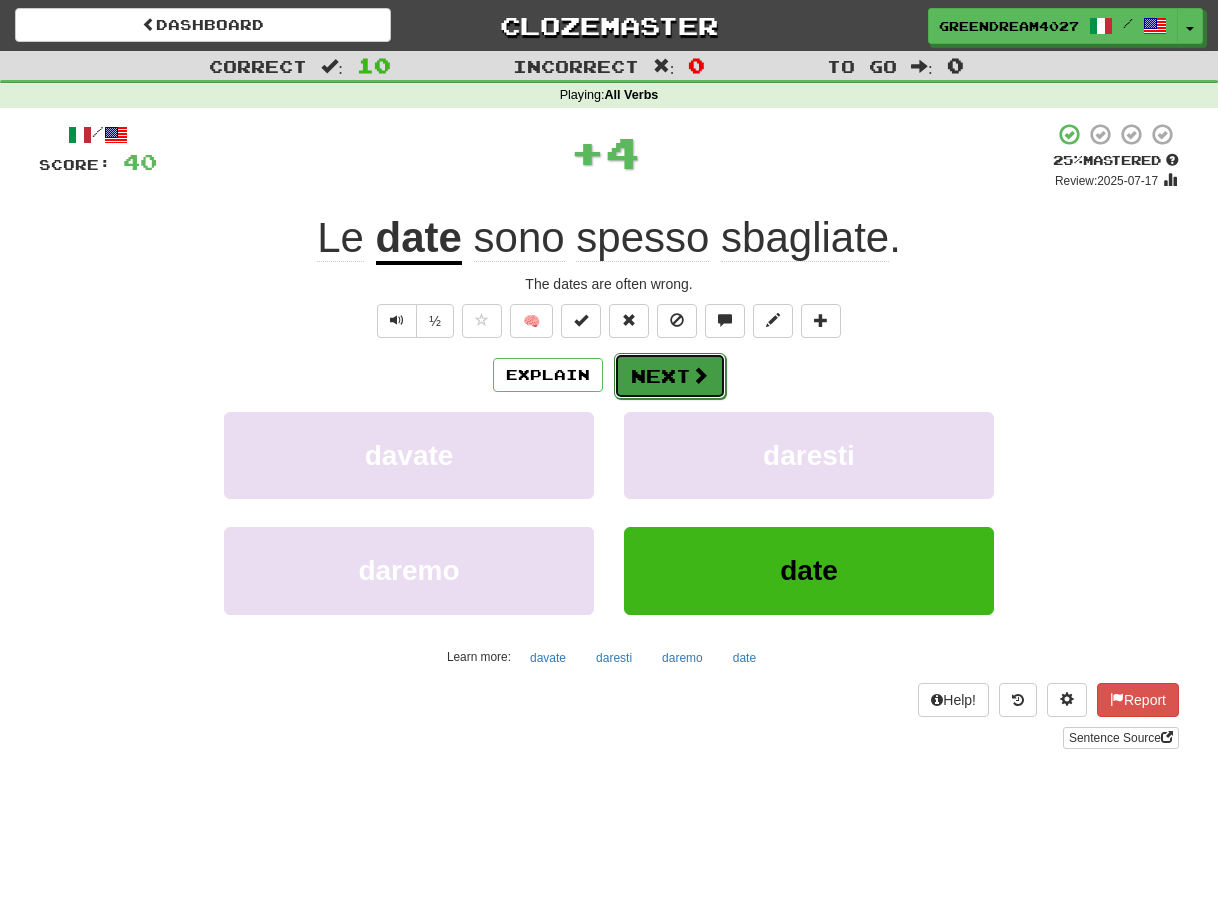 click on "Next" at bounding box center [670, 376] 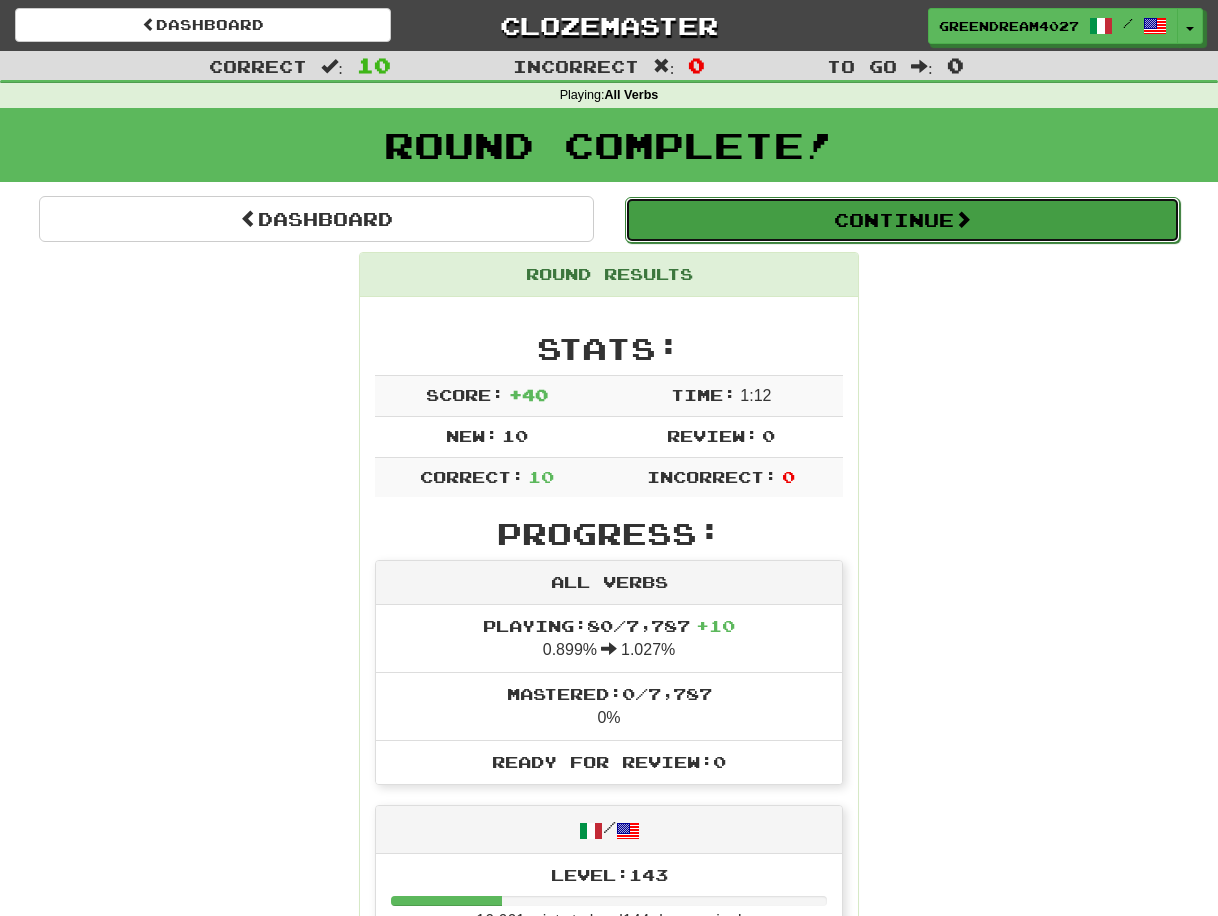 click on "Continue" at bounding box center (902, 220) 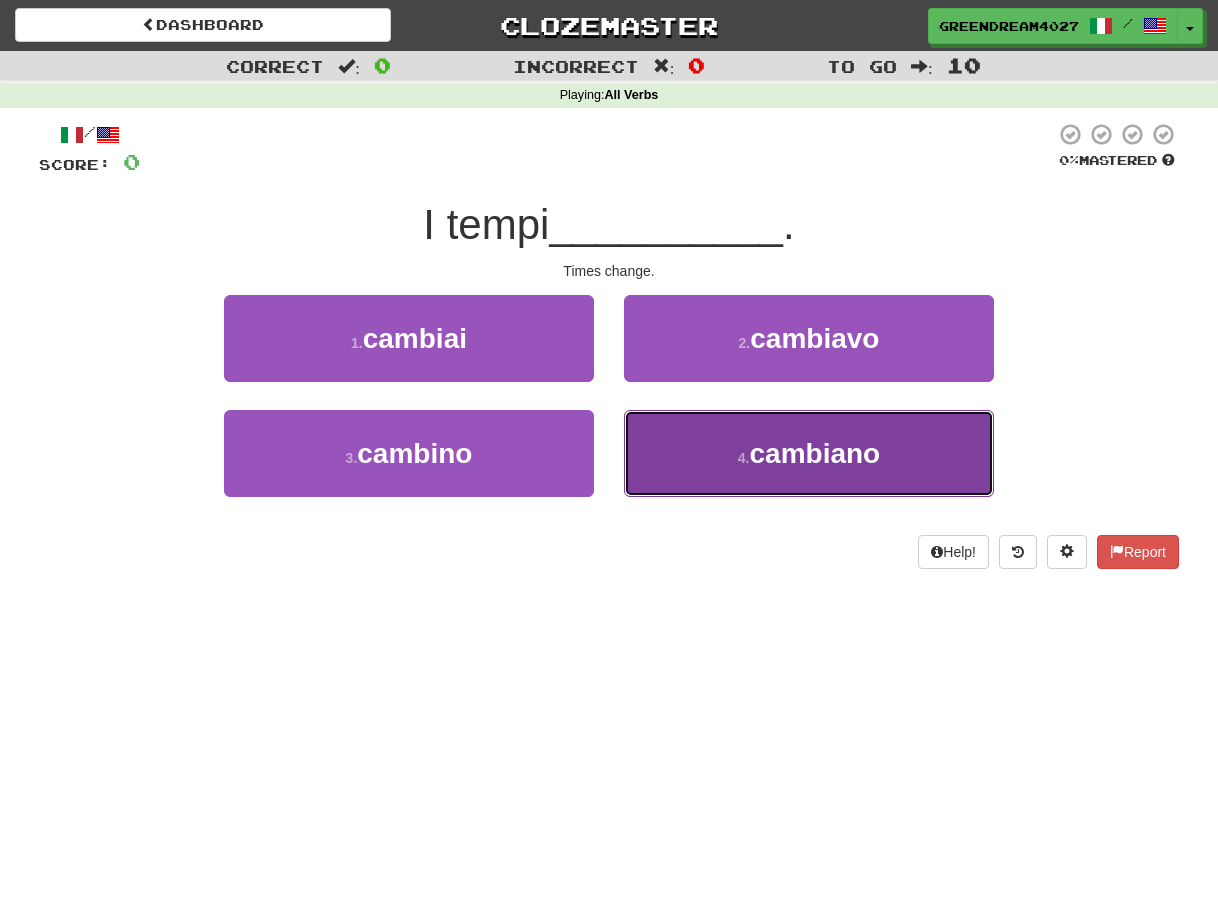 click on "4 .  cambiano" at bounding box center [809, 453] 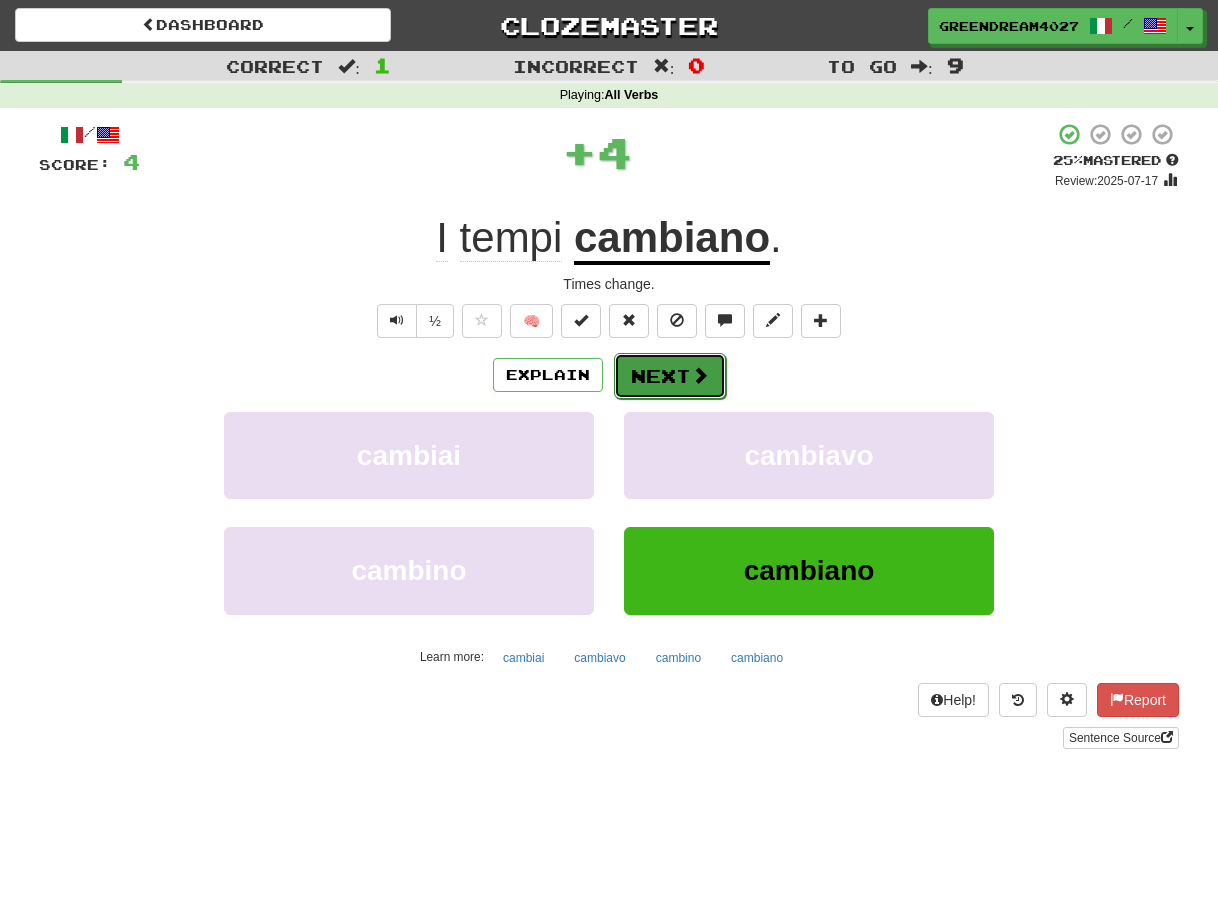 click on "Next" at bounding box center [670, 376] 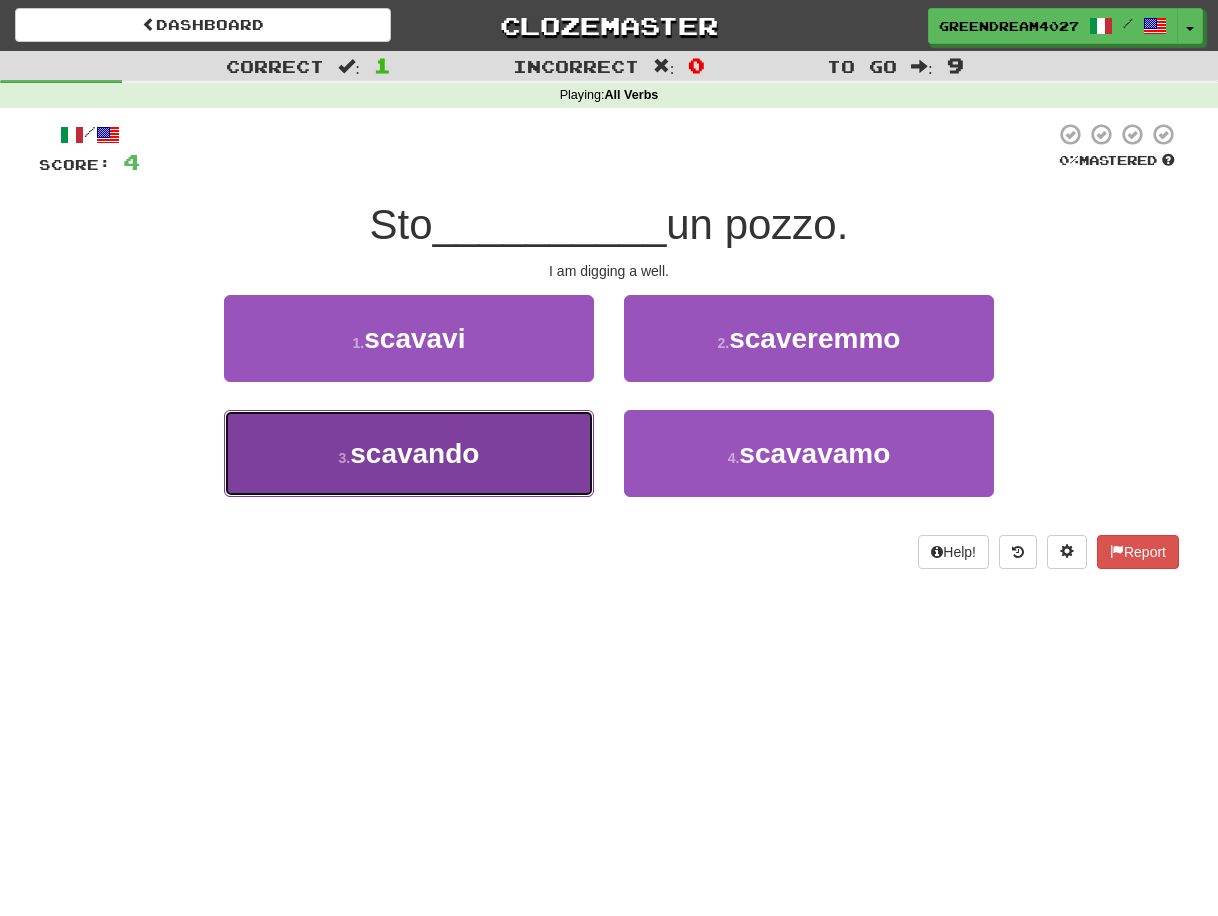 click on "3 .  scavando" at bounding box center (409, 453) 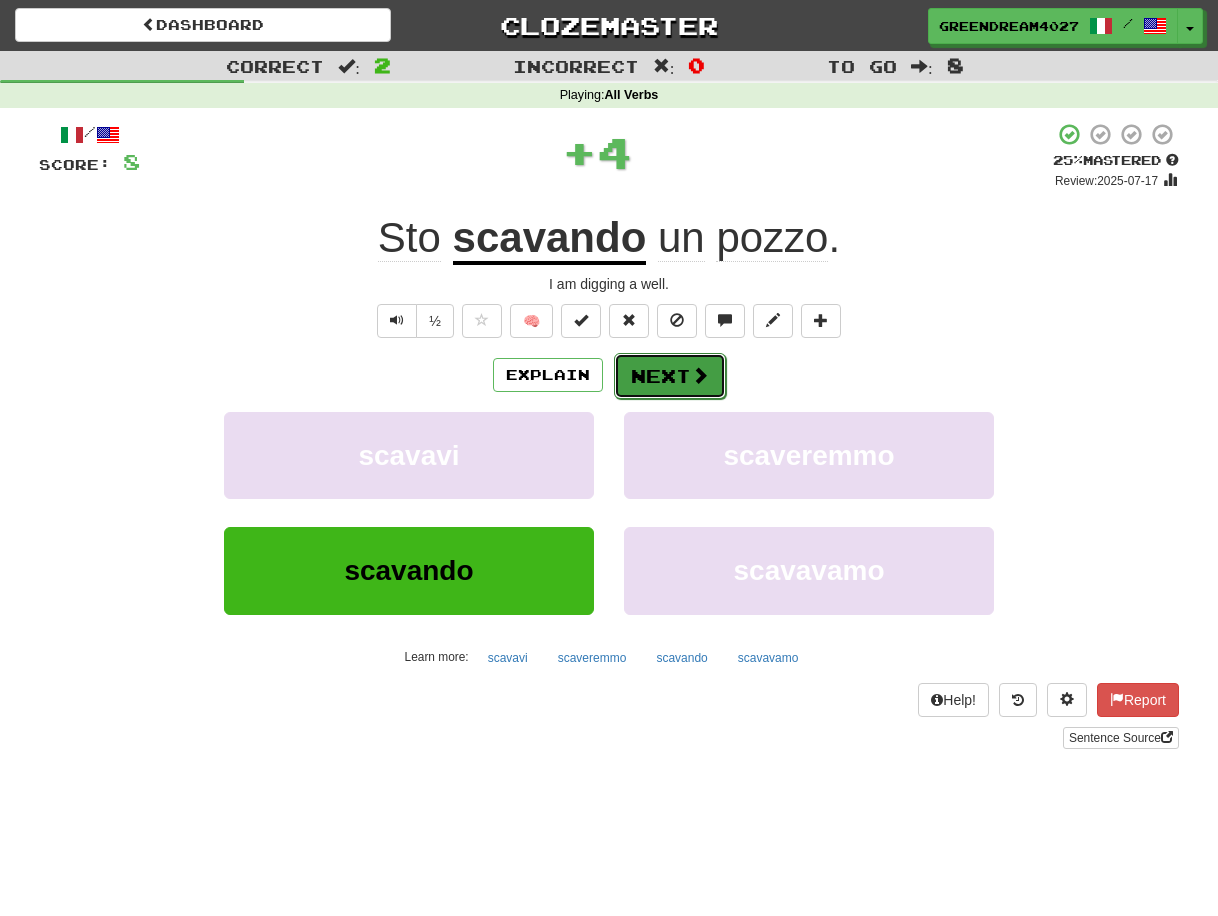 click on "Next" at bounding box center [670, 376] 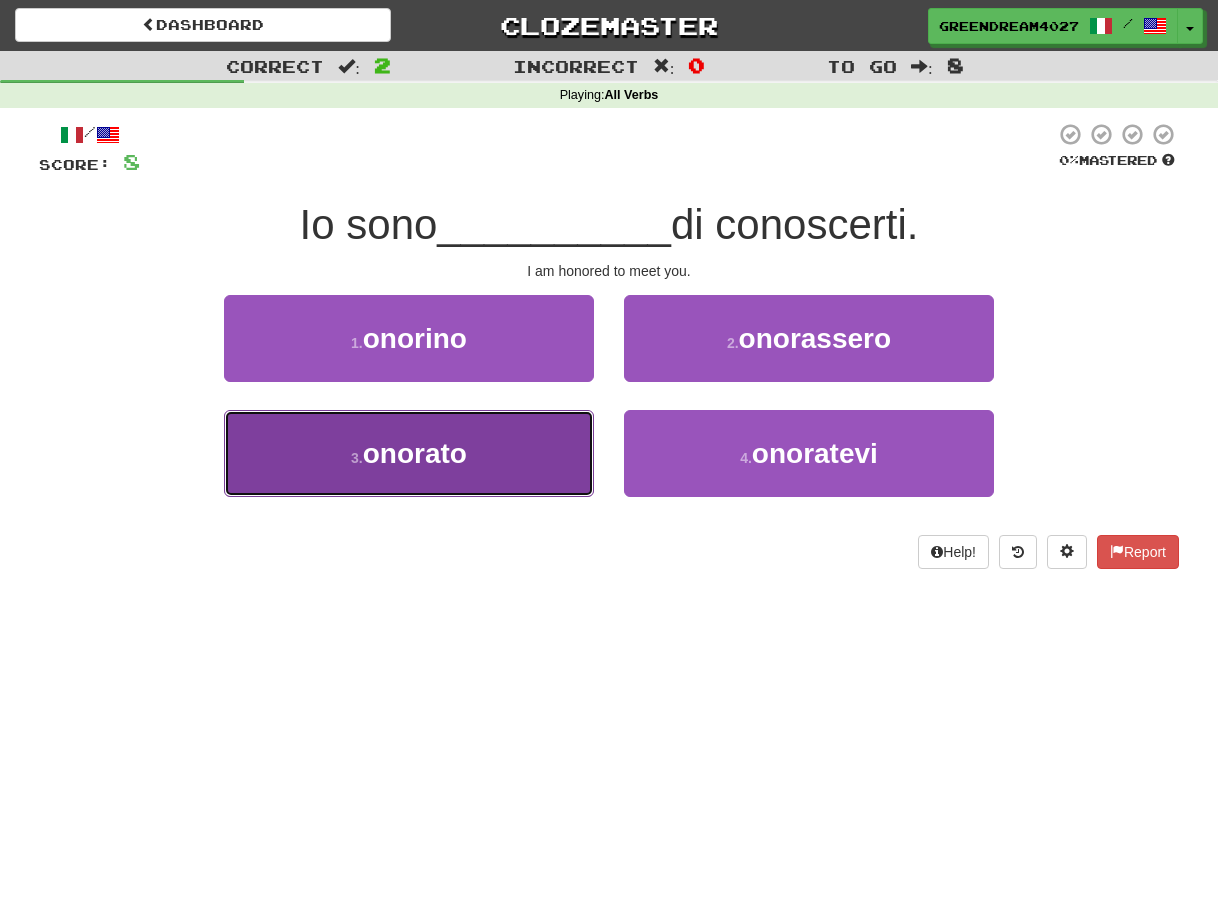 click on "3 .  onorato" at bounding box center [409, 453] 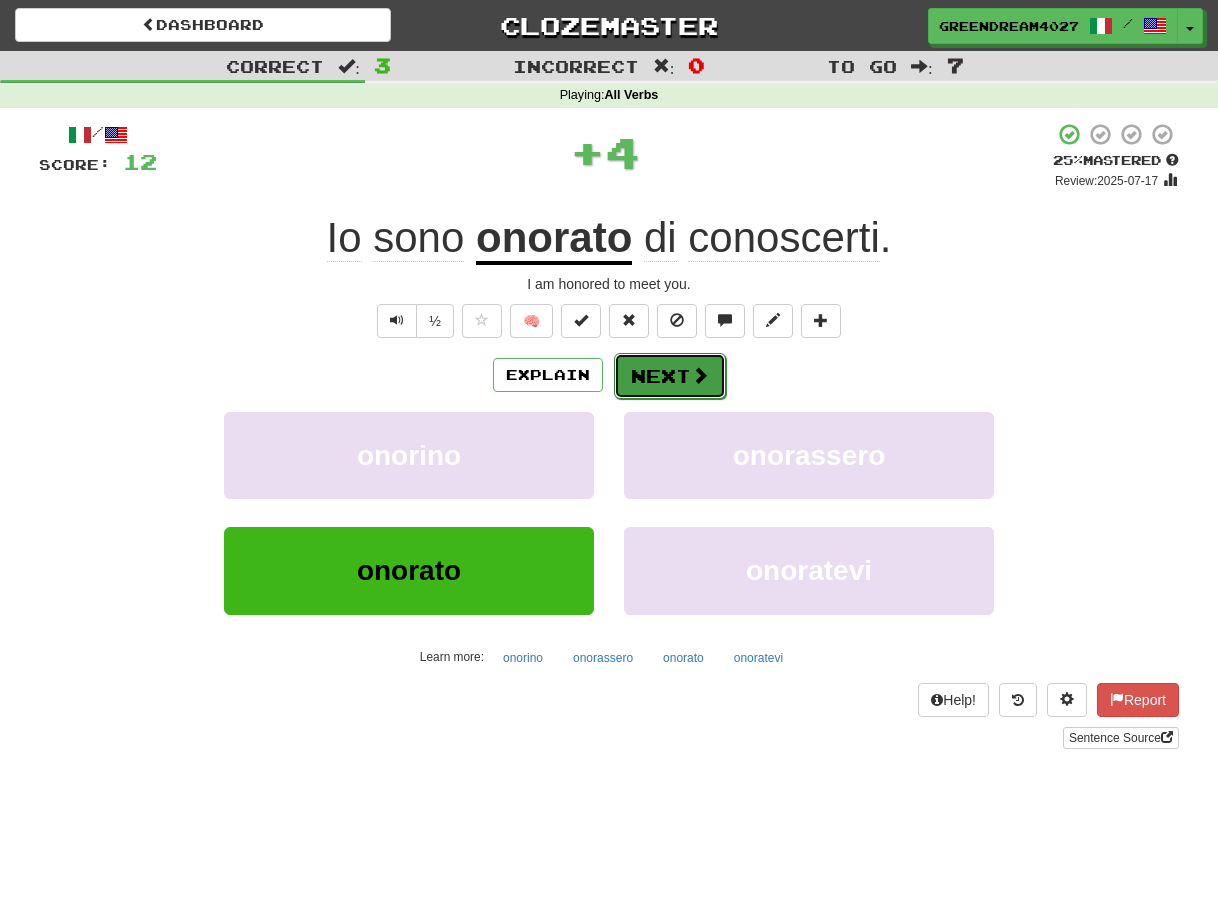 click on "Next" at bounding box center (670, 376) 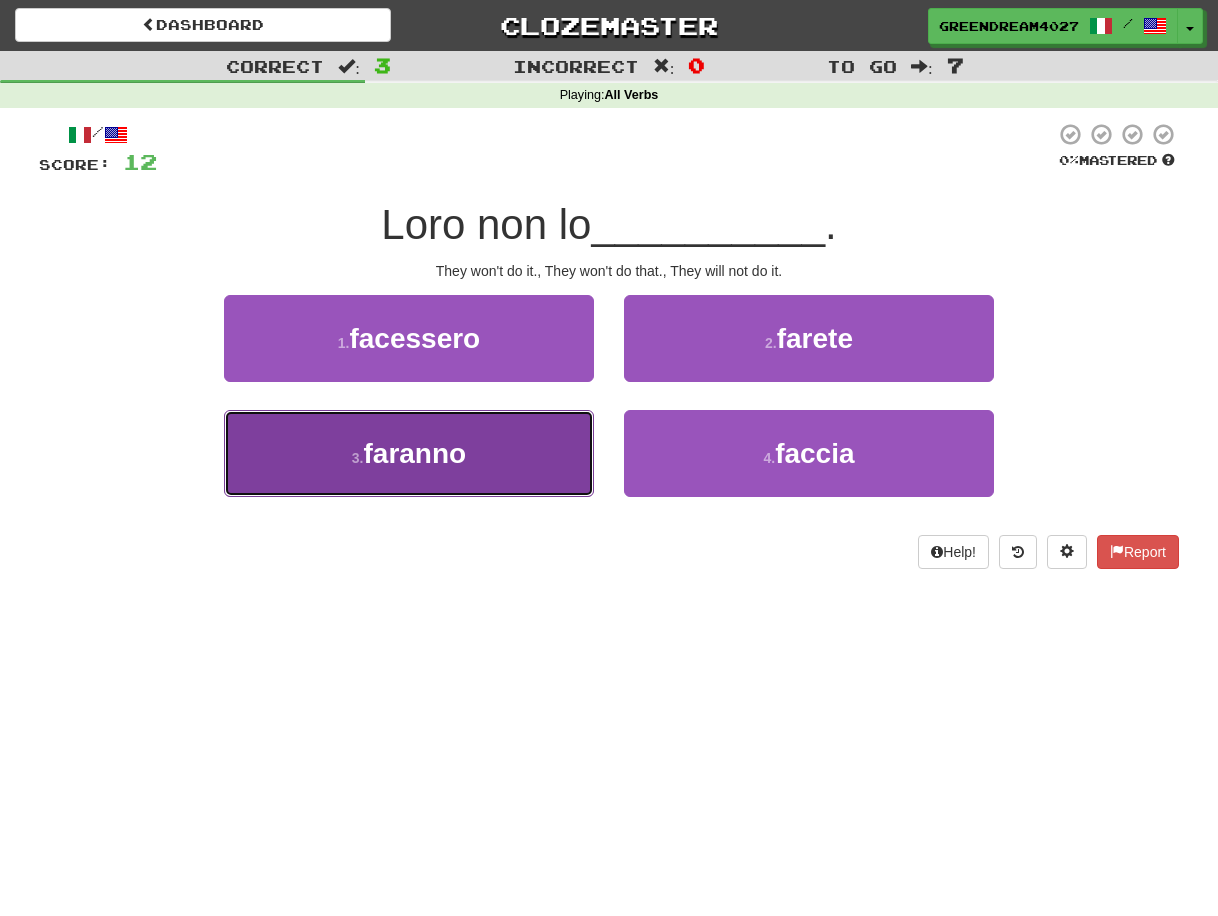 click on "3 .  faranno" at bounding box center (409, 453) 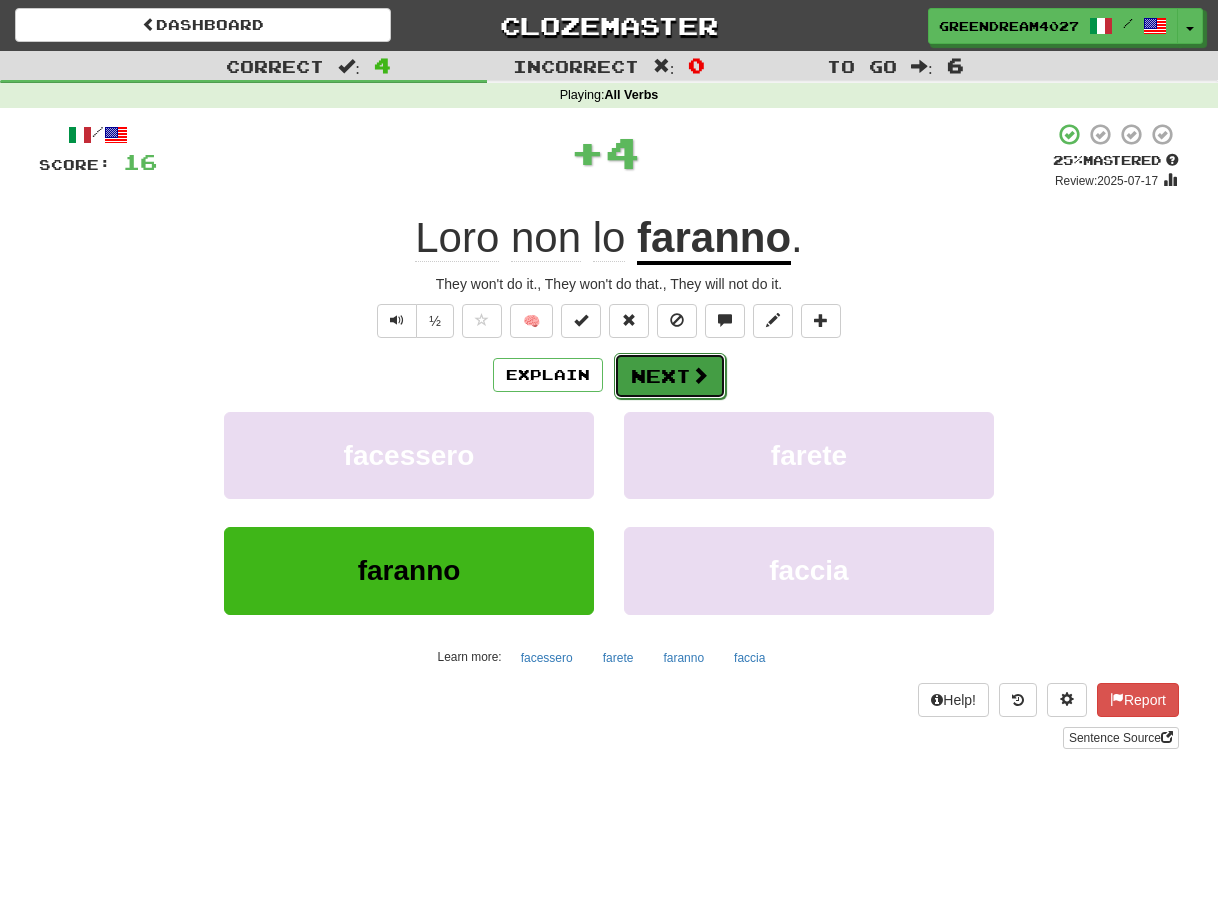 click on "Next" at bounding box center (670, 376) 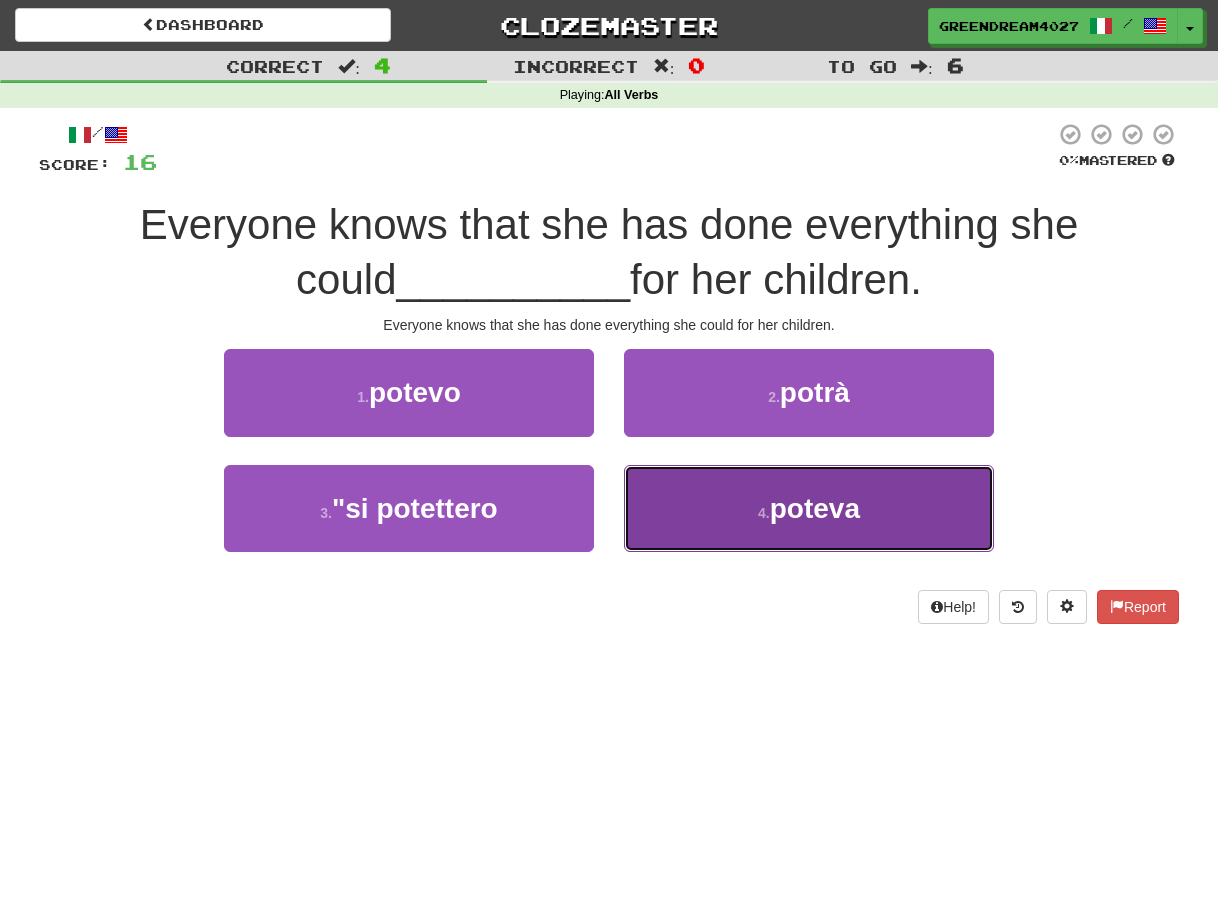 click on "poteva" at bounding box center [815, 508] 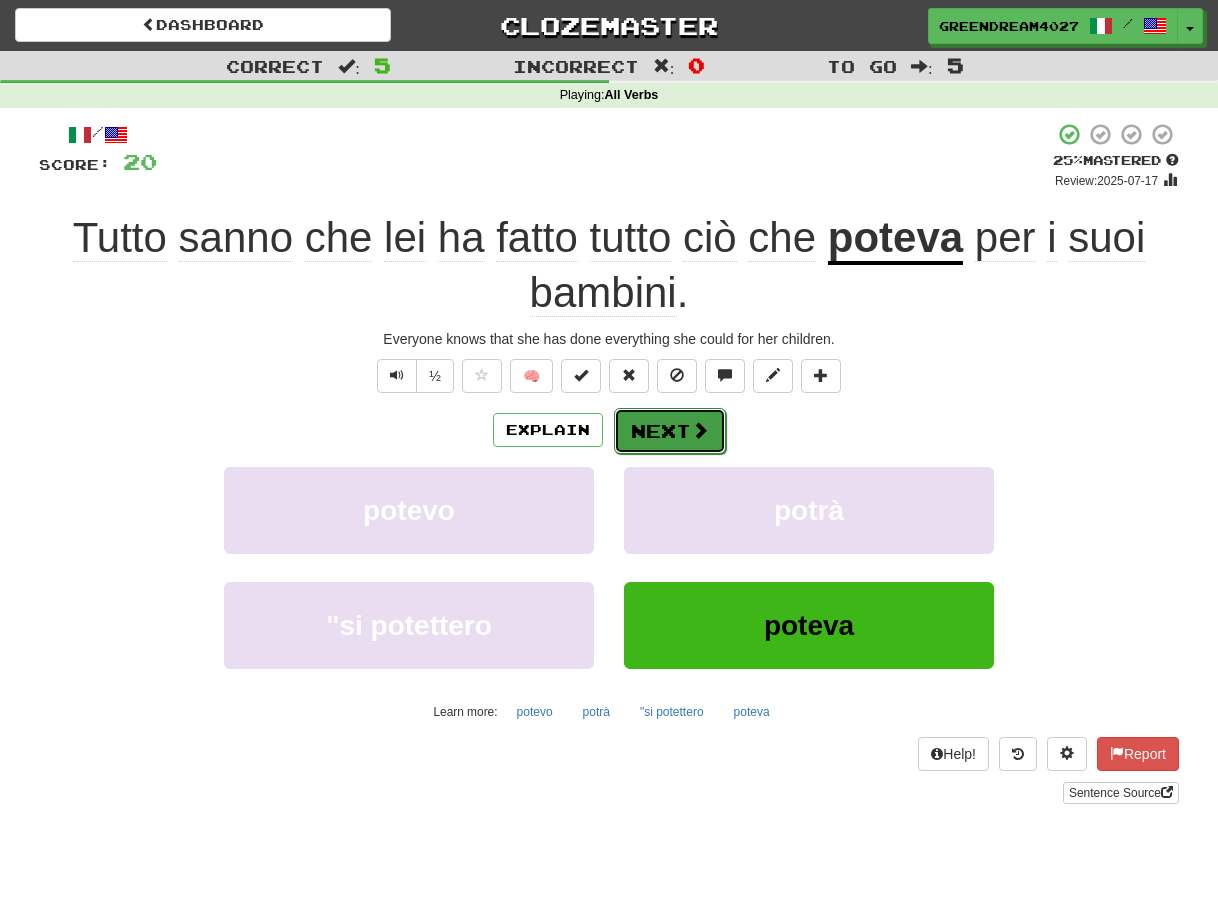 click on "Next" at bounding box center [670, 431] 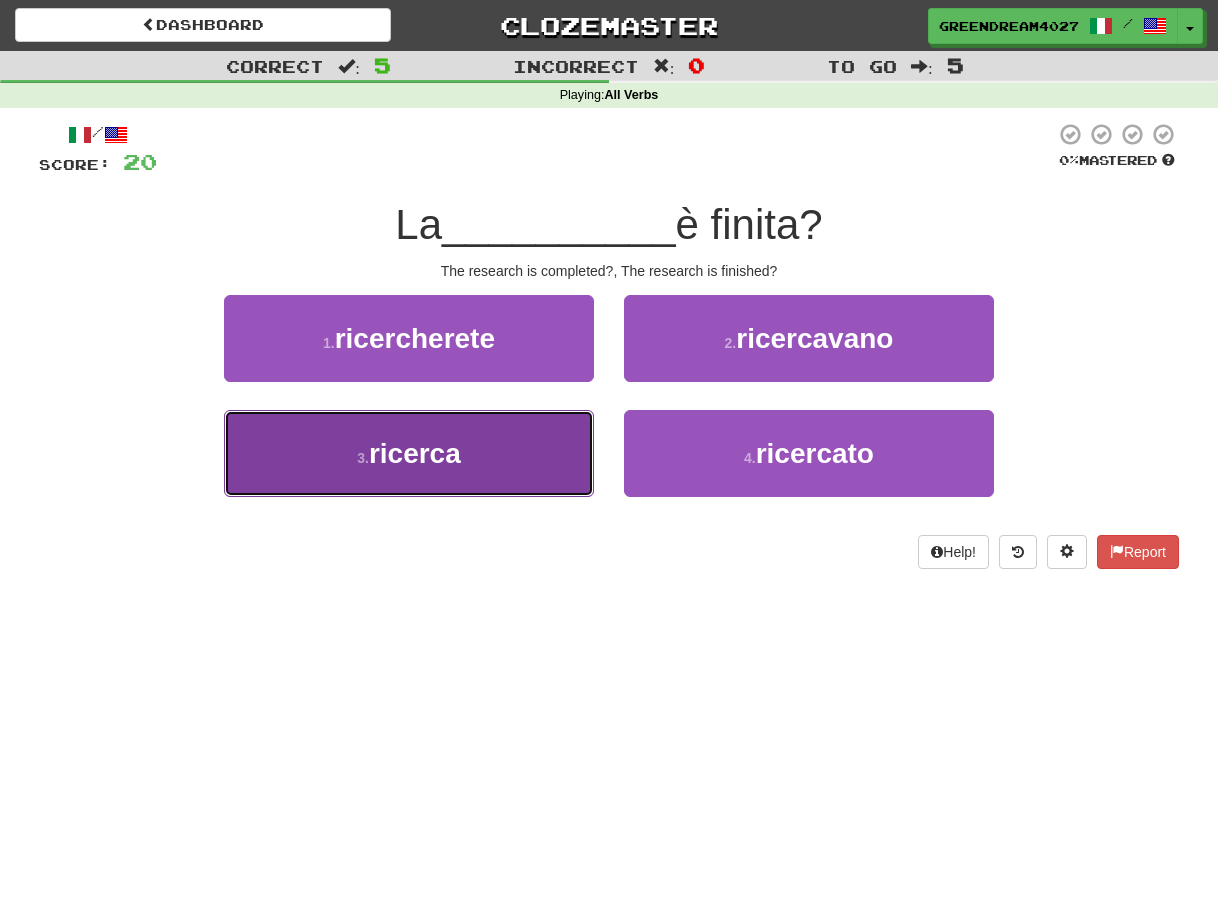 click on "3 .  ricerca" at bounding box center (409, 453) 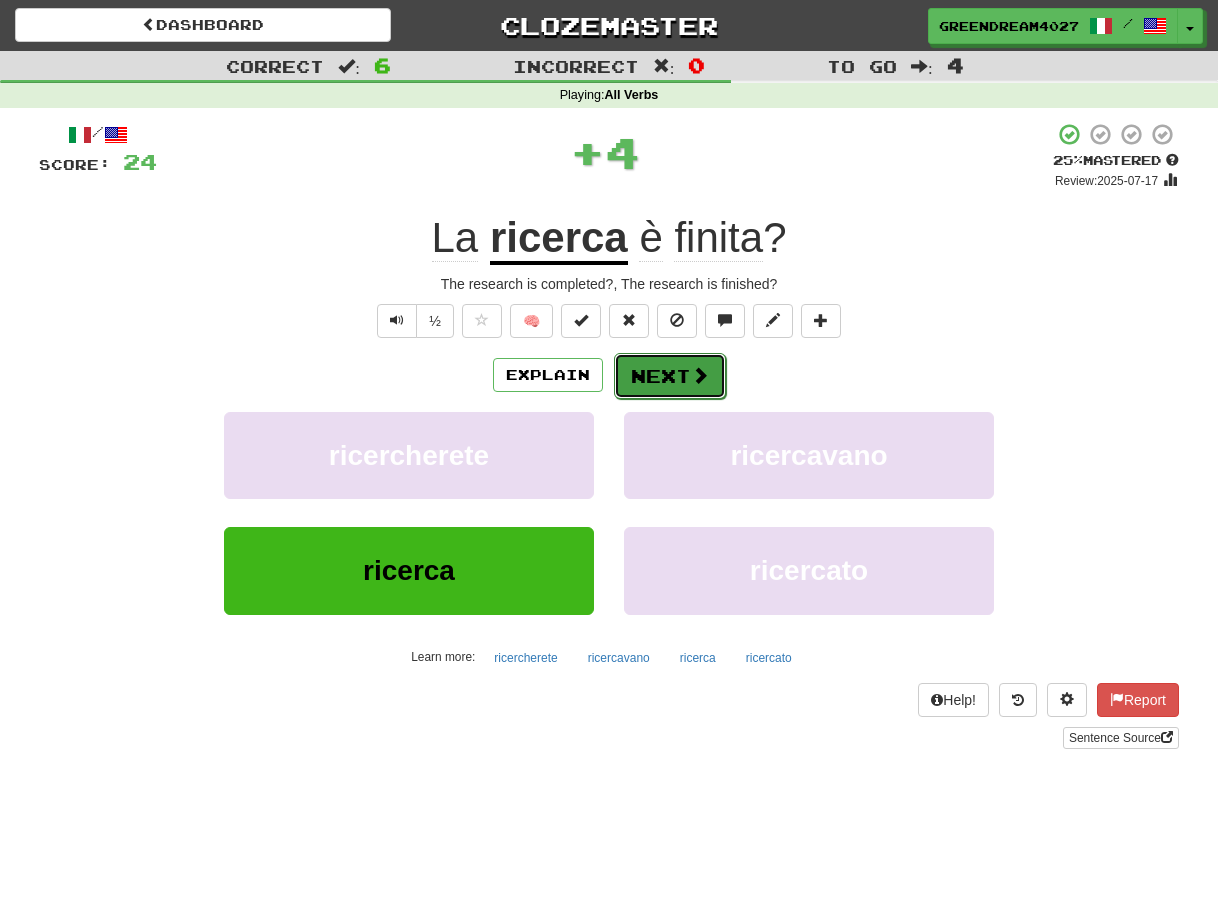 click on "Next" at bounding box center [670, 376] 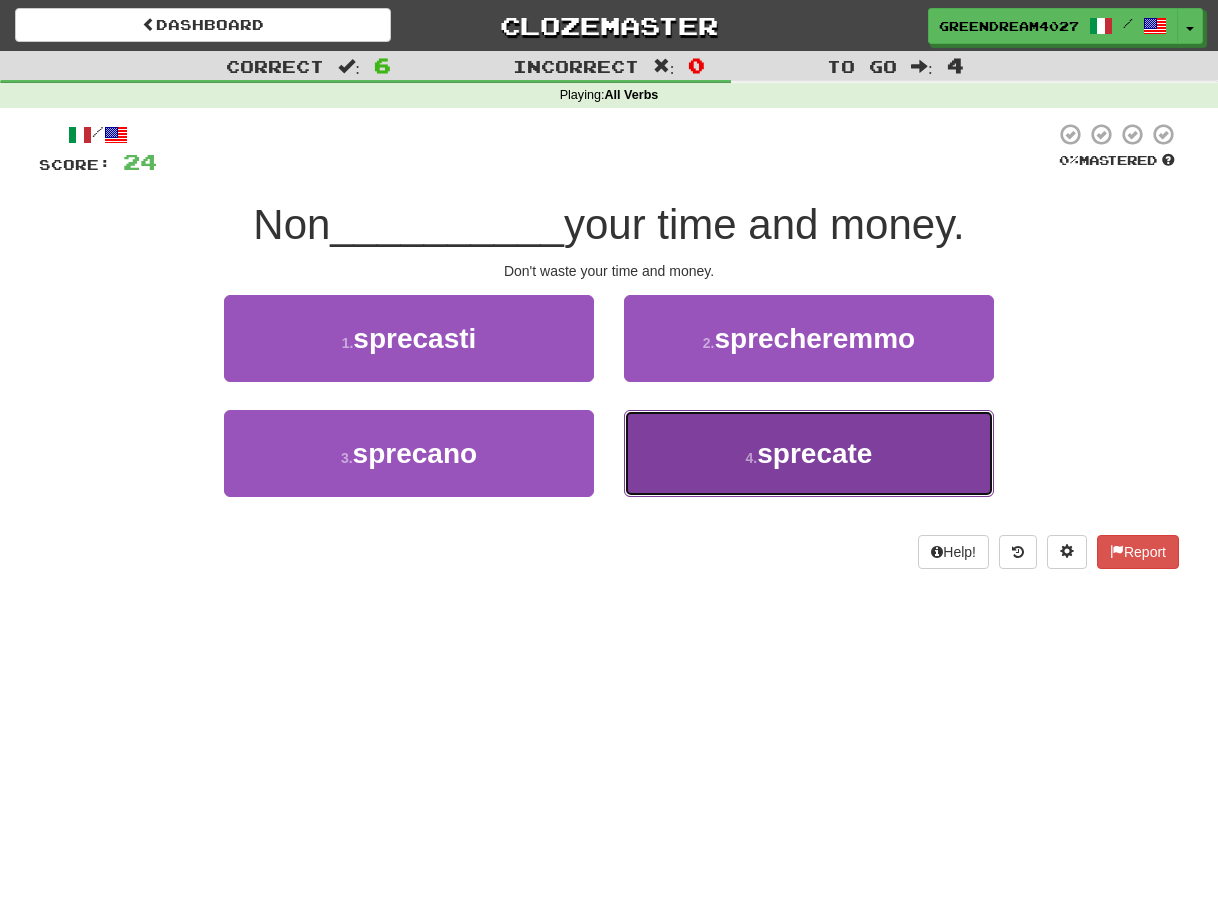 click on "4 .  sprecate" at bounding box center (809, 453) 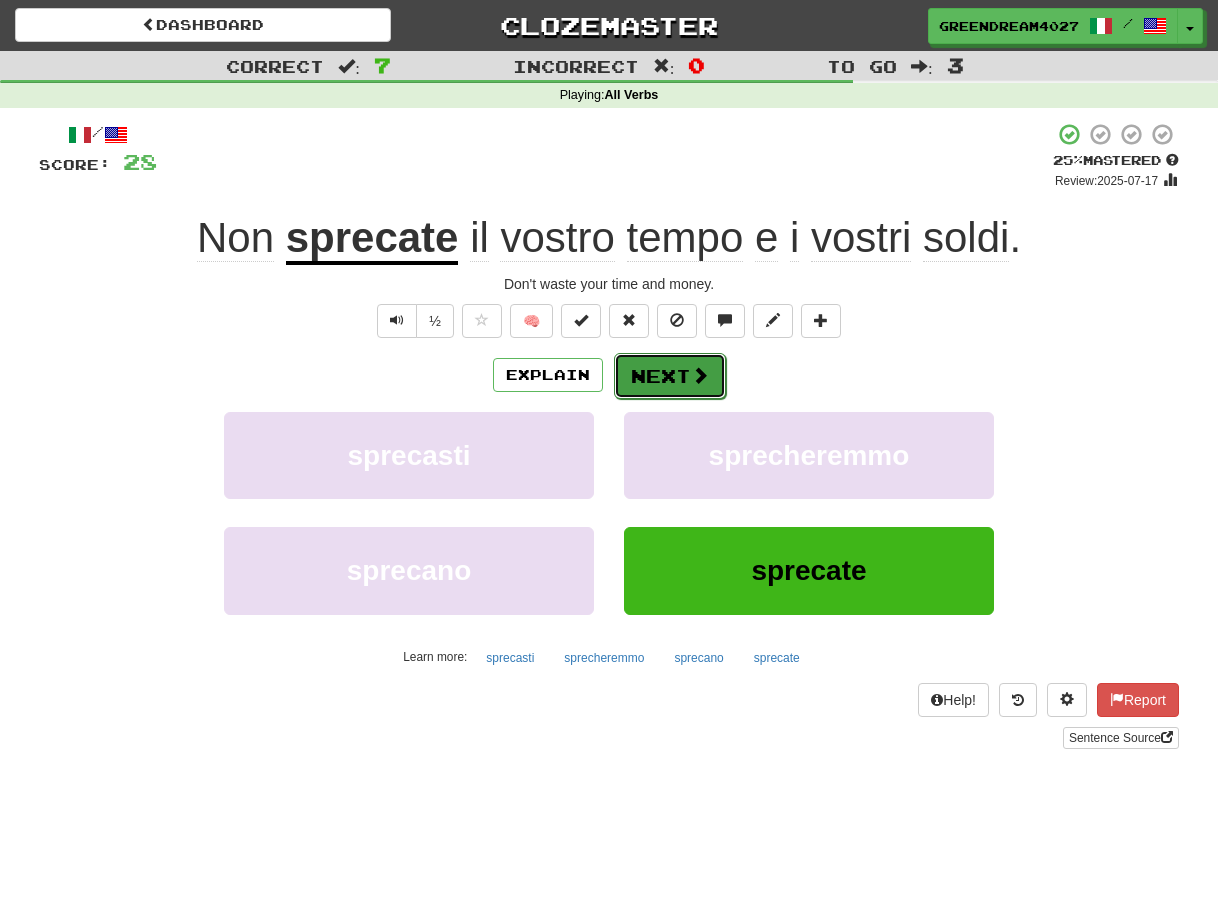 click on "Next" at bounding box center [670, 376] 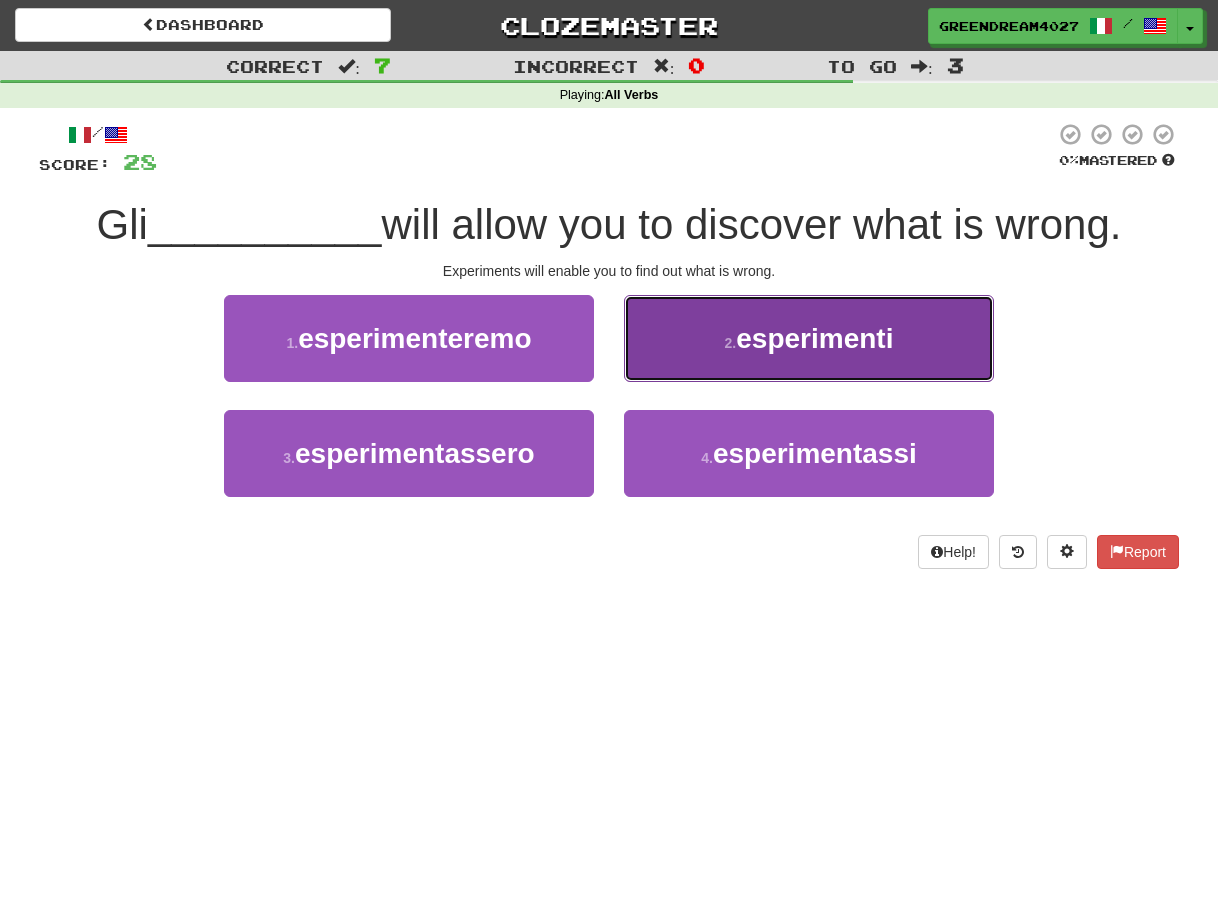click on "esperimenti" at bounding box center (814, 338) 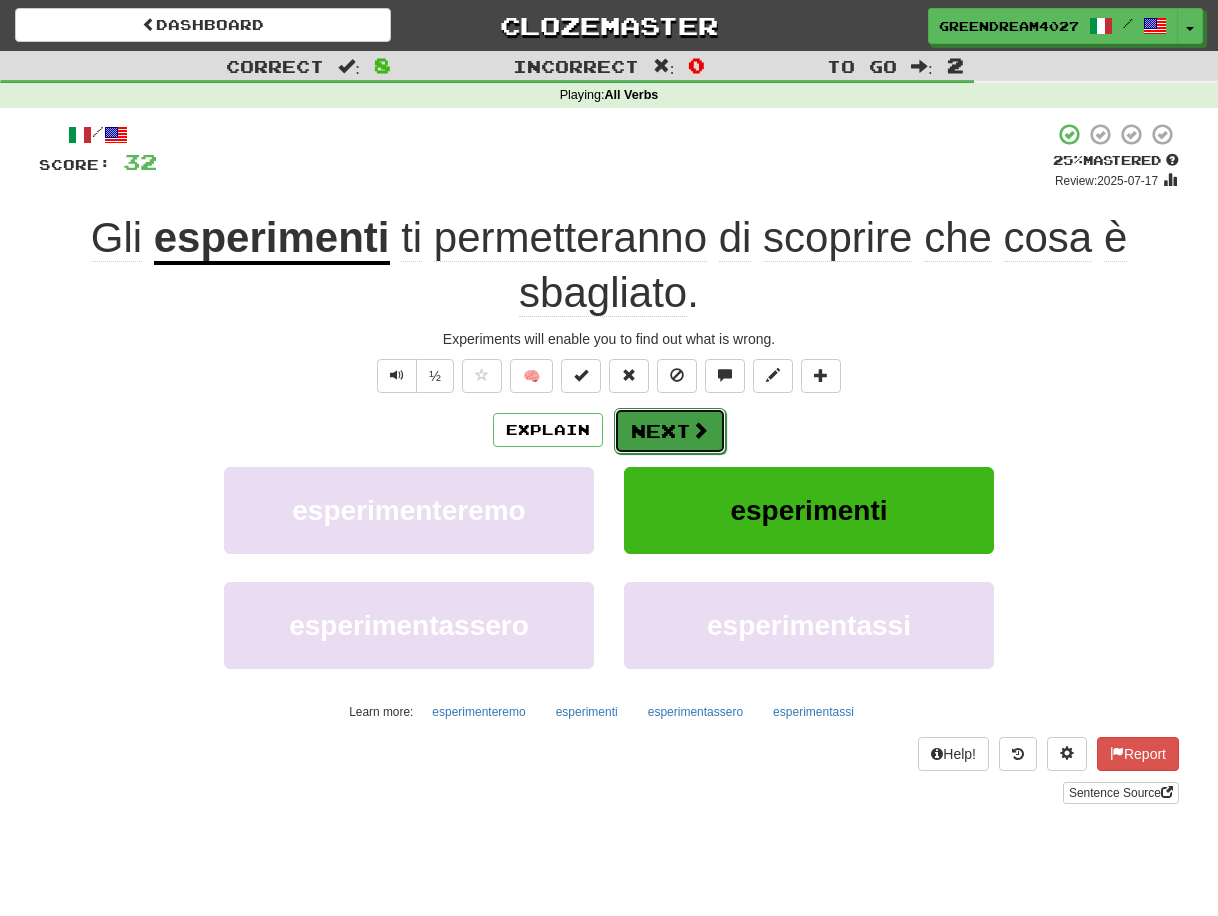 click on "Next" at bounding box center [670, 431] 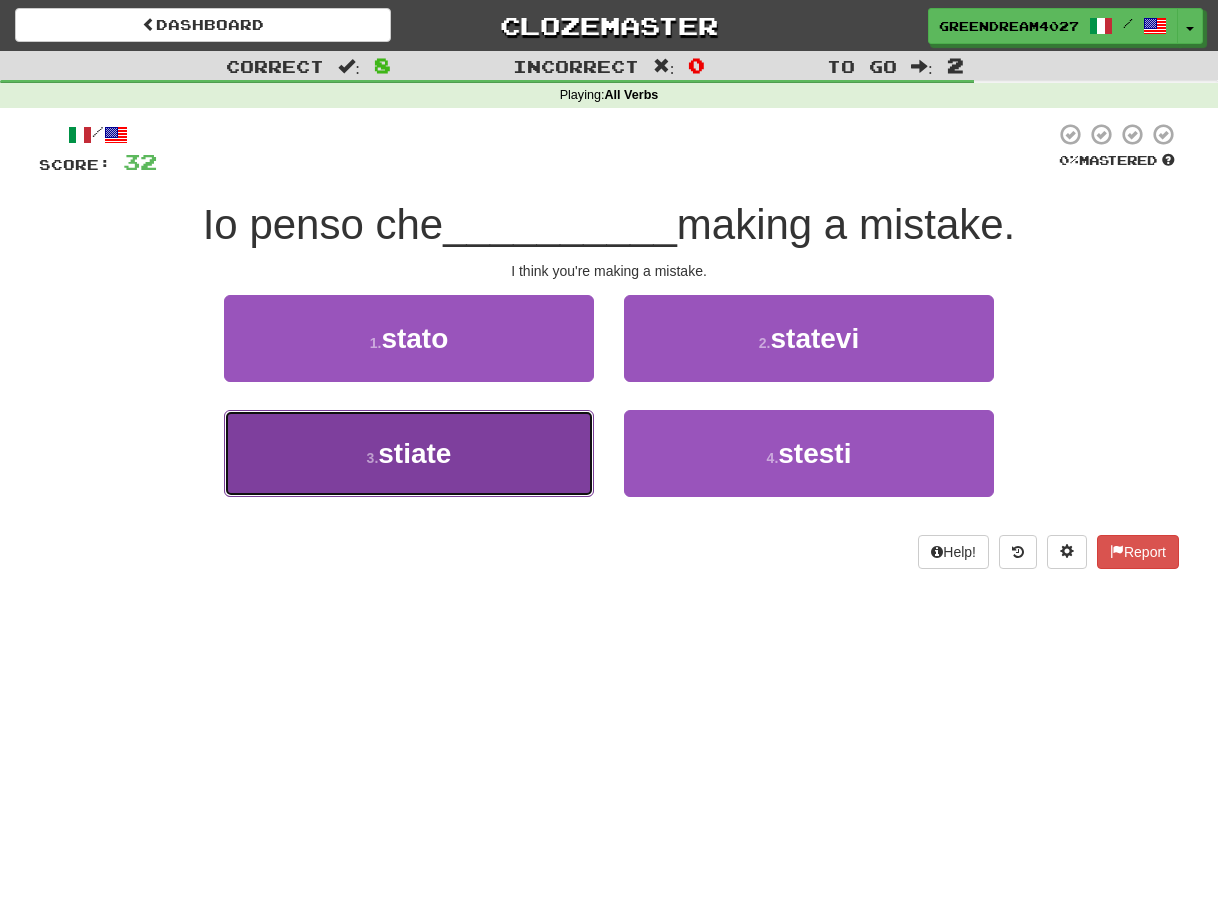 click on "stiate" at bounding box center [414, 453] 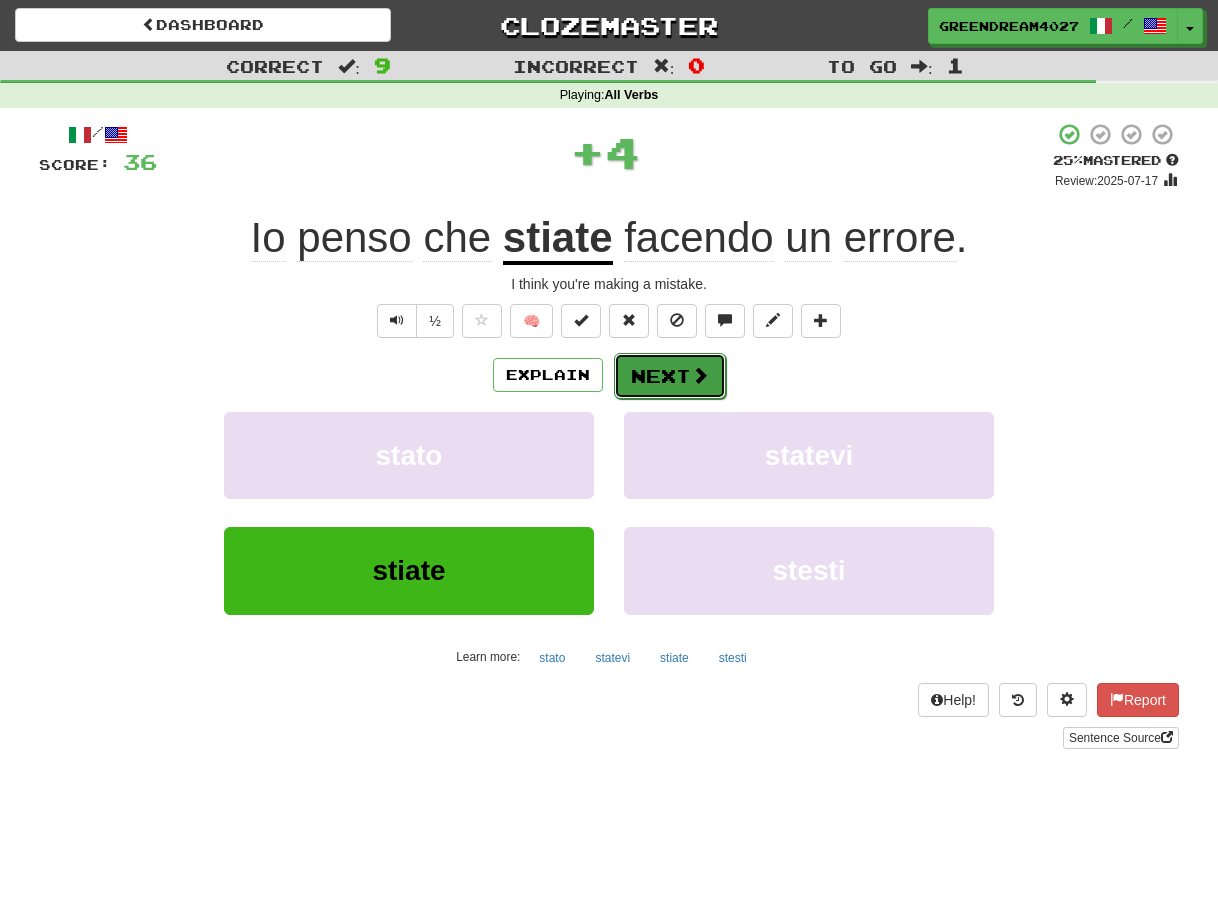 click on "Next" at bounding box center (670, 376) 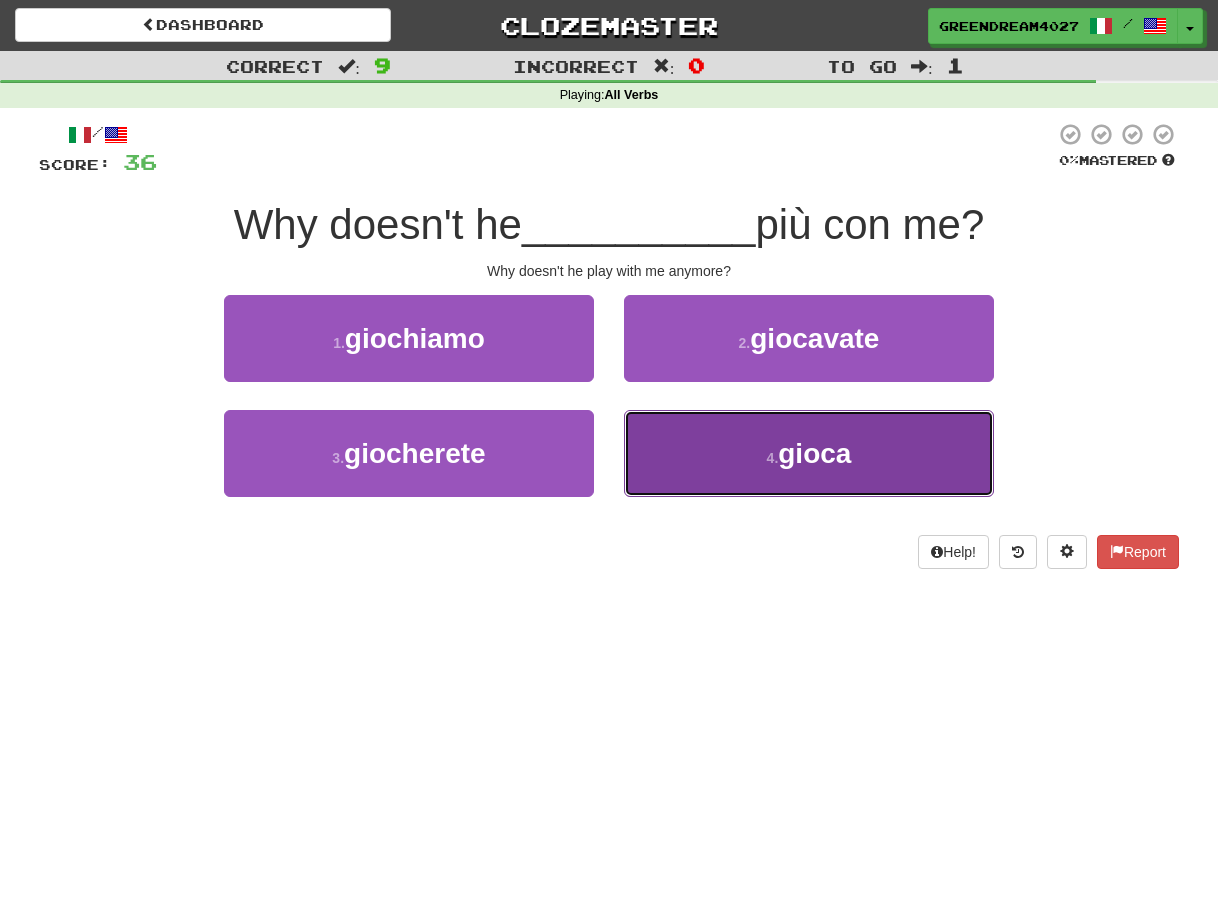 click on "4 .  gioca" at bounding box center (809, 453) 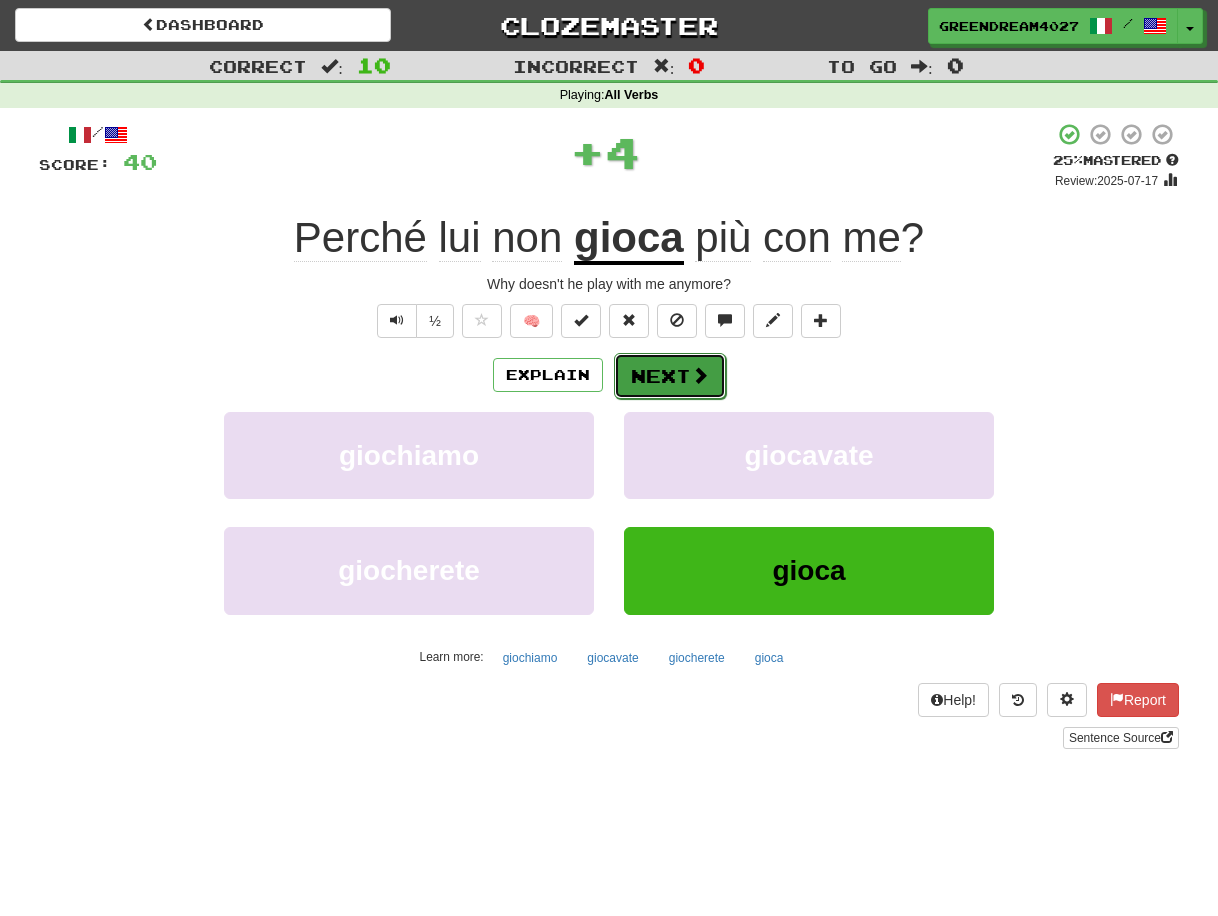 click on "Next" at bounding box center [670, 376] 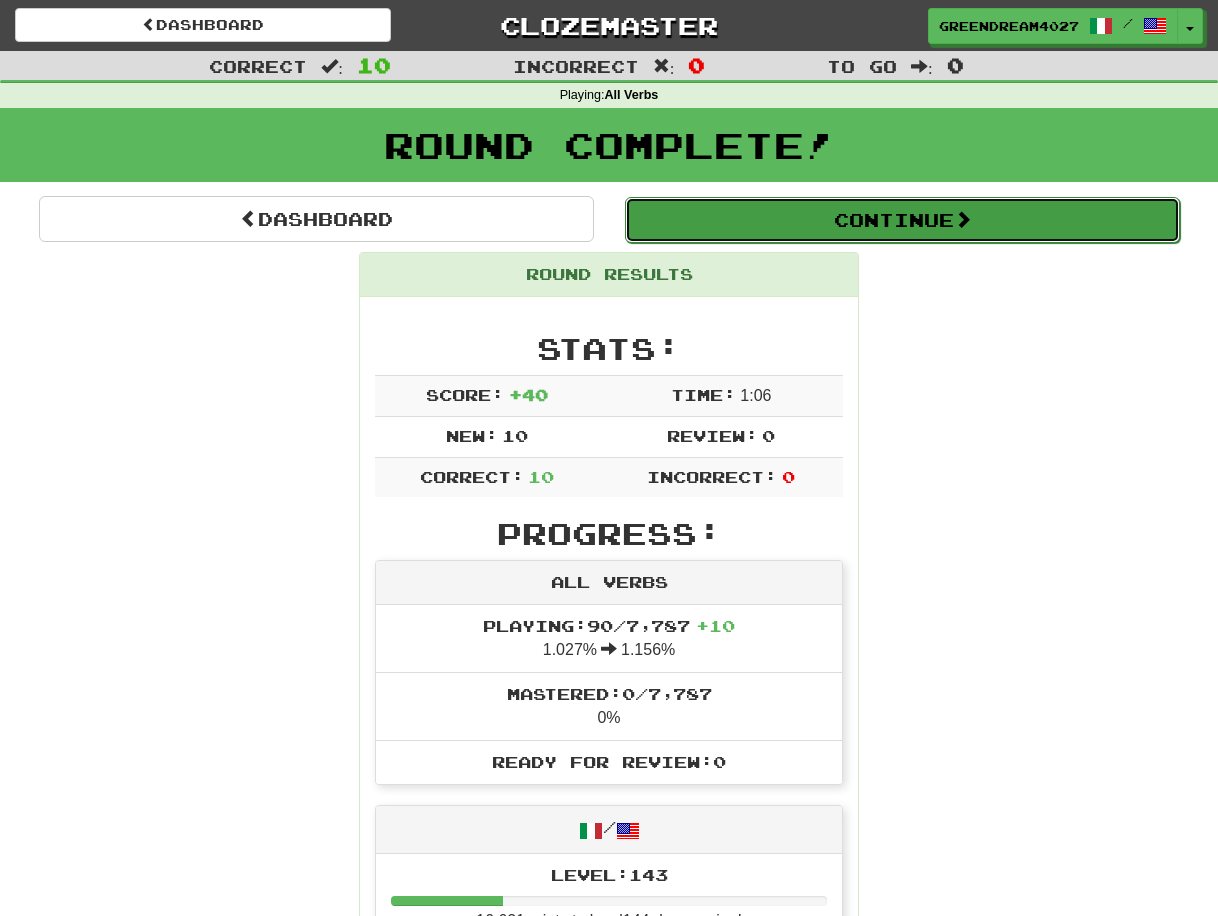 click on "Continue" at bounding box center (902, 220) 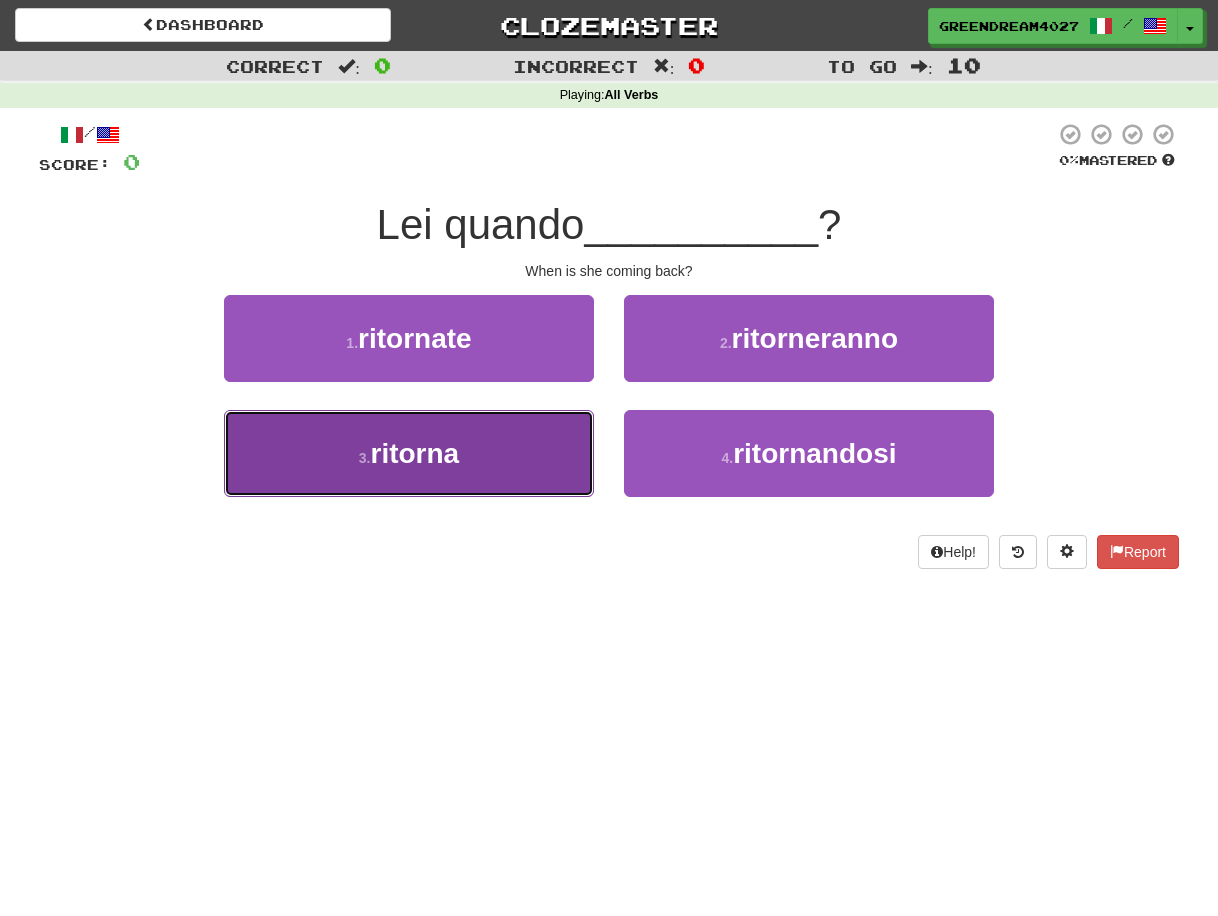 click on "3 .  ritorna" at bounding box center (409, 453) 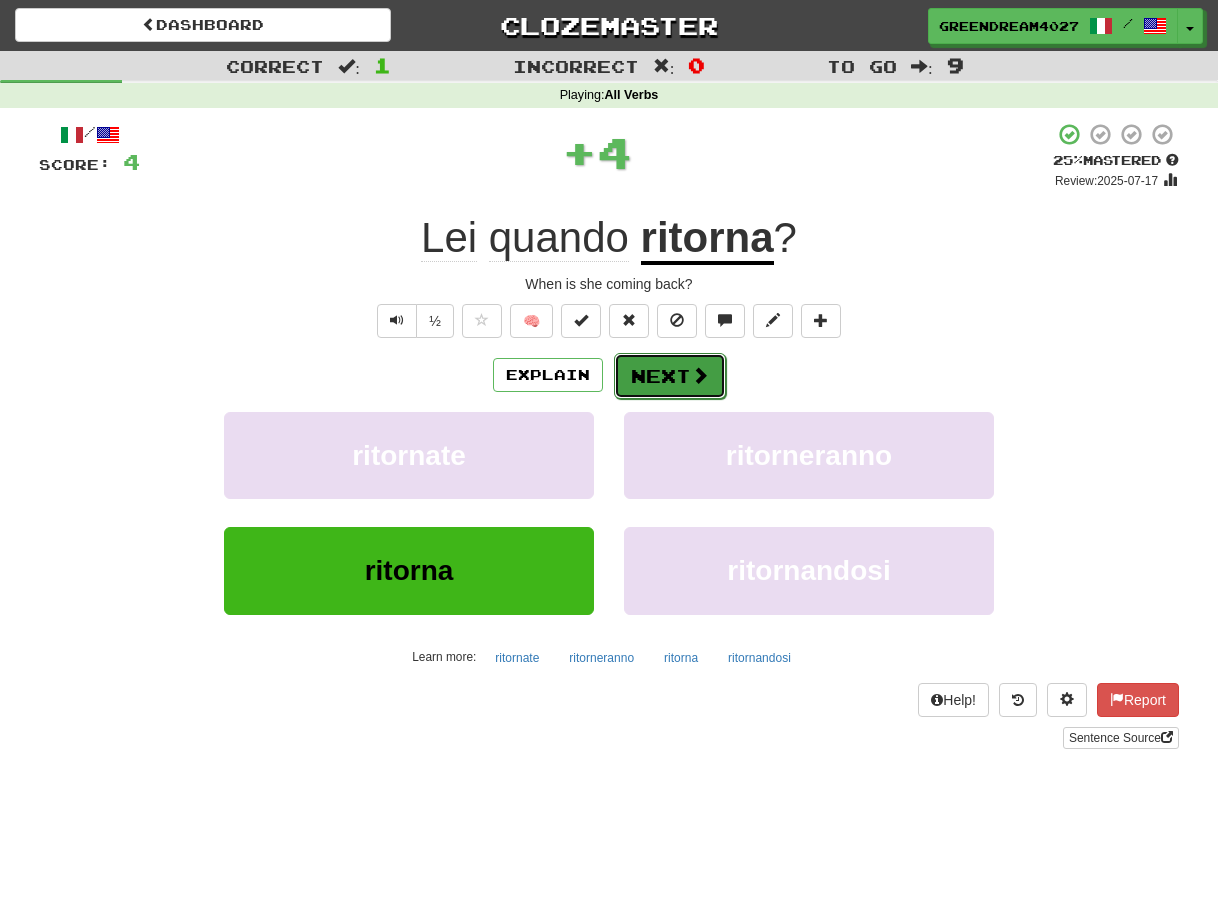 click on "Next" at bounding box center [670, 376] 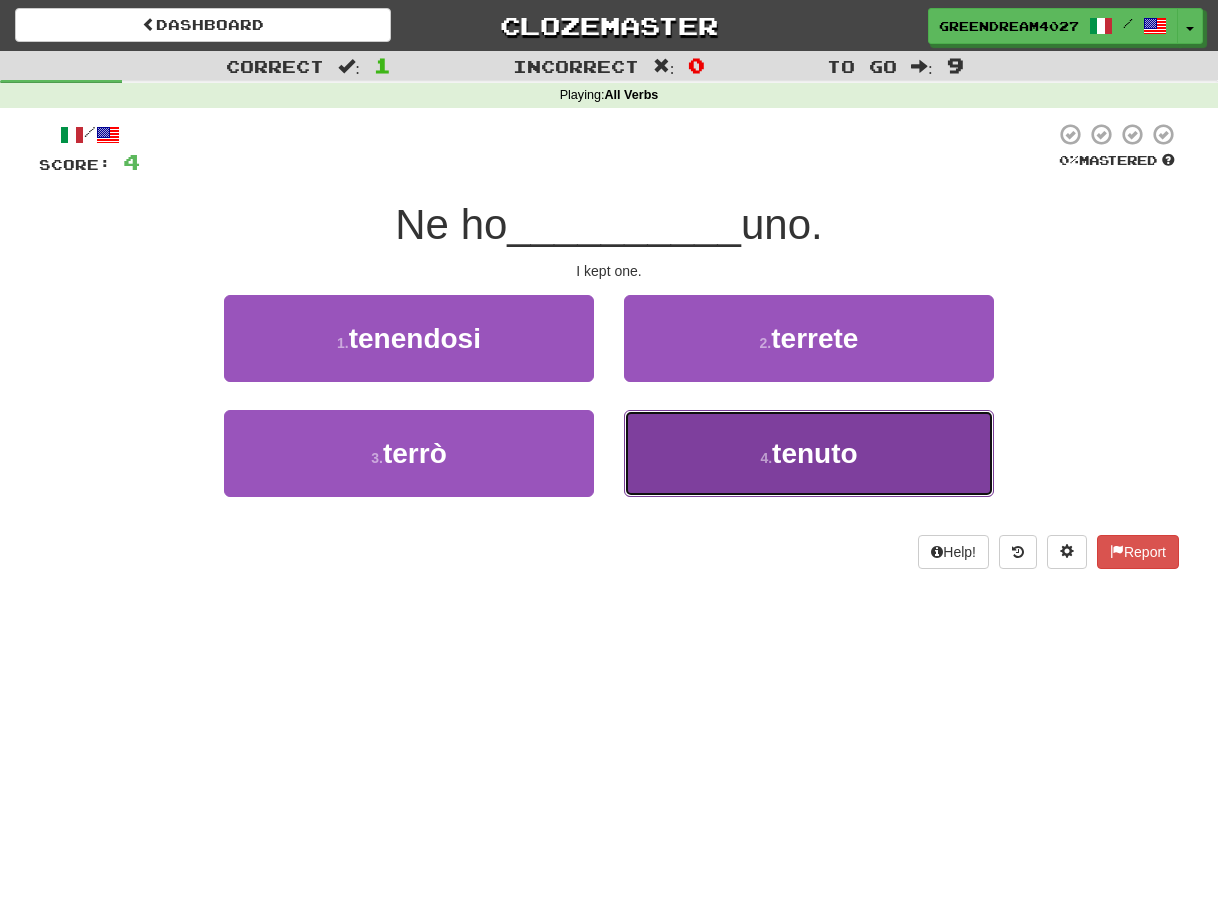 click on "4 .  tenuto" at bounding box center [809, 453] 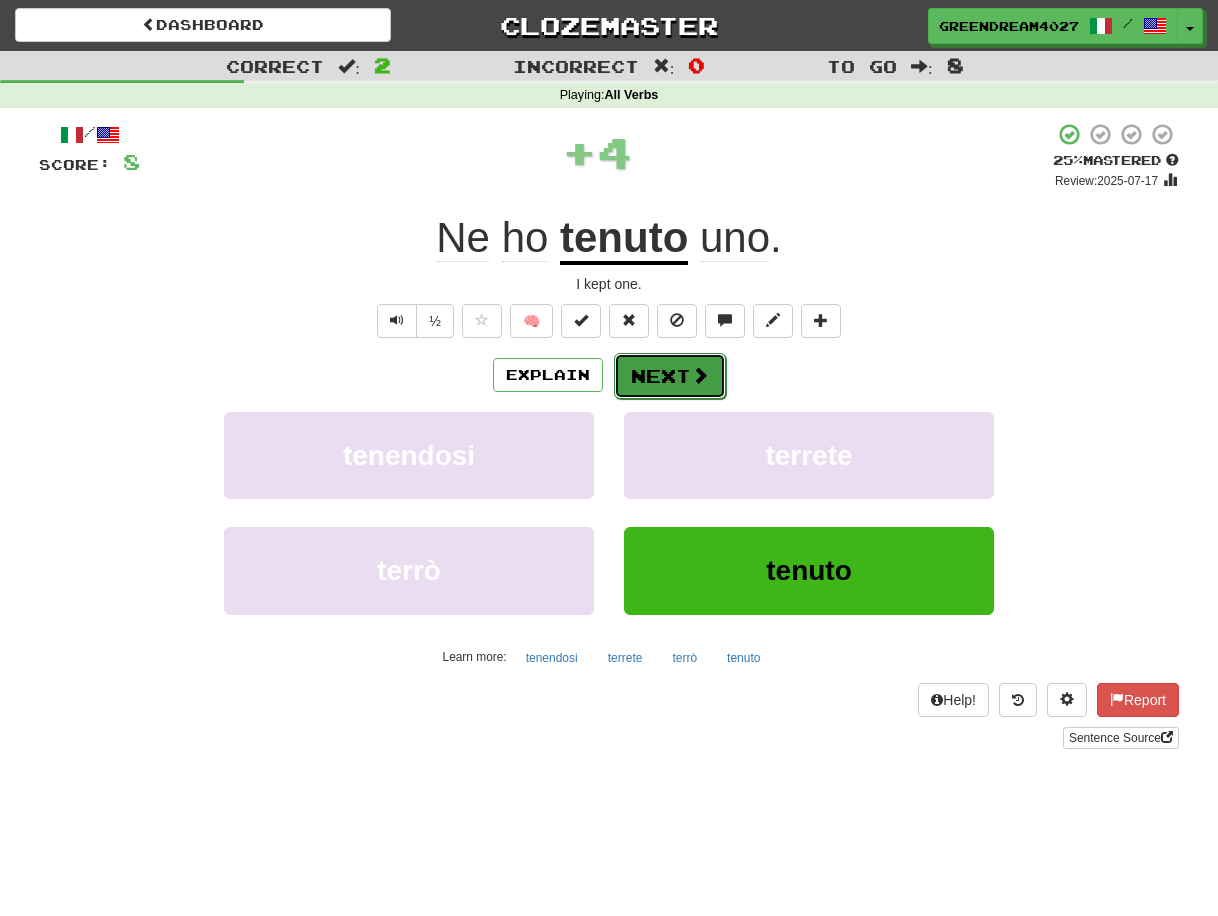 click on "Next" at bounding box center (670, 376) 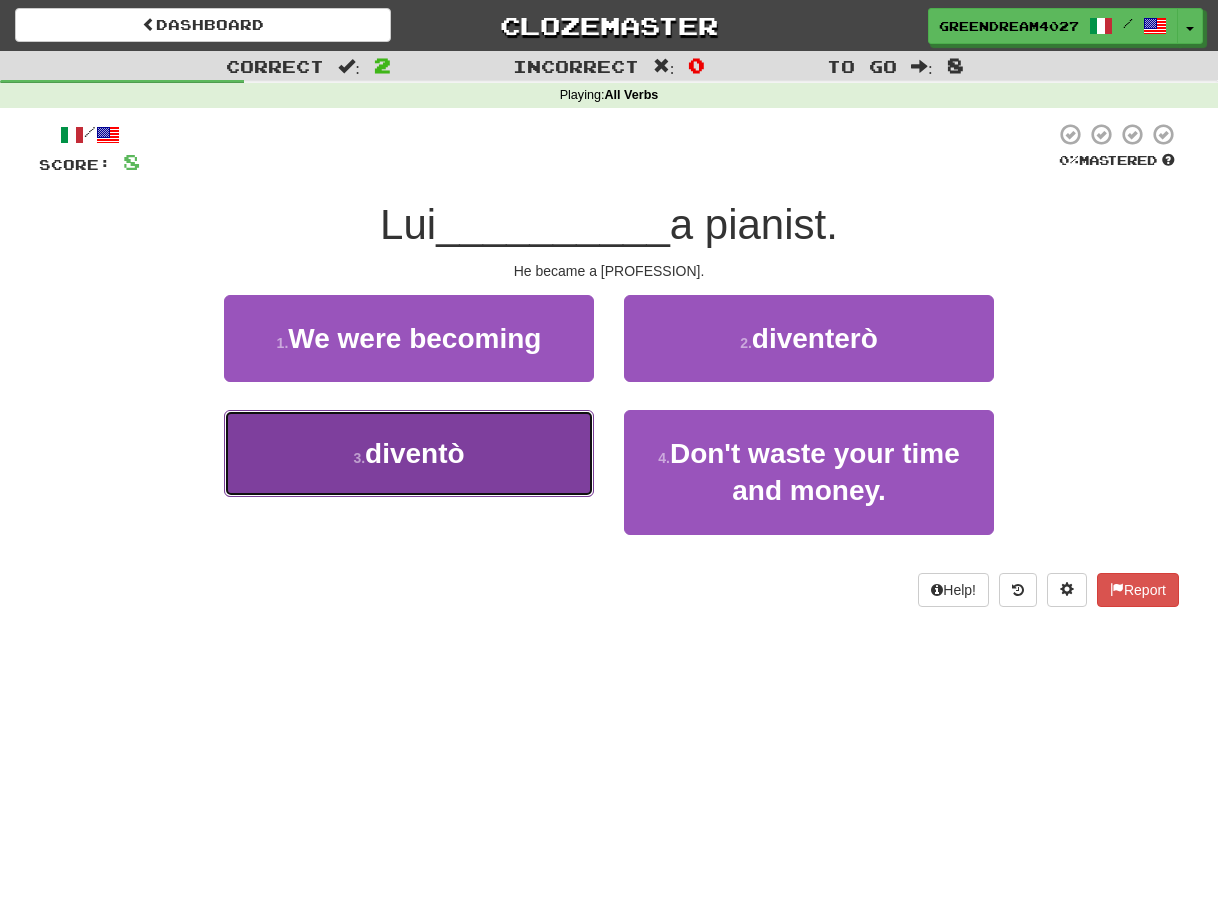 click on "3 .  diventò" at bounding box center [409, 453] 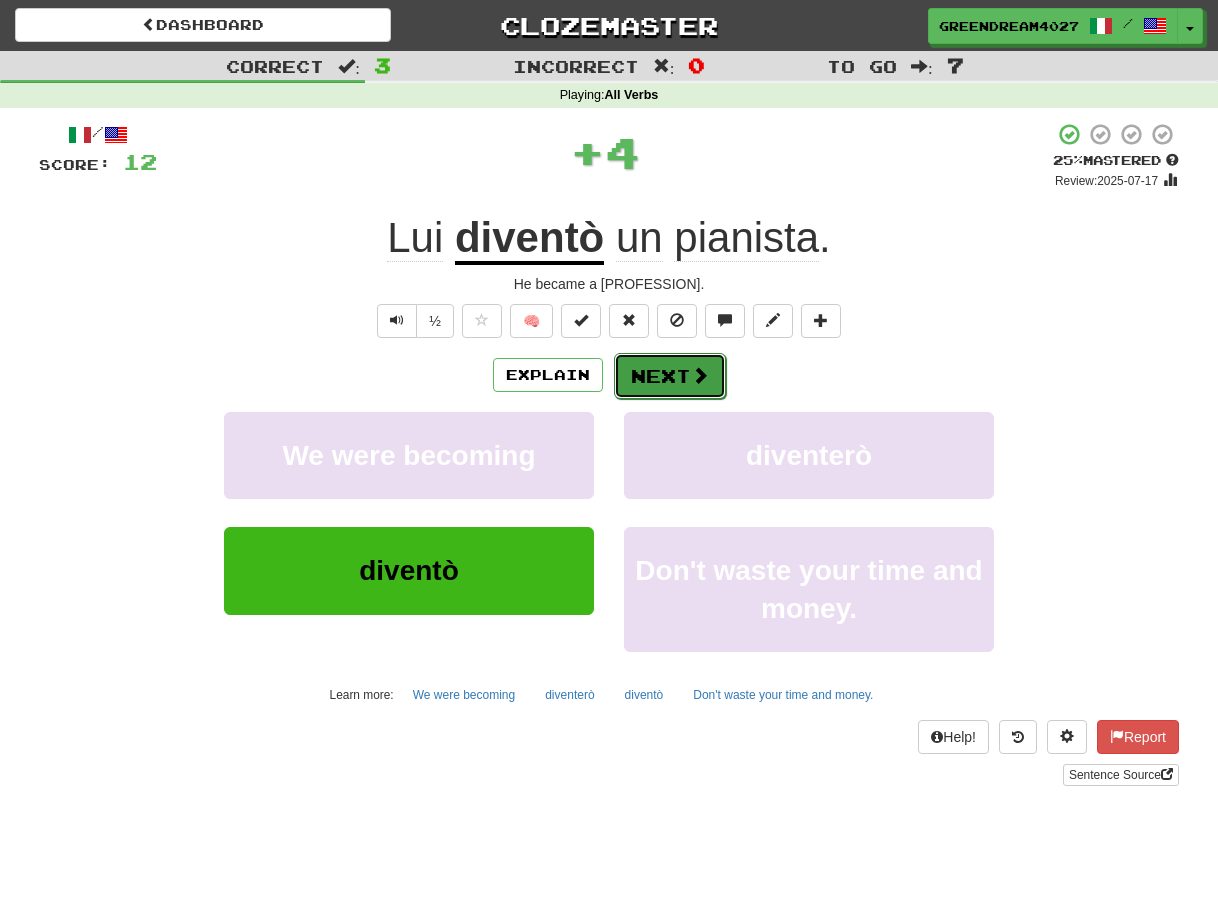 click on "Next" at bounding box center [670, 376] 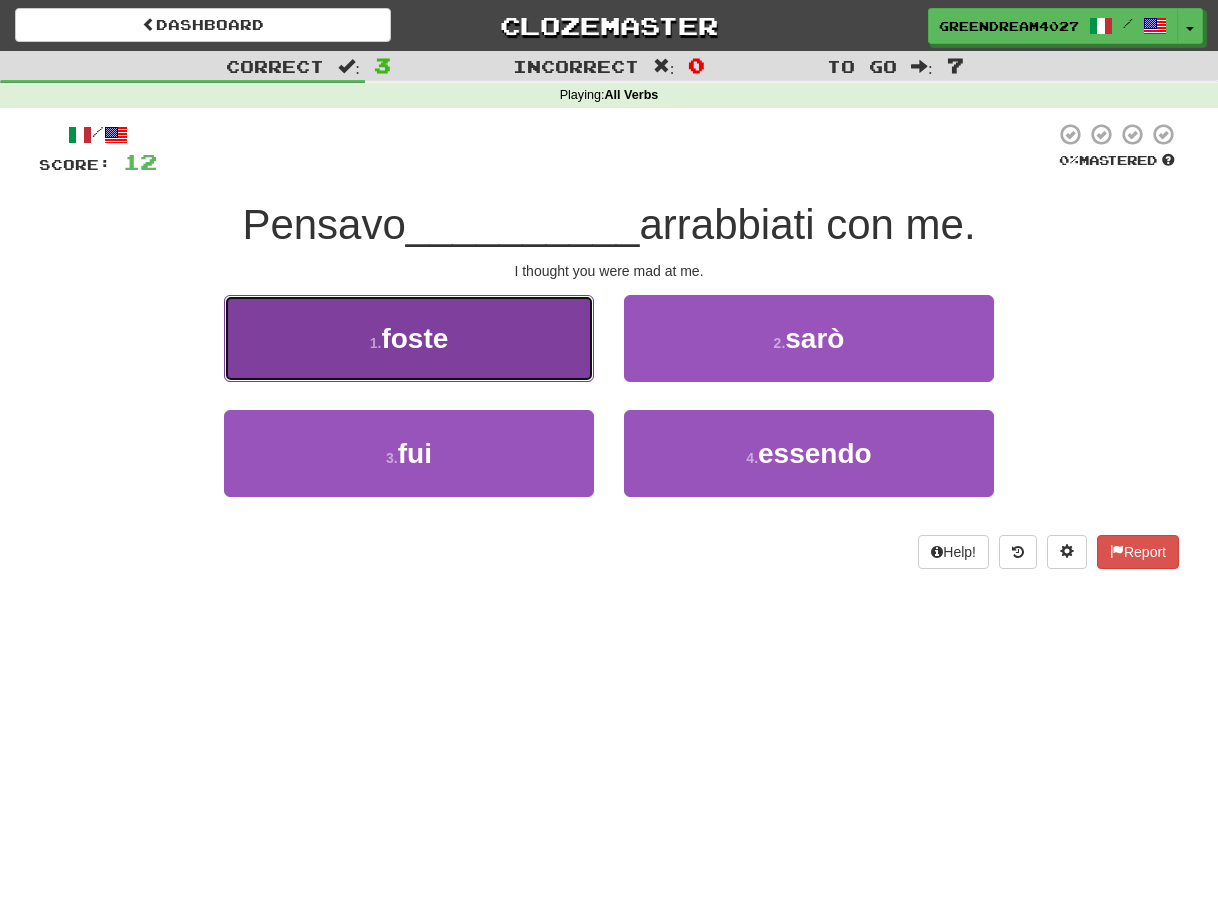 click on "1 .  foste" at bounding box center [409, 338] 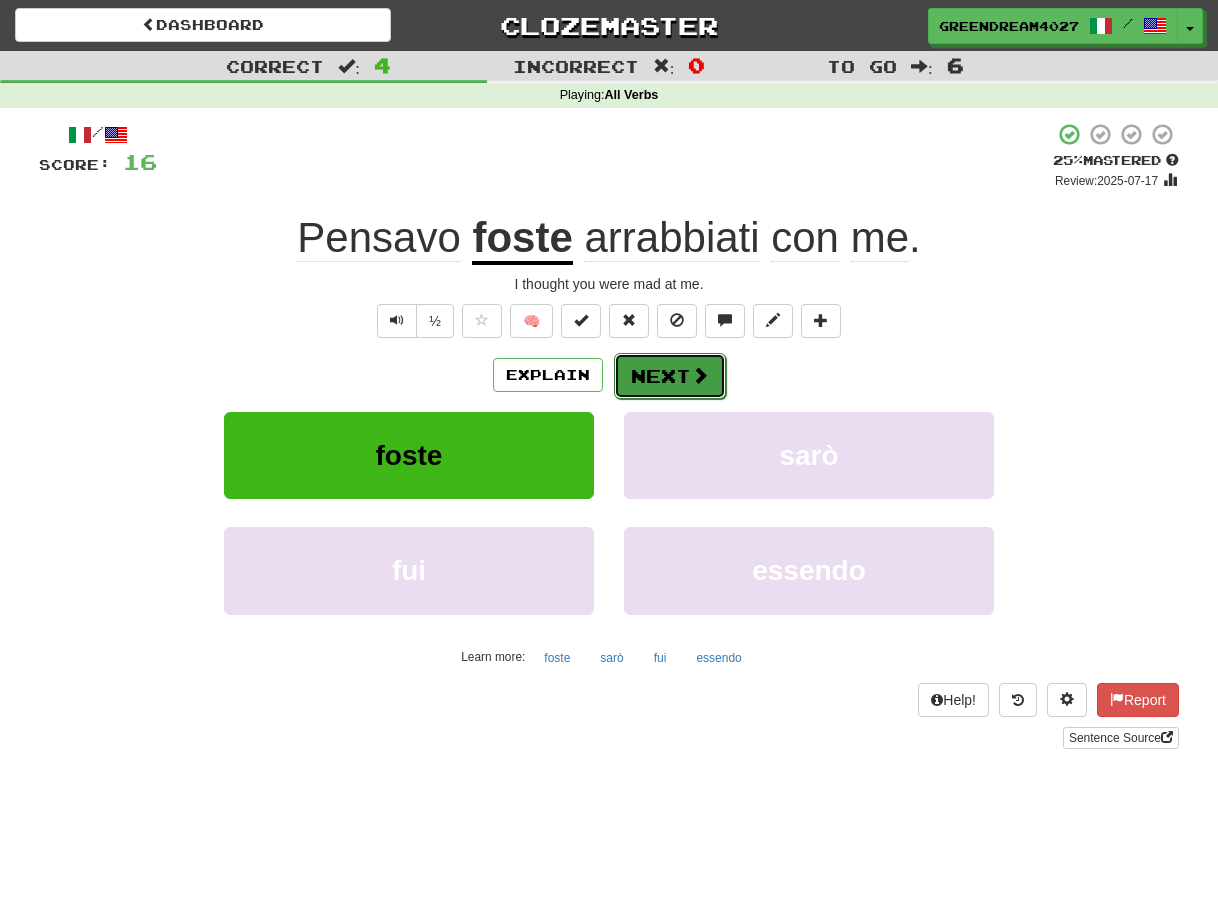 click on "Next" at bounding box center (670, 376) 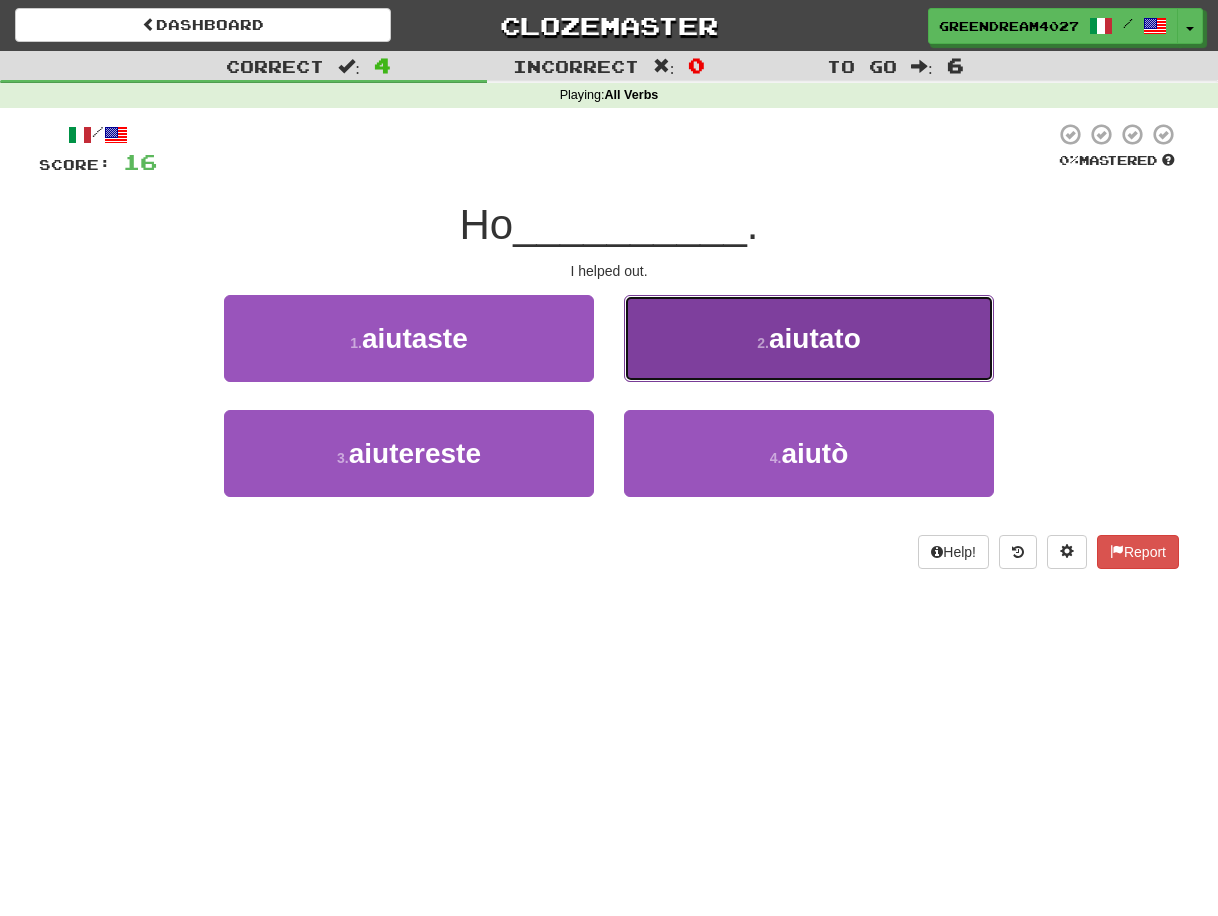 click on "2 .  aiutato" at bounding box center (809, 338) 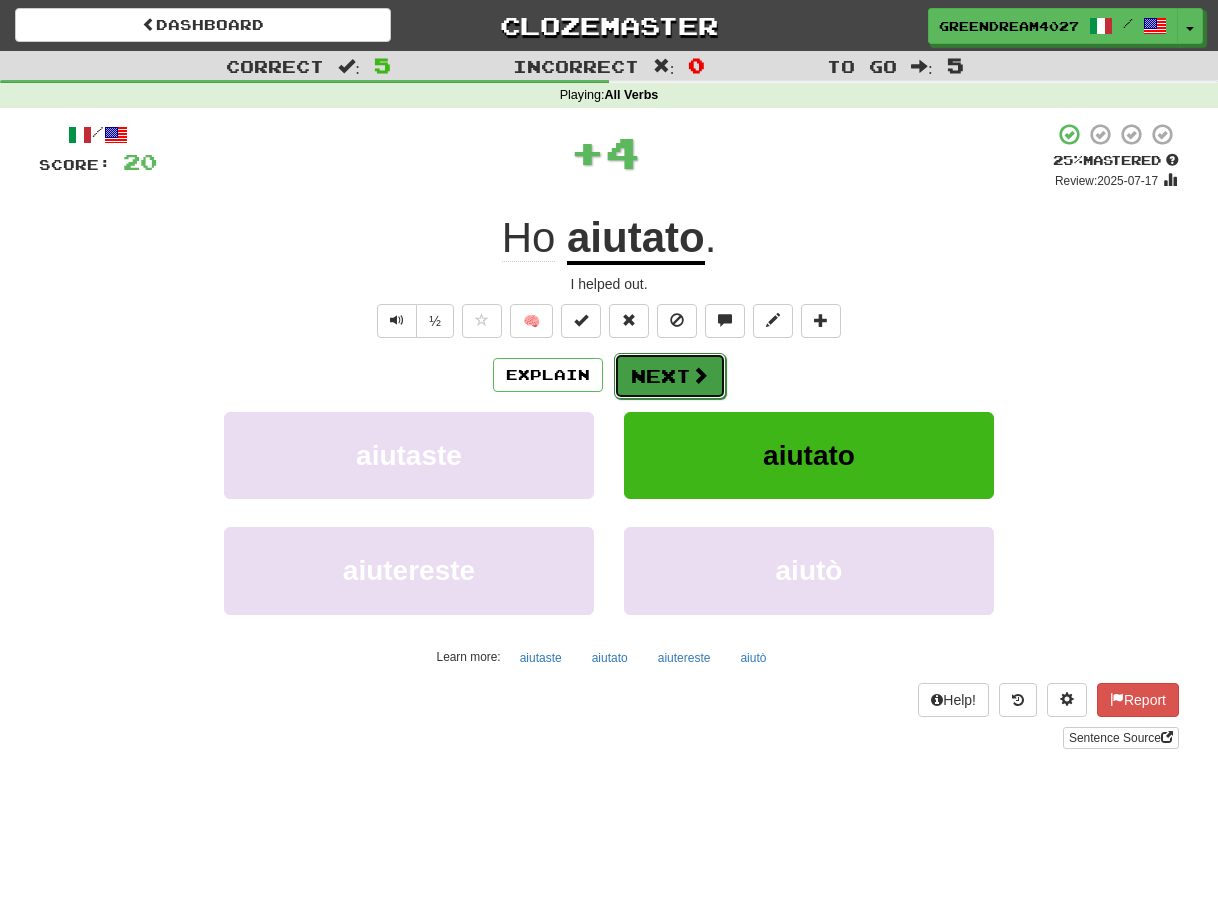 click on "Next" at bounding box center (670, 376) 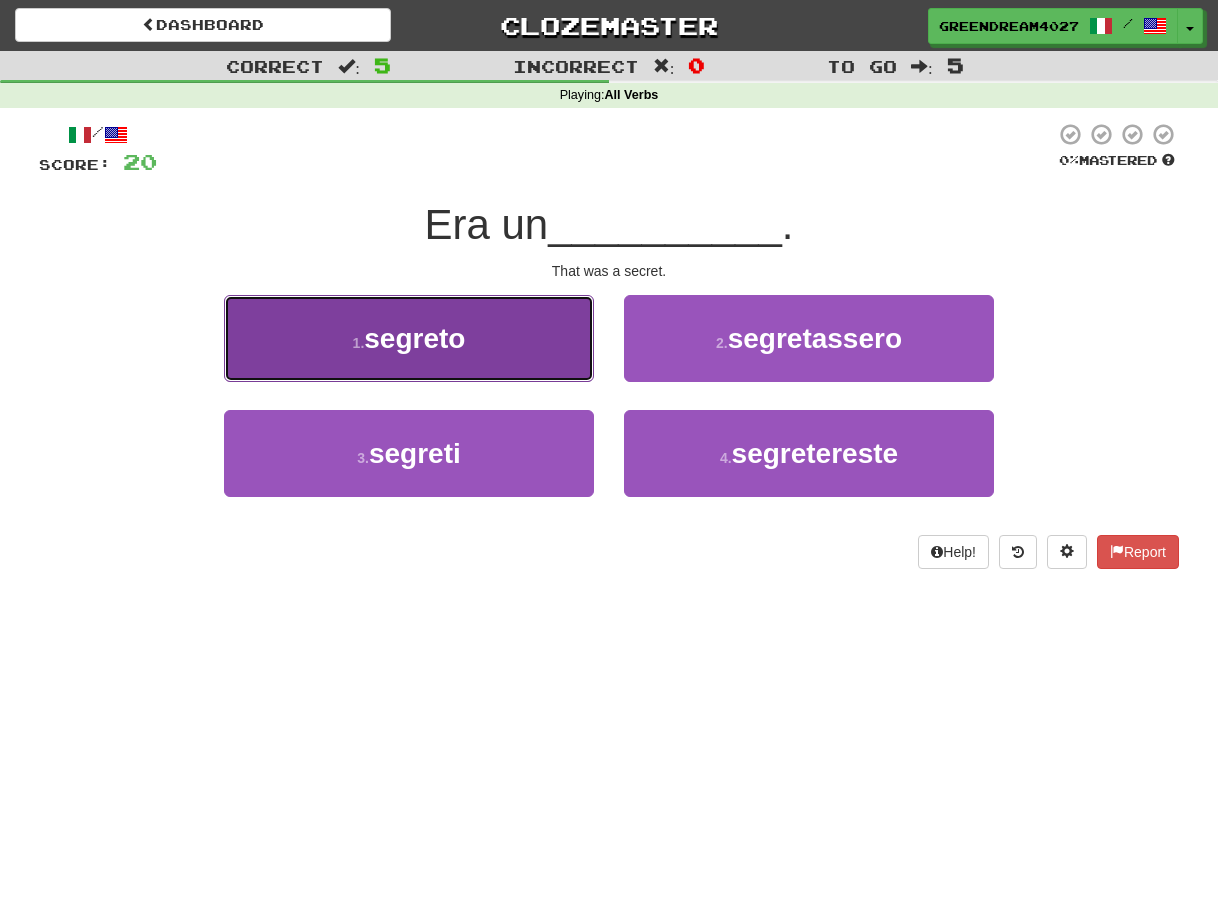 click on "1 .  segreto" at bounding box center (409, 338) 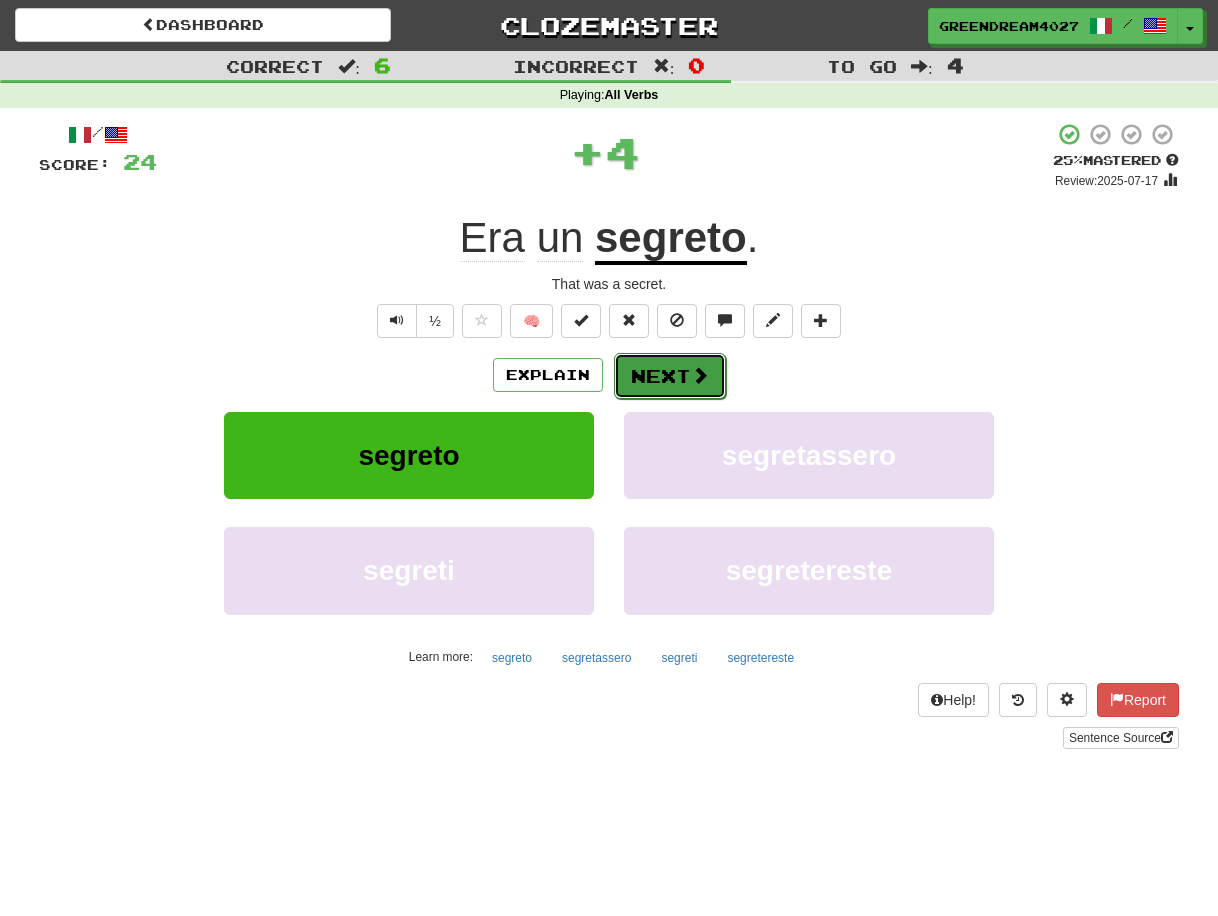click on "Next" at bounding box center [670, 376] 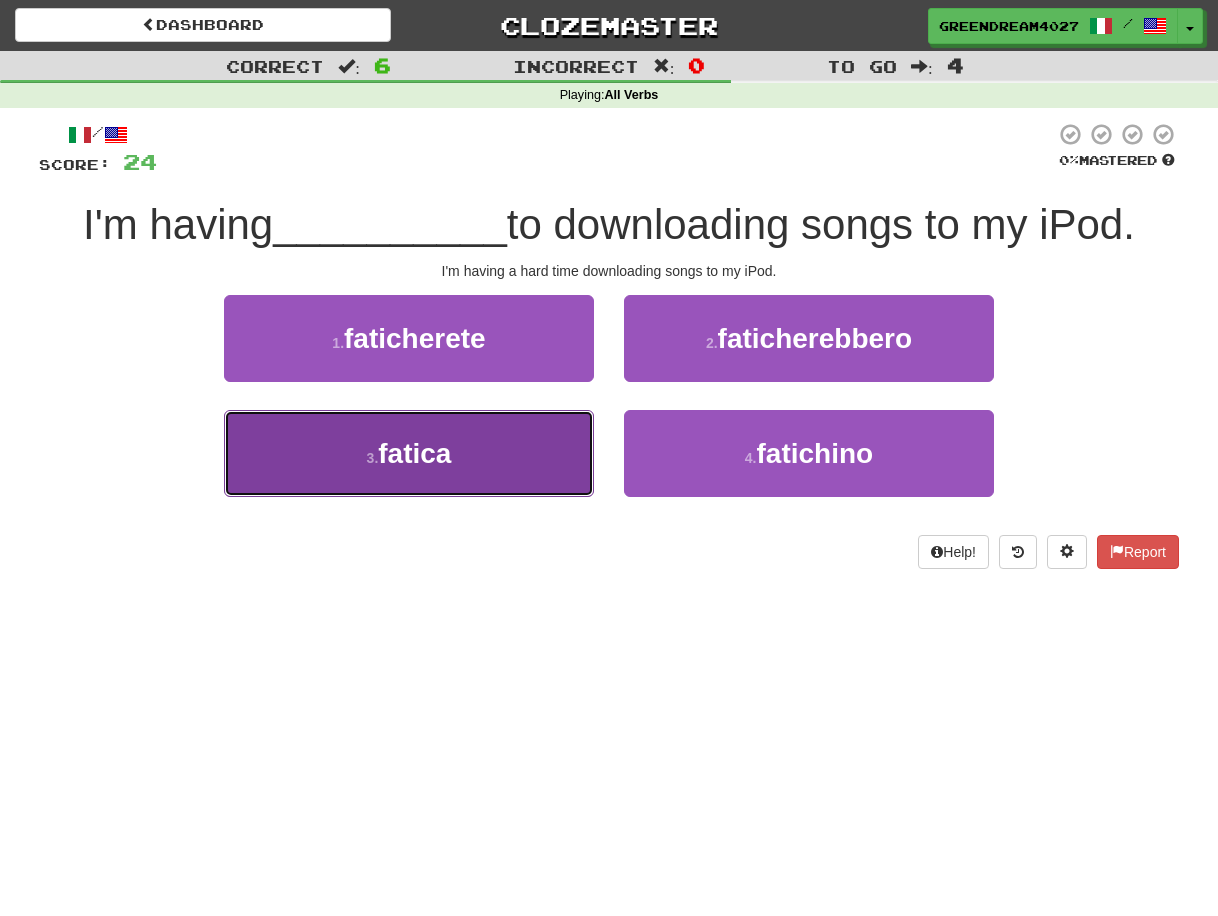 click on "3 .  fatica" at bounding box center (409, 453) 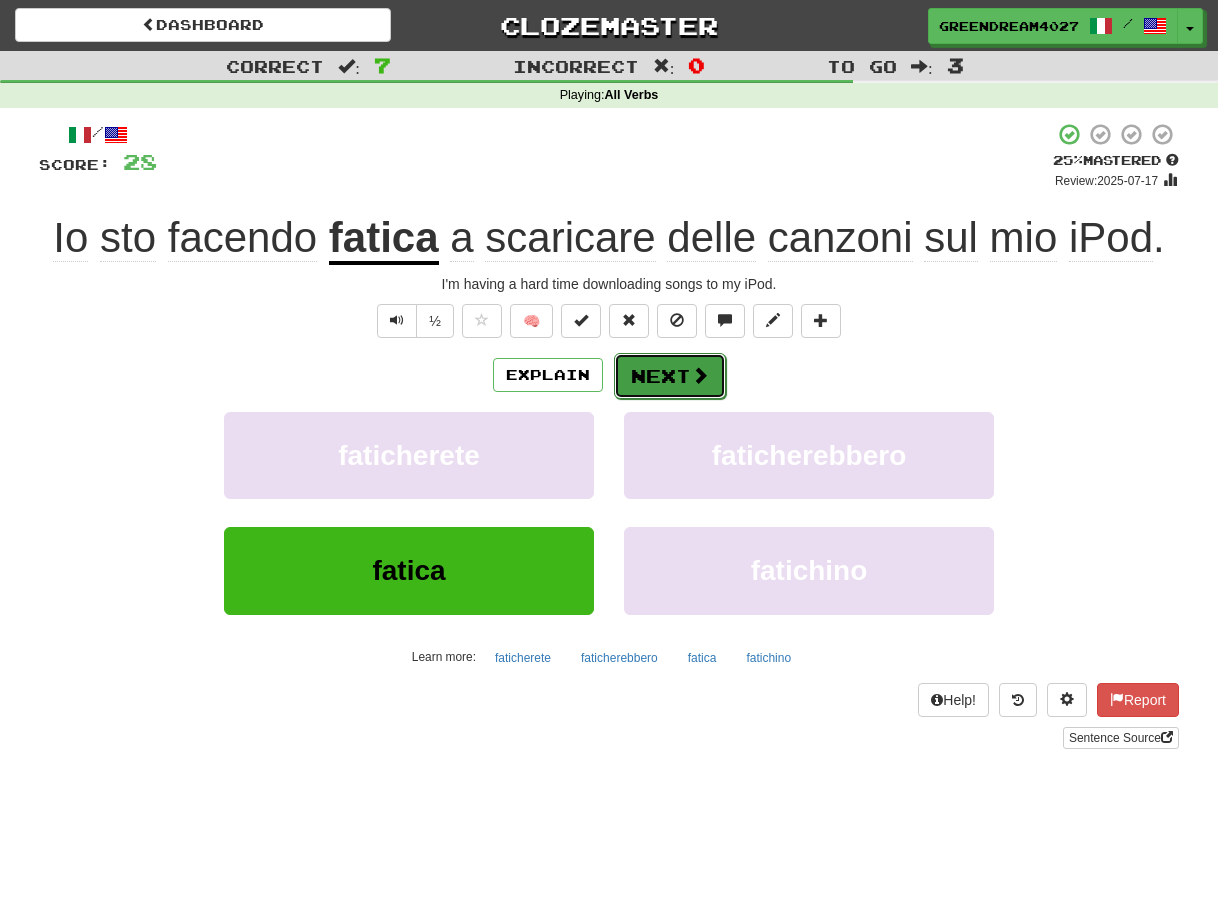 click on "Next" at bounding box center (670, 376) 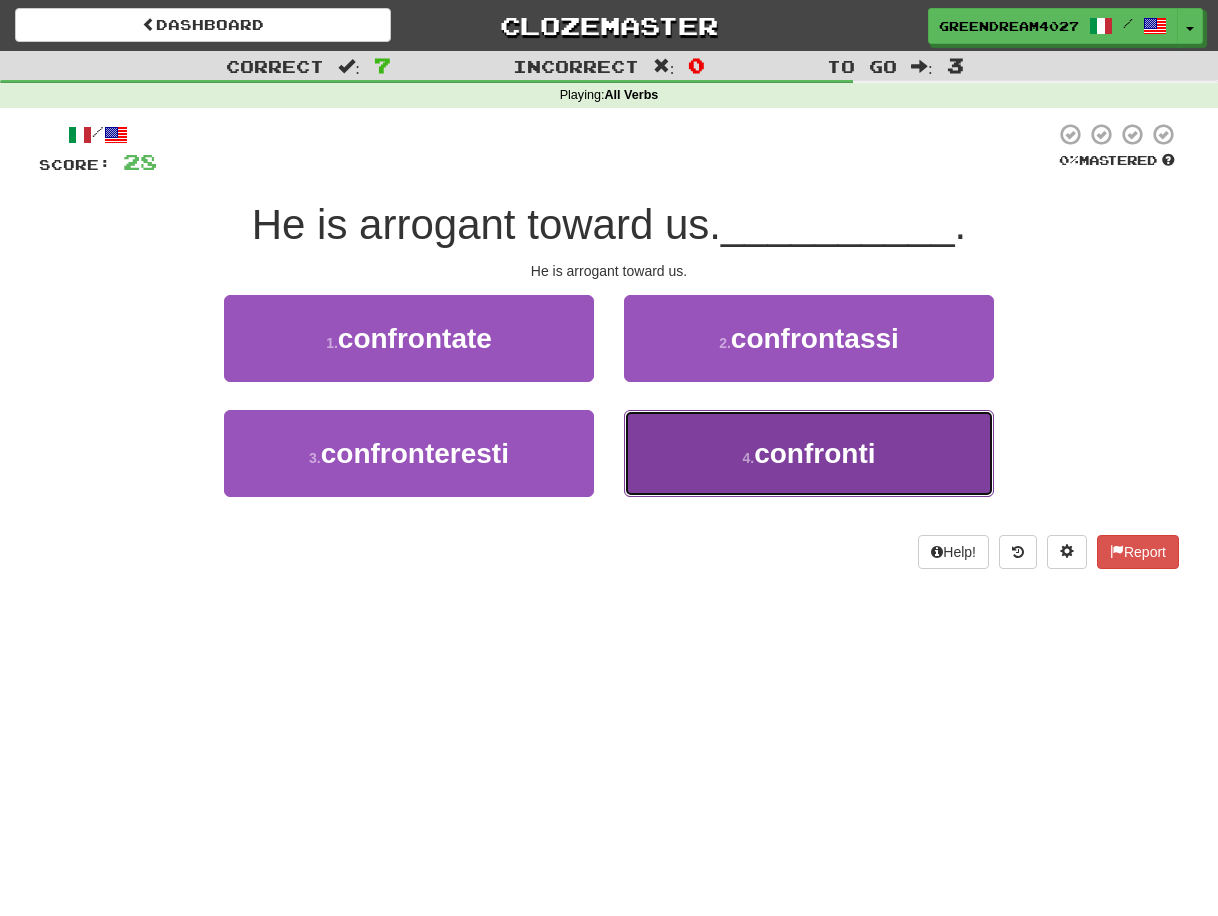click on "4 .  confronti" at bounding box center [809, 453] 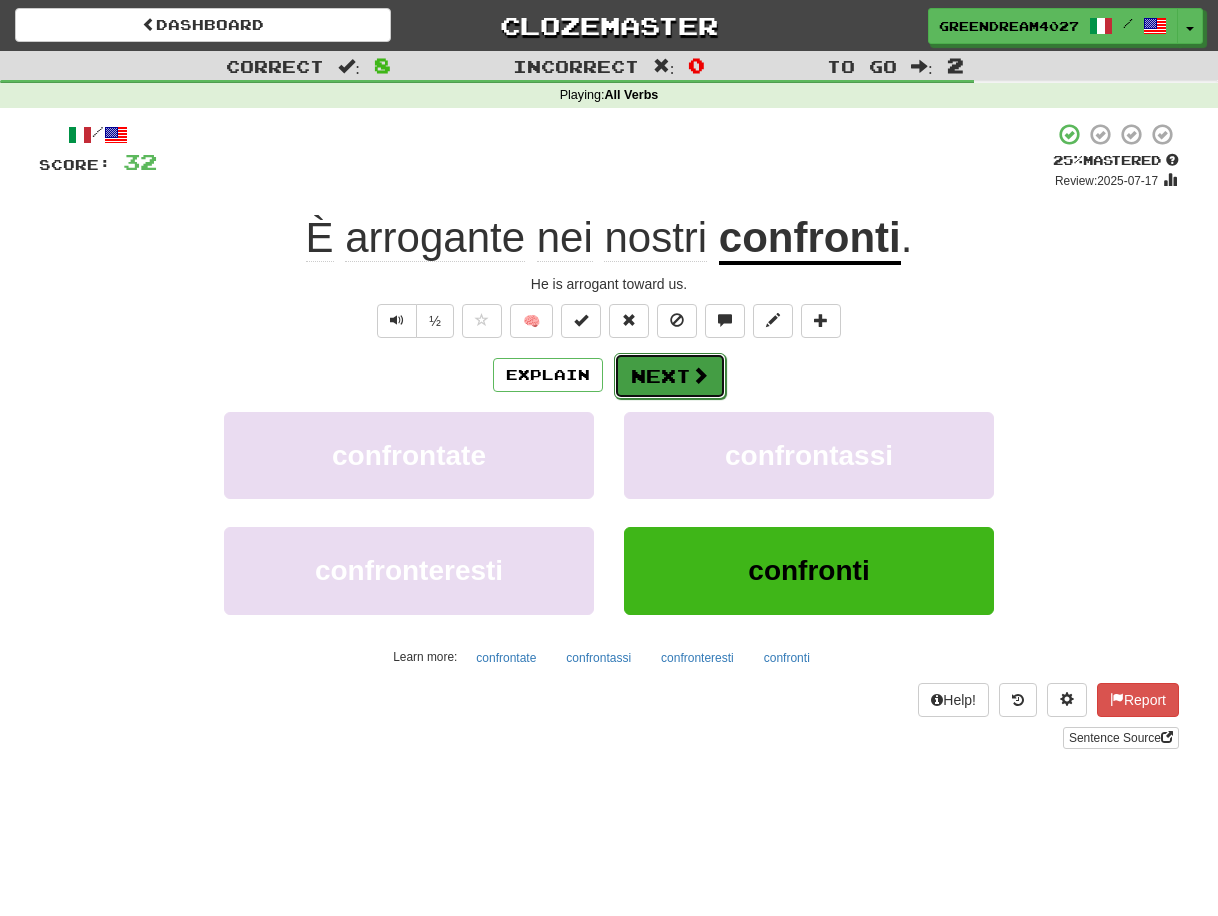 click on "Next" at bounding box center (670, 376) 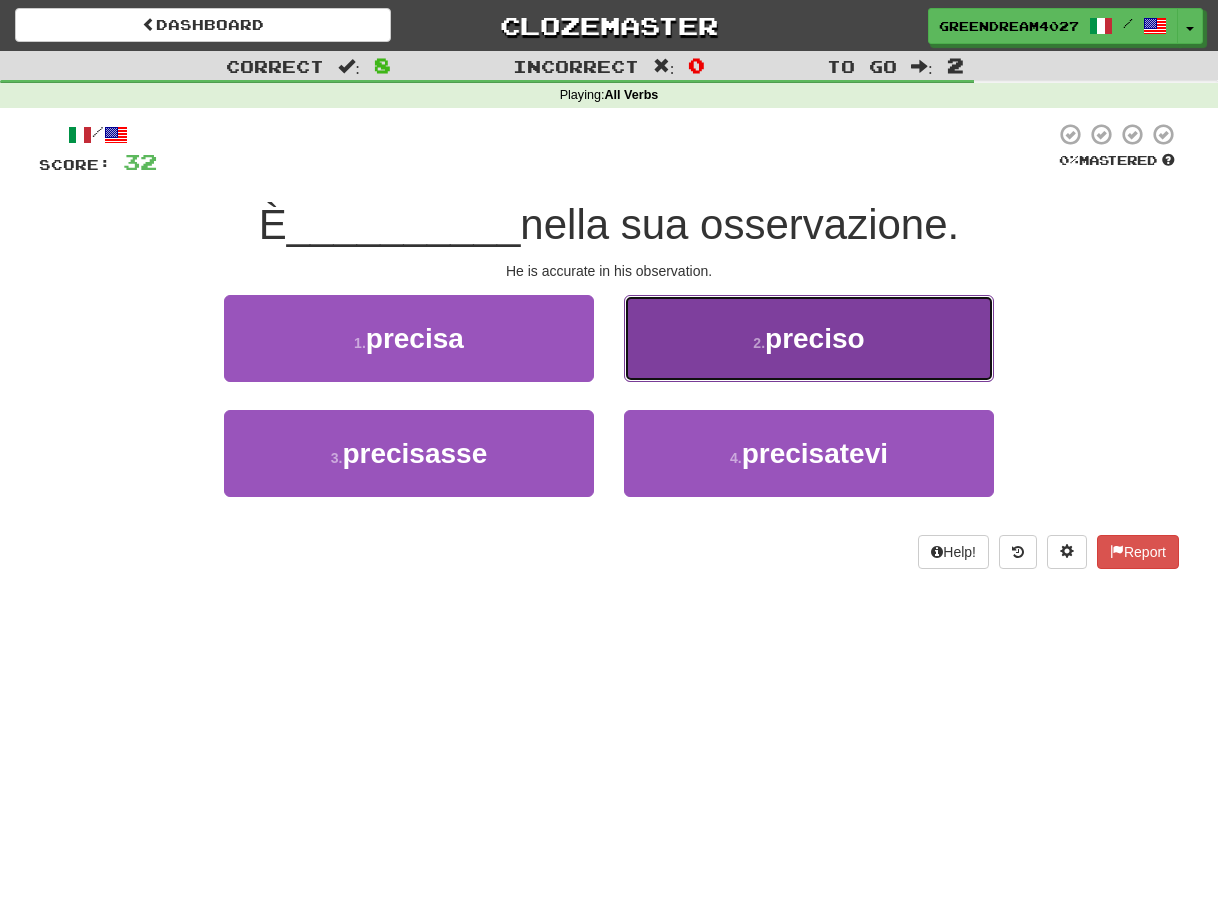 click on "2 .  preciso" at bounding box center [809, 338] 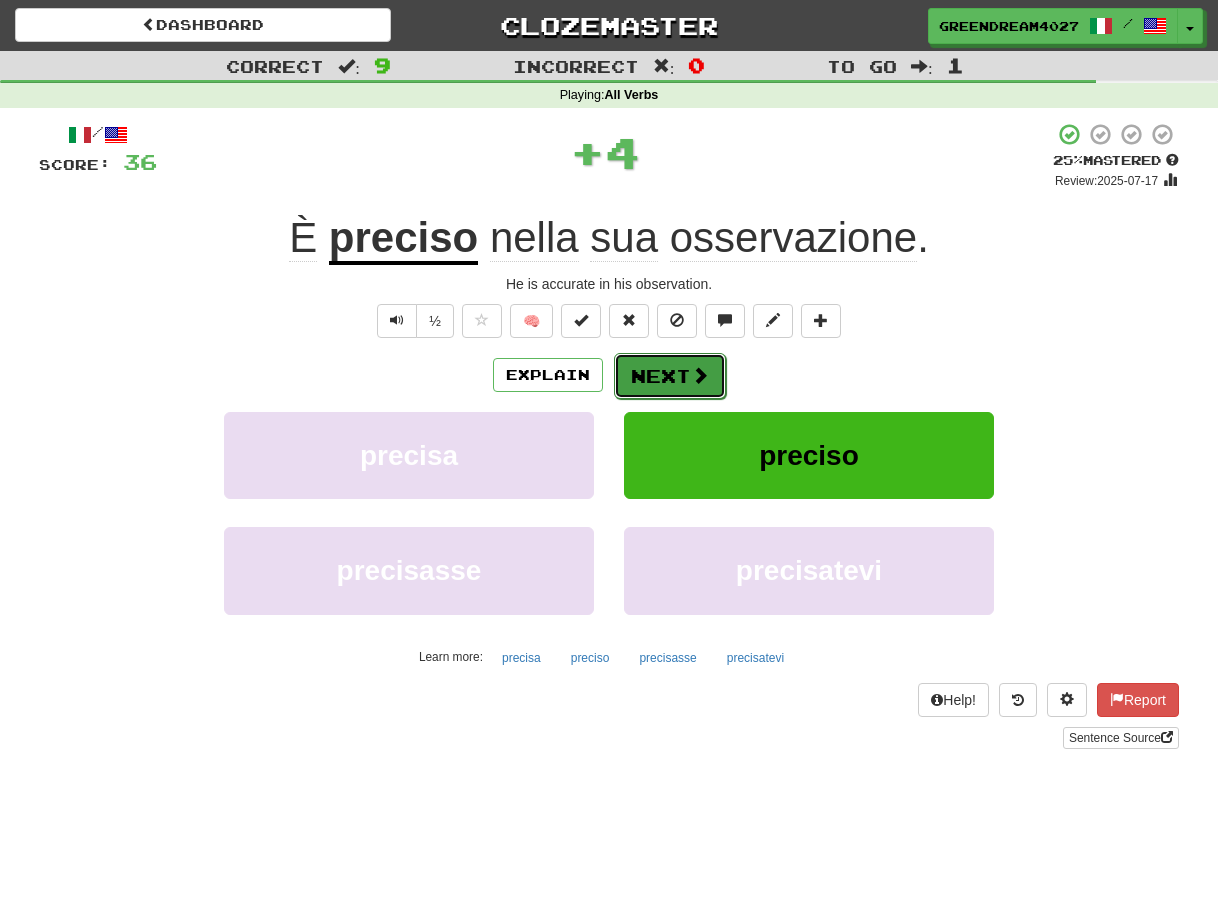 click on "Next" at bounding box center [670, 376] 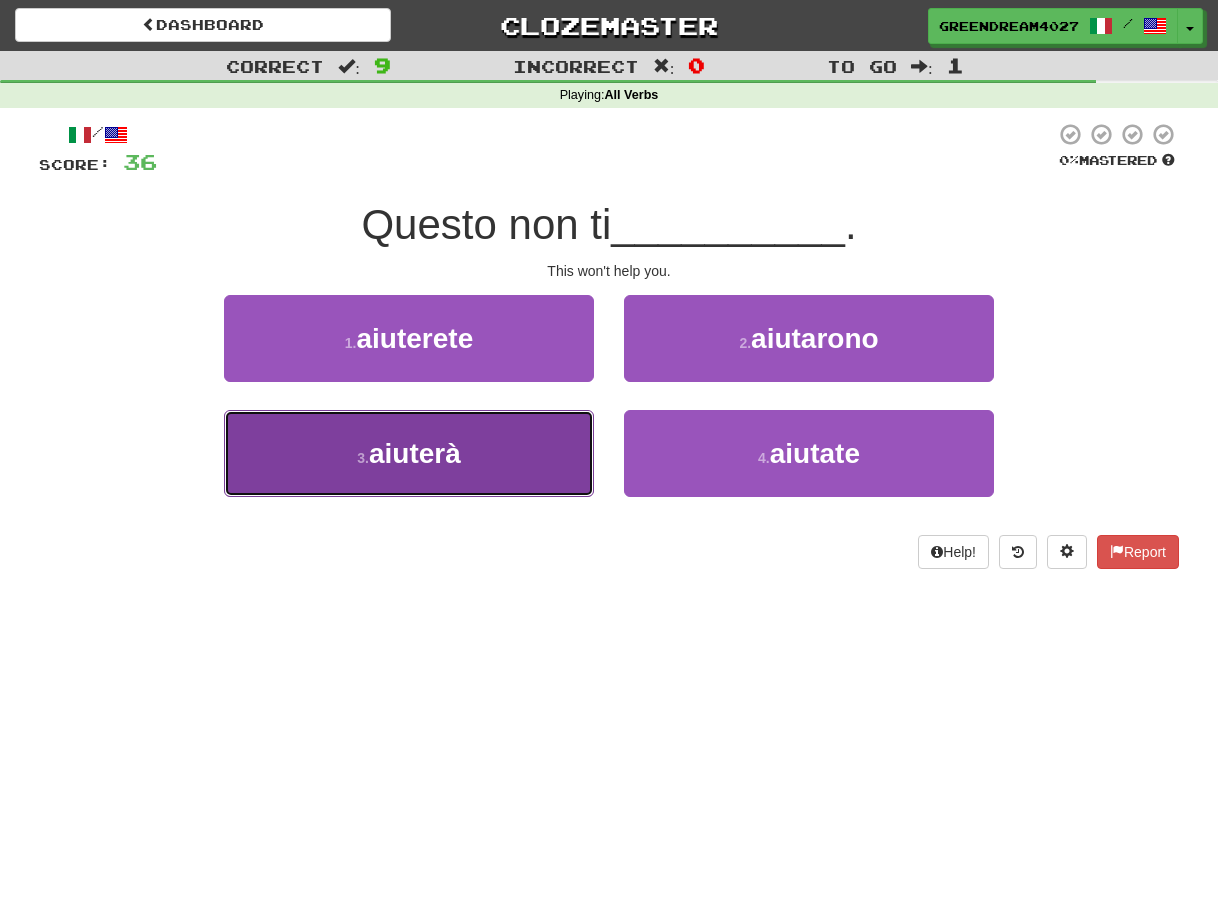 click on "3 .  aiuterà" at bounding box center (409, 453) 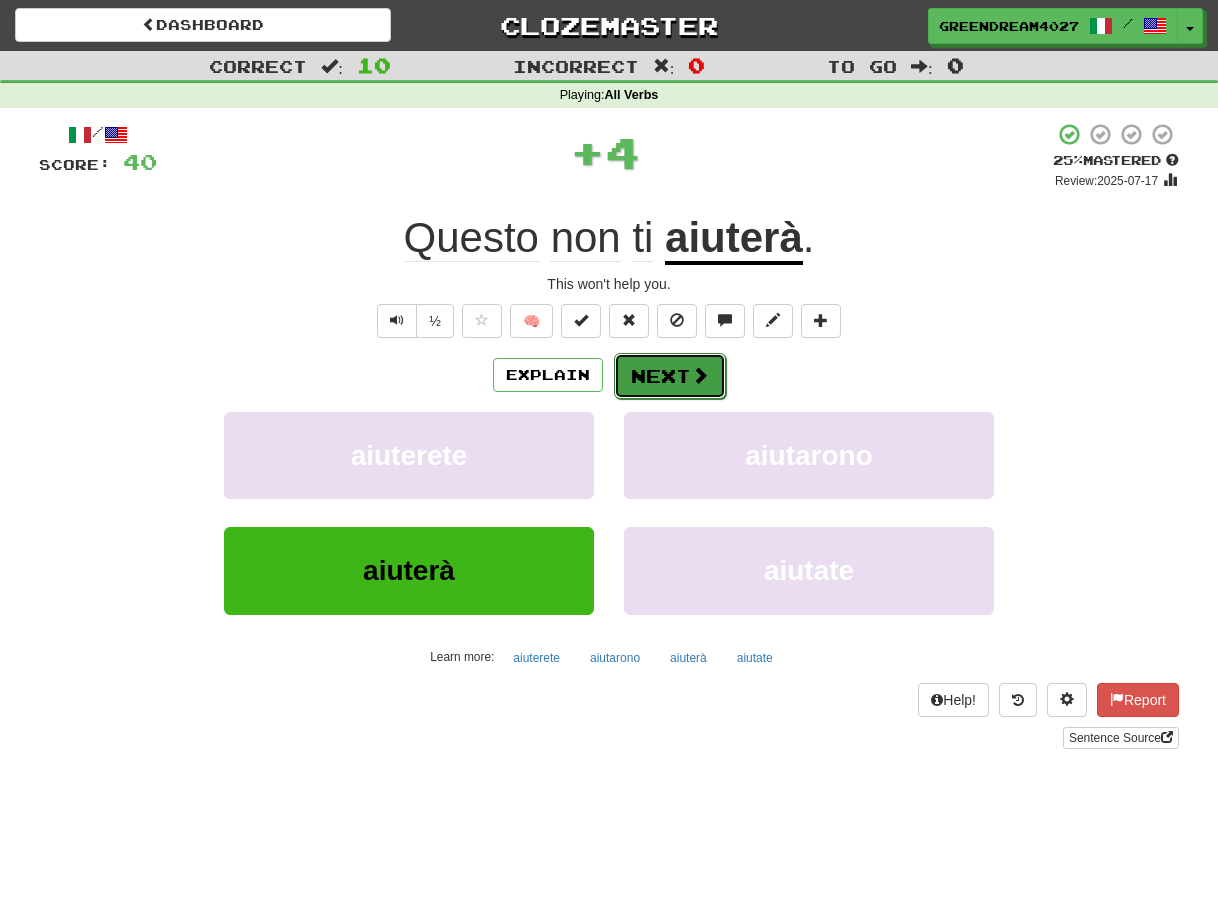 click on "Next" at bounding box center [670, 376] 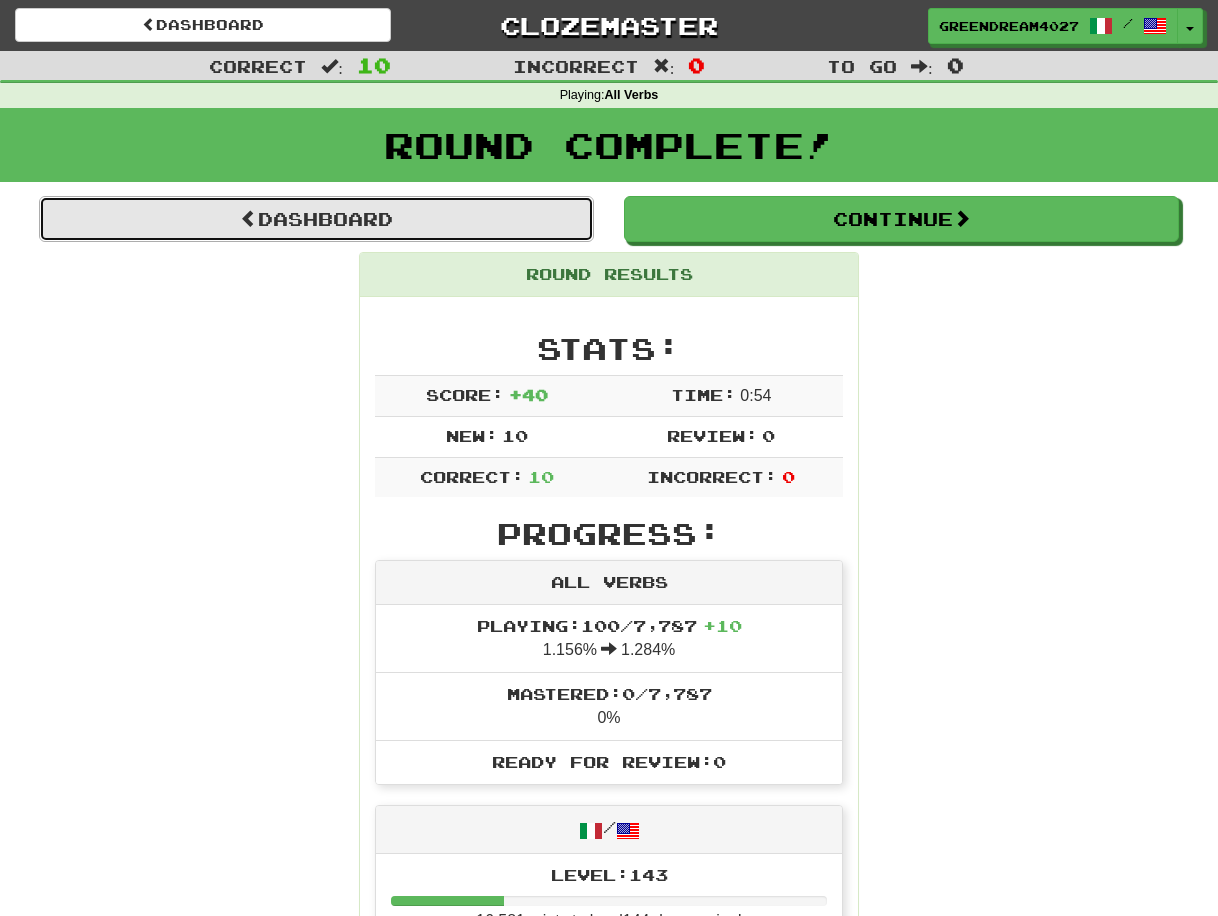 click on "Dashboard" at bounding box center (316, 219) 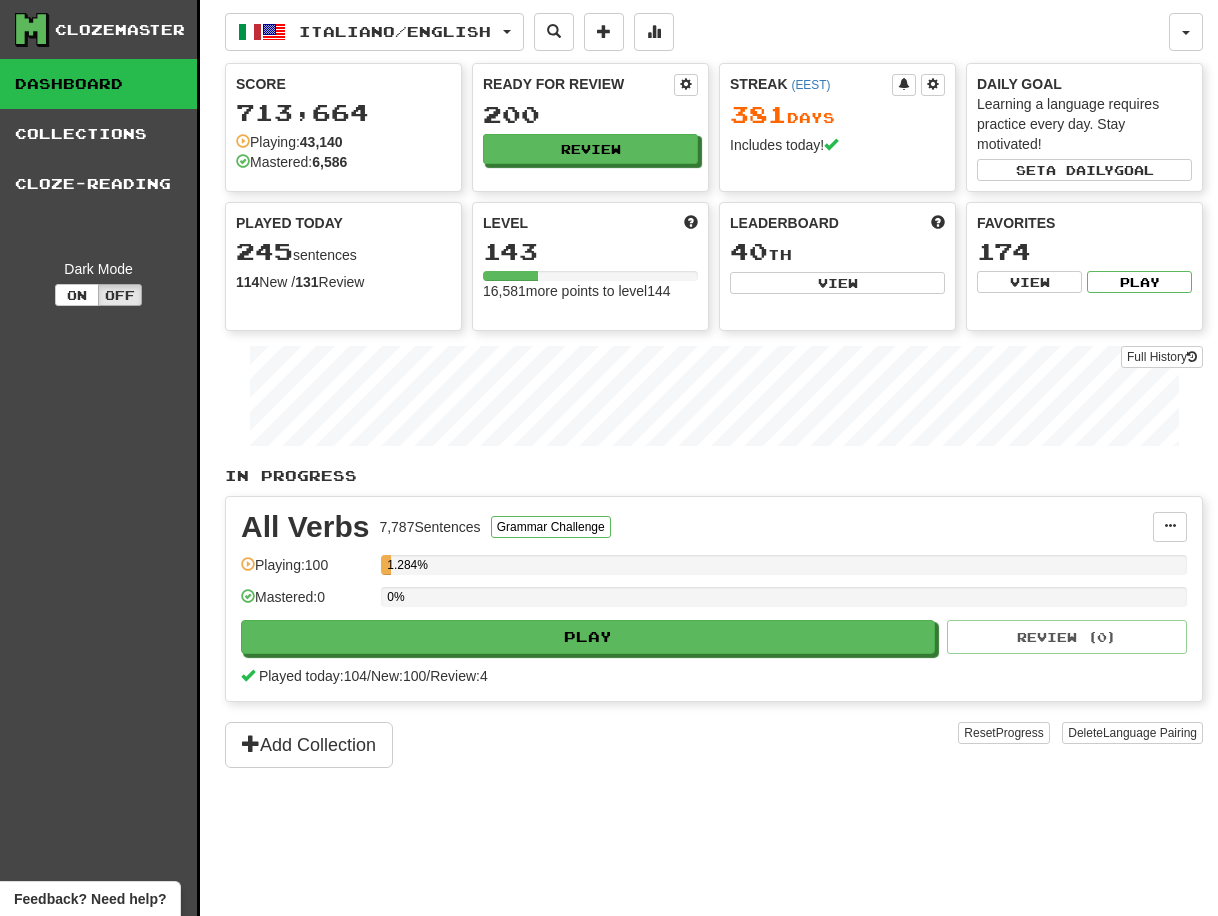 scroll, scrollTop: 0, scrollLeft: 0, axis: both 